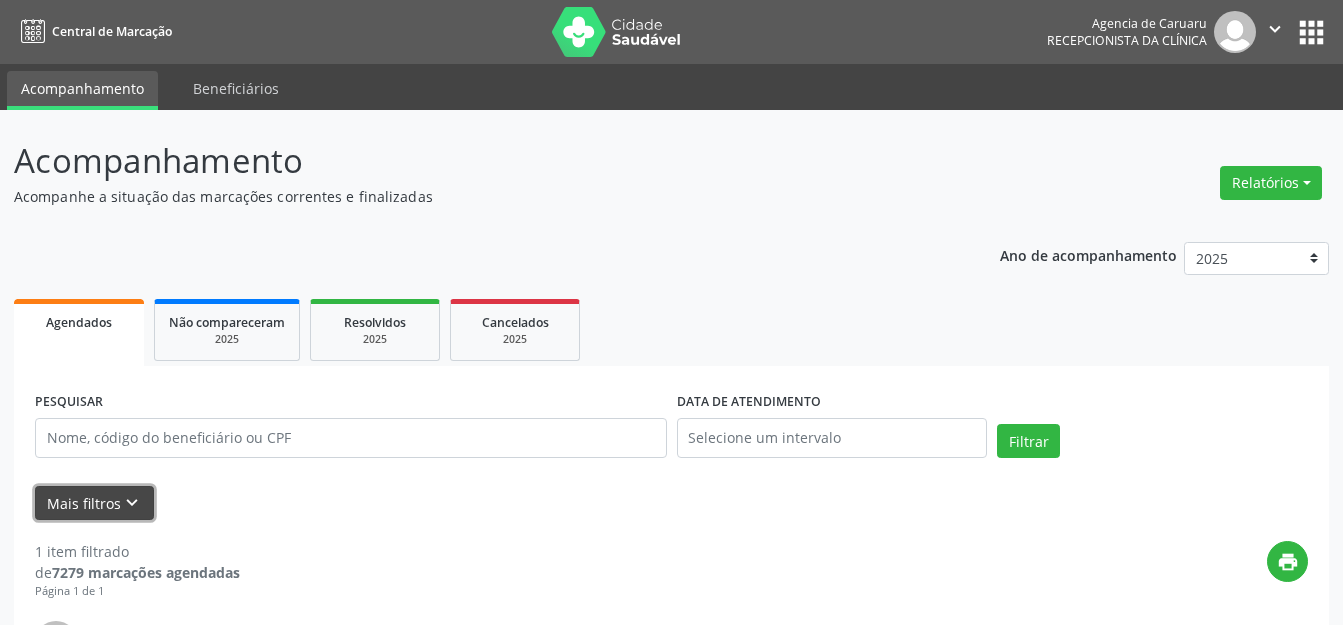 click on "keyboard_arrow_down" at bounding box center [132, 503] 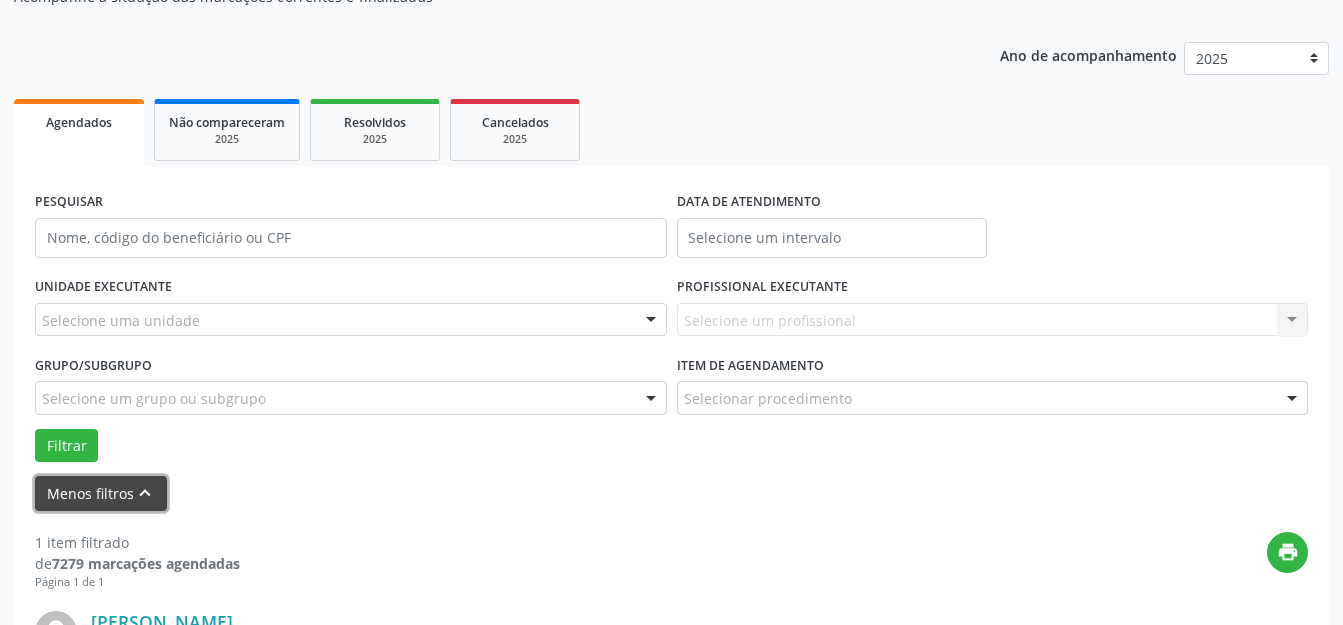 scroll, scrollTop: 200, scrollLeft: 0, axis: vertical 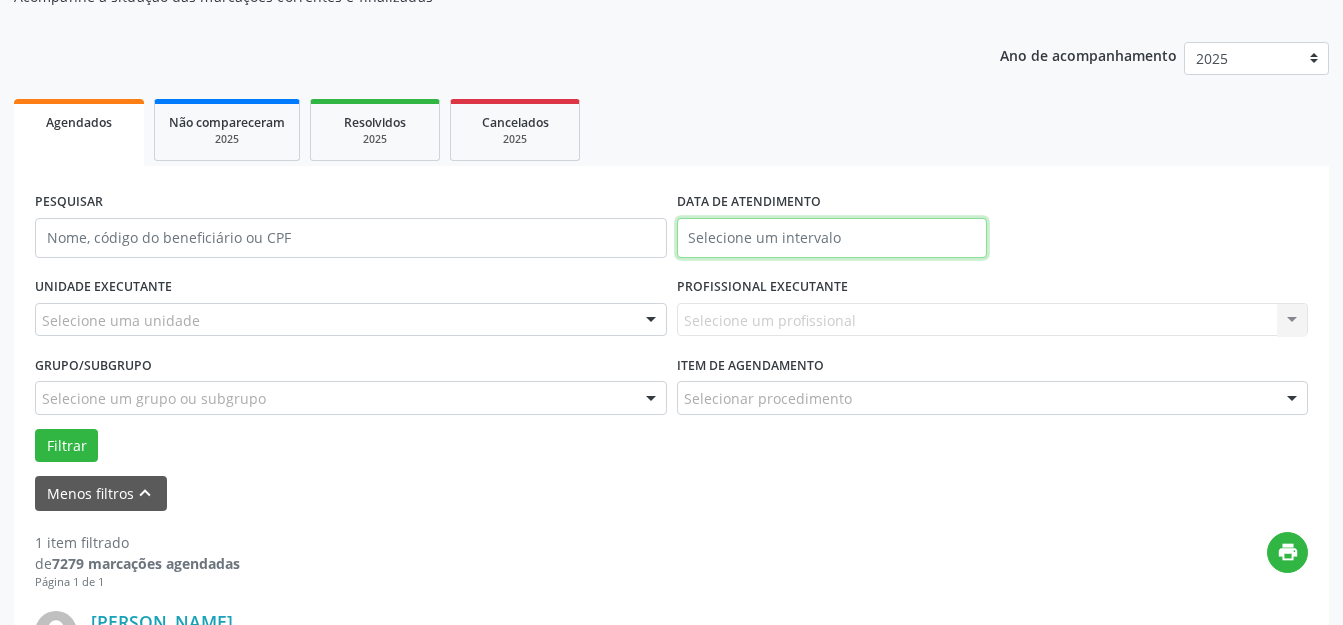 click at bounding box center (832, 238) 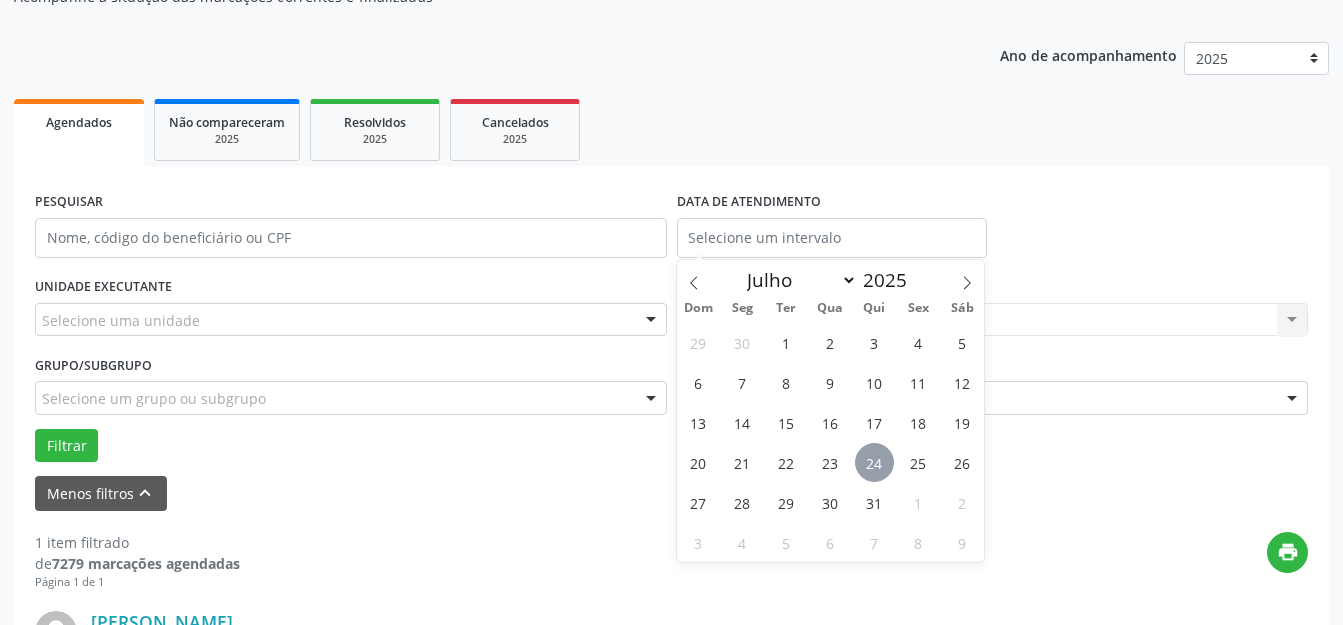 click on "24" at bounding box center [874, 462] 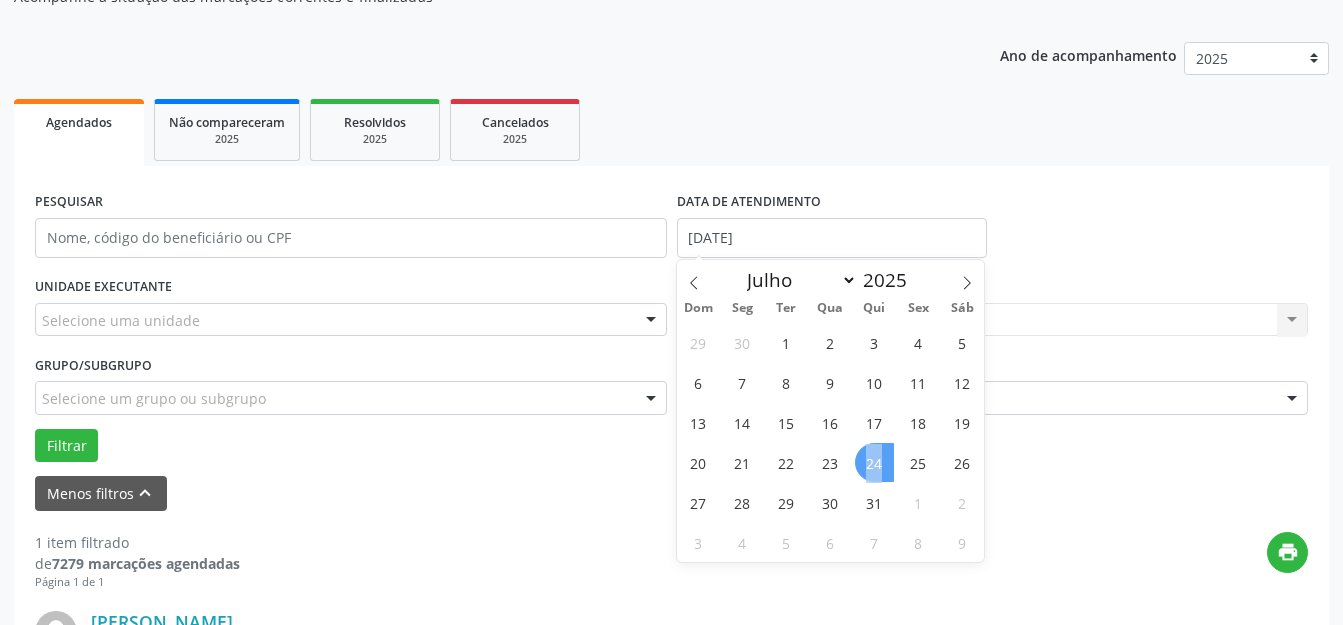 click on "24" at bounding box center (874, 462) 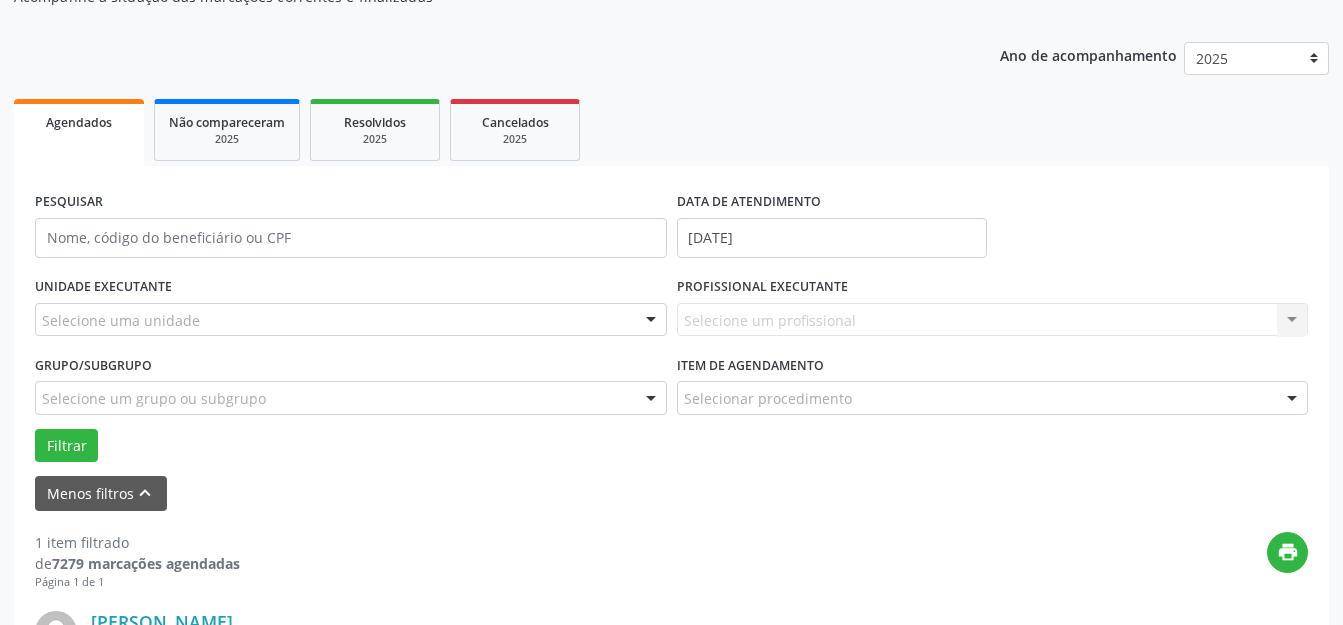 click on "Selecione um profissional
Nenhum resultado encontrado para: "   "
Não há nenhuma opção para ser exibida." at bounding box center (993, 320) 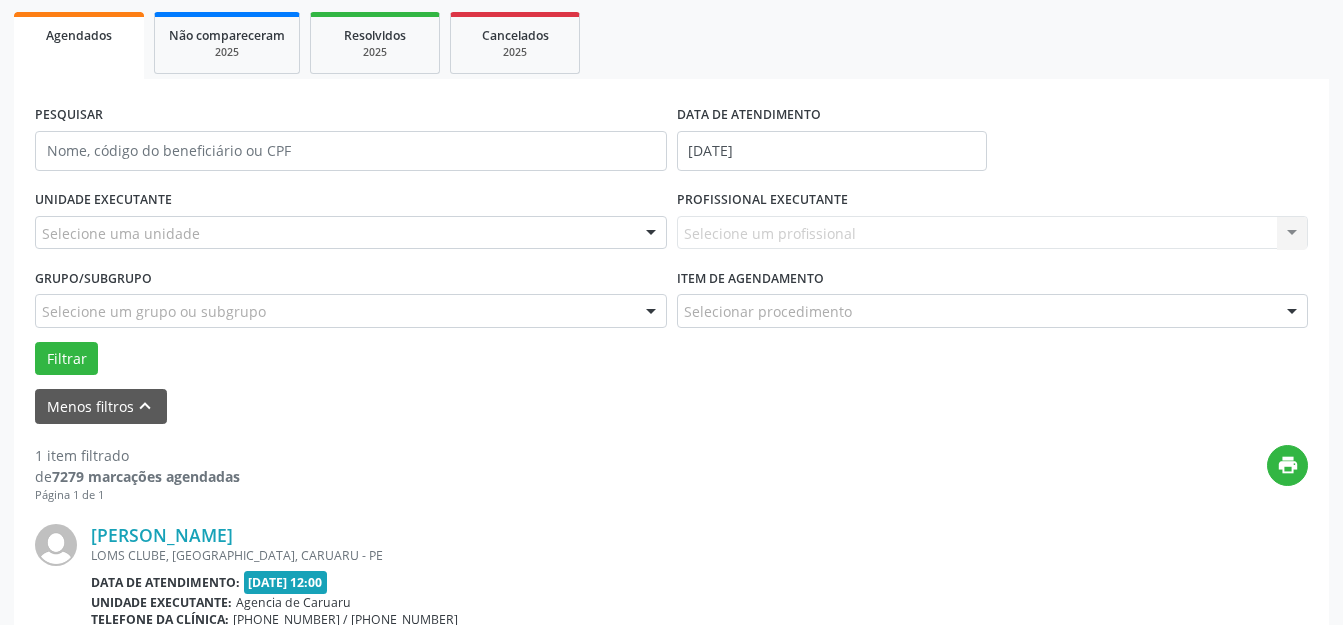 scroll, scrollTop: 205, scrollLeft: 0, axis: vertical 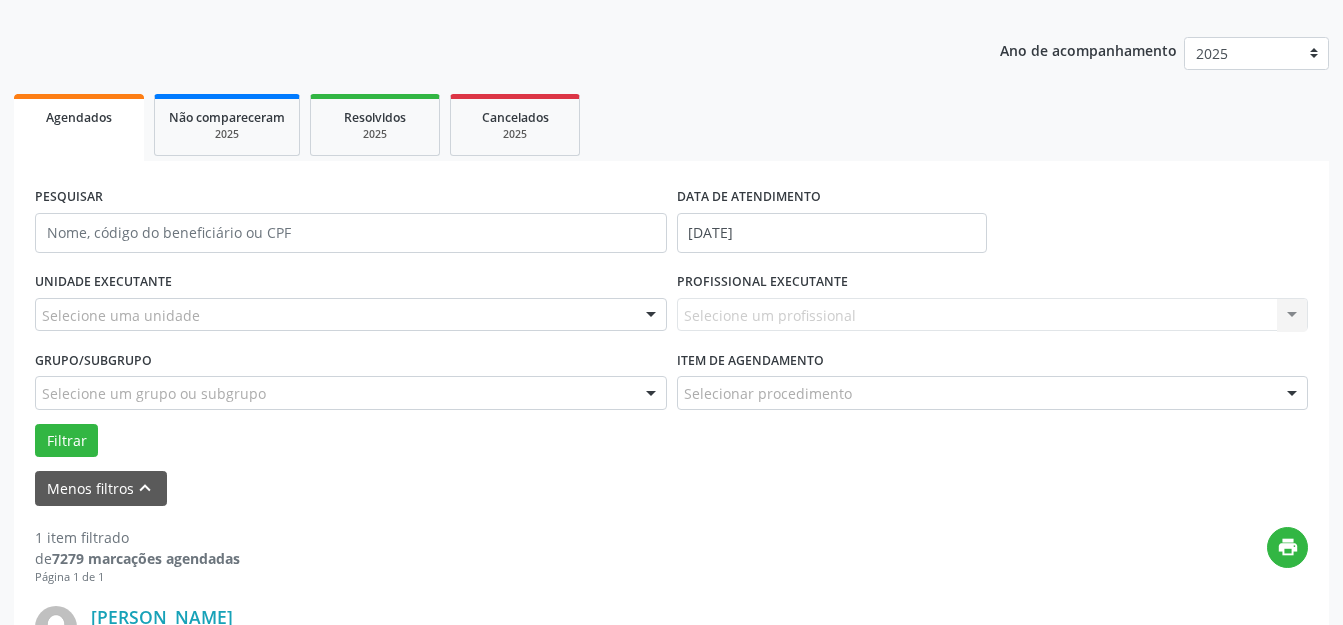 click on "Selecione uma unidade" at bounding box center [351, 315] 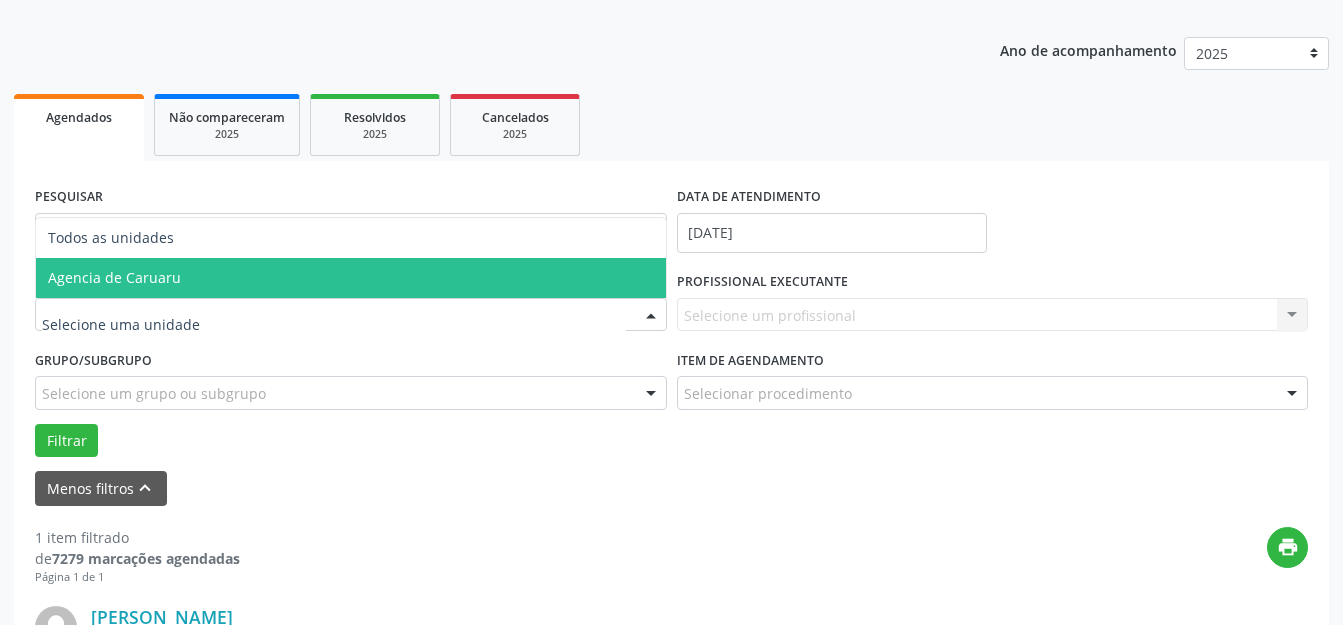 click on "Agencia de Caruaru" at bounding box center [351, 278] 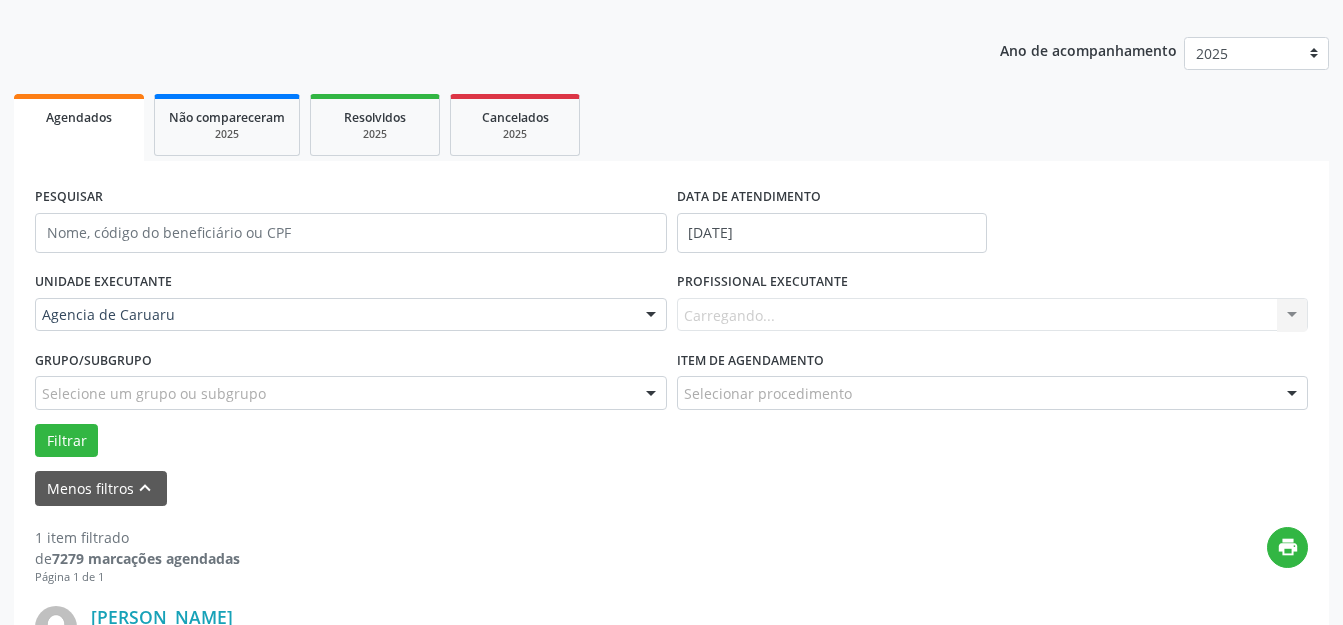 click on "Carregando...
Nenhum resultado encontrado para: "   "
Não há nenhuma opção para ser exibida." at bounding box center (993, 315) 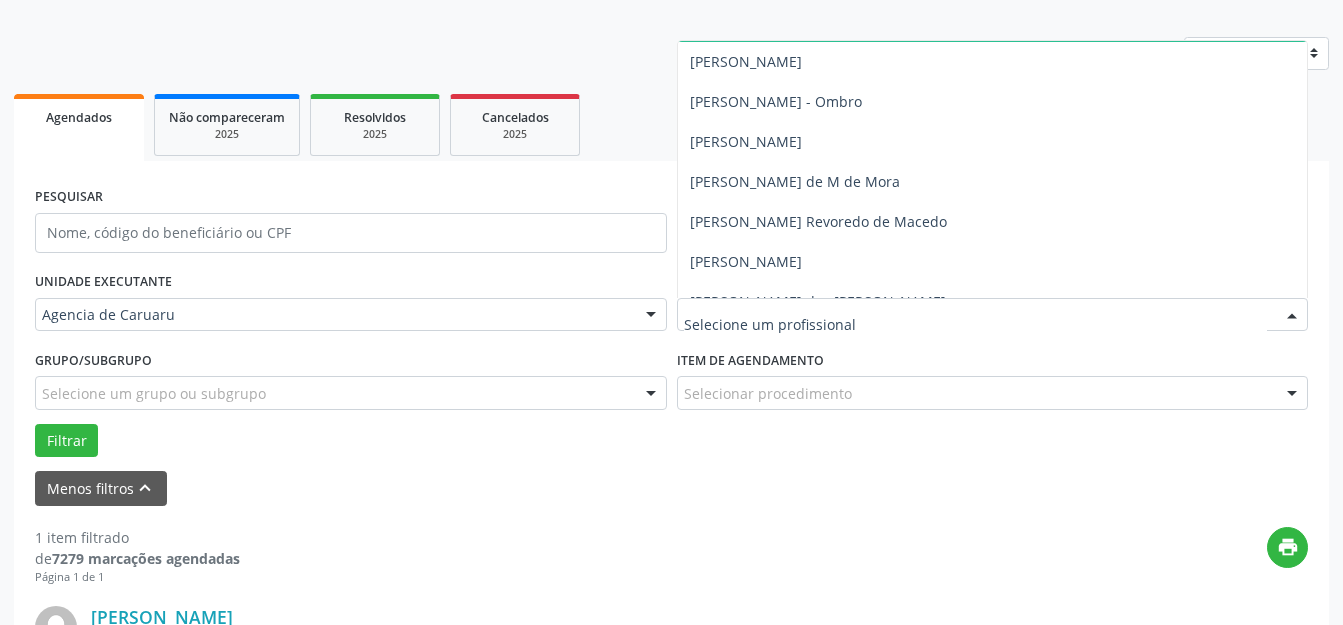scroll, scrollTop: 800, scrollLeft: 0, axis: vertical 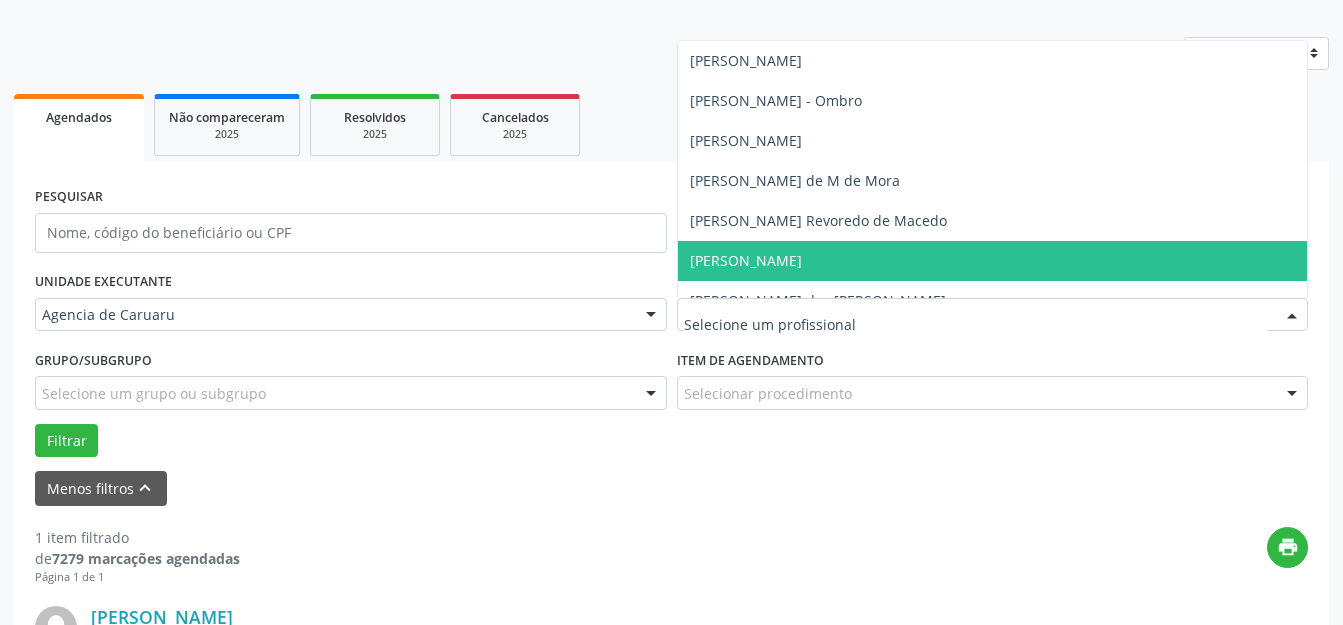 click on "[PERSON_NAME]" at bounding box center [993, 261] 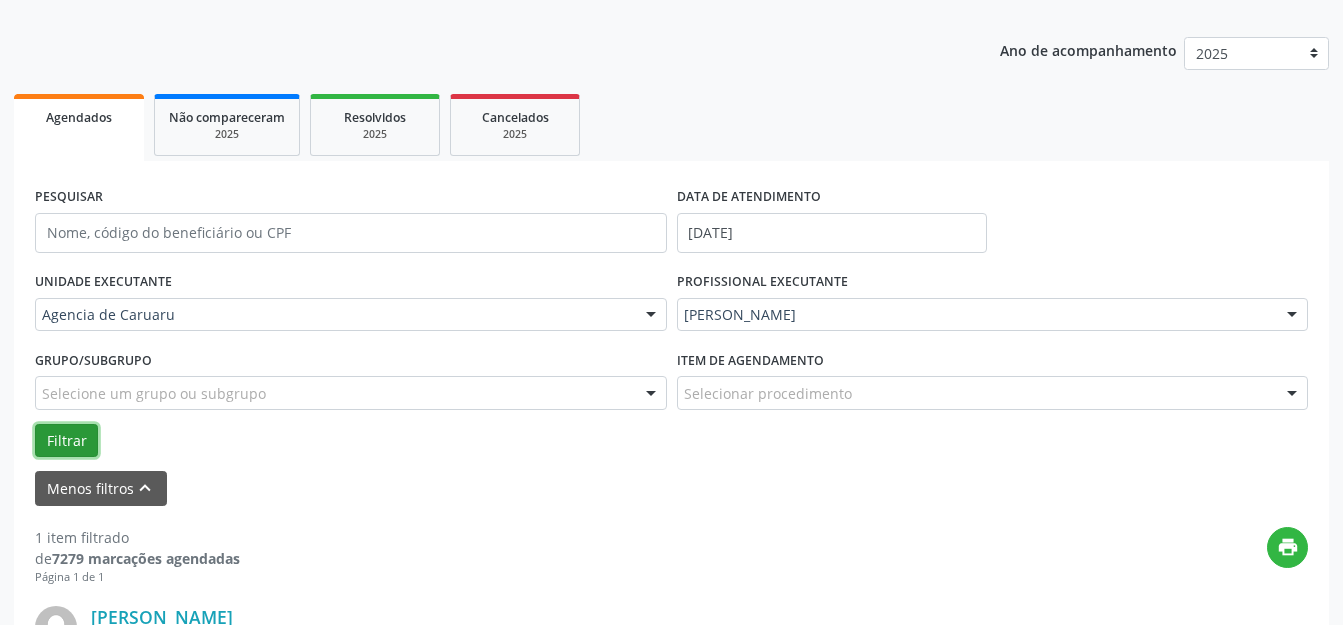 click on "Filtrar" at bounding box center [66, 441] 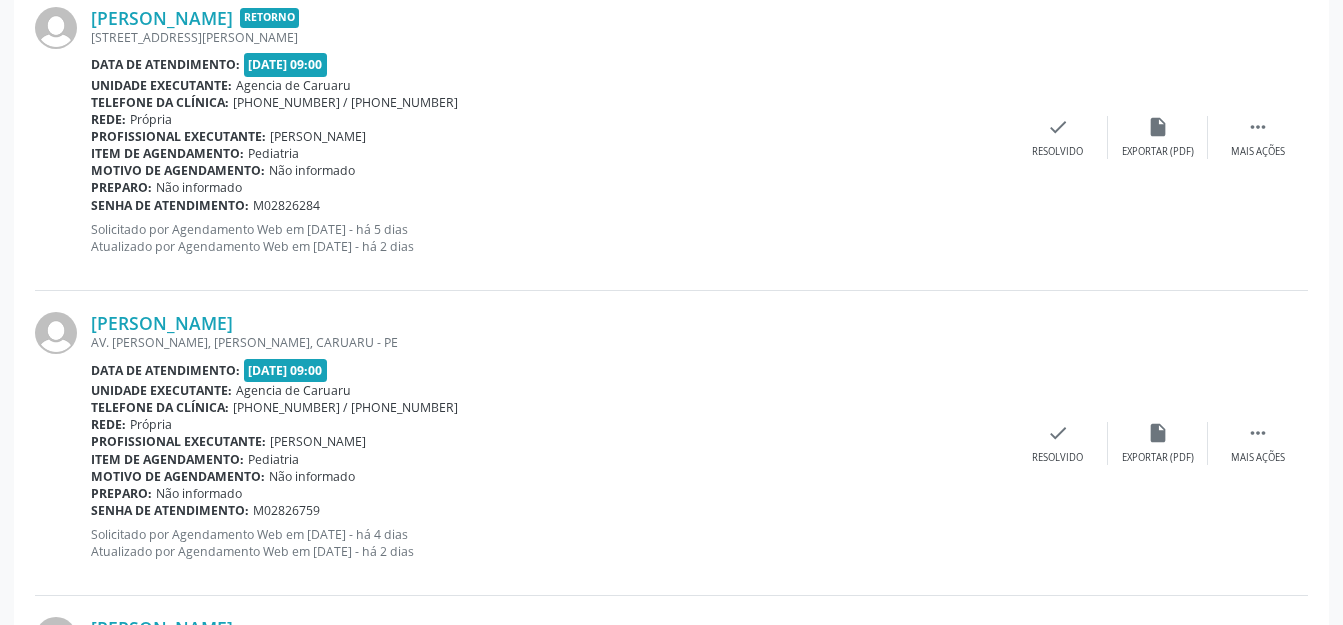 scroll, scrollTop: 3548, scrollLeft: 0, axis: vertical 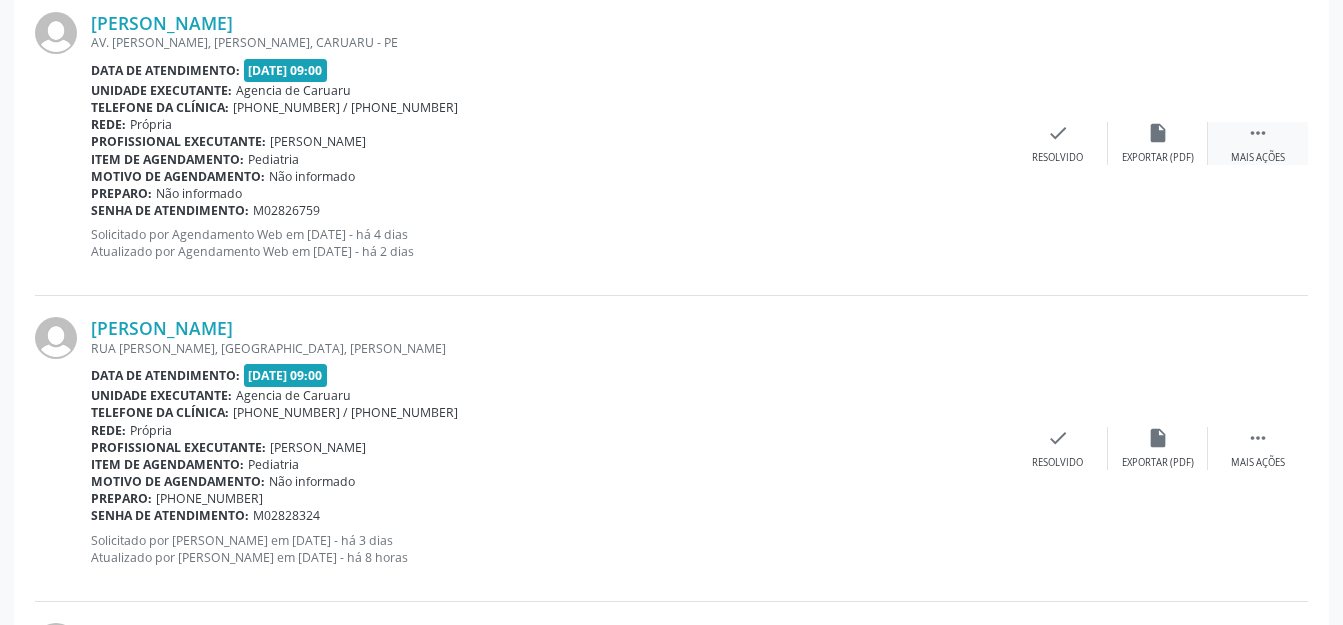 click on "Mais ações" at bounding box center (1258, 158) 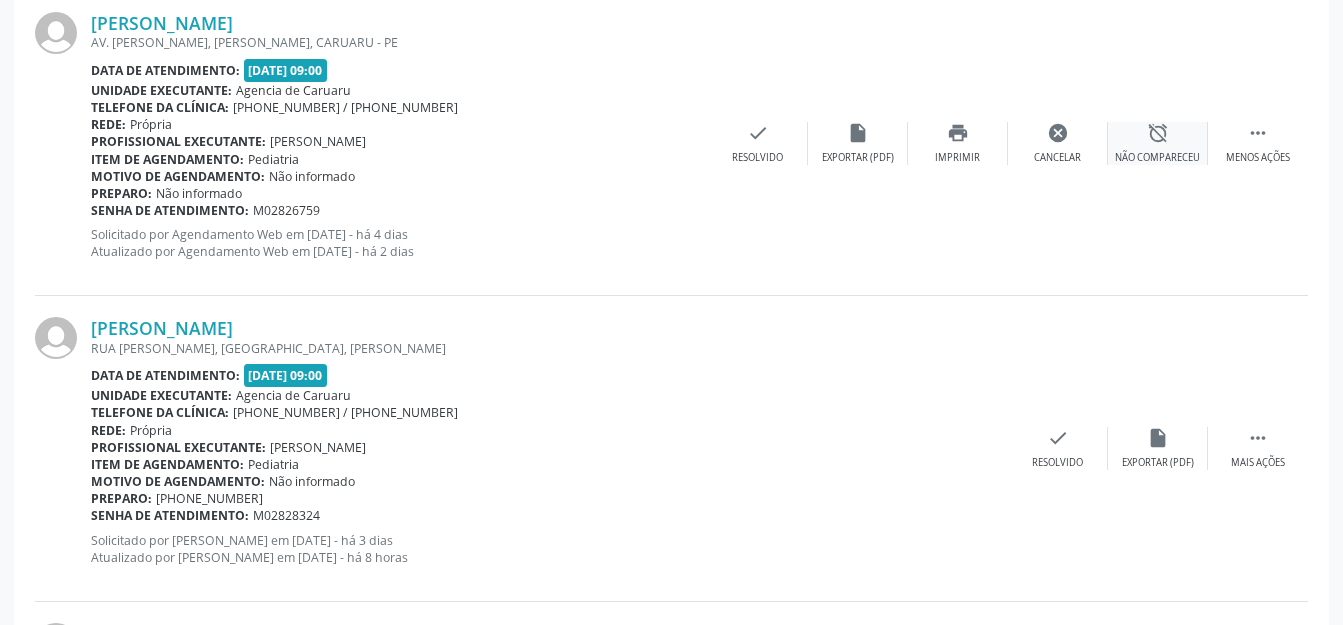 click on "Não compareceu" at bounding box center (1157, 158) 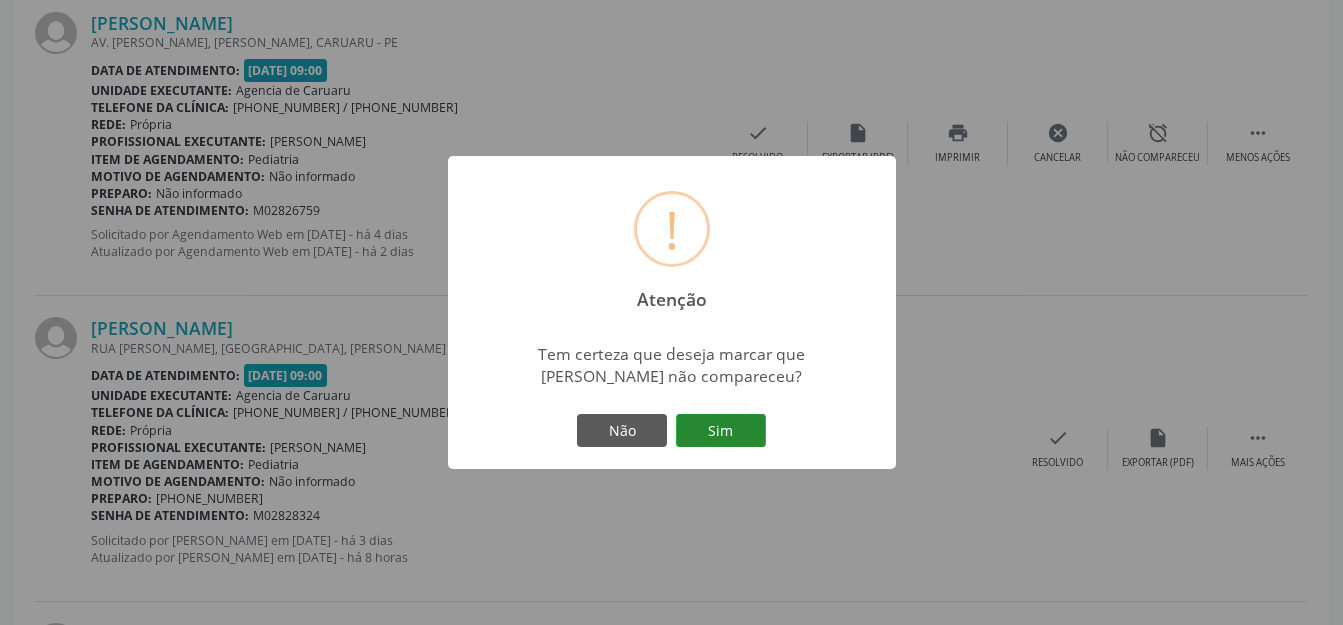 click on "Sim" at bounding box center [721, 431] 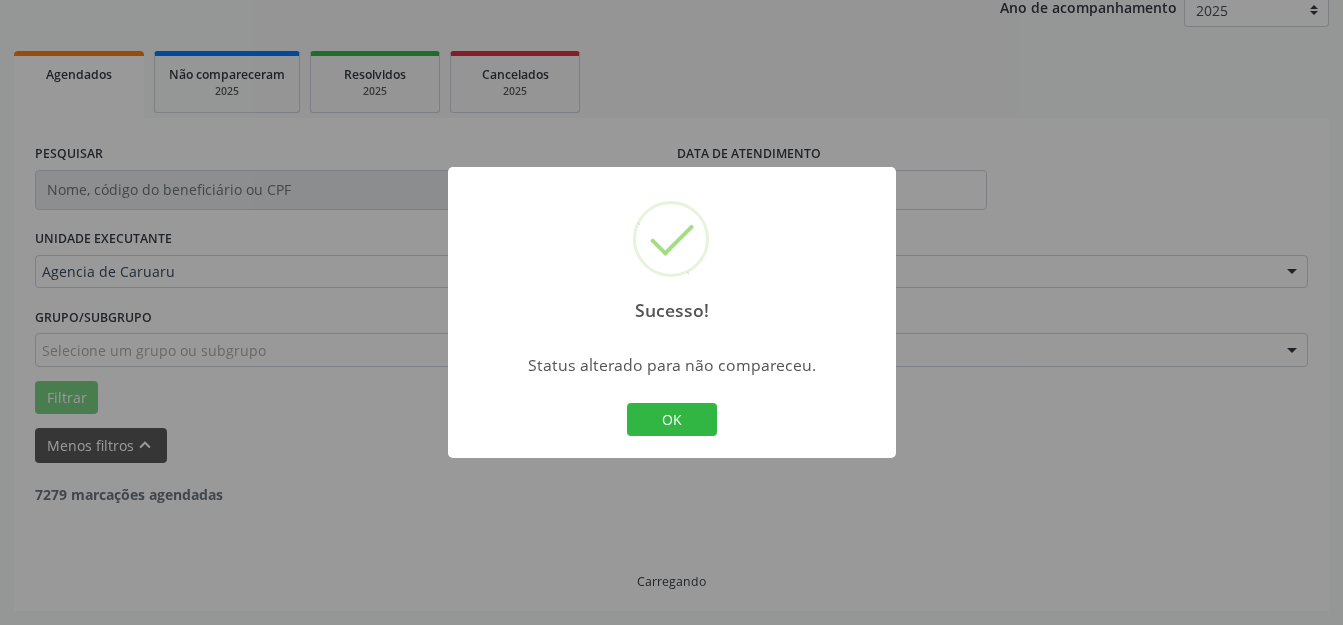 scroll, scrollTop: 248, scrollLeft: 0, axis: vertical 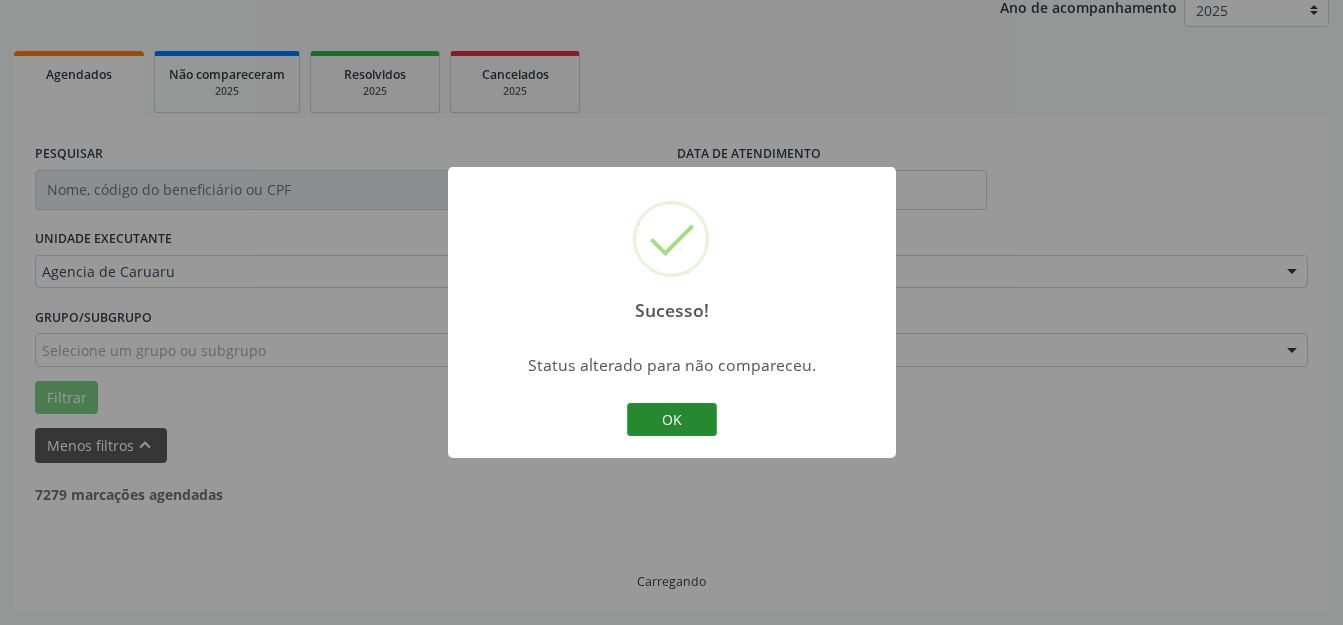 click on "OK" at bounding box center (672, 420) 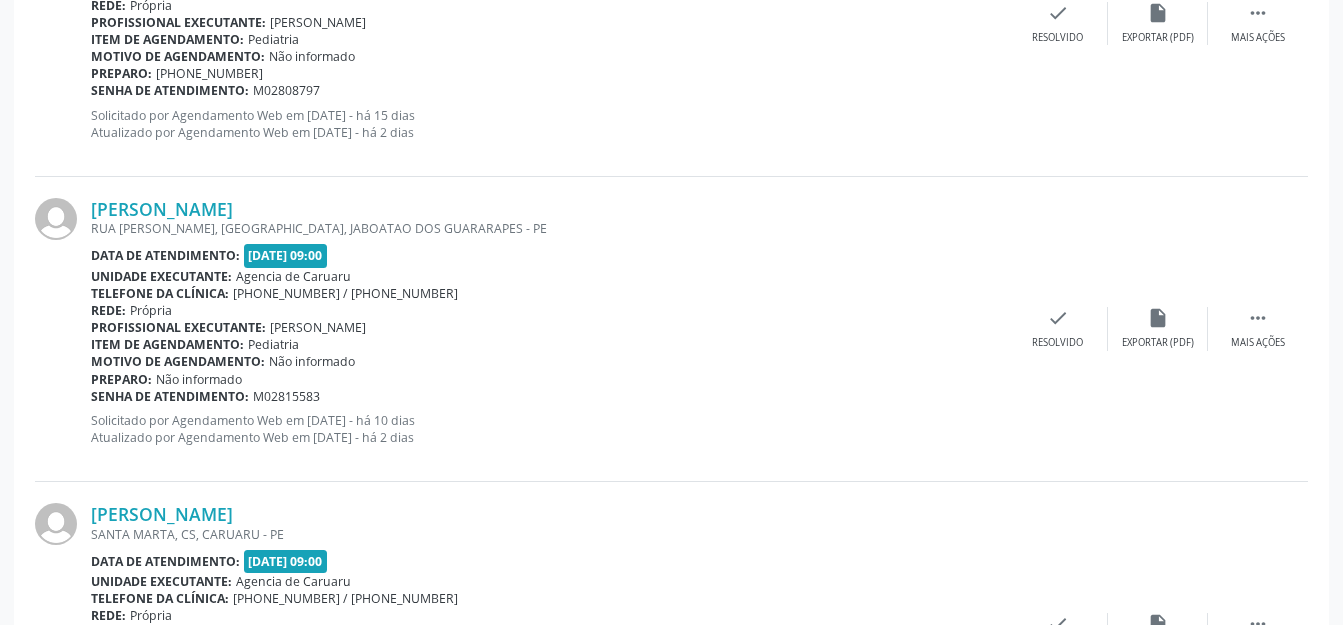 scroll, scrollTop: 762, scrollLeft: 0, axis: vertical 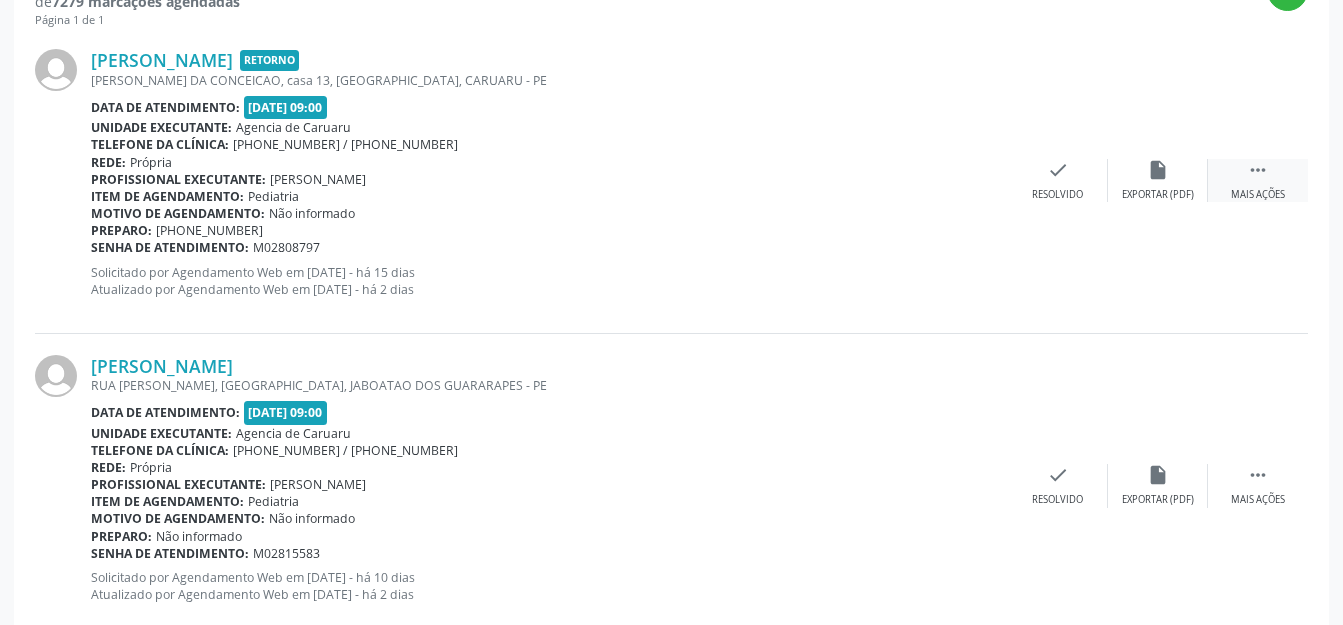 drag, startPoint x: 1244, startPoint y: 186, endPoint x: 1222, endPoint y: 186, distance: 22 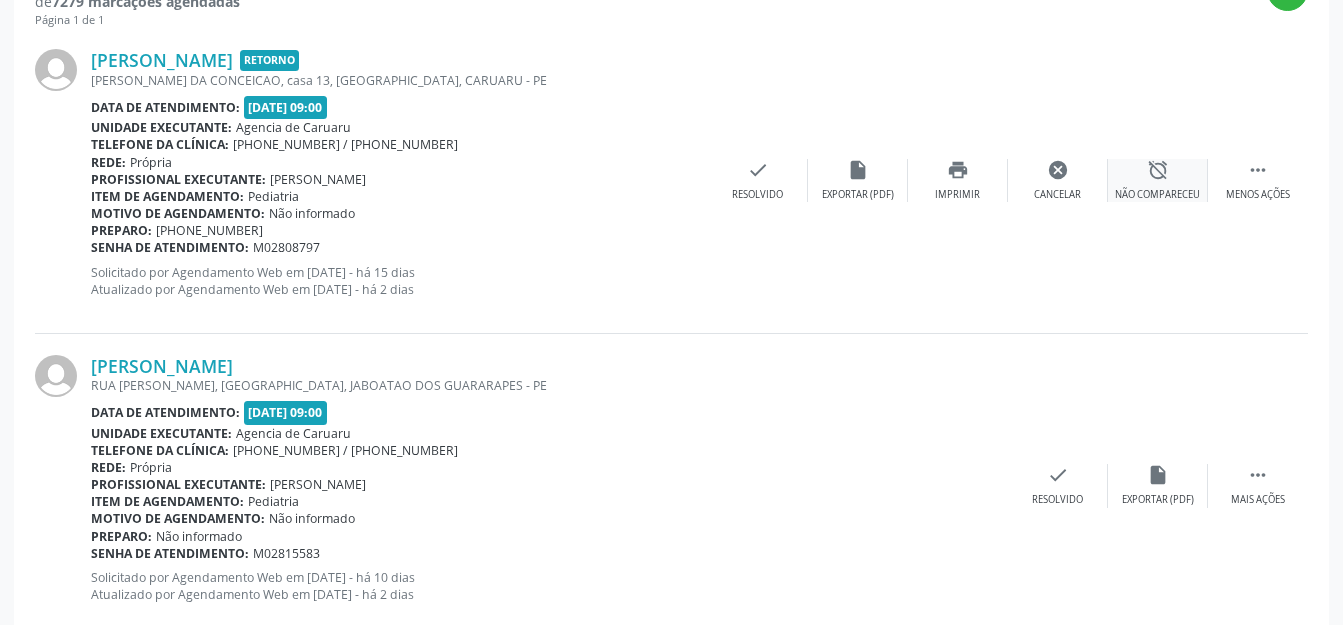 click on "Não compareceu" at bounding box center (1157, 195) 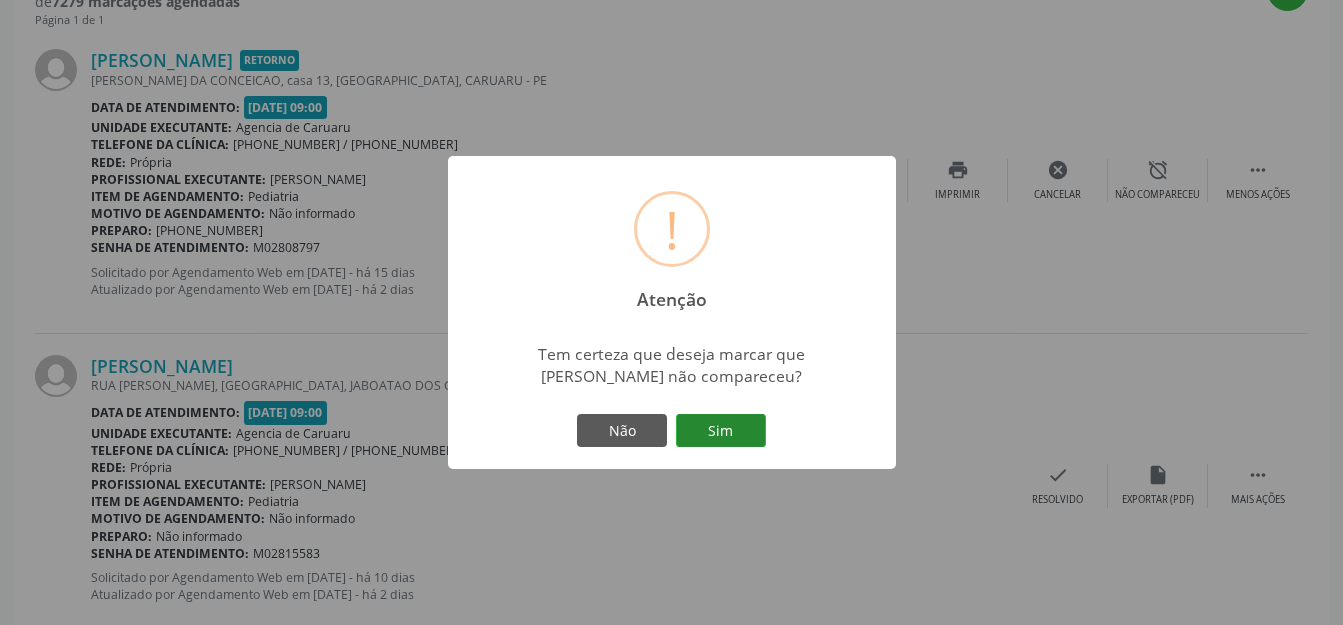 click on "Sim" at bounding box center (721, 431) 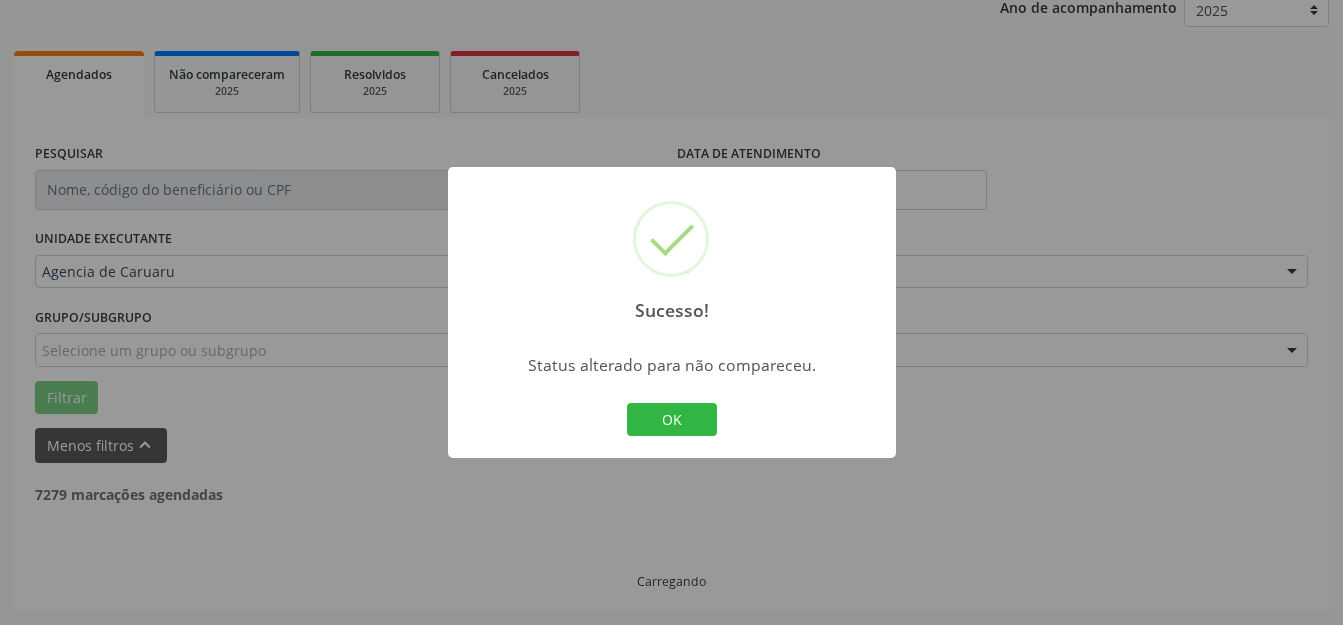 scroll, scrollTop: 248, scrollLeft: 0, axis: vertical 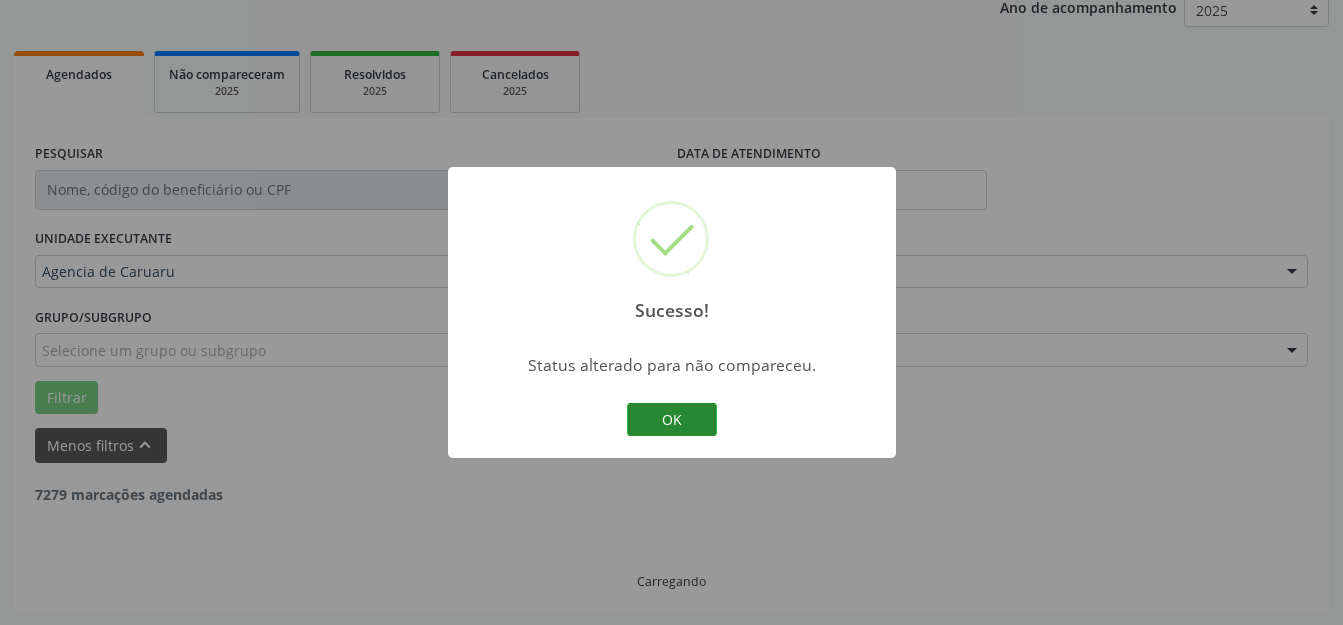 click on "OK" at bounding box center (672, 420) 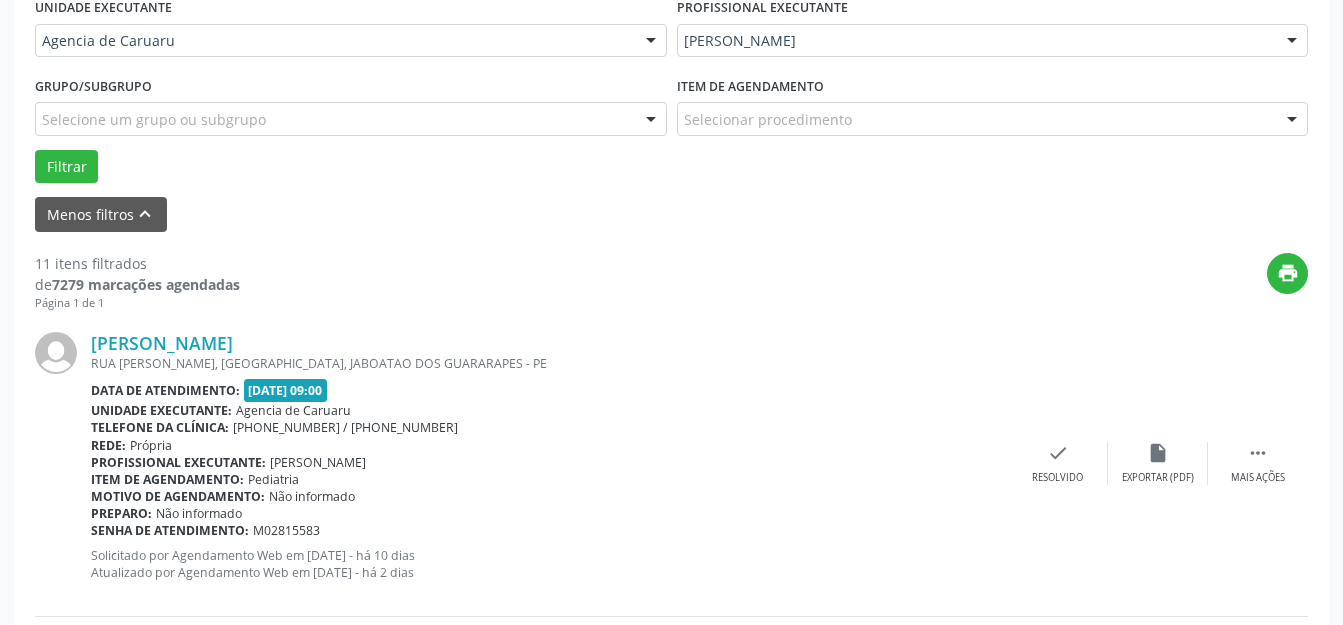 scroll, scrollTop: 548, scrollLeft: 0, axis: vertical 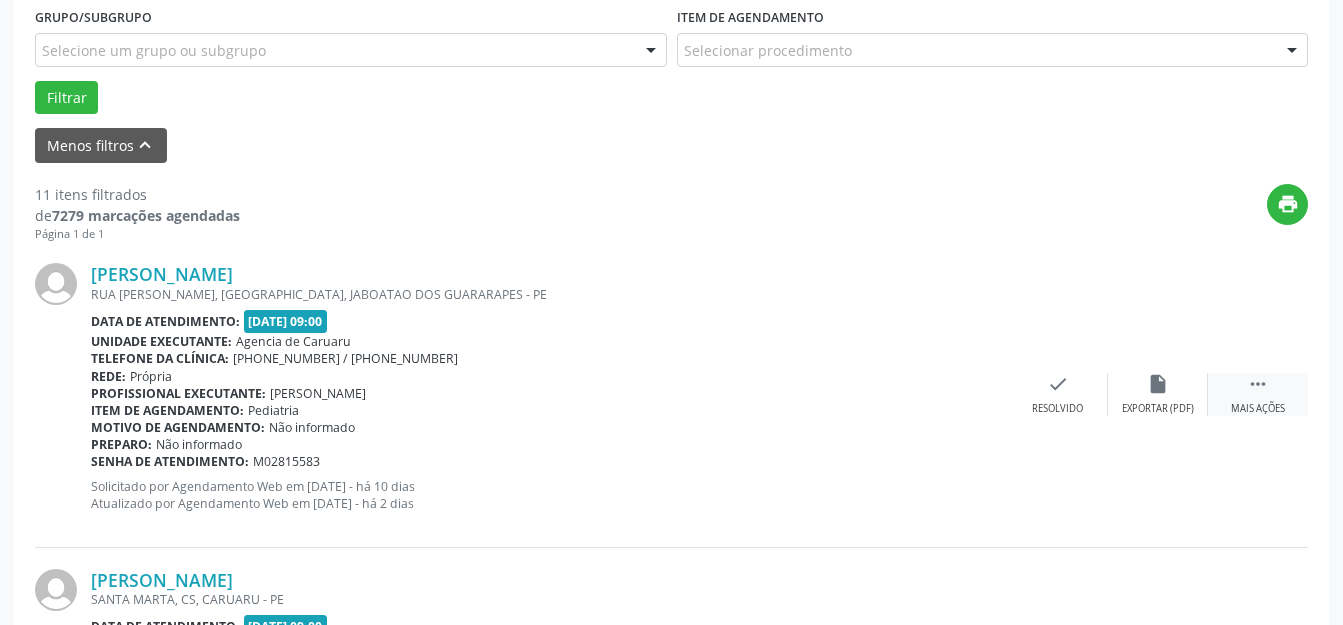 click on "" at bounding box center (1258, 384) 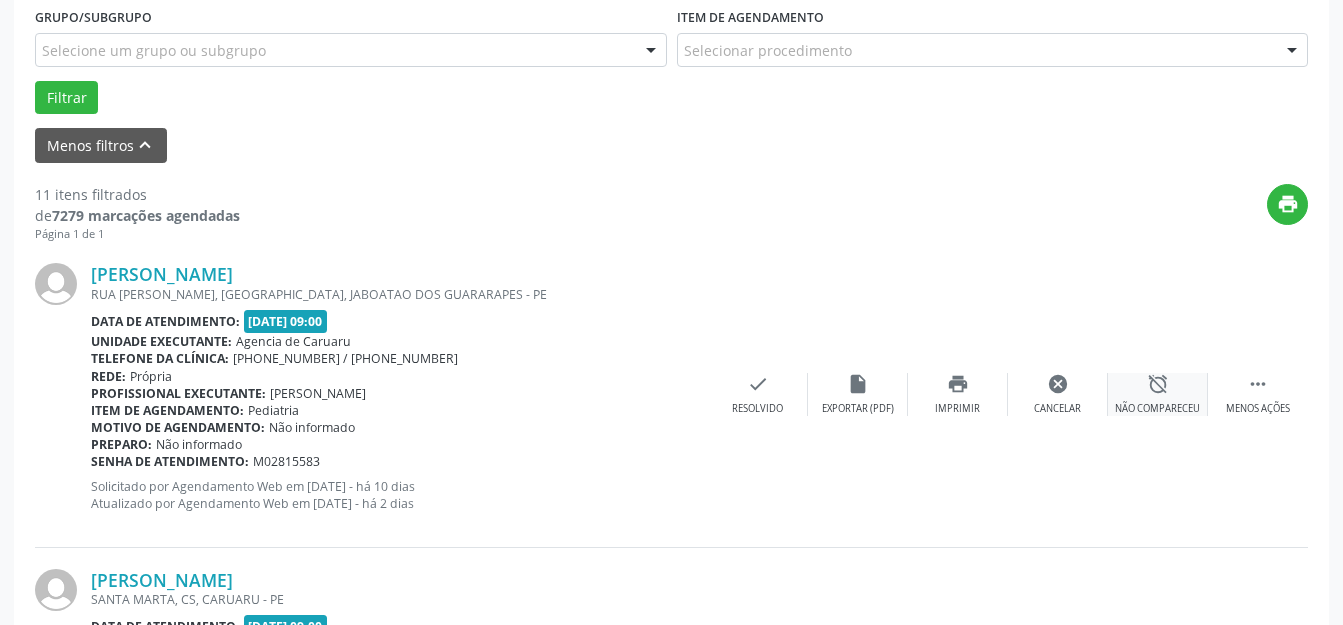 click on "Não compareceu" at bounding box center [1157, 409] 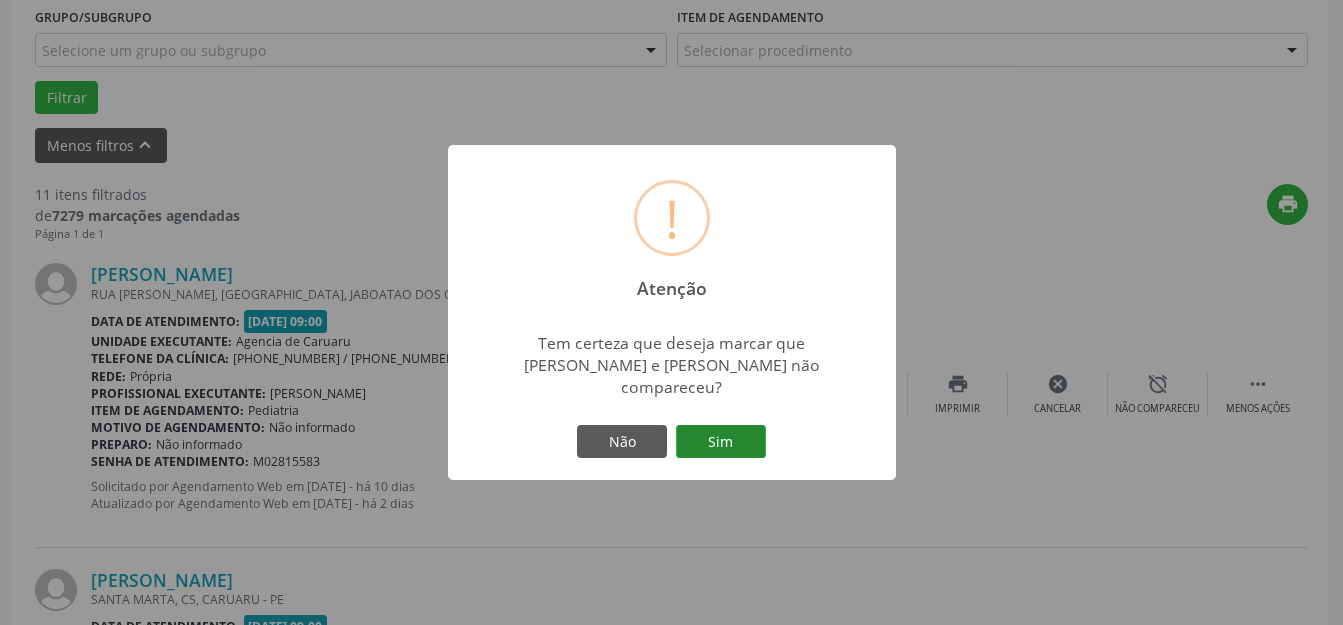 click on "Sim" at bounding box center [721, 442] 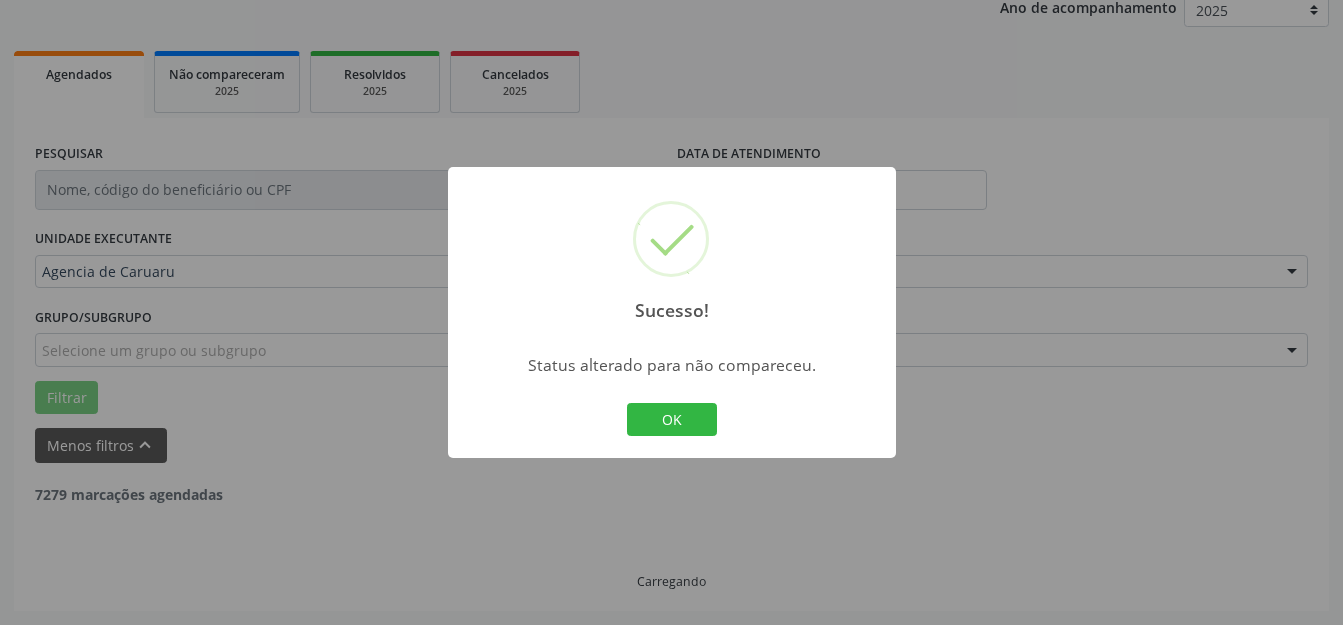 scroll, scrollTop: 248, scrollLeft: 0, axis: vertical 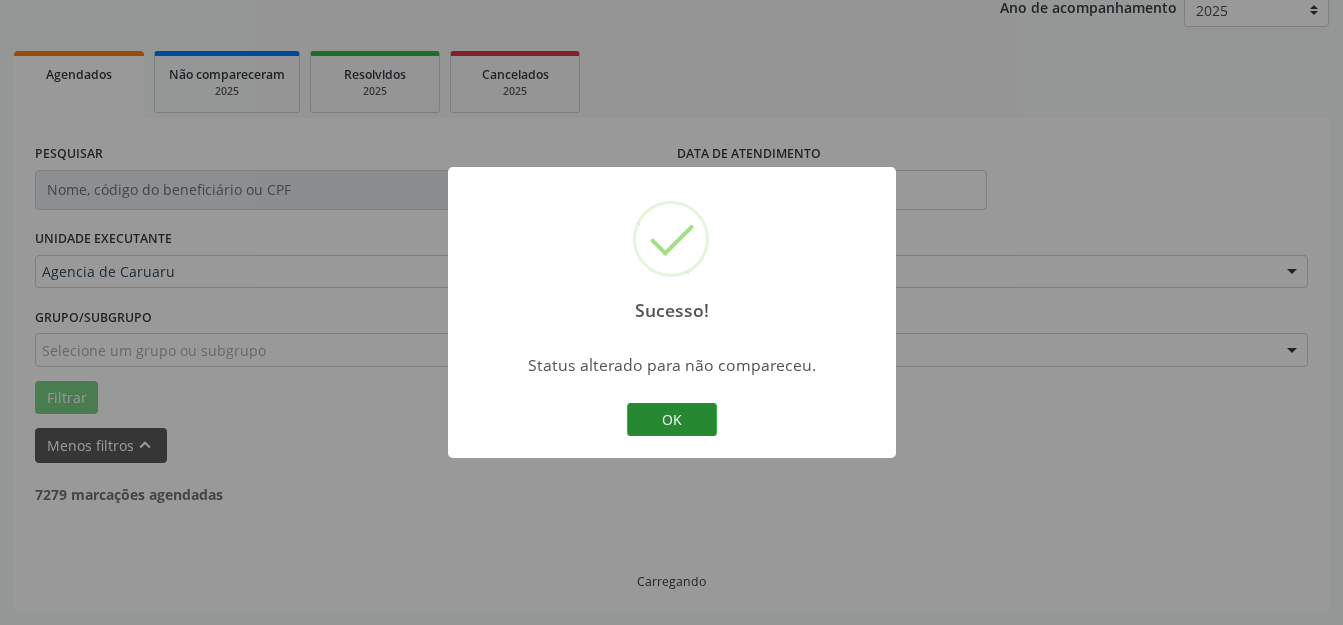 click on "OK" at bounding box center [672, 420] 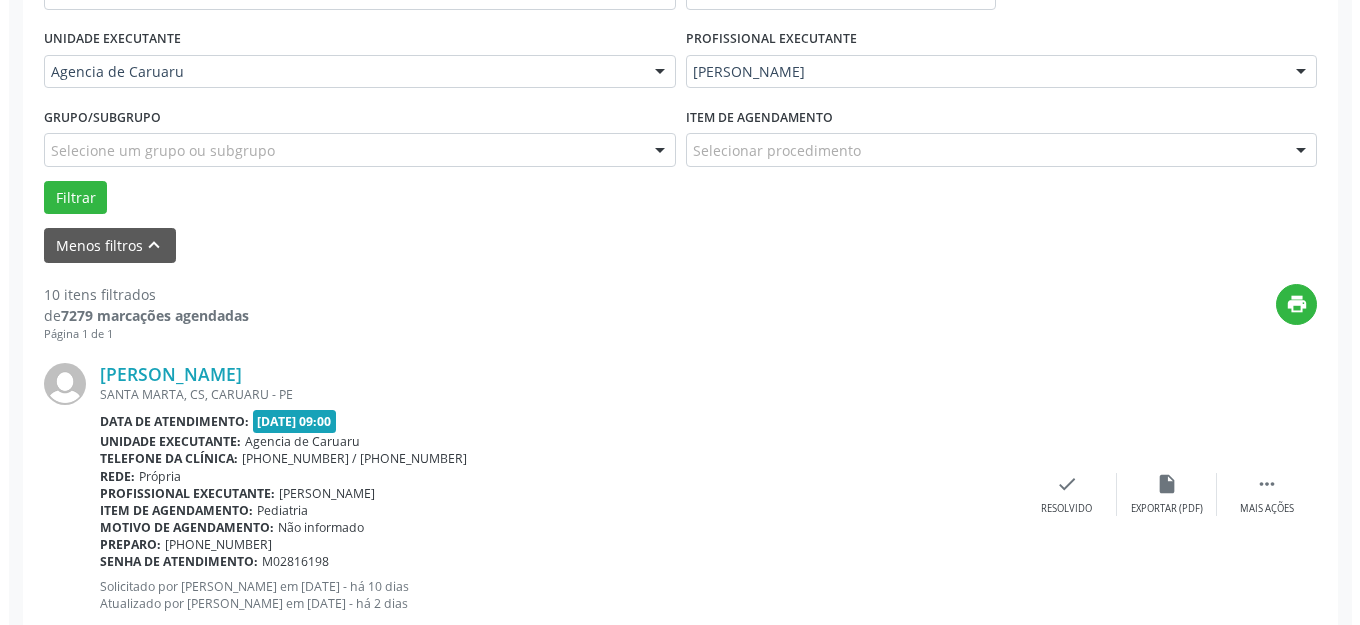 scroll, scrollTop: 748, scrollLeft: 0, axis: vertical 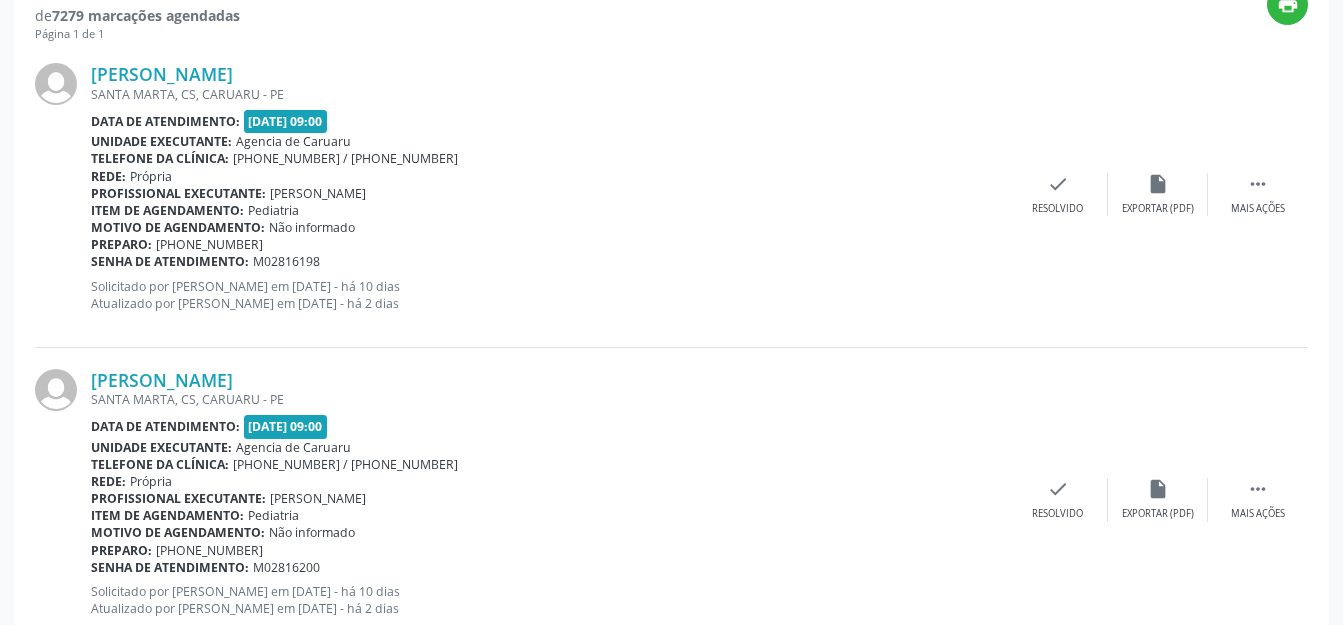 click on "[PERSON_NAME]
[GEOGRAPHIC_DATA], [GEOGRAPHIC_DATA], [GEOGRAPHIC_DATA]
Data de atendimento:
[DATE] 09:00
Unidade executante:
Agencia de [GEOGRAPHIC_DATA]
Telefone da clínica:
[PHONE_NUMBER] / [PHONE_NUMBER]
Rede:
[GEOGRAPHIC_DATA]
Profissional executante:
[PERSON_NAME]
Item de agendamento:
Pediatria
Motivo de agendamento:
Não informado
Preparo:
[PHONE_NUMBER]
Senha de atendimento:
M02816198
Solicitado por [PERSON_NAME] em [DATE] - há 10 dias
Atualizado por [PERSON_NAME] em [DATE] - há 2 dias

Mais ações
insert_drive_file
Exportar (PDF)
check
Resolvido" at bounding box center [671, 194] 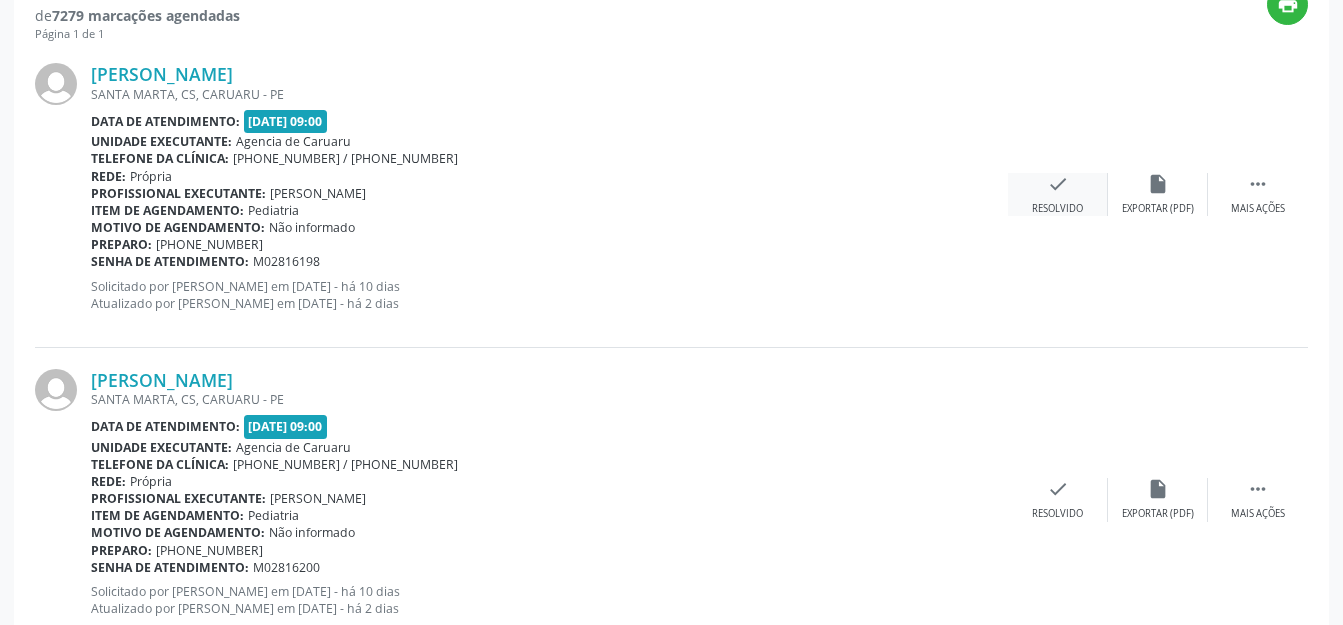 click on "check
Resolvido" at bounding box center [1058, 194] 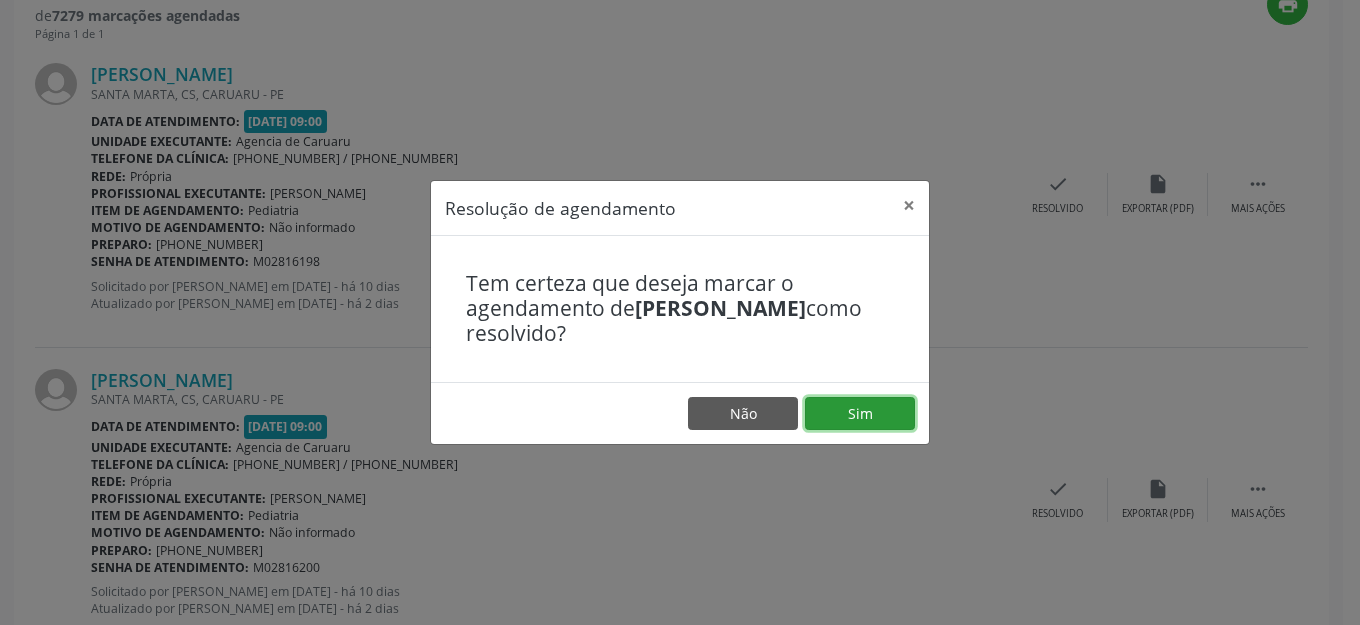 click on "Sim" at bounding box center (860, 414) 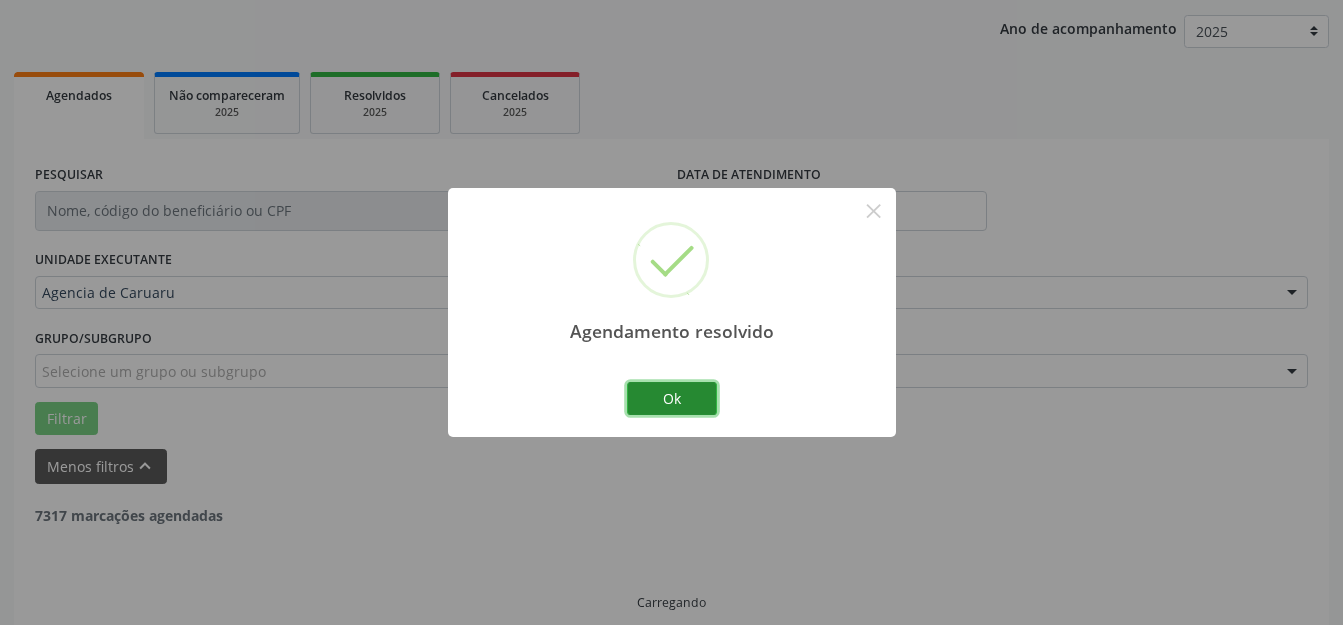 scroll, scrollTop: 248, scrollLeft: 0, axis: vertical 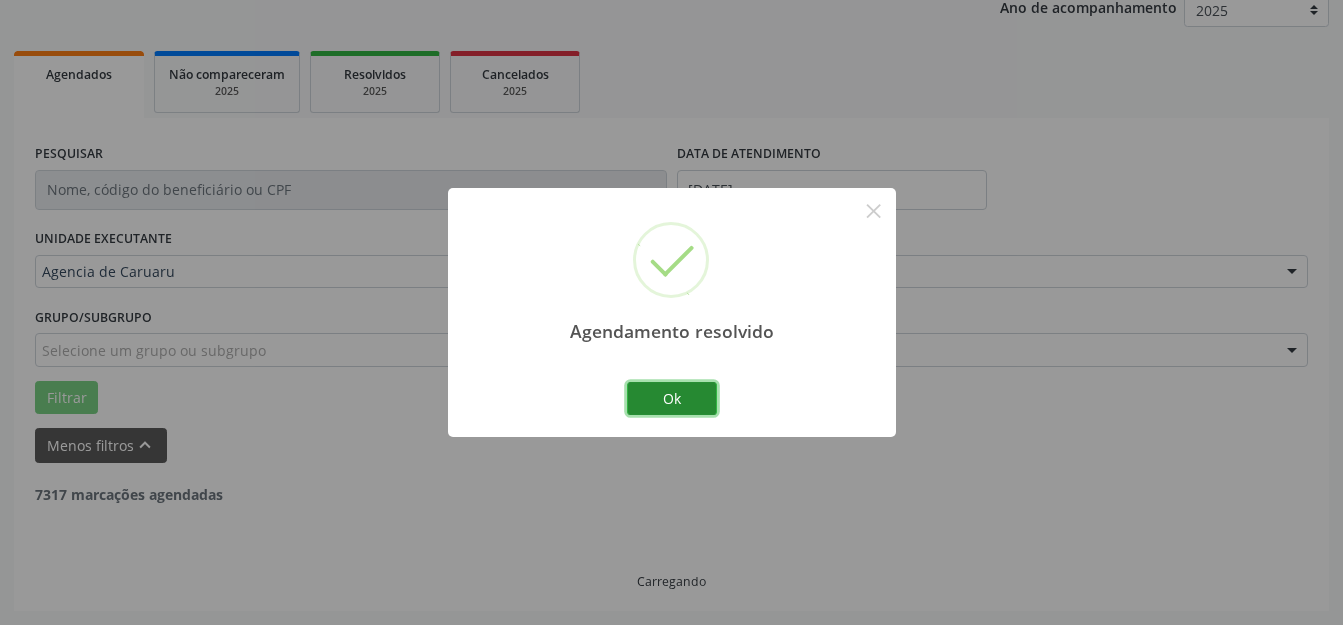 click on "Ok" at bounding box center (672, 399) 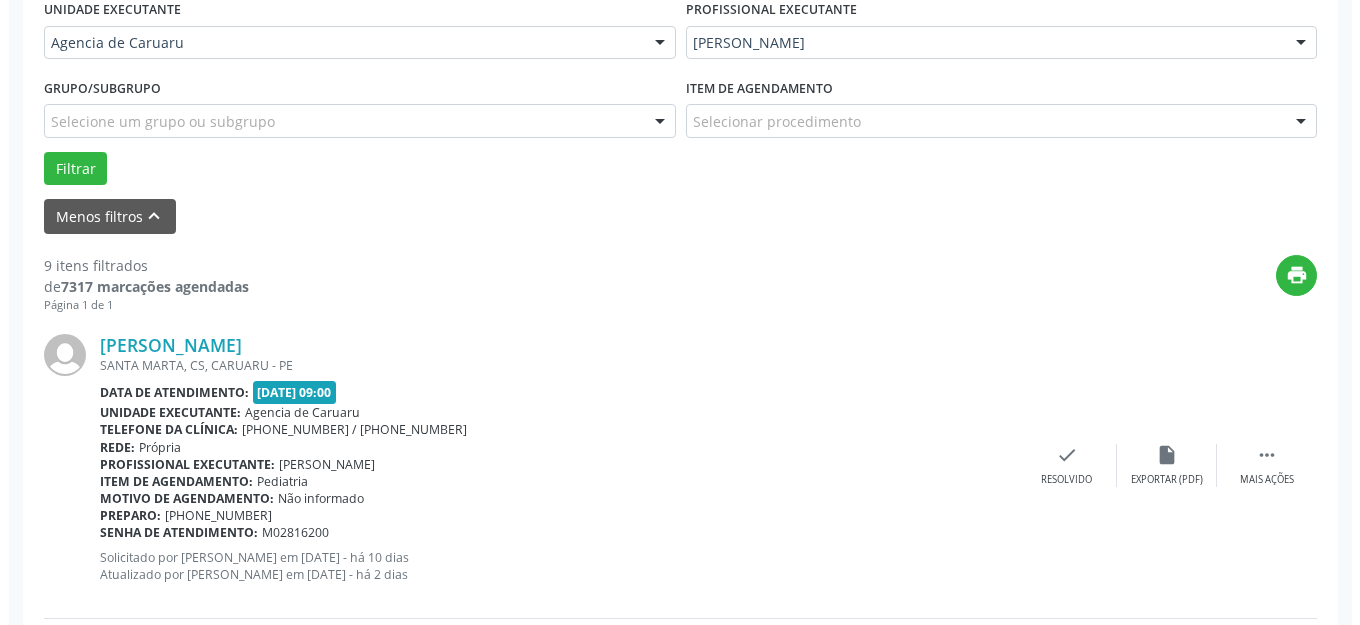 scroll, scrollTop: 548, scrollLeft: 0, axis: vertical 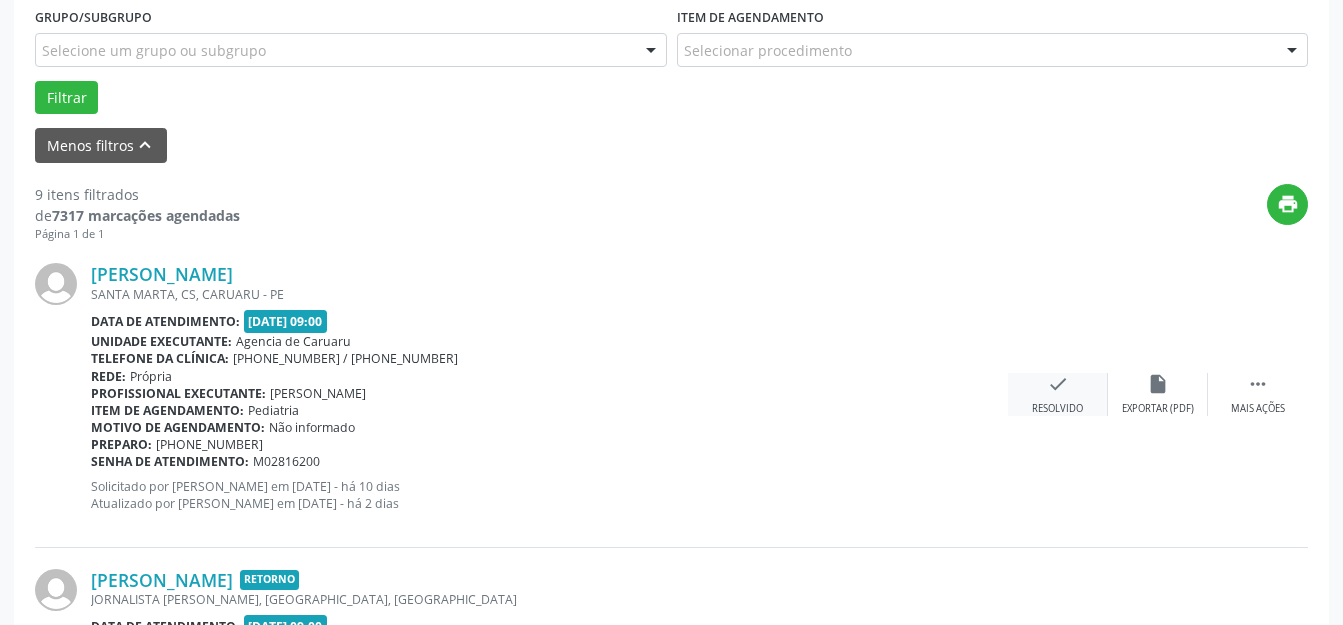 click on "check
Resolvido" at bounding box center (1058, 394) 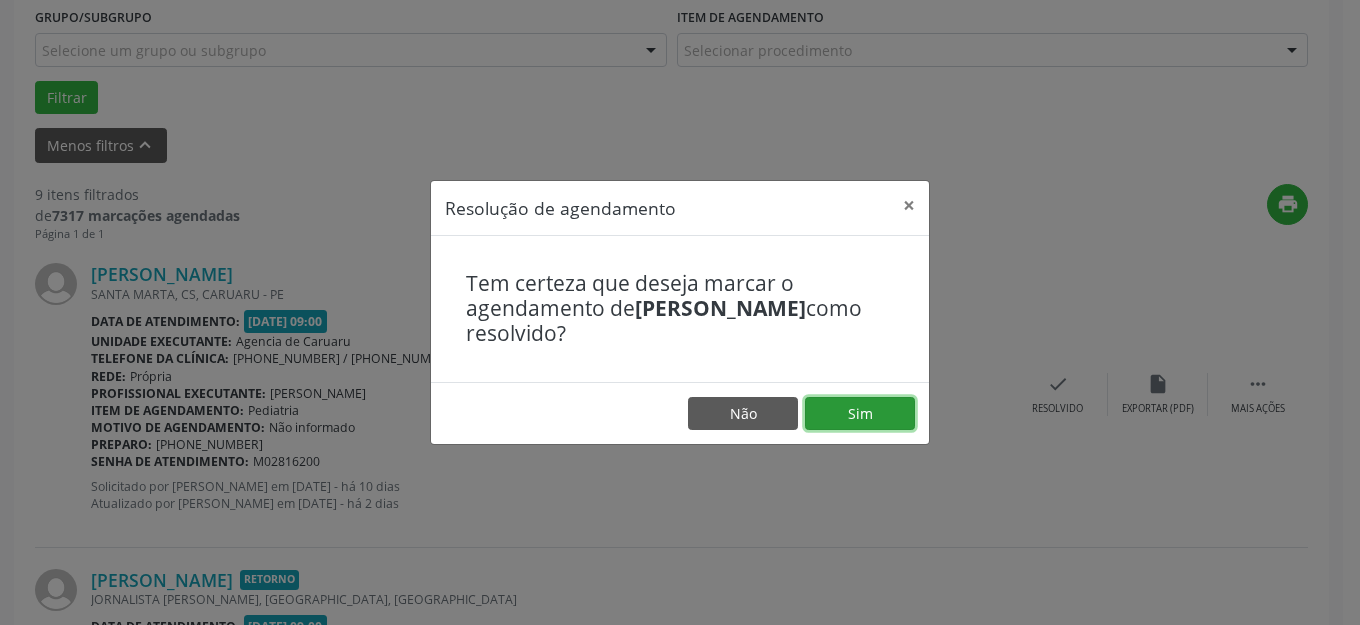 click on "Sim" at bounding box center (860, 414) 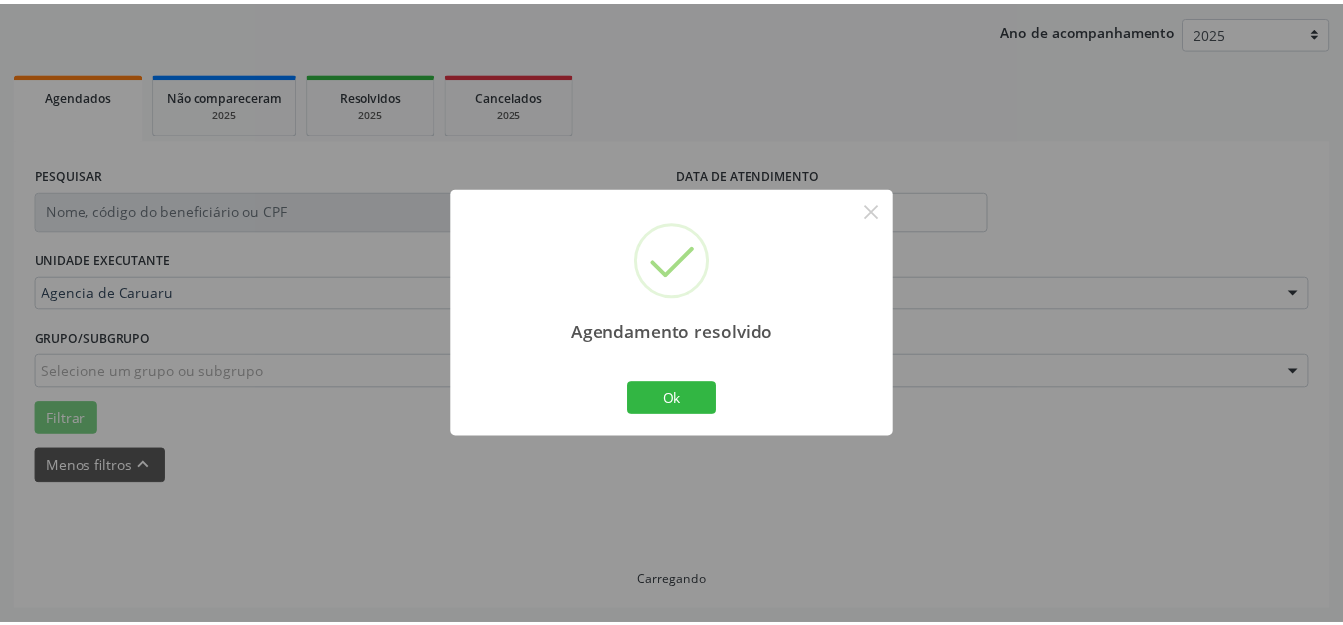 scroll, scrollTop: 248, scrollLeft: 0, axis: vertical 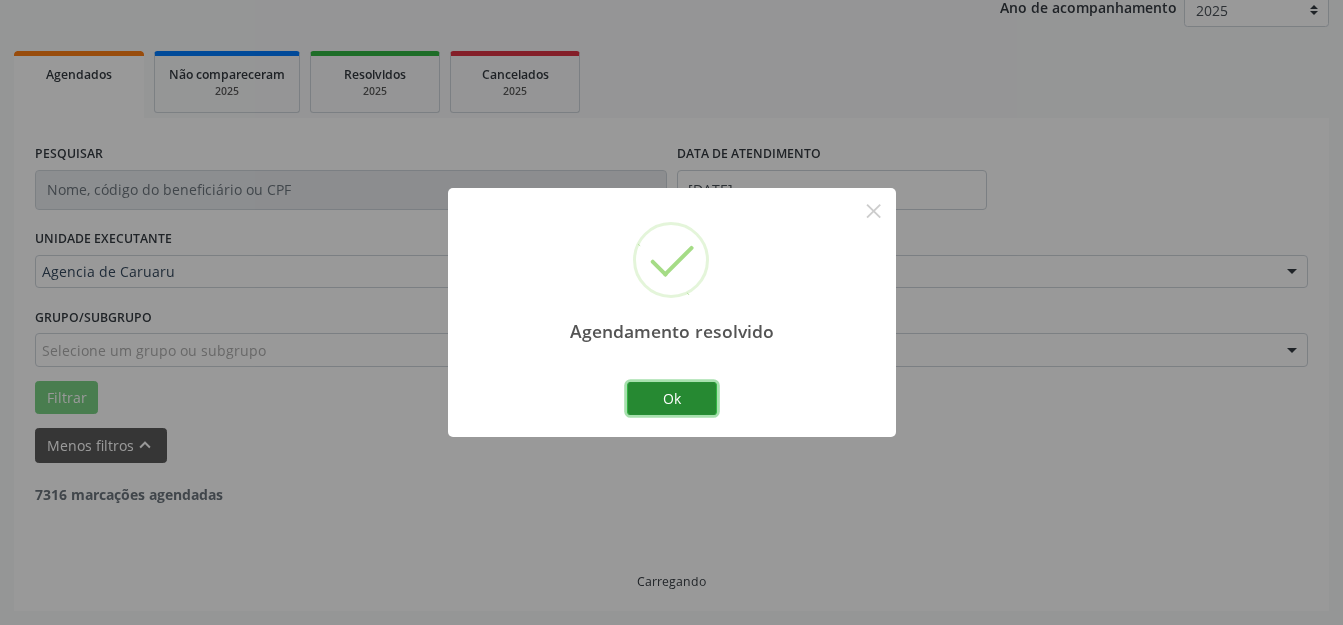 click on "Ok" at bounding box center (672, 399) 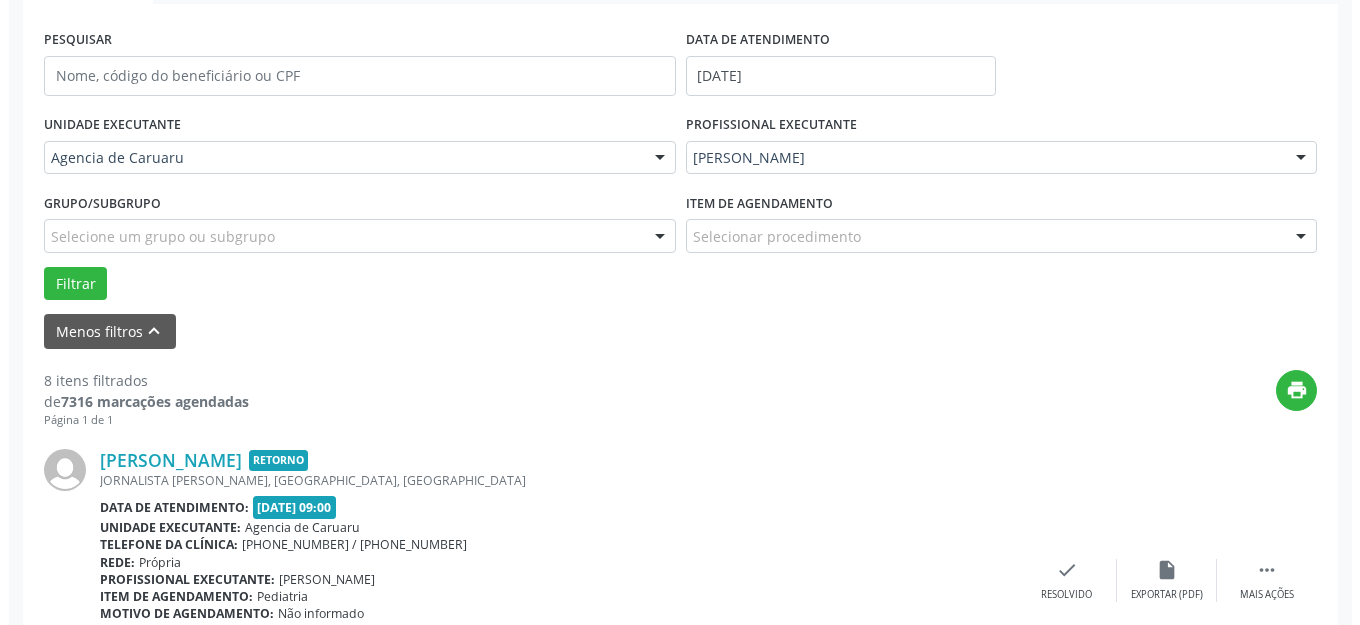 scroll, scrollTop: 648, scrollLeft: 0, axis: vertical 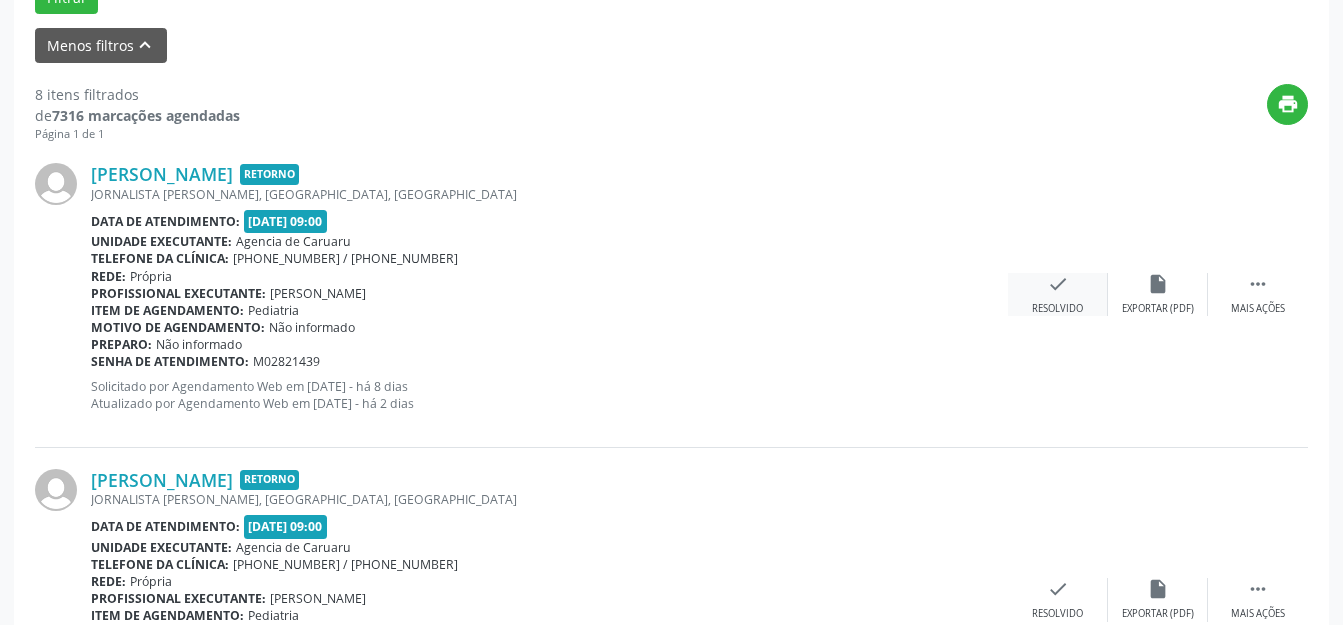click on "check" at bounding box center (1058, 284) 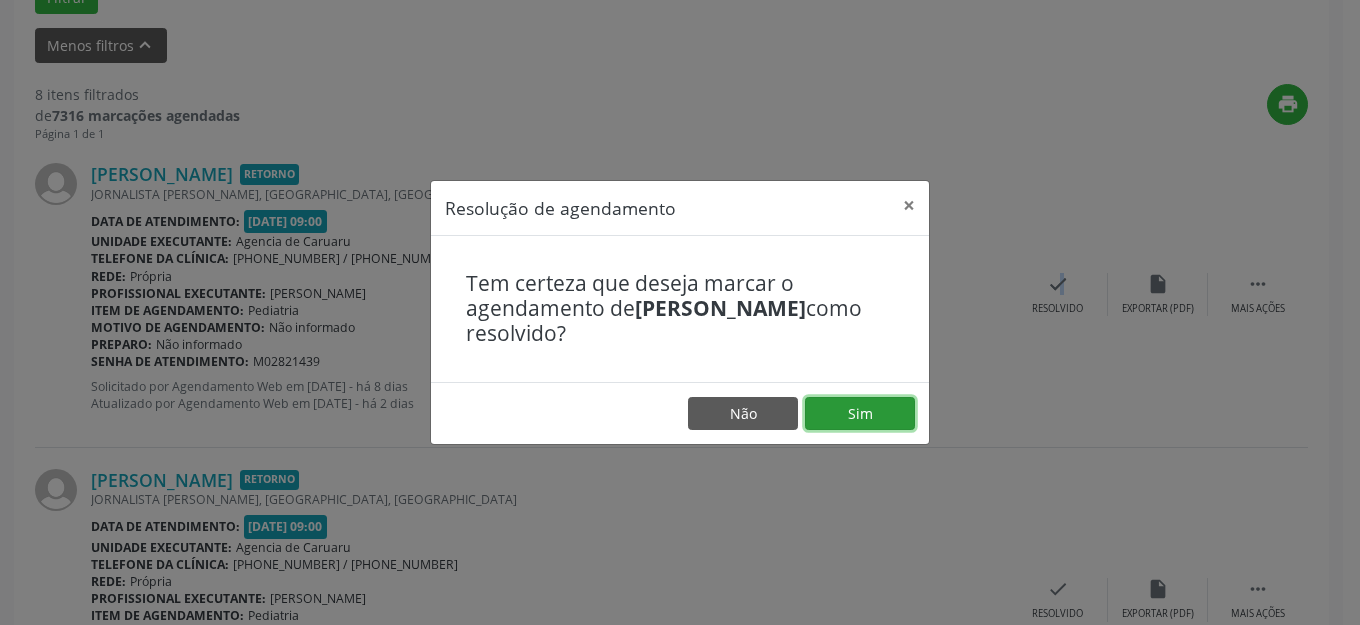 click on "Sim" at bounding box center [860, 414] 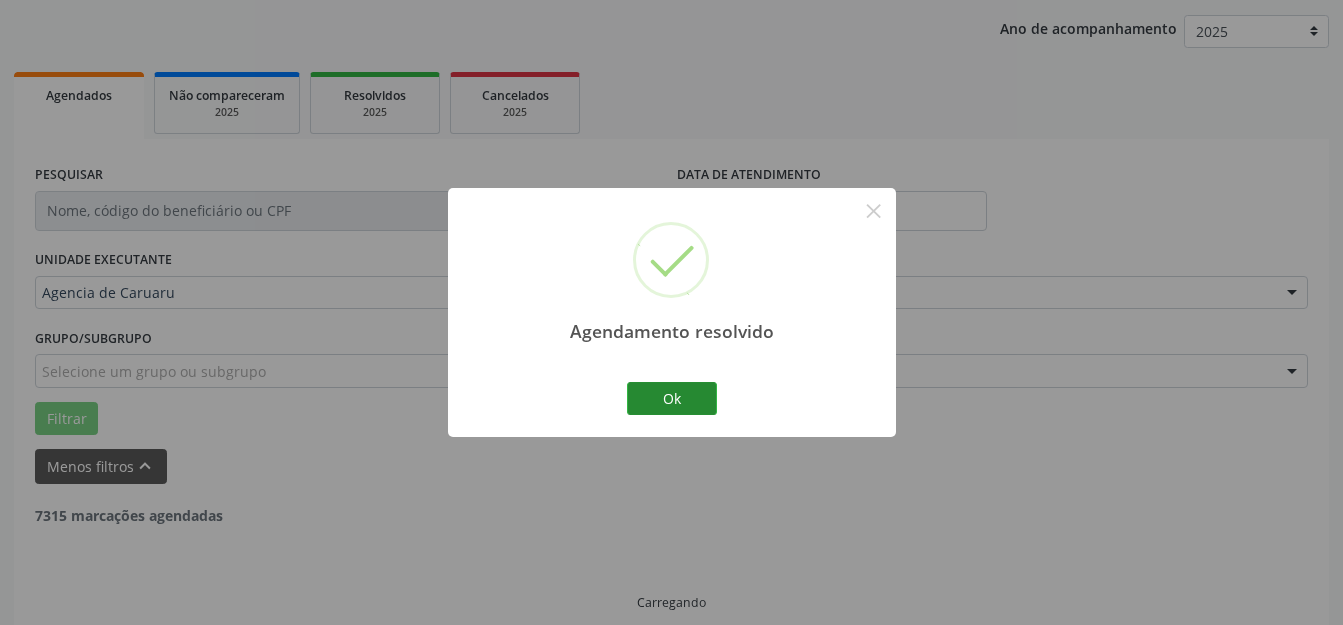 scroll, scrollTop: 248, scrollLeft: 0, axis: vertical 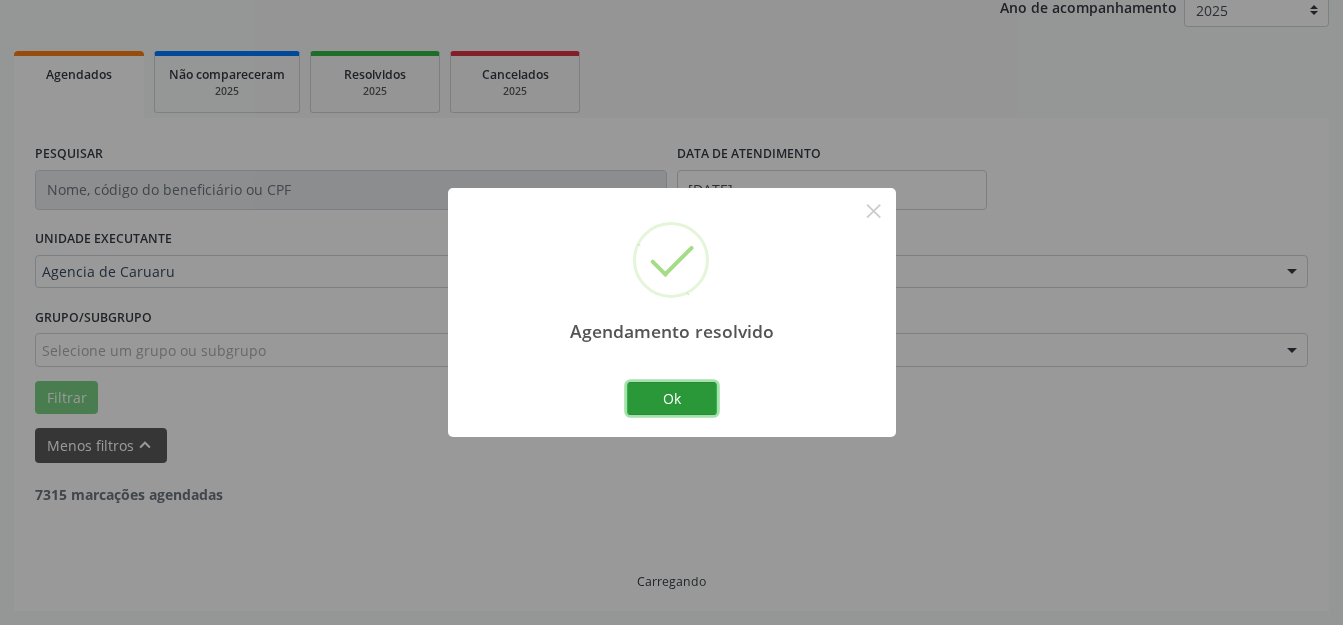 click on "Ok" at bounding box center [672, 399] 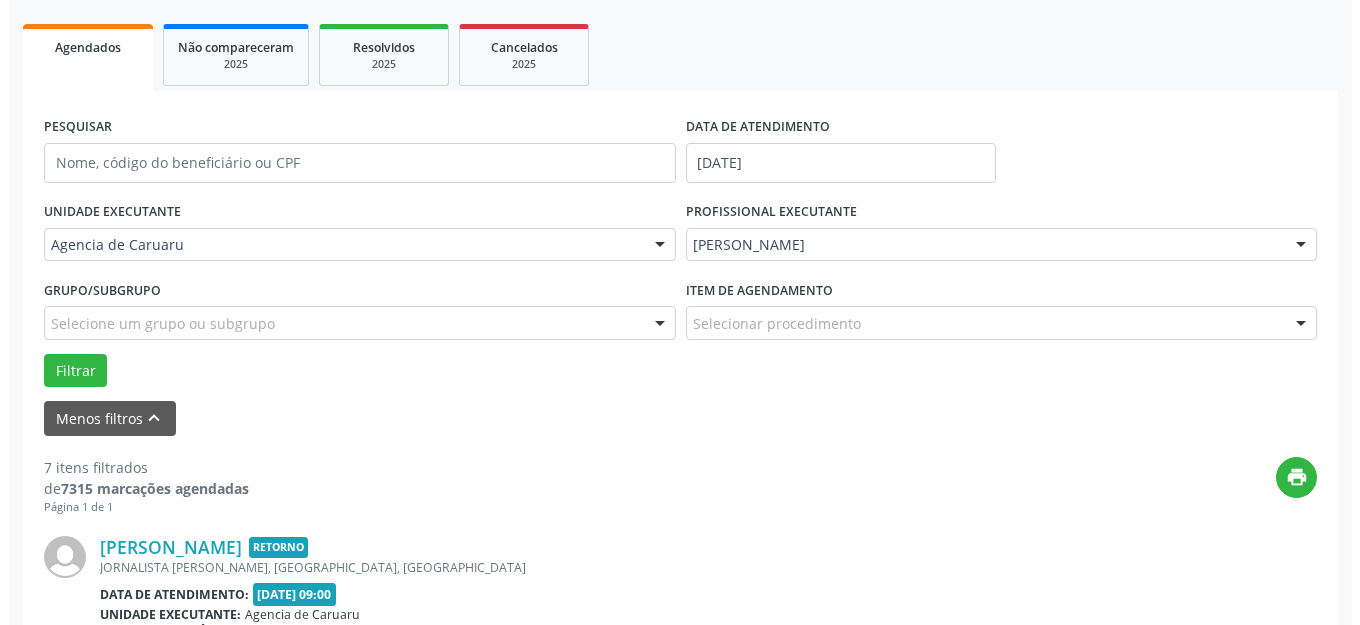 scroll, scrollTop: 448, scrollLeft: 0, axis: vertical 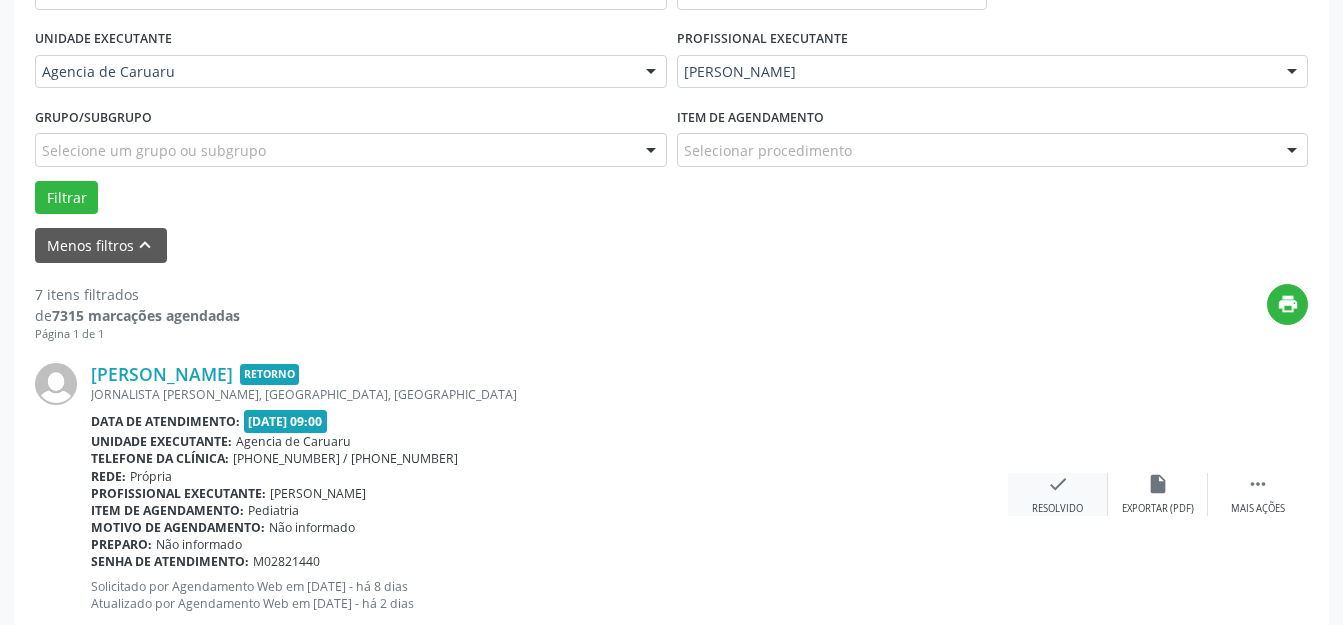 click on "Resolvido" at bounding box center [1057, 509] 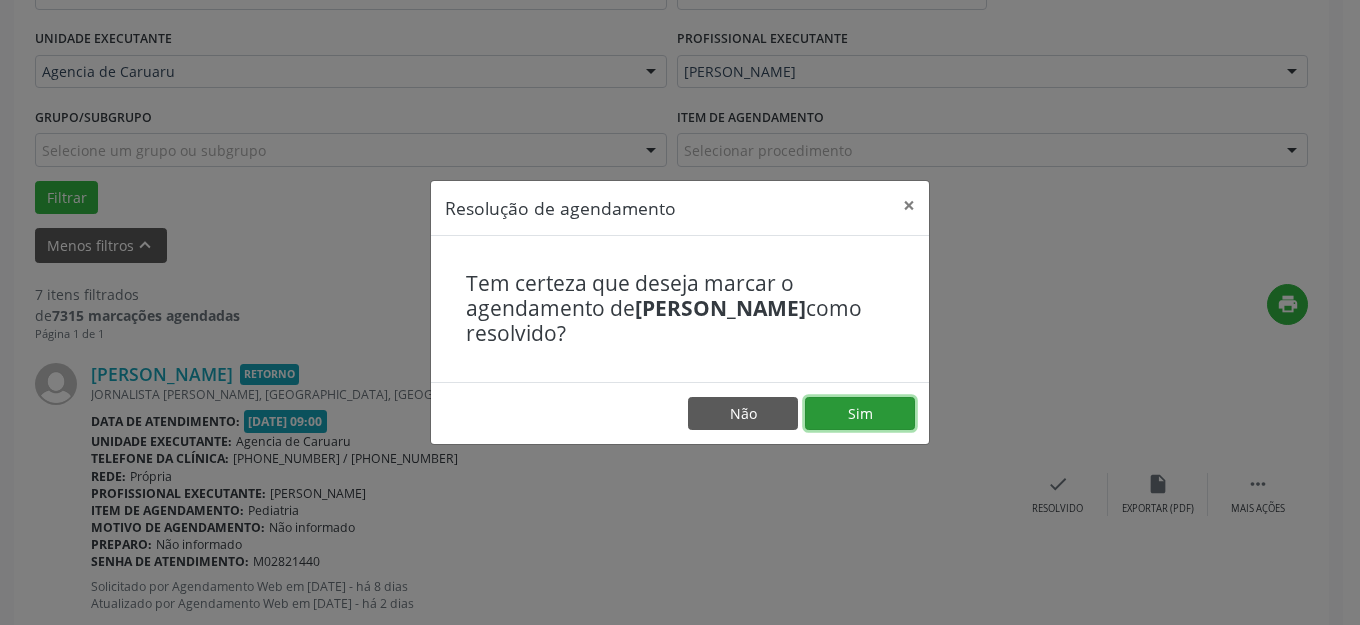click on "Sim" at bounding box center (860, 414) 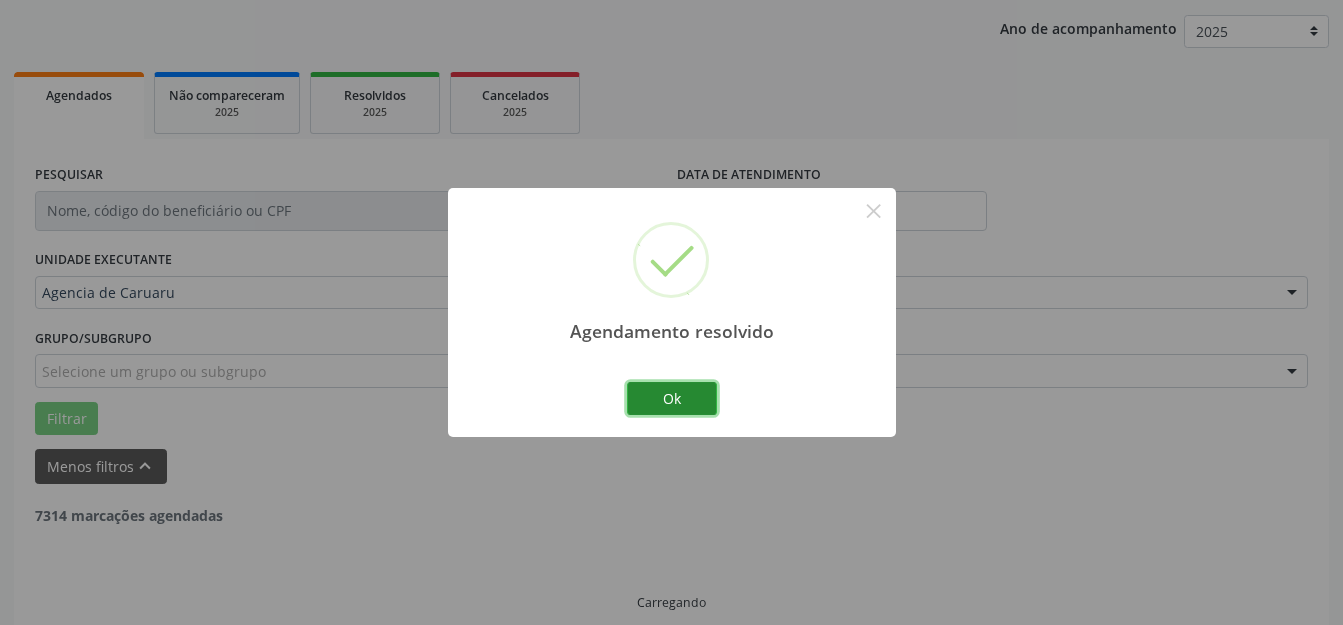 click on "Ok" at bounding box center (672, 399) 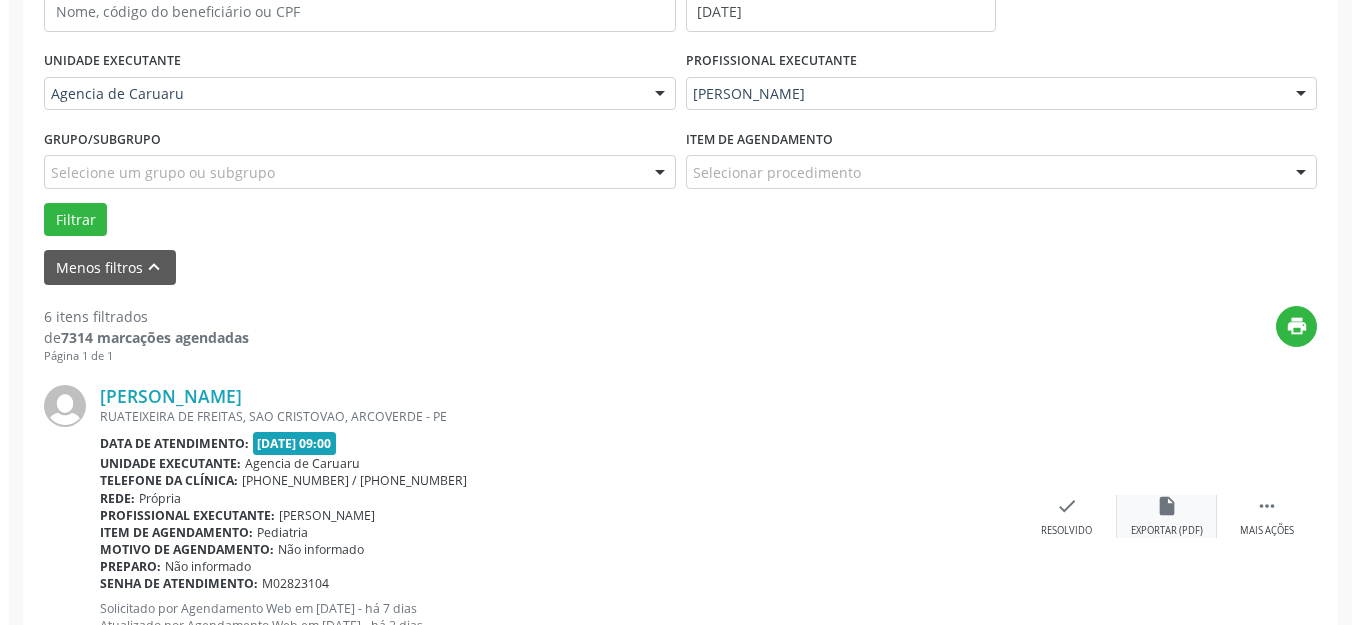 scroll, scrollTop: 548, scrollLeft: 0, axis: vertical 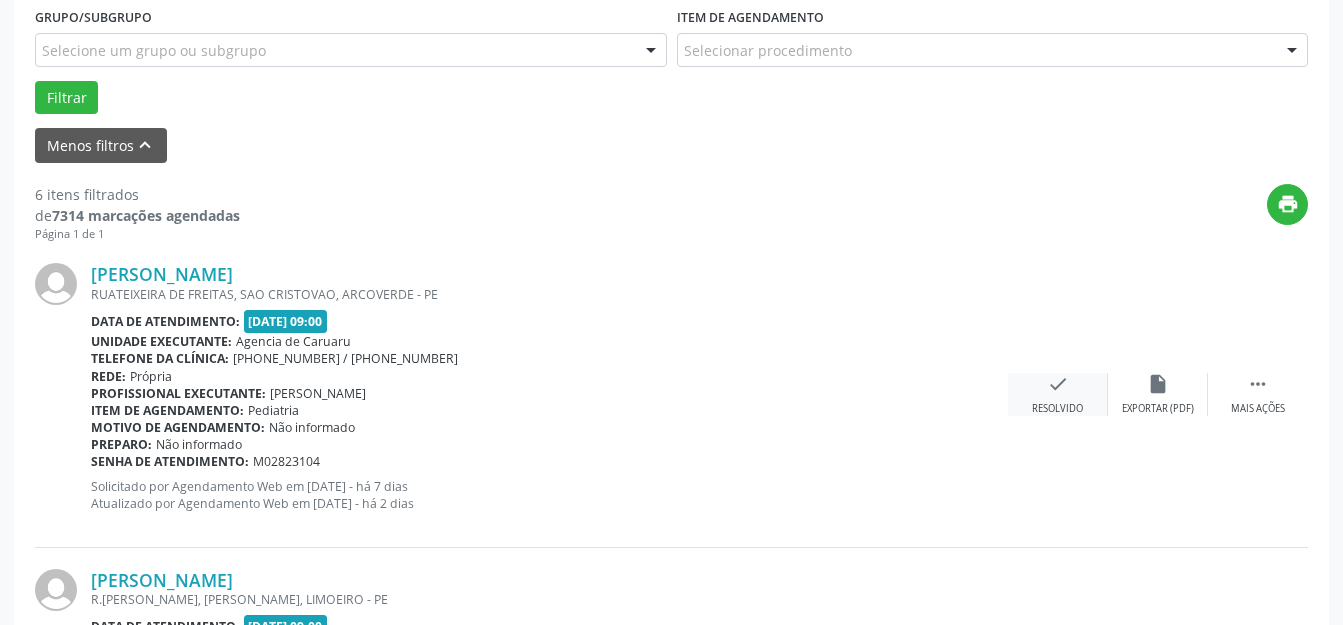 click on "check
Resolvido" at bounding box center (1058, 394) 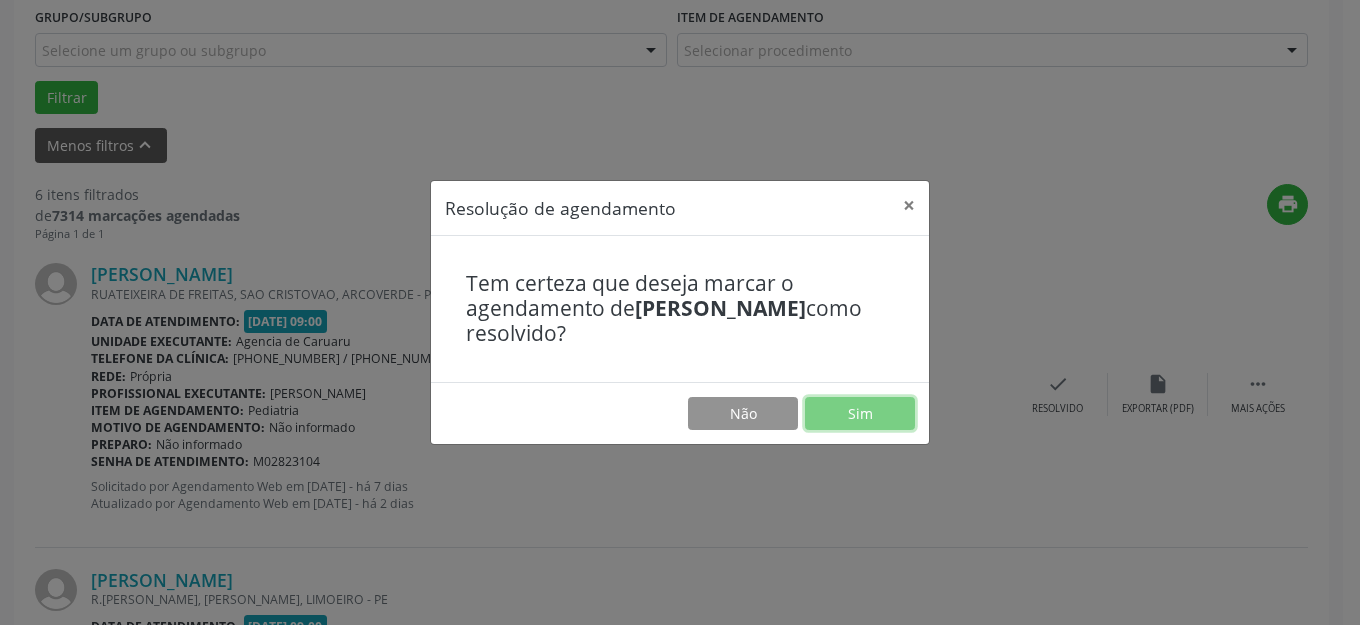 click on "Sim" at bounding box center [860, 414] 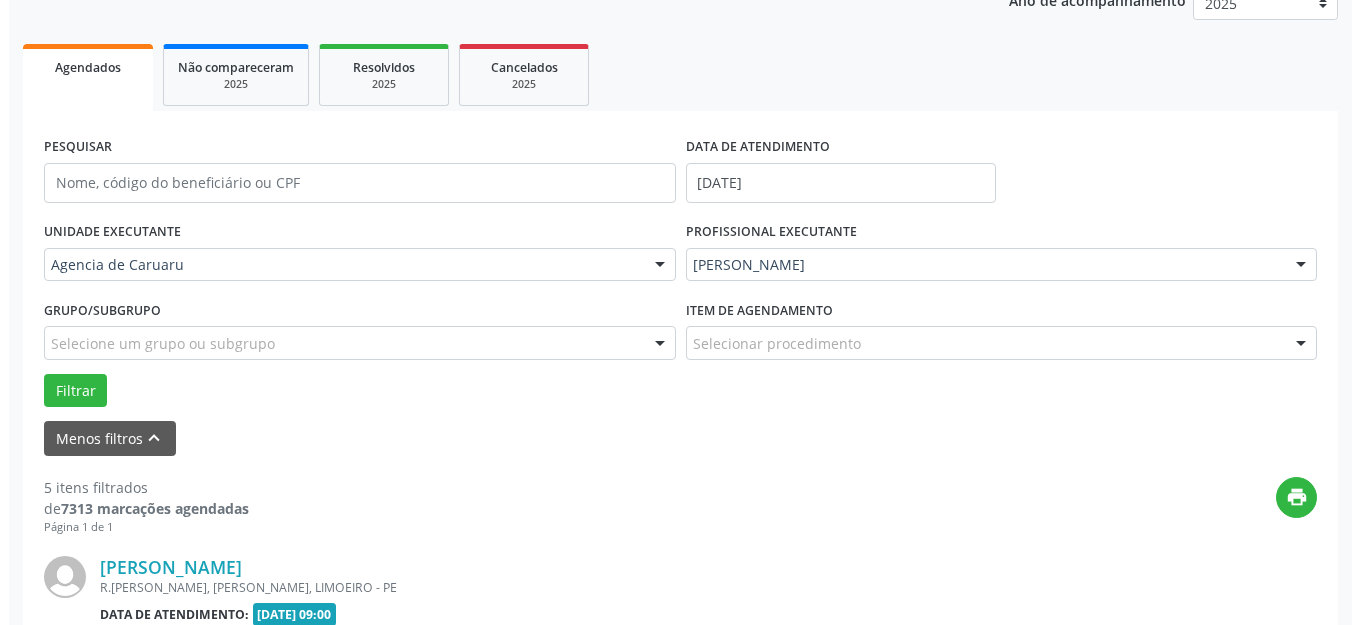 scroll, scrollTop: 527, scrollLeft: 0, axis: vertical 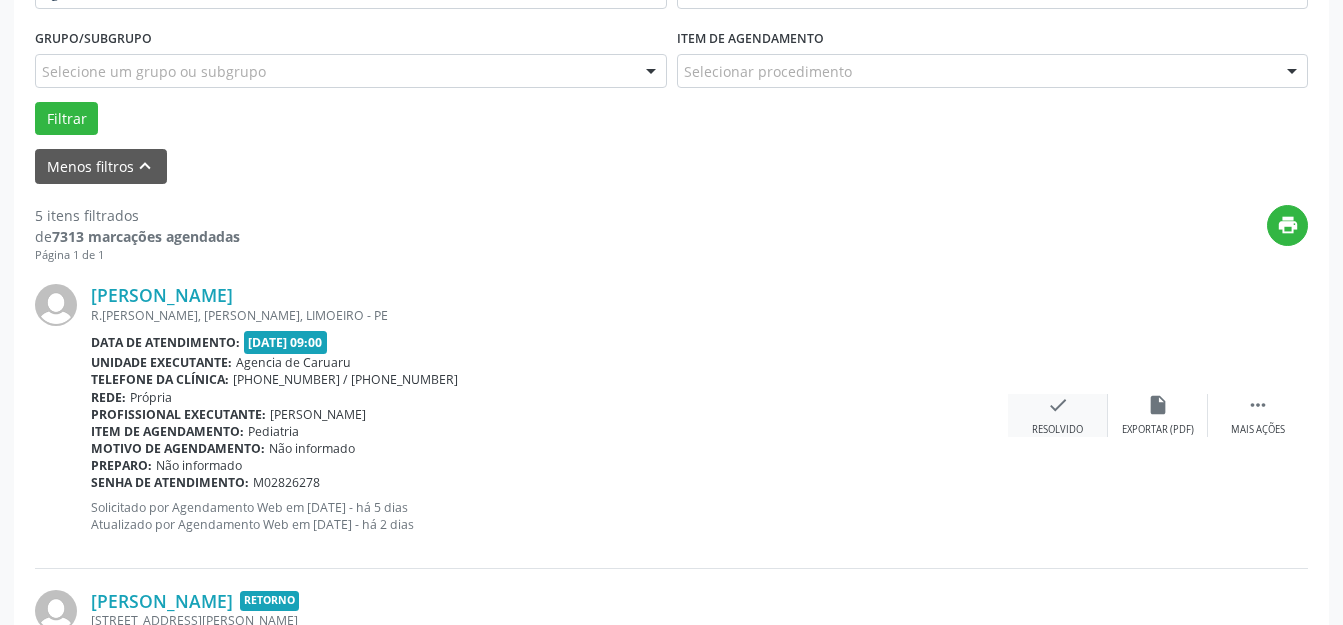 click on "check
Resolvido" at bounding box center [1058, 415] 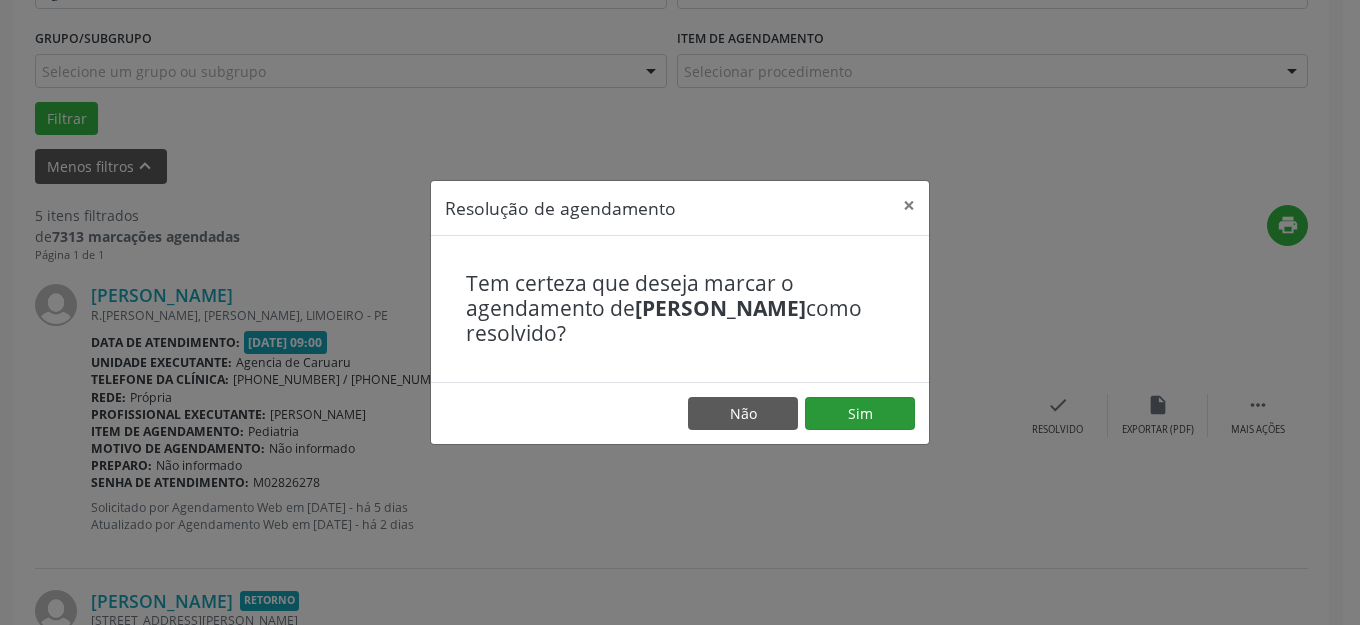 click on "Não Sim" at bounding box center (680, 413) 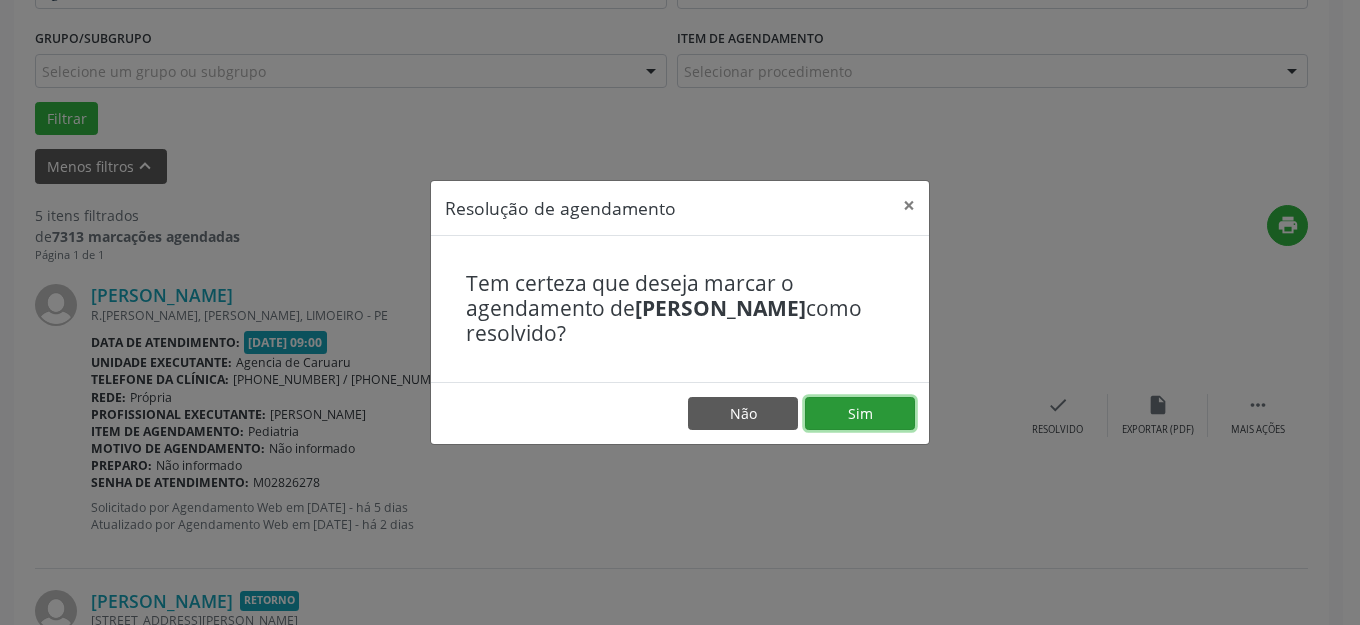click on "Sim" at bounding box center [860, 414] 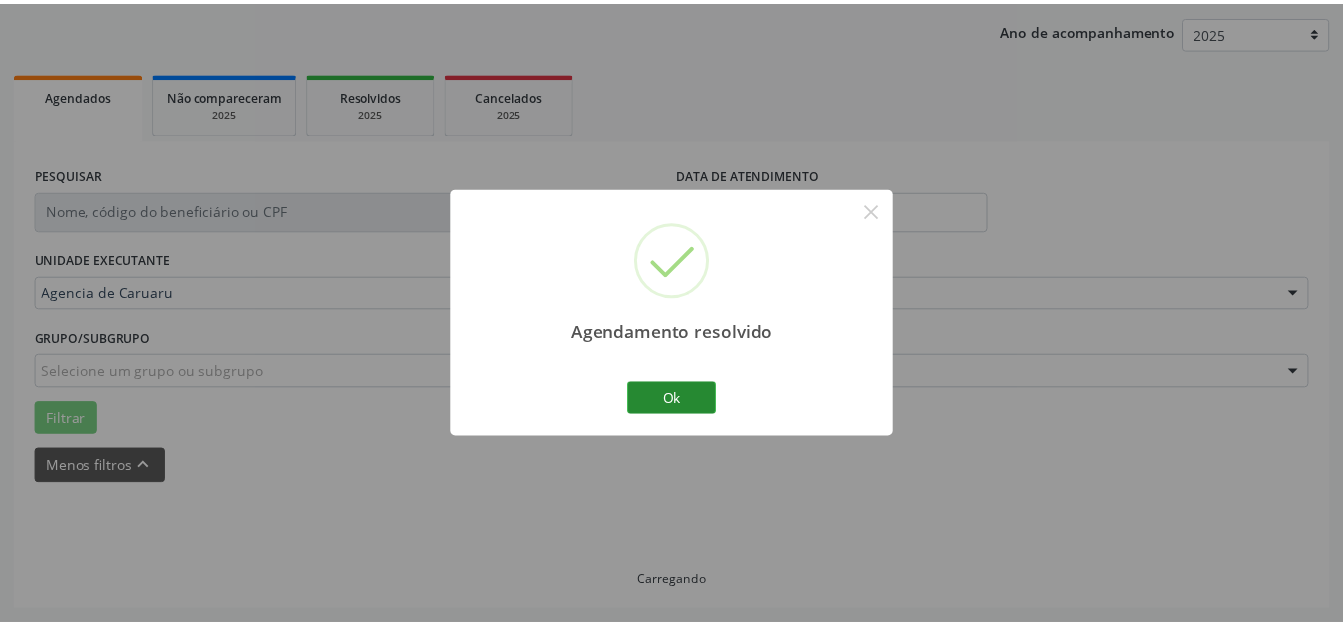 scroll, scrollTop: 227, scrollLeft: 0, axis: vertical 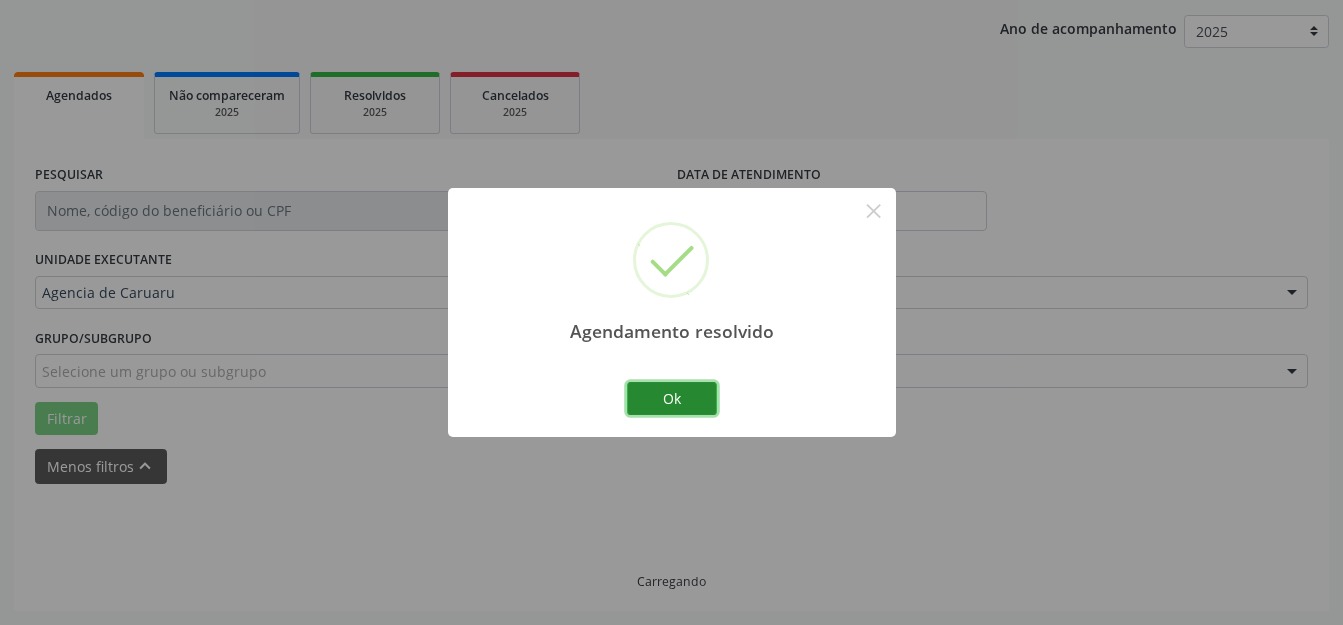 click on "Ok" at bounding box center (672, 399) 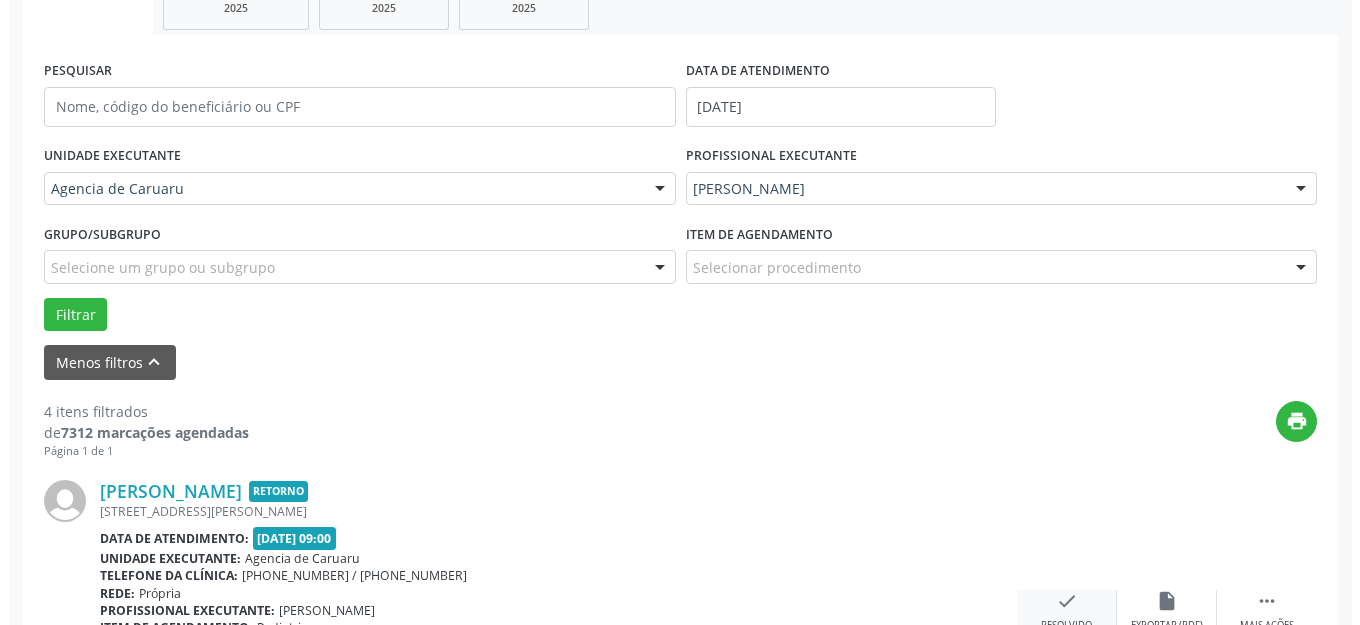 scroll, scrollTop: 527, scrollLeft: 0, axis: vertical 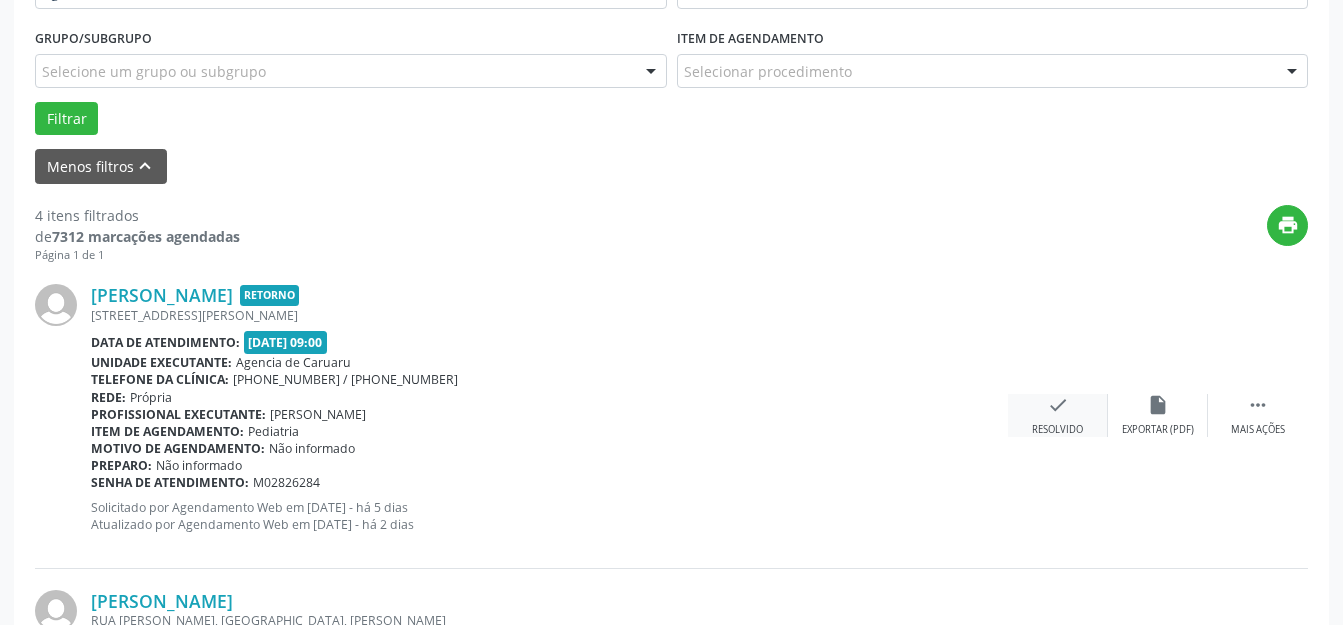click on "check
Resolvido" at bounding box center (1058, 415) 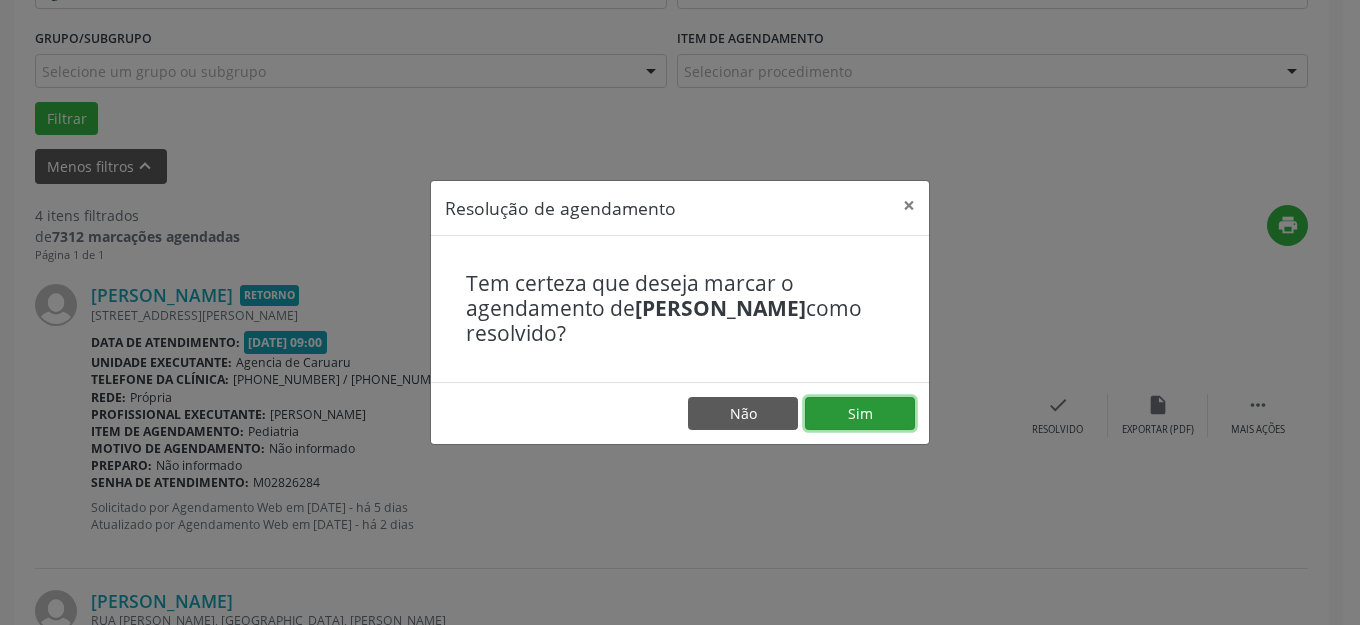 click on "Sim" at bounding box center (860, 414) 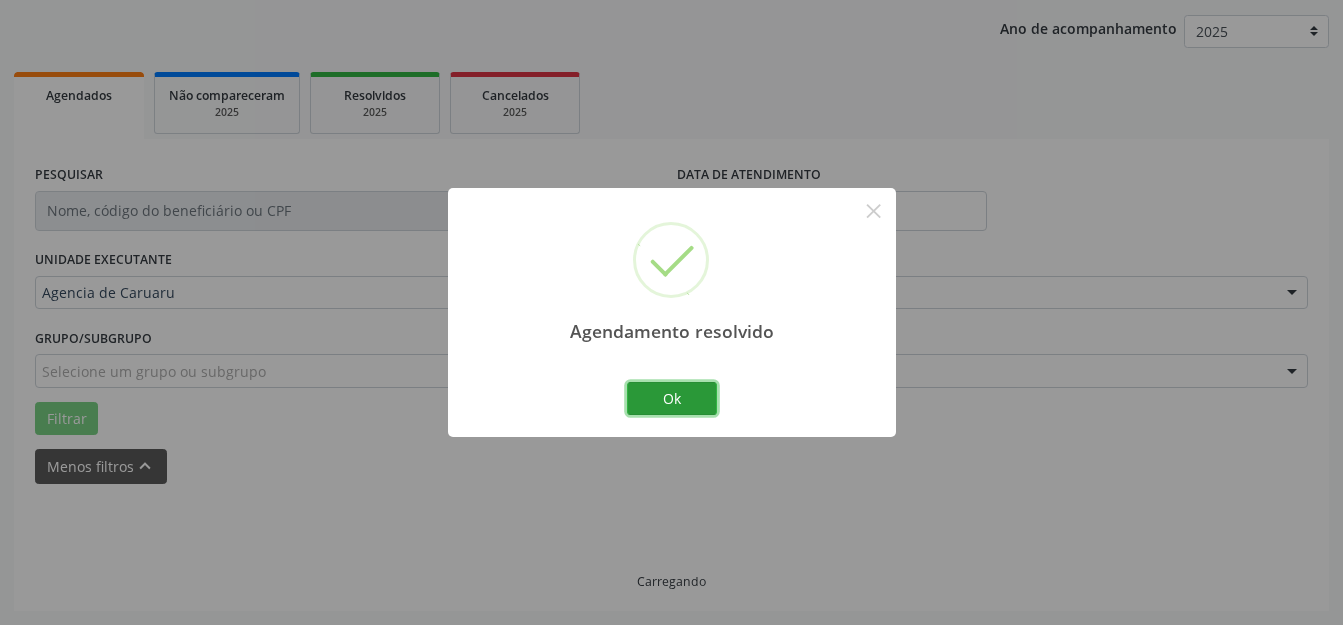 click on "Ok" at bounding box center [672, 399] 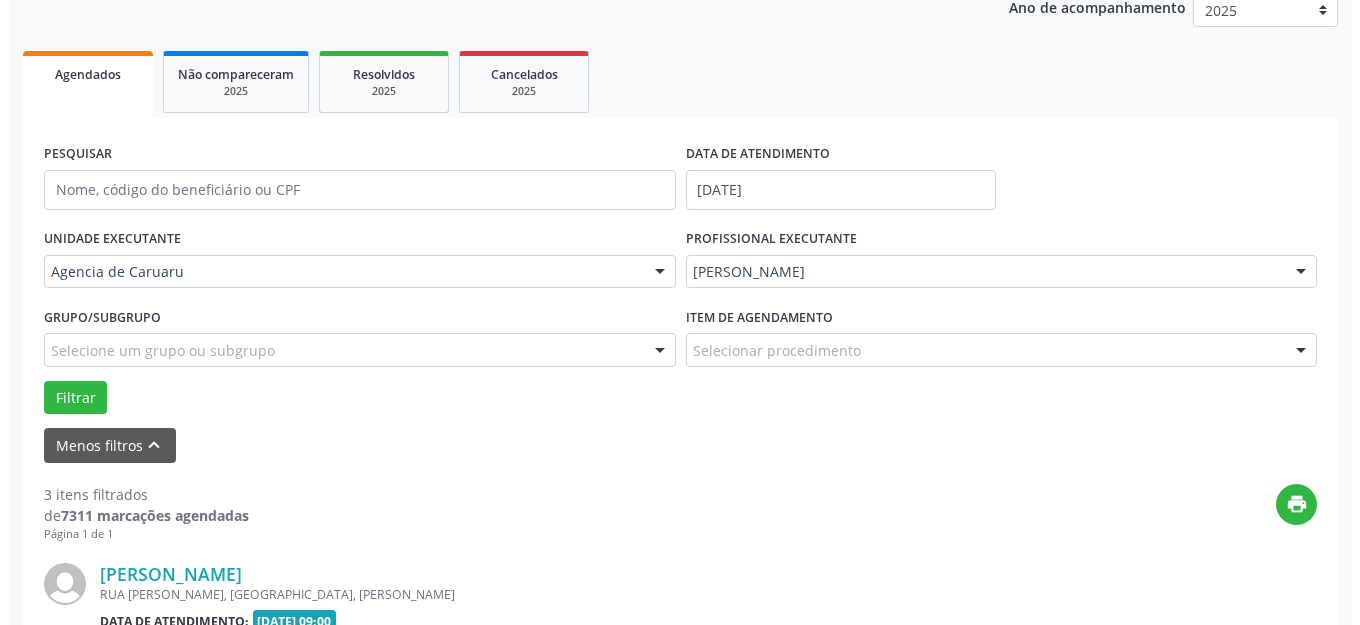 scroll, scrollTop: 548, scrollLeft: 0, axis: vertical 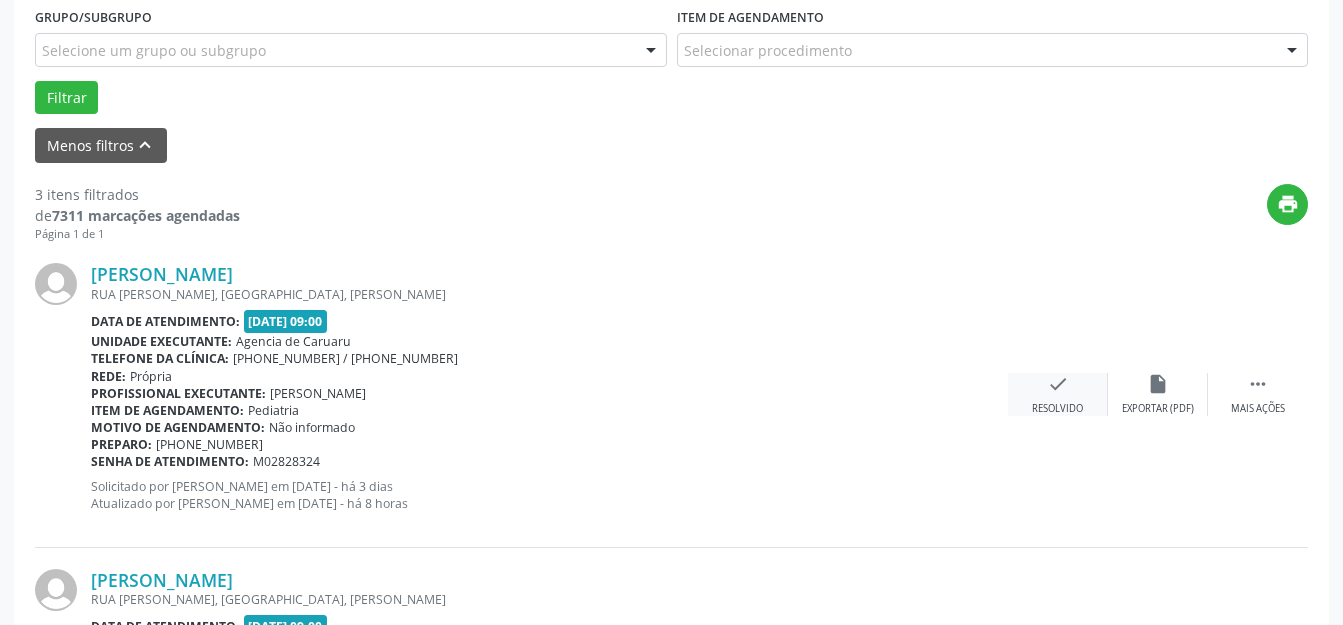 click on "check" at bounding box center [1058, 384] 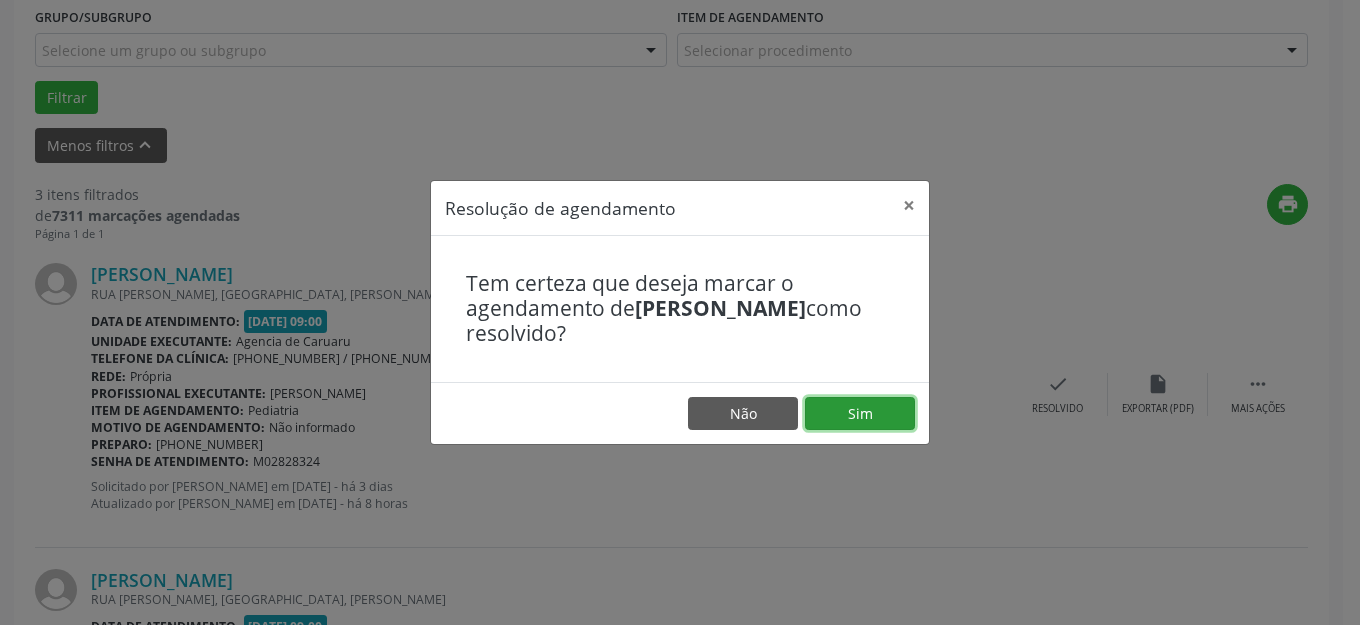 click on "Sim" at bounding box center [860, 414] 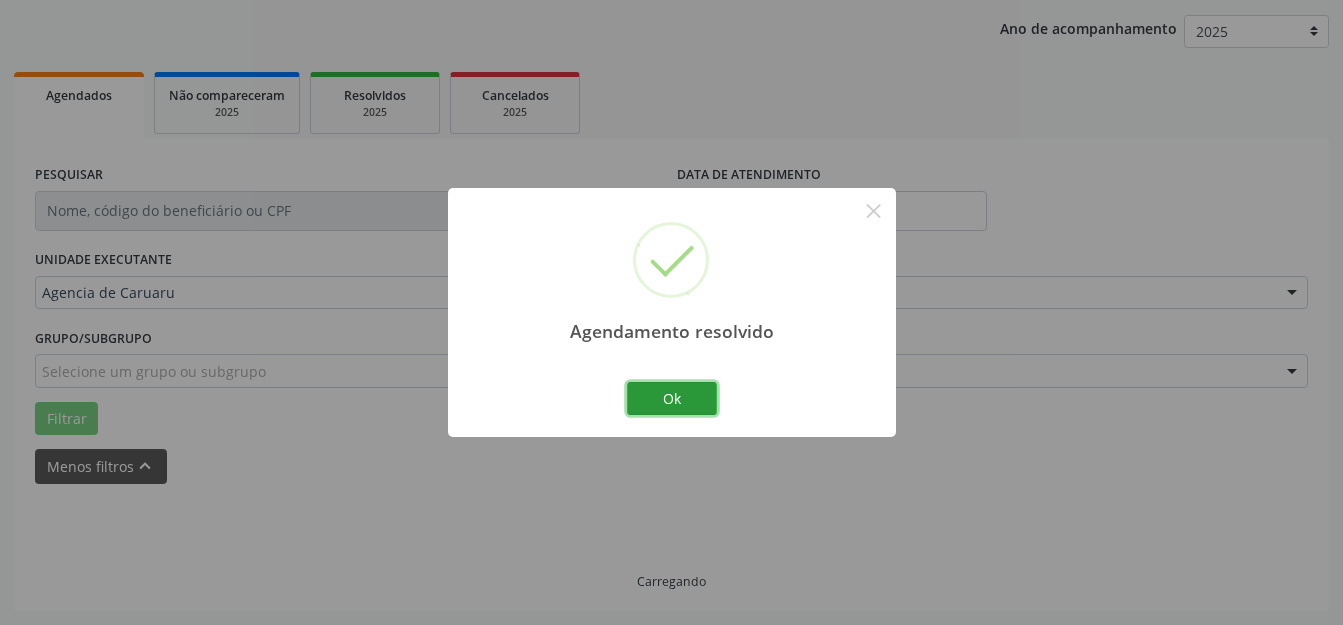 click on "Ok" at bounding box center (672, 399) 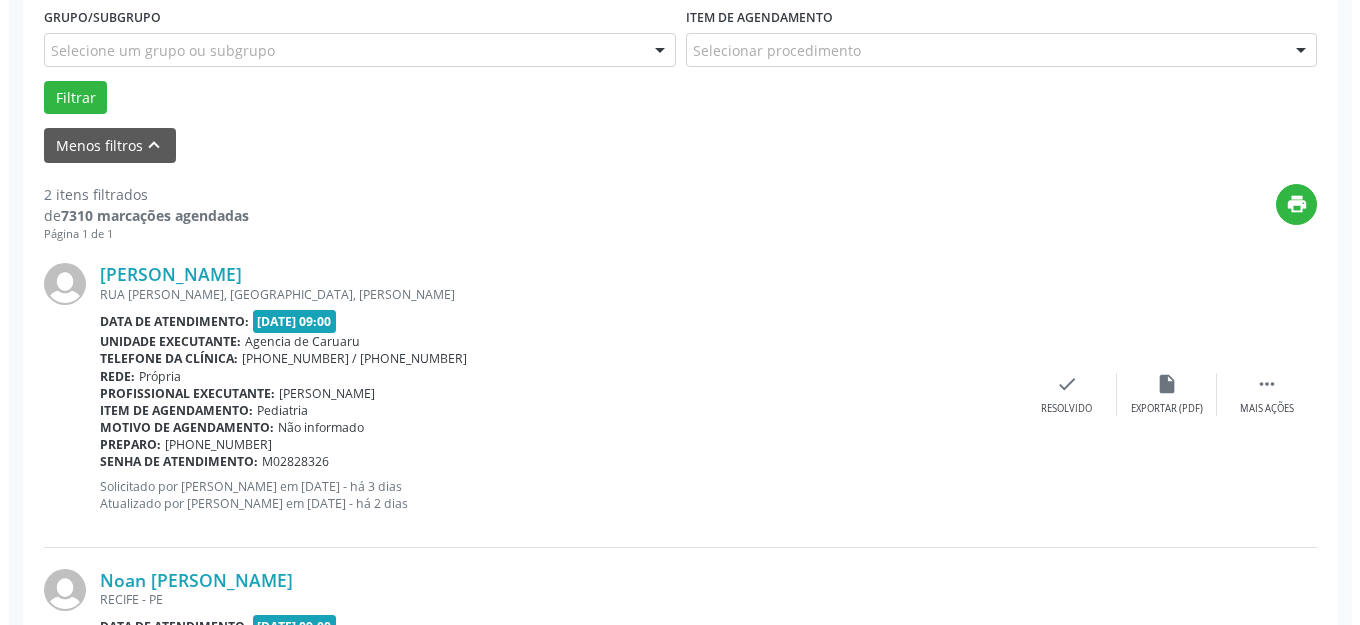 scroll, scrollTop: 810, scrollLeft: 0, axis: vertical 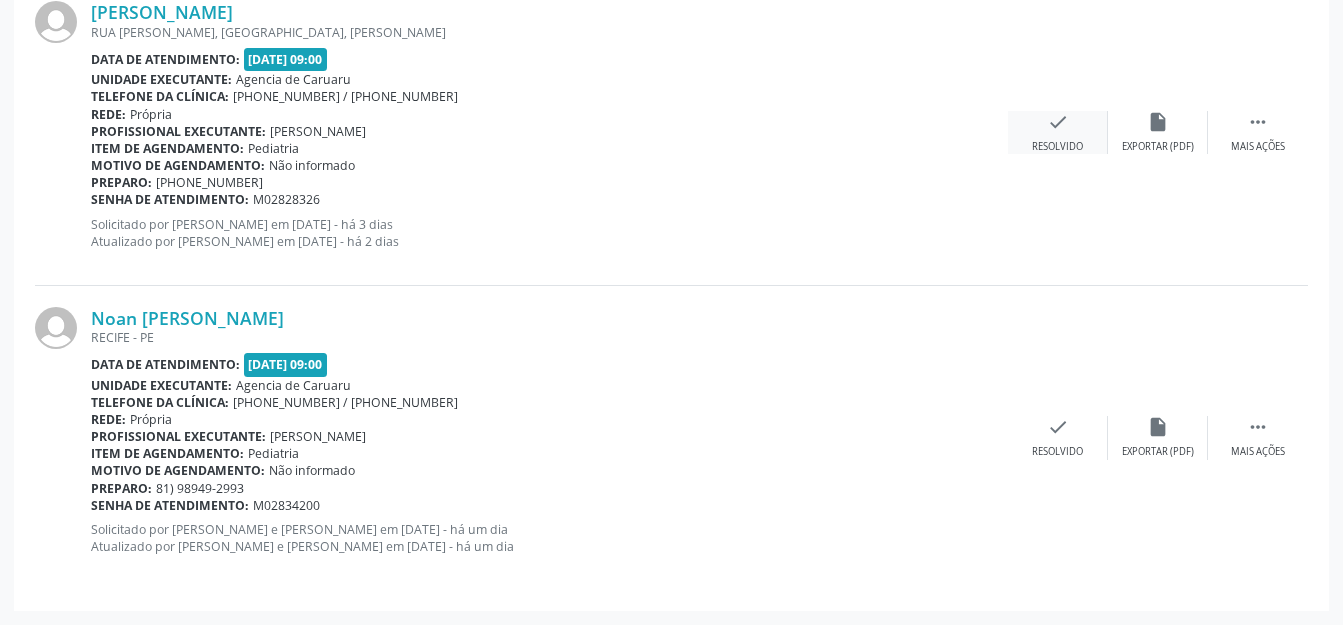 click on "check" at bounding box center (1058, 122) 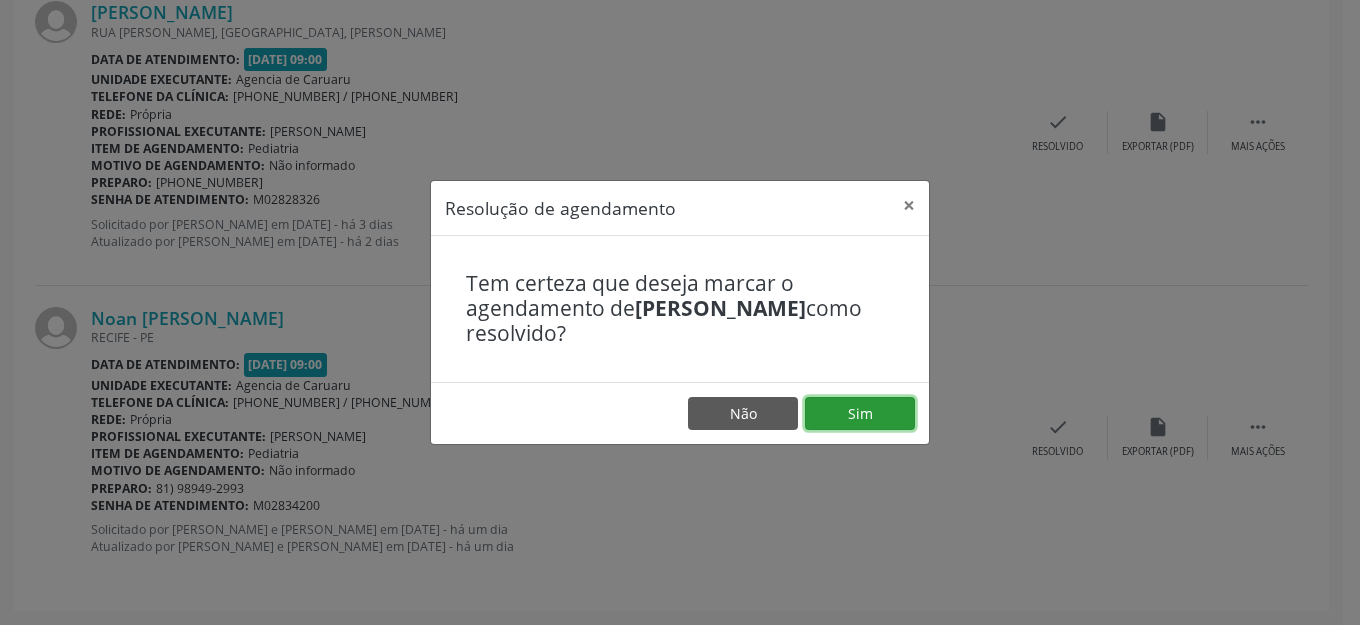 click on "Sim" at bounding box center [860, 414] 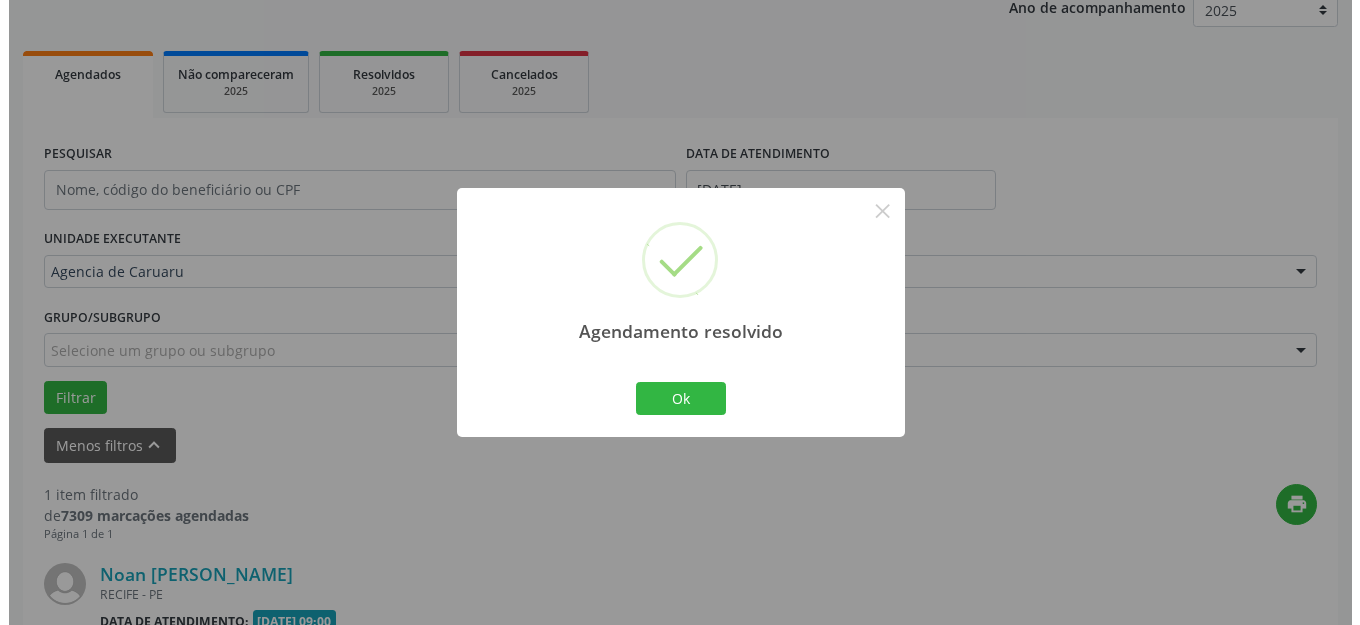 scroll, scrollTop: 505, scrollLeft: 0, axis: vertical 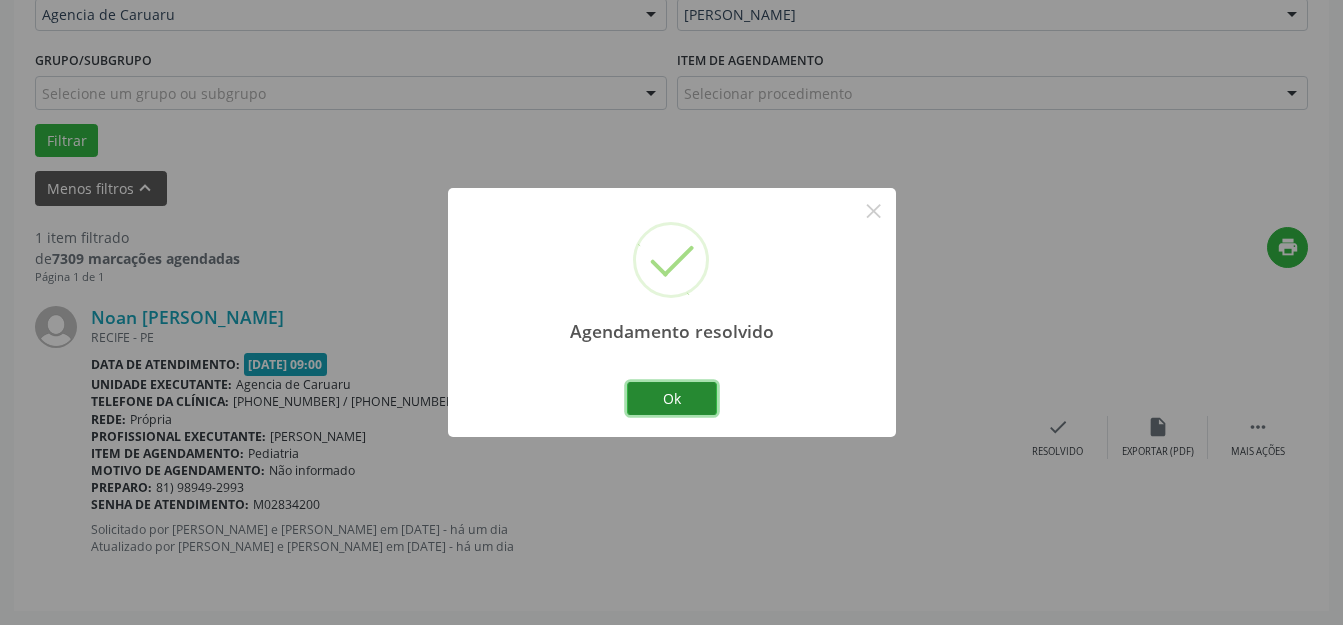 click on "Ok" at bounding box center [672, 399] 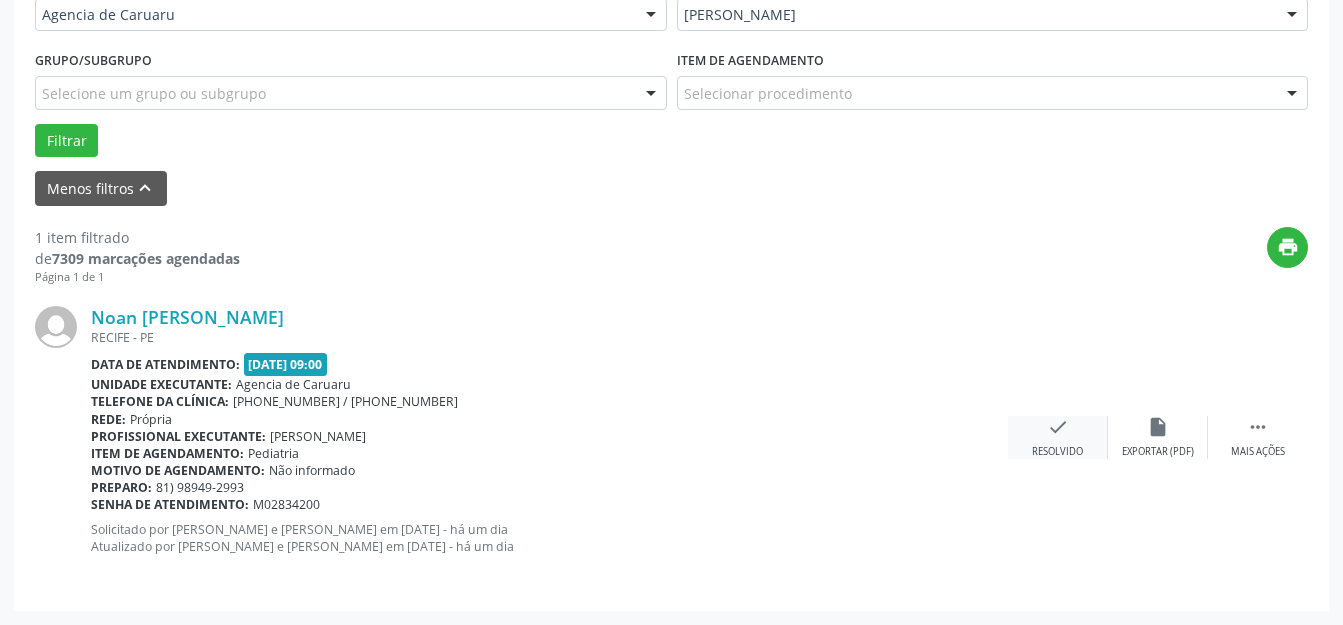 click on "check" at bounding box center (1058, 427) 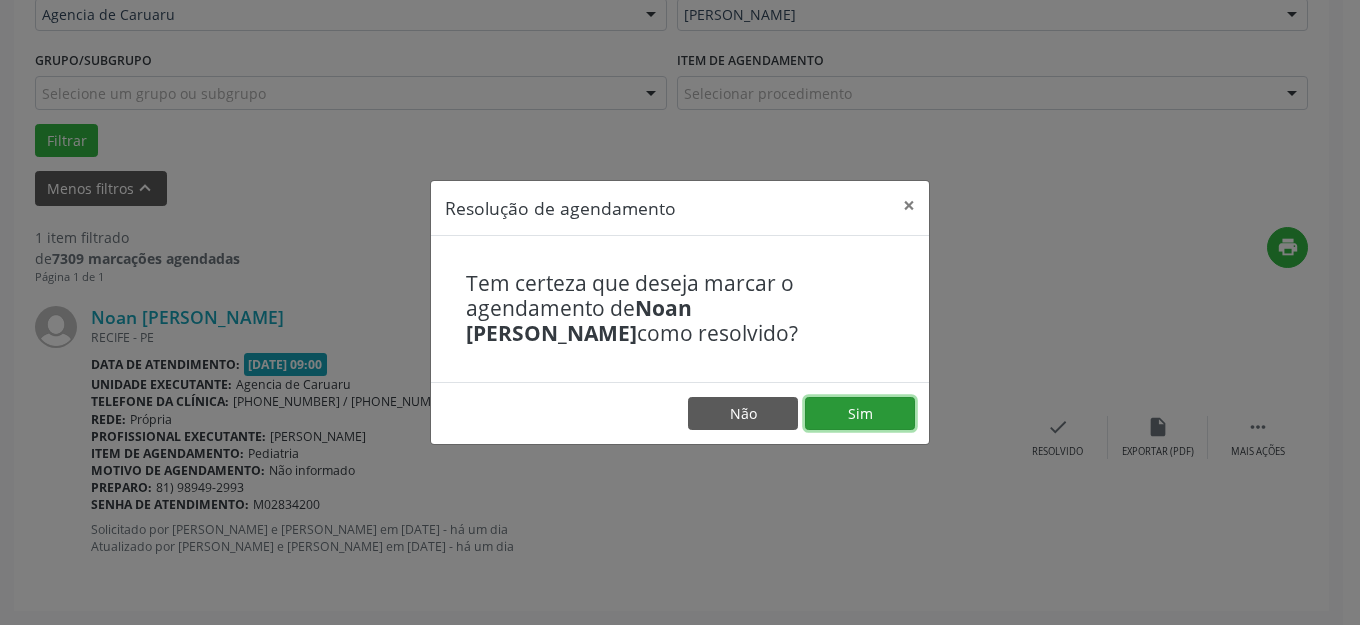 click on "Sim" at bounding box center (860, 414) 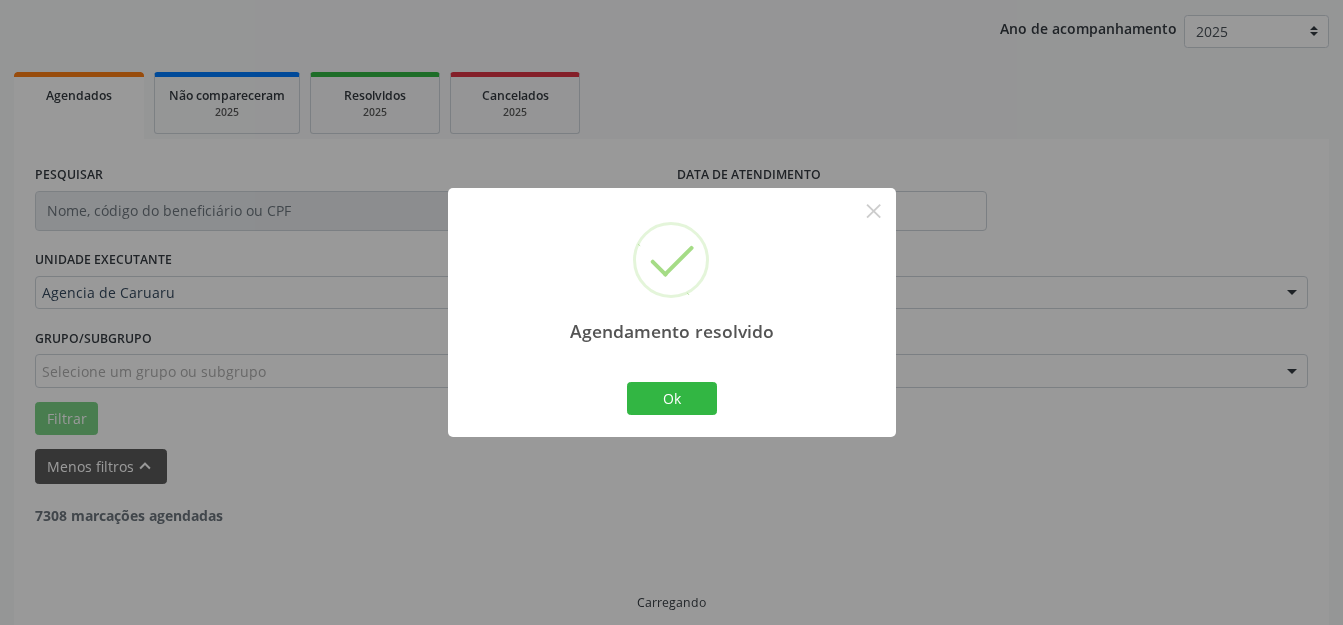 scroll, scrollTop: 184, scrollLeft: 0, axis: vertical 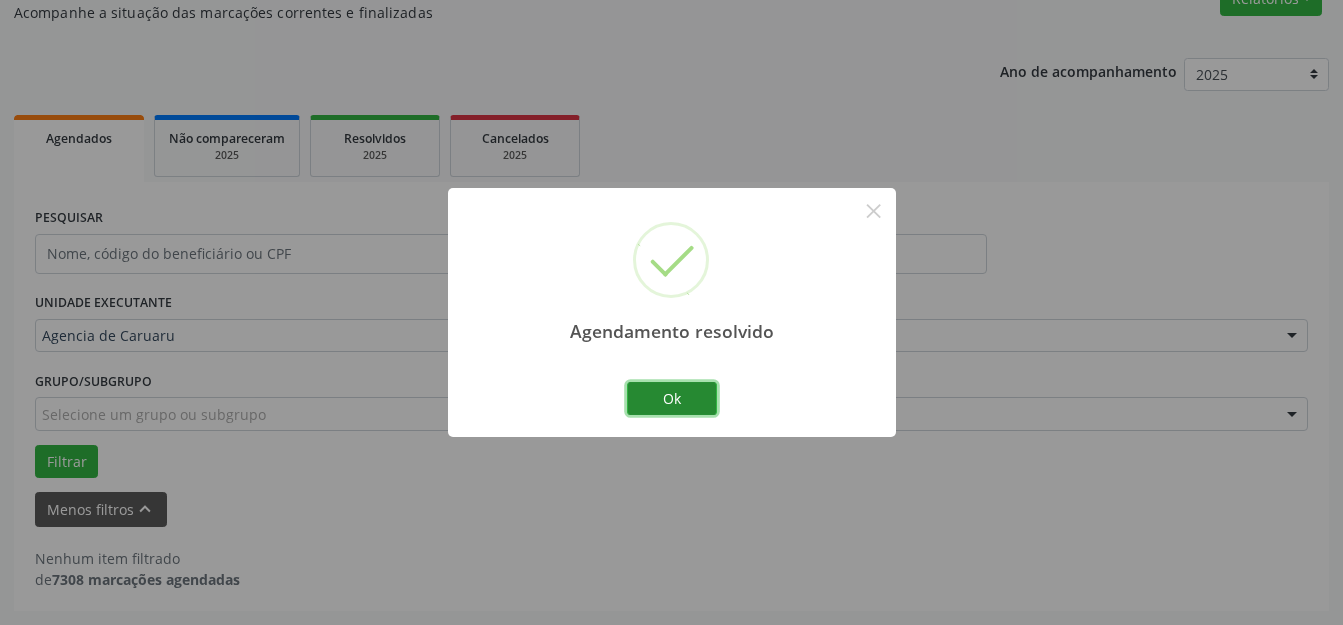 click on "Ok" at bounding box center (672, 399) 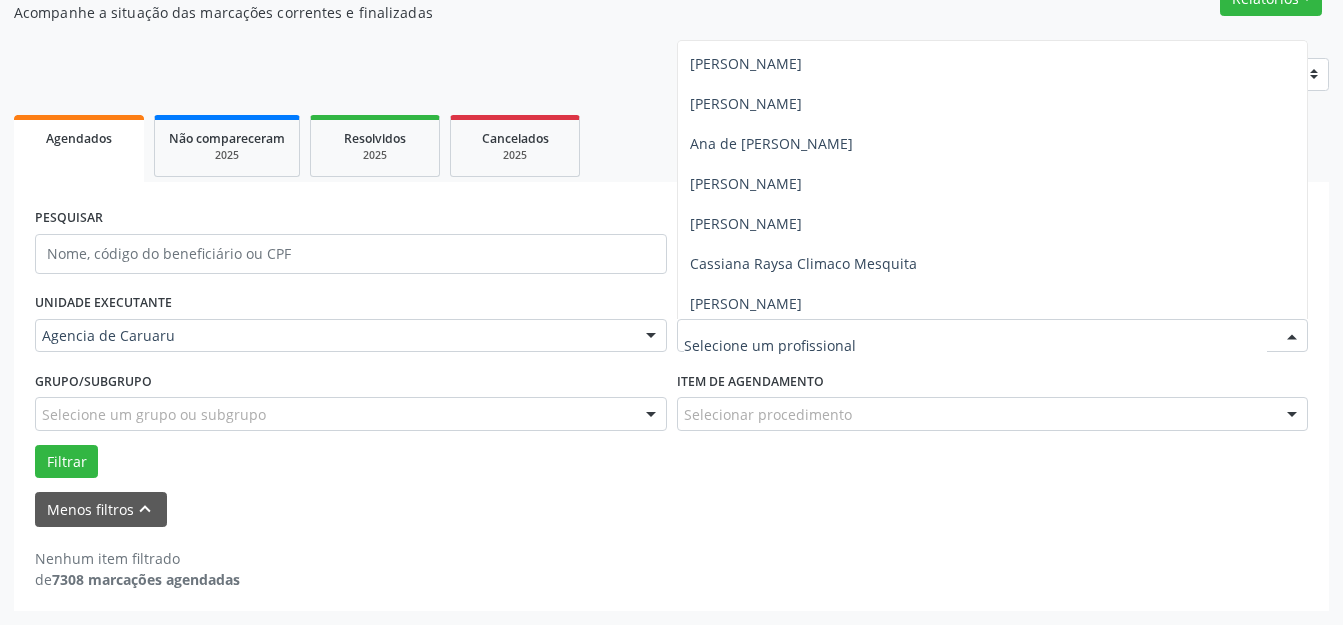 scroll, scrollTop: 100, scrollLeft: 0, axis: vertical 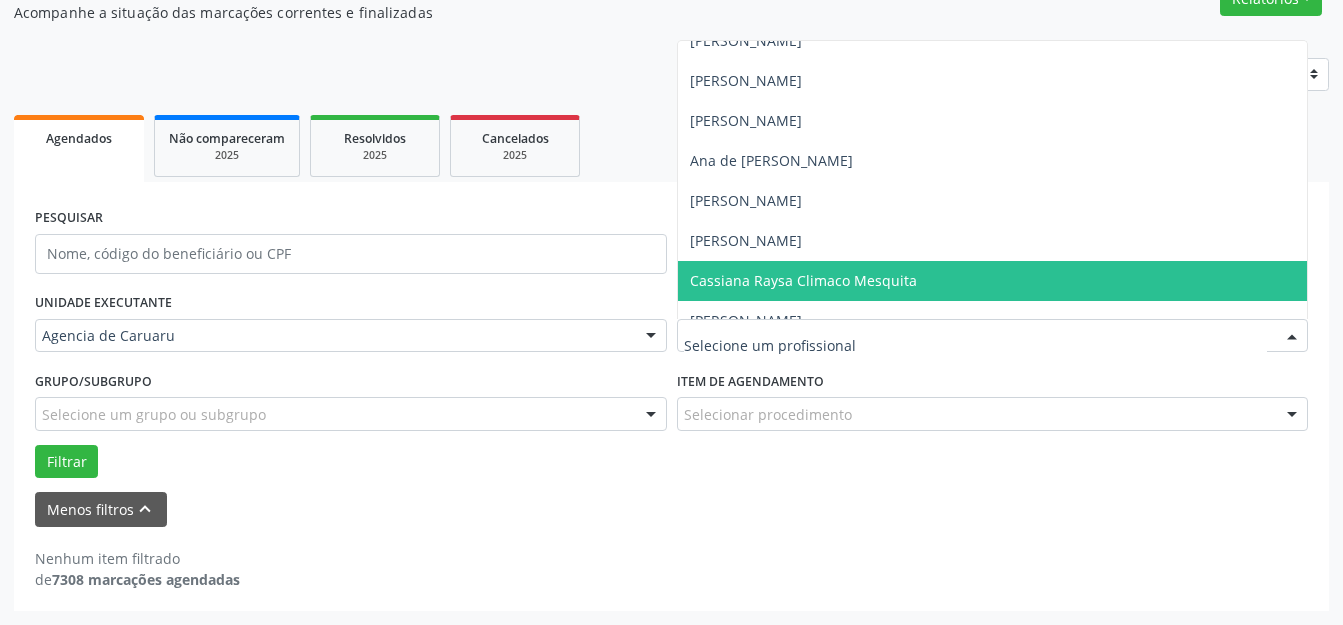 click on "Cassiana Raysa Climaco Mesquita" at bounding box center [803, 280] 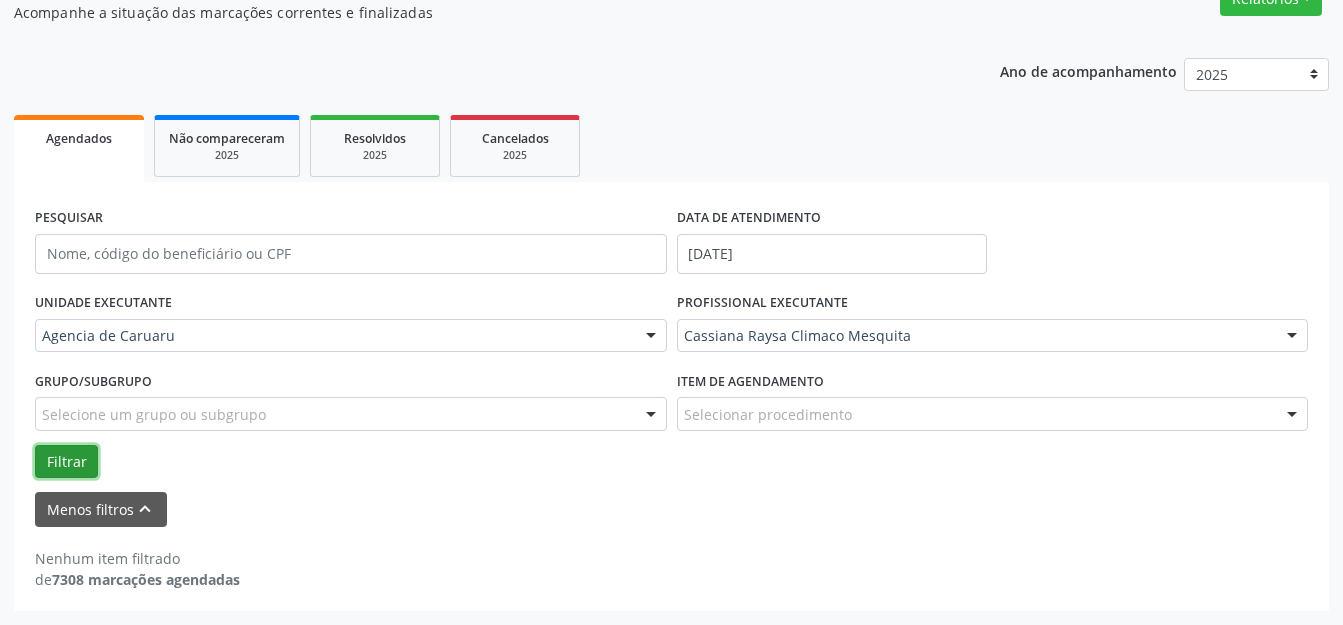 click on "Filtrar" at bounding box center [66, 462] 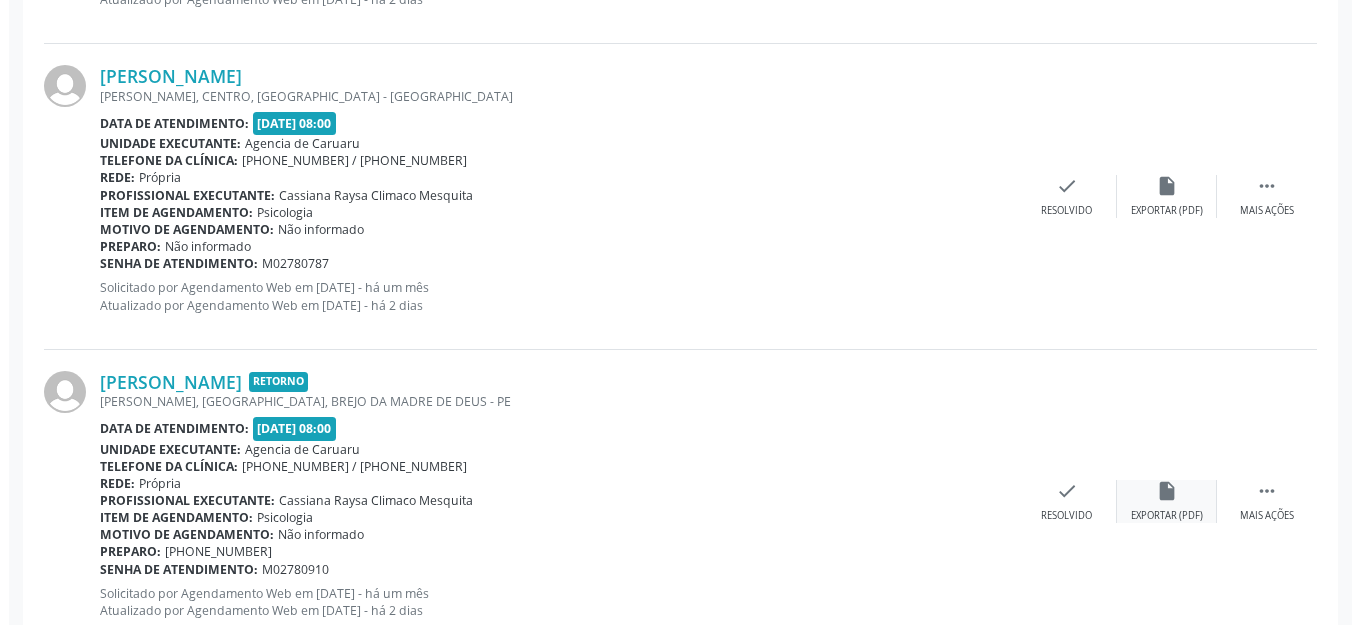 scroll, scrollTop: 3184, scrollLeft: 0, axis: vertical 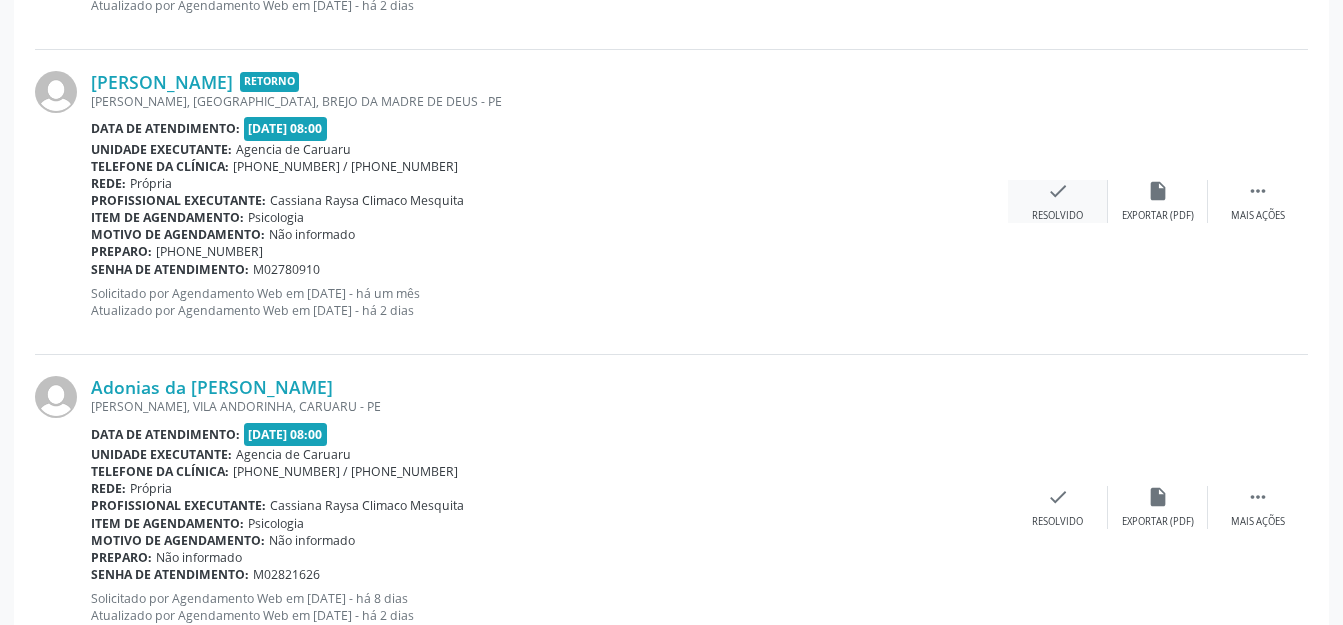 click on "check
Resolvido" at bounding box center [1058, 201] 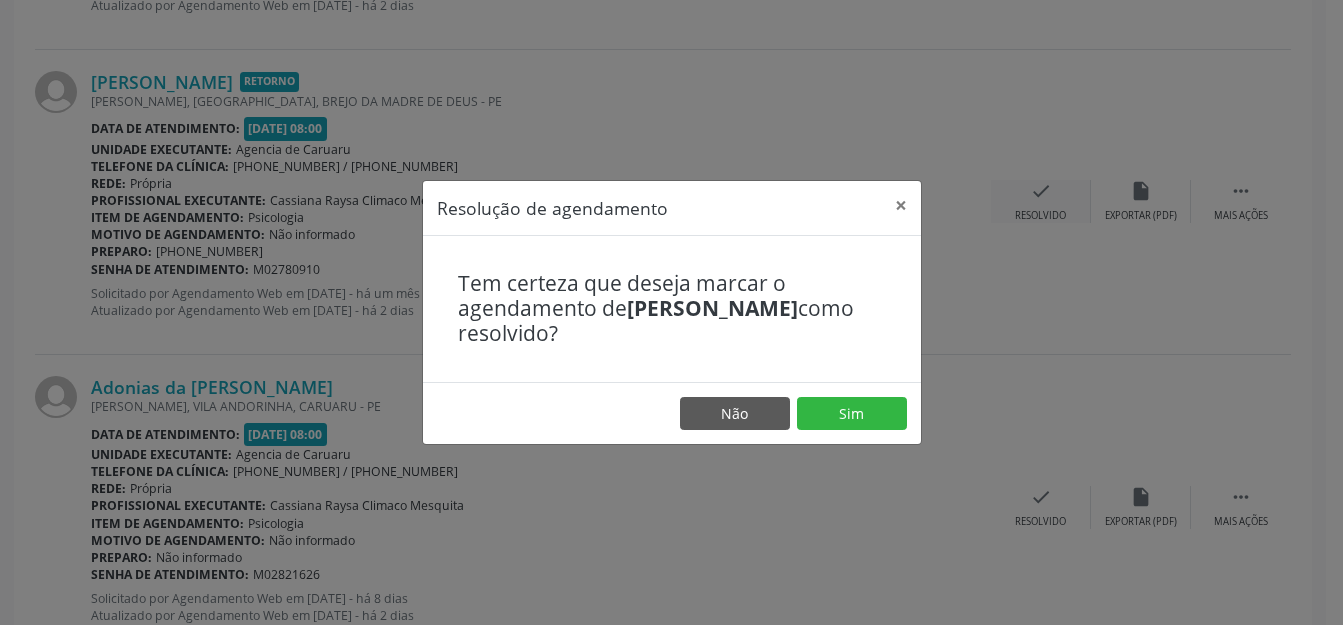 click on "Não Sim" at bounding box center [672, 413] 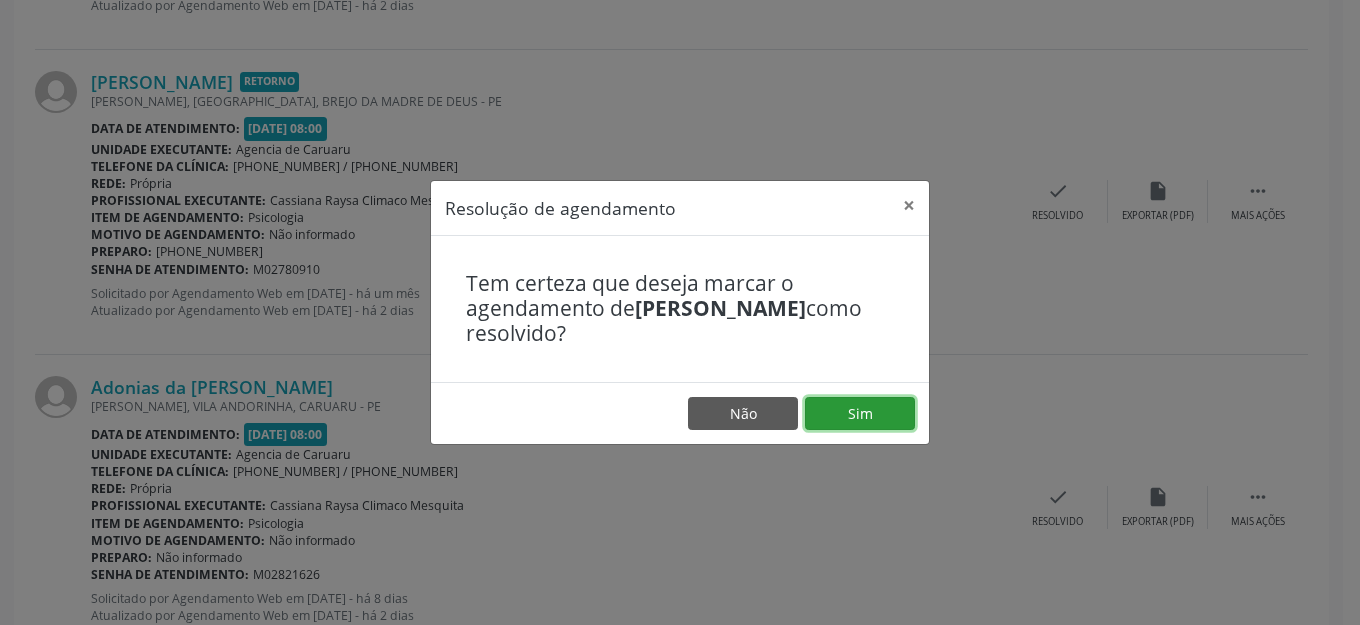 click on "Sim" at bounding box center [860, 414] 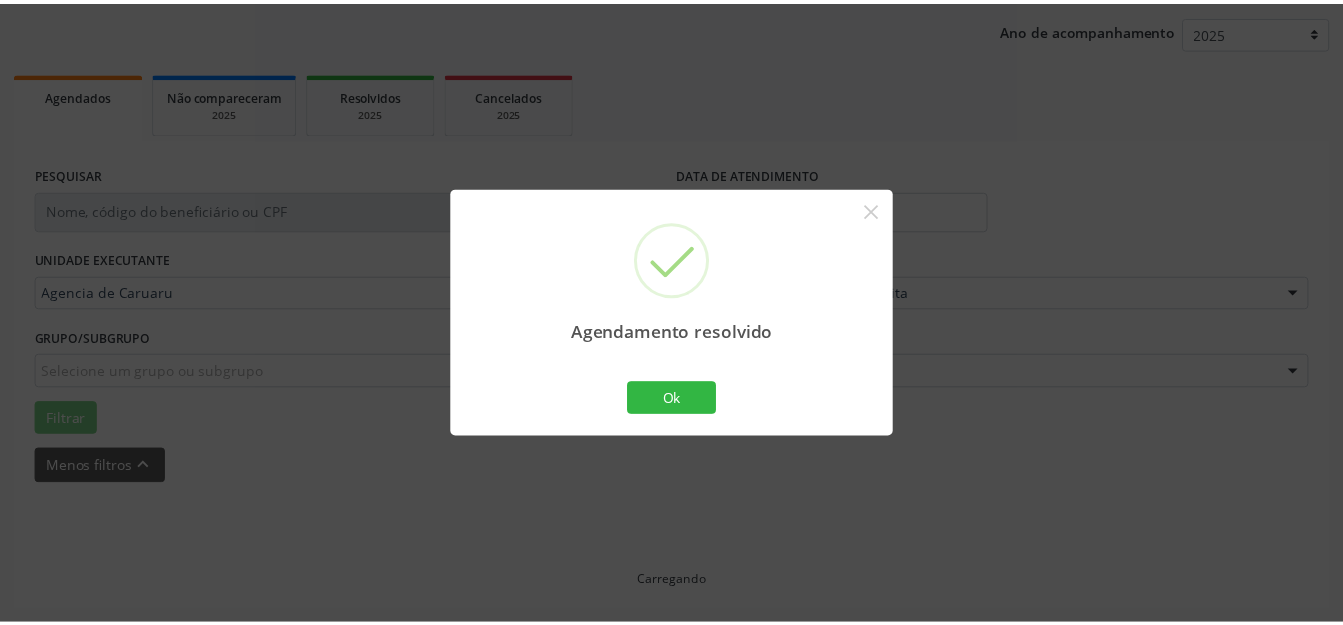 scroll, scrollTop: 227, scrollLeft: 0, axis: vertical 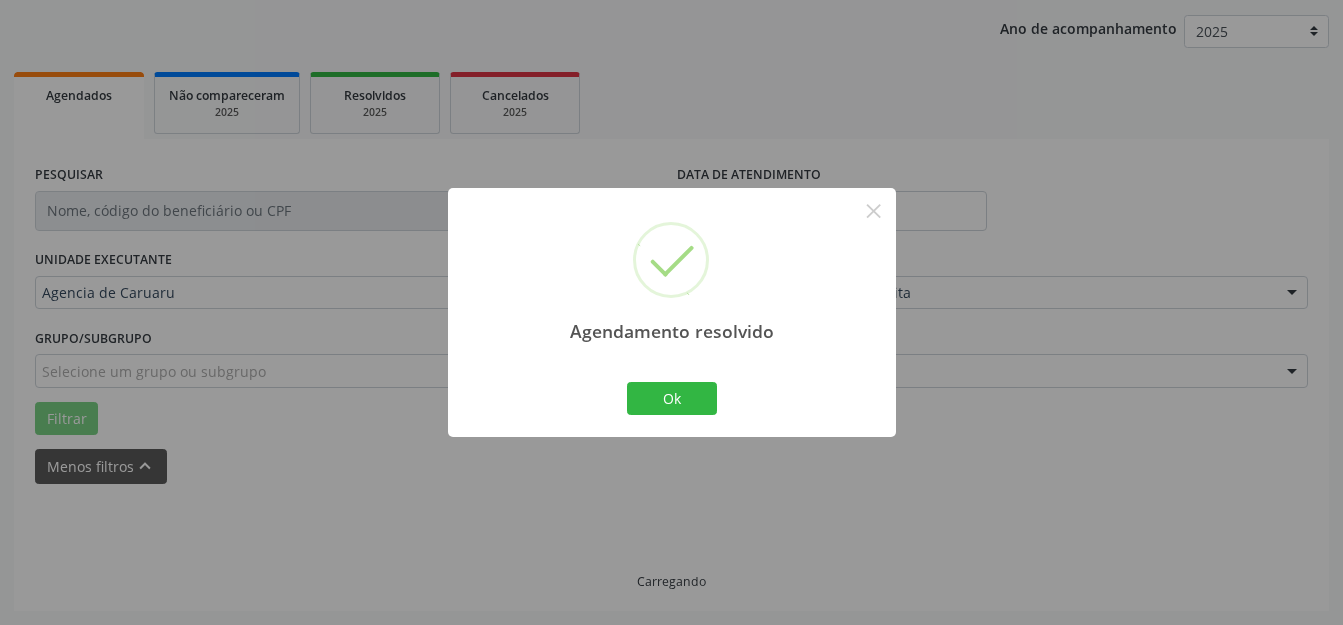 click on "Ok Cancel" at bounding box center [671, 398] 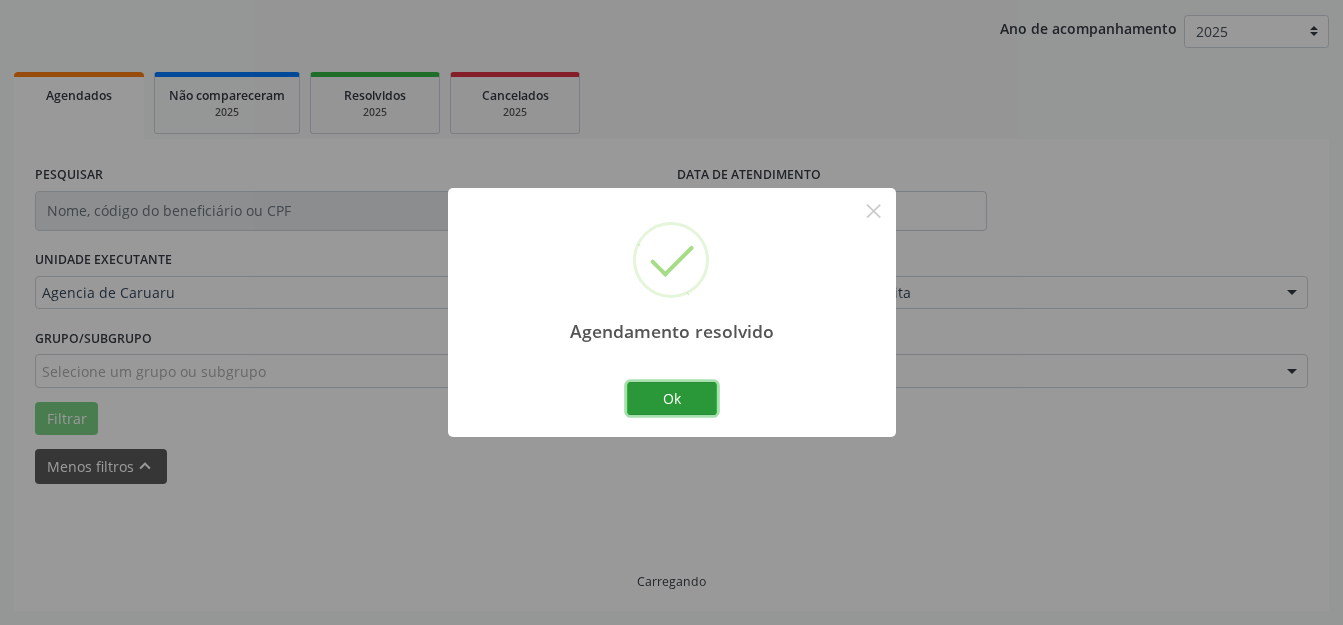 click on "Ok" at bounding box center (672, 399) 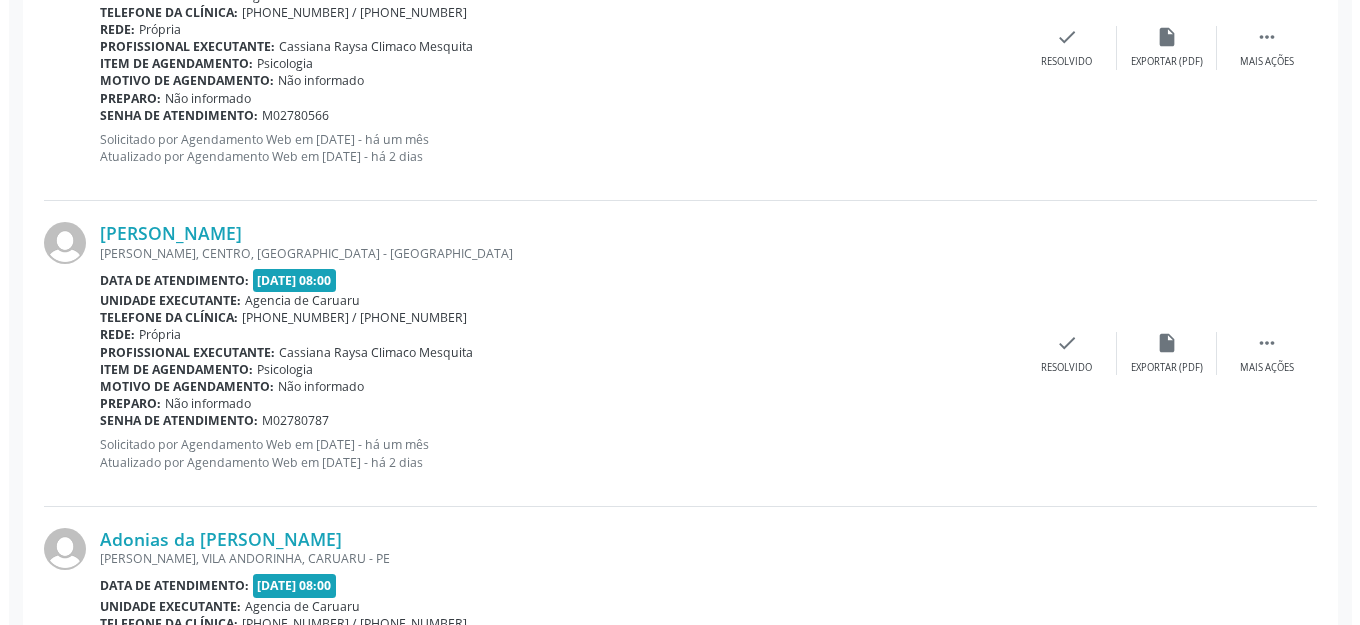 scroll, scrollTop: 2527, scrollLeft: 0, axis: vertical 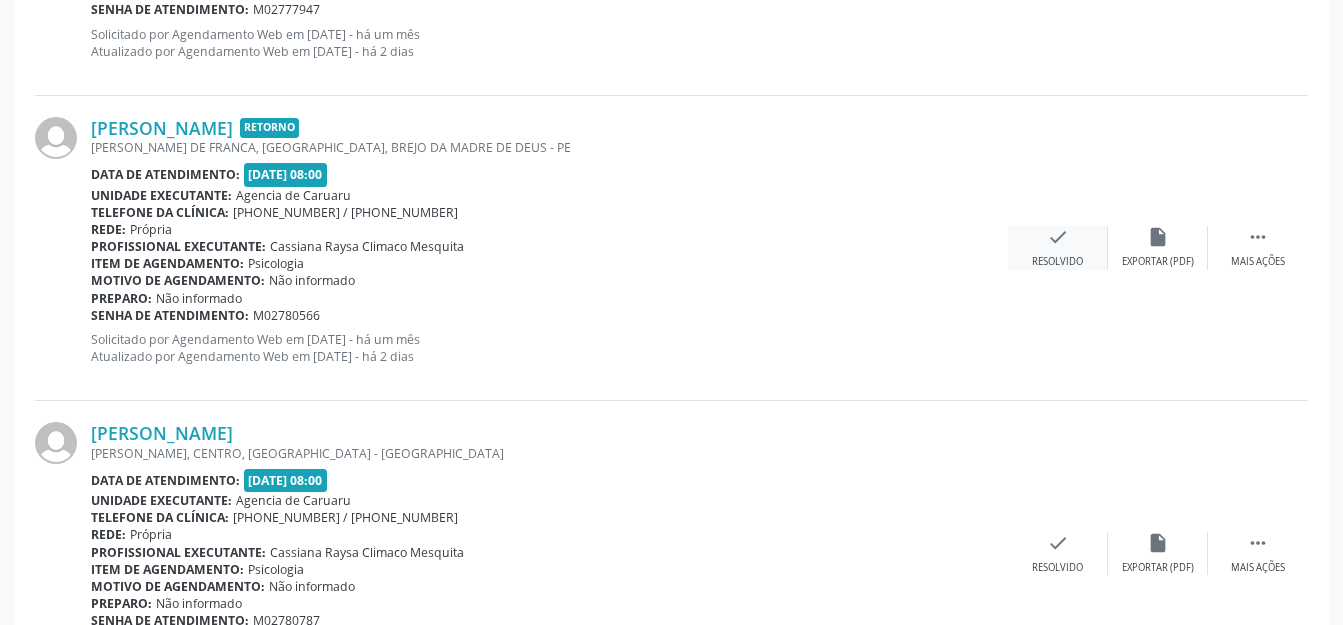 click on "check
Resolvido" at bounding box center (1058, 247) 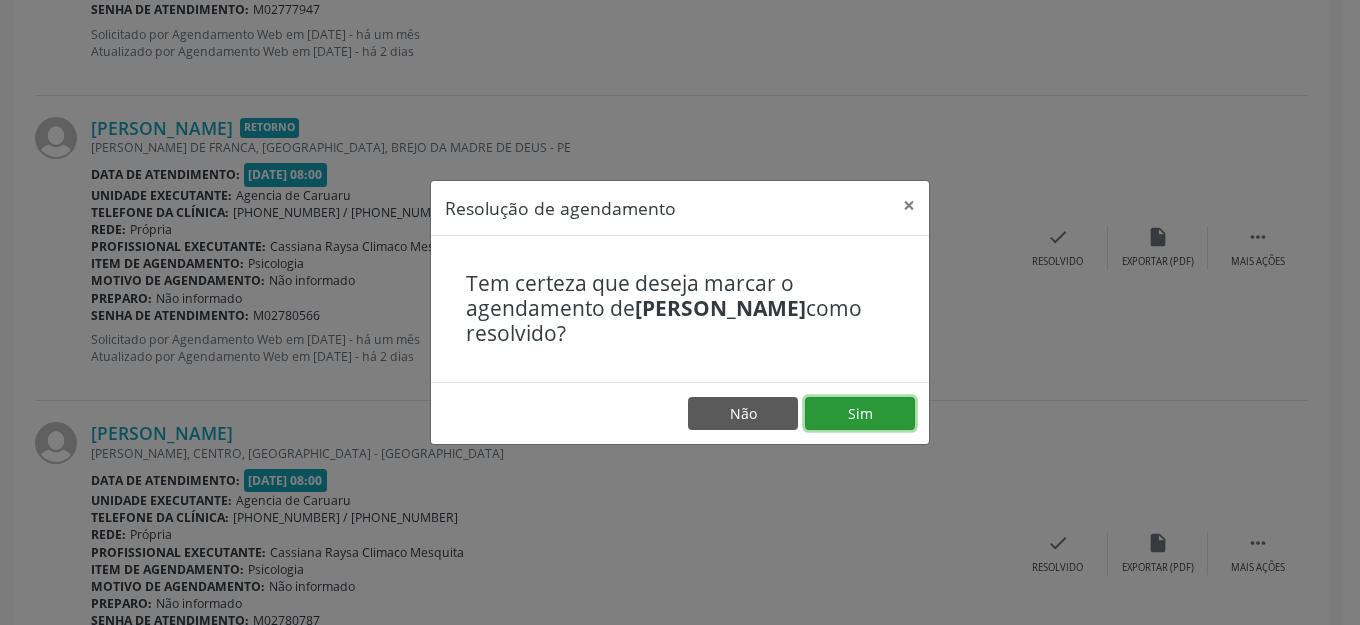 click on "Sim" at bounding box center (860, 414) 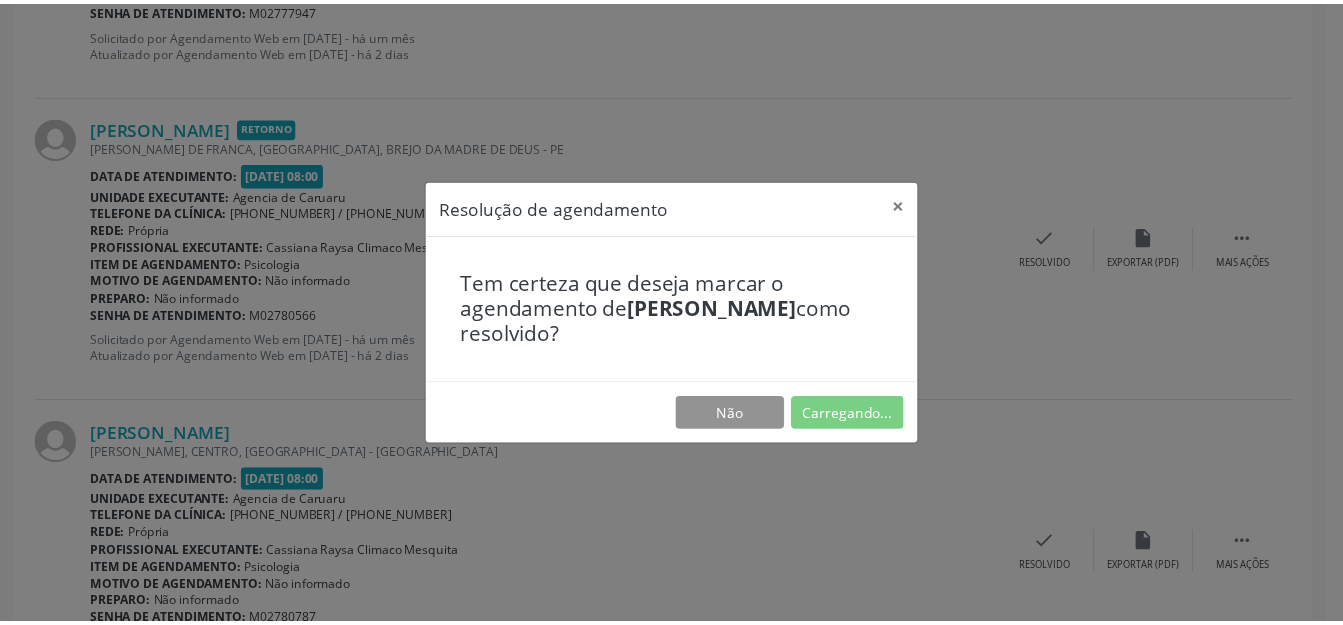 scroll, scrollTop: 227, scrollLeft: 0, axis: vertical 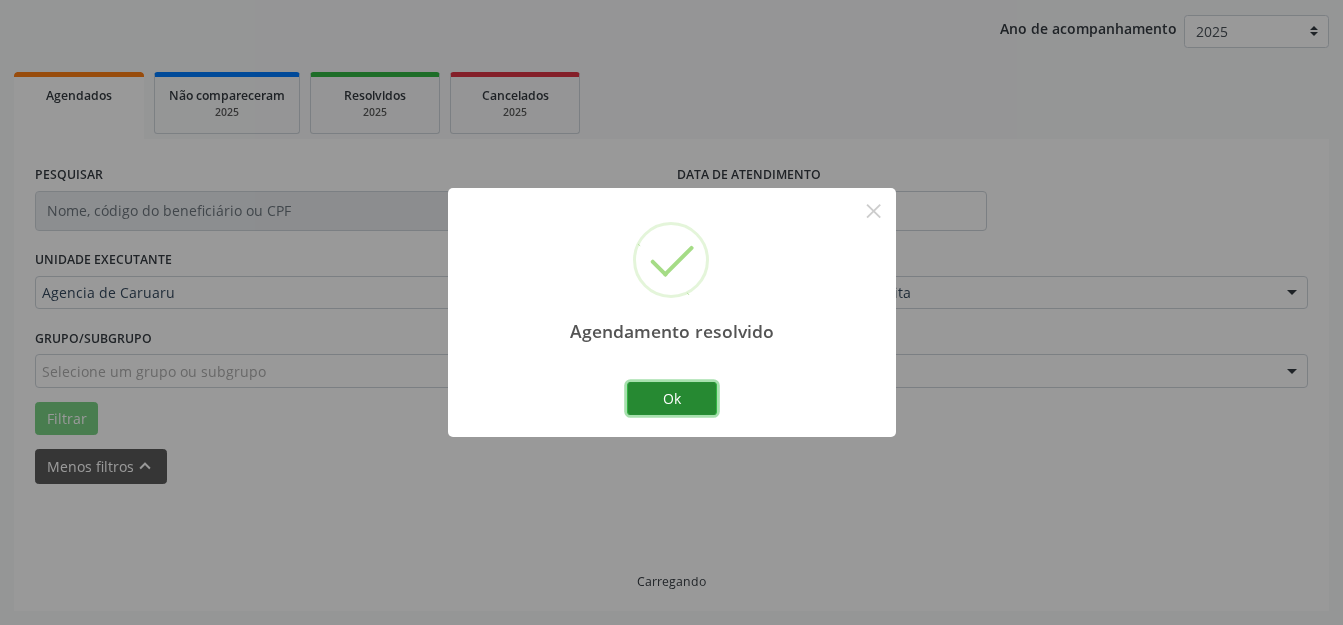 click on "Ok" at bounding box center [672, 399] 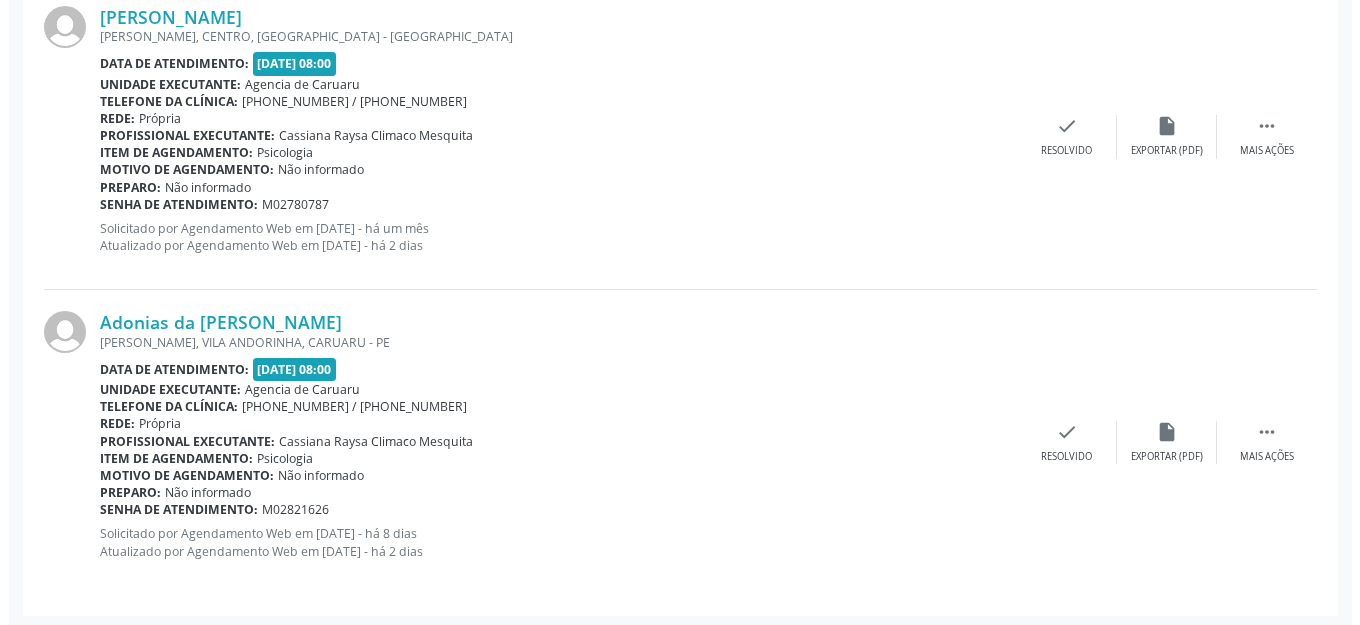 scroll, scrollTop: 2641, scrollLeft: 0, axis: vertical 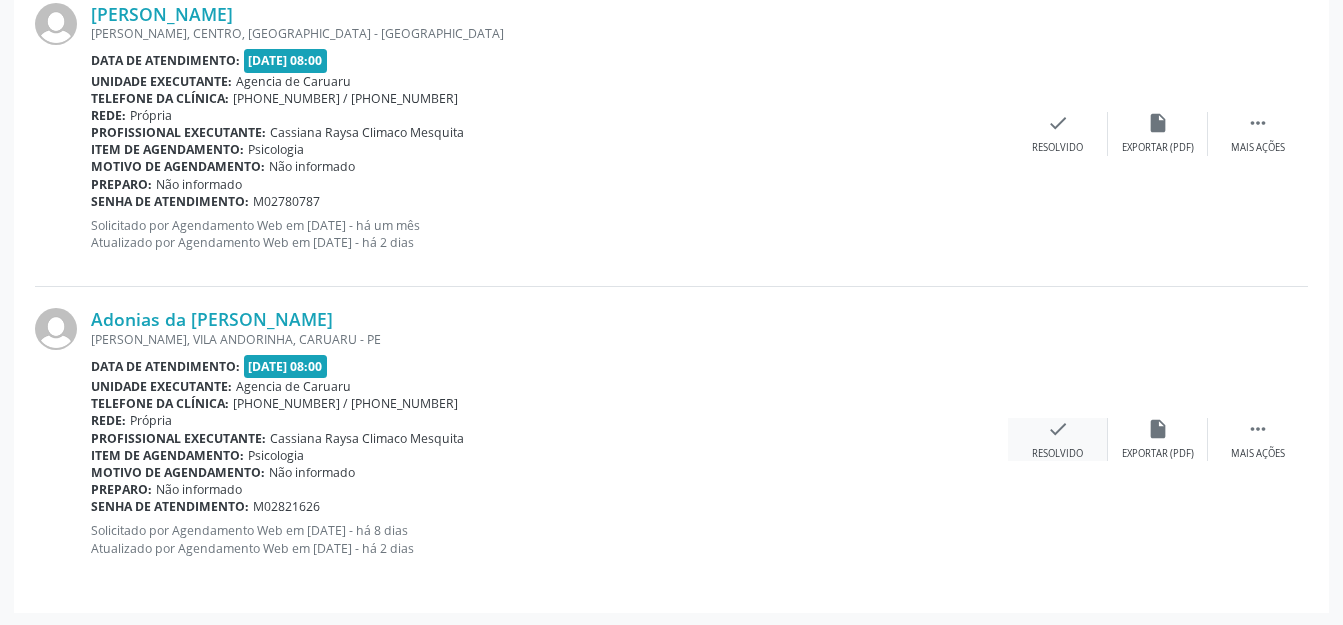 click on "check
Resolvido" at bounding box center (1058, 439) 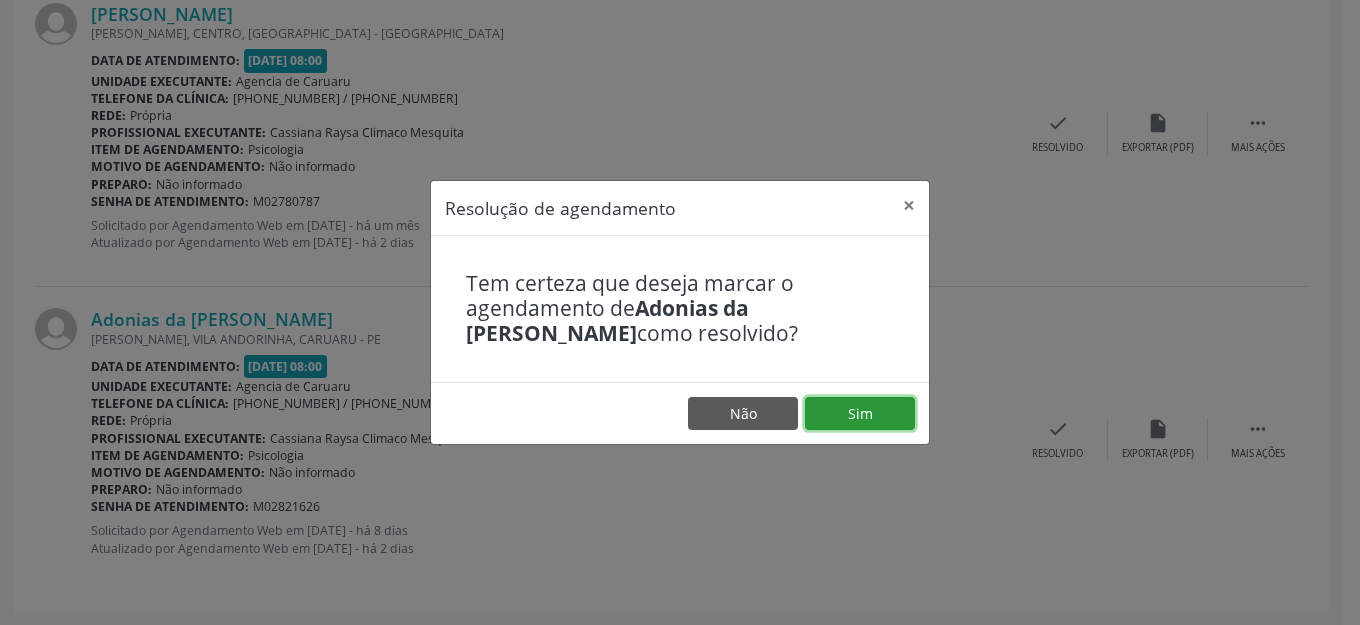 click on "Sim" at bounding box center (860, 414) 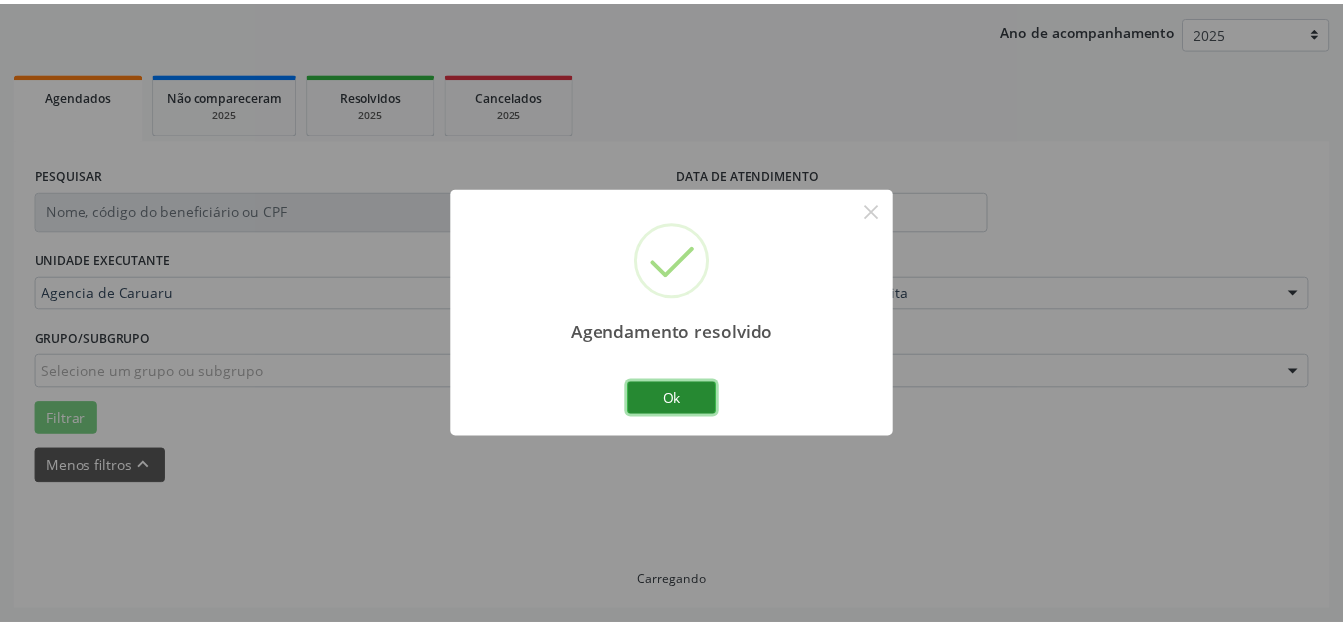 scroll, scrollTop: 248, scrollLeft: 0, axis: vertical 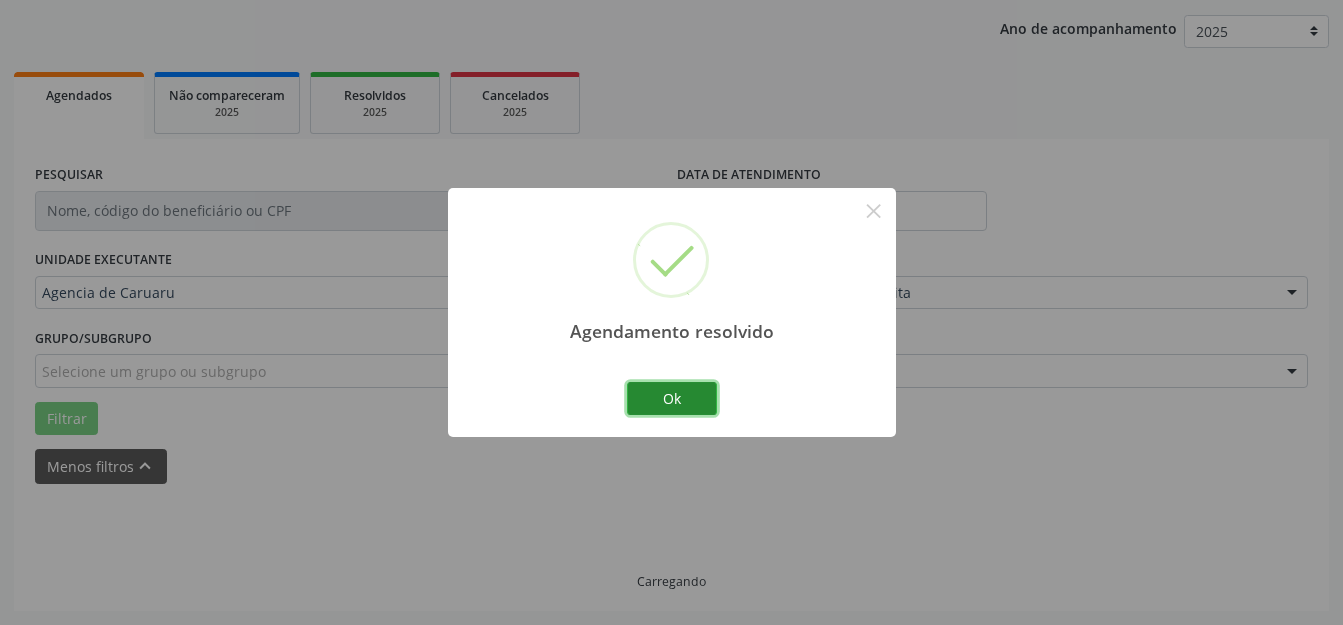 click on "Ok" at bounding box center [672, 399] 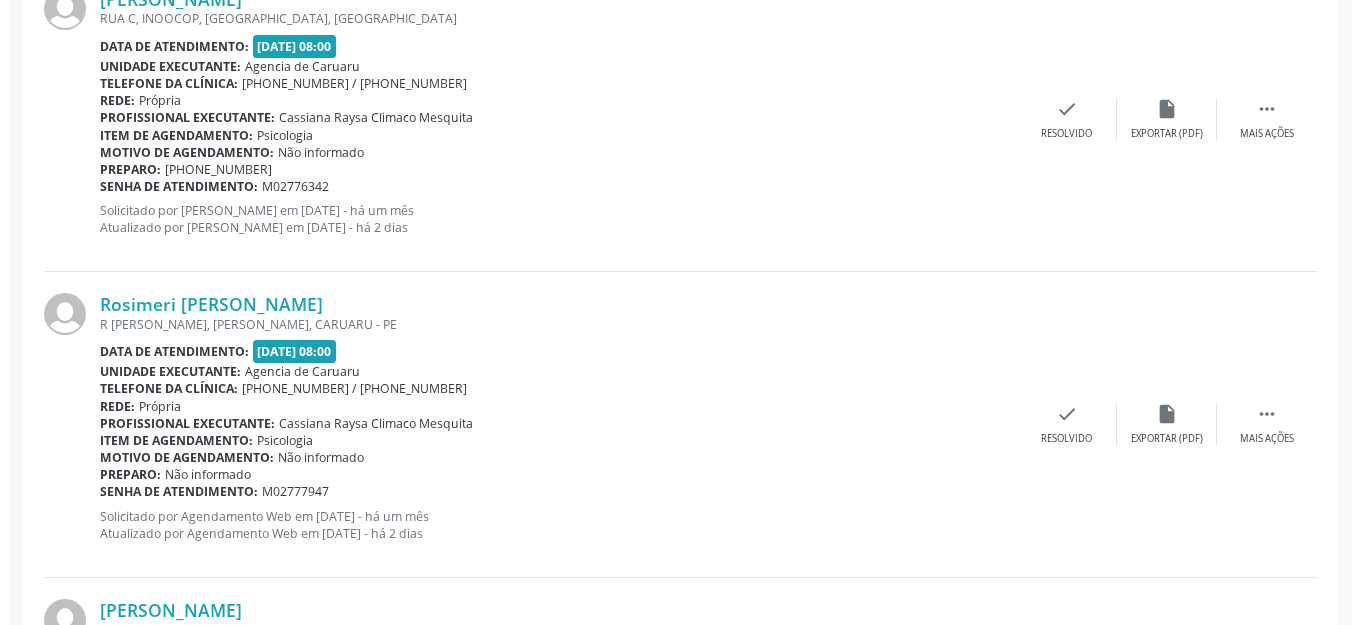 scroll, scrollTop: 2048, scrollLeft: 0, axis: vertical 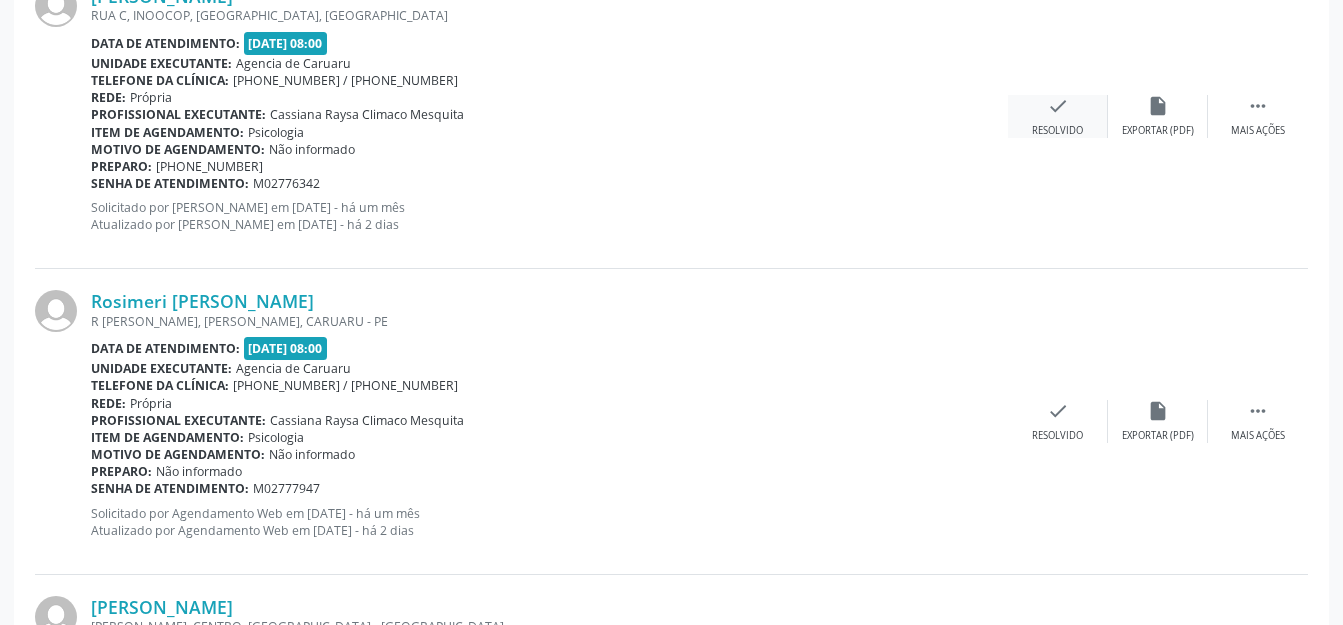 click on "Resolvido" at bounding box center [1057, 131] 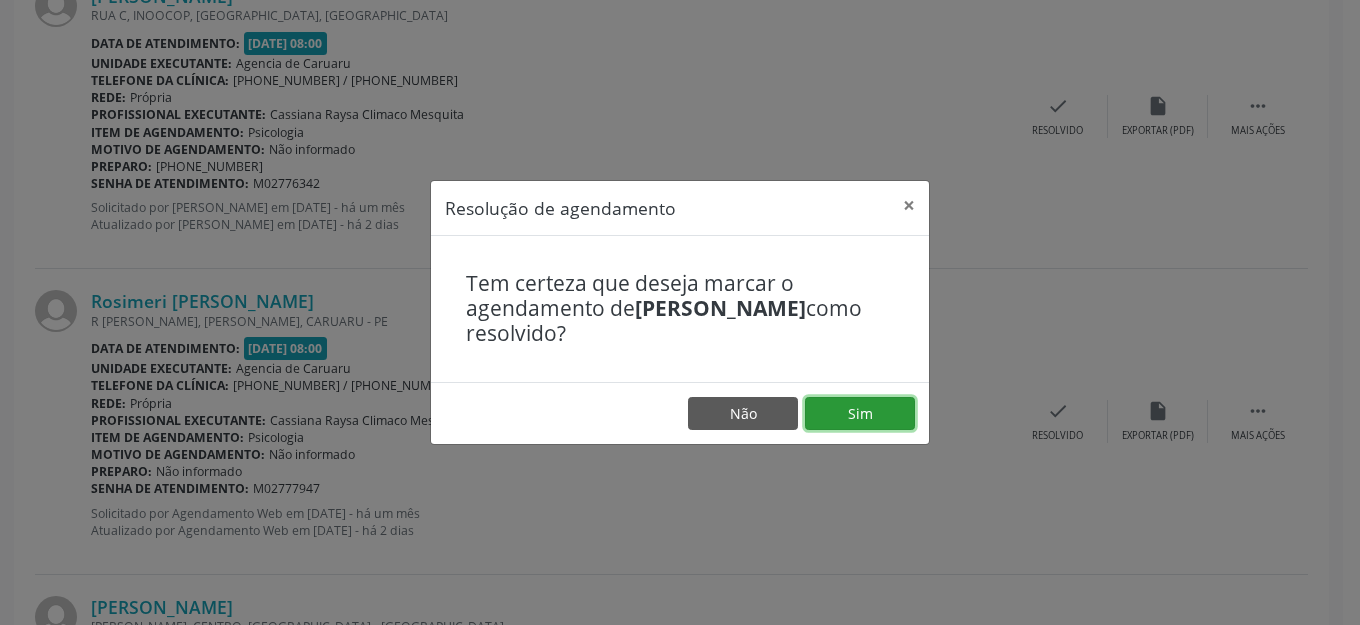 click on "Sim" at bounding box center [860, 414] 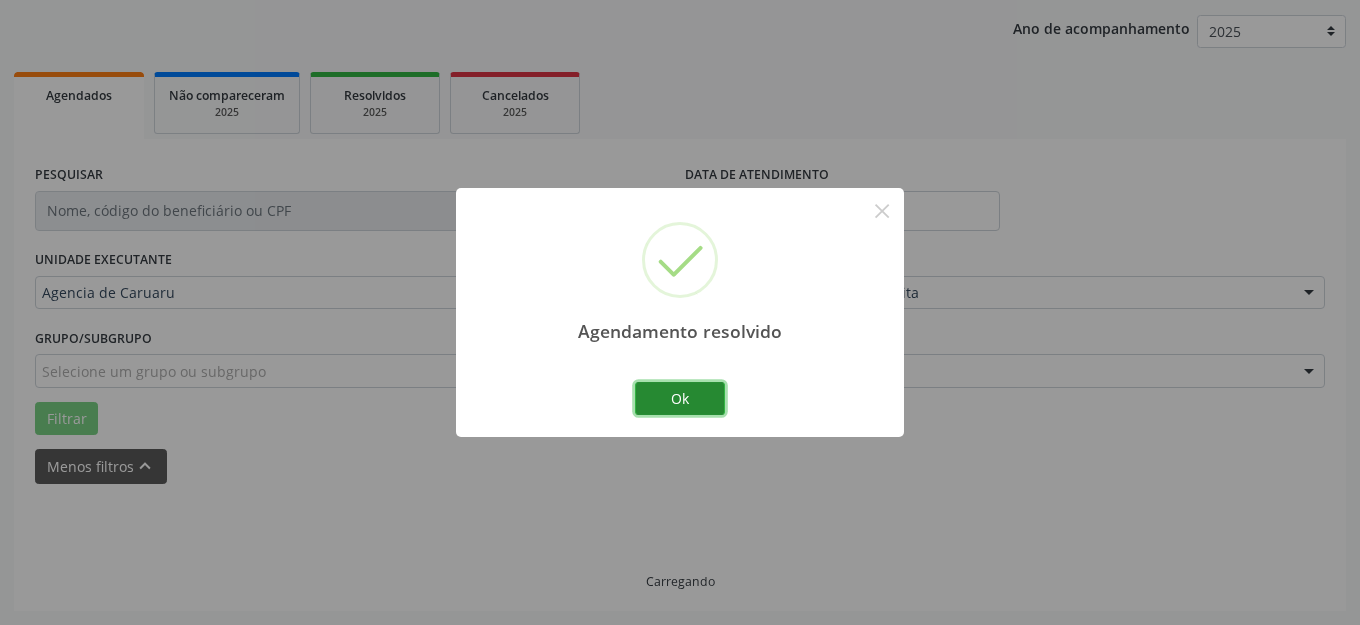 click on "Ok" at bounding box center [680, 399] 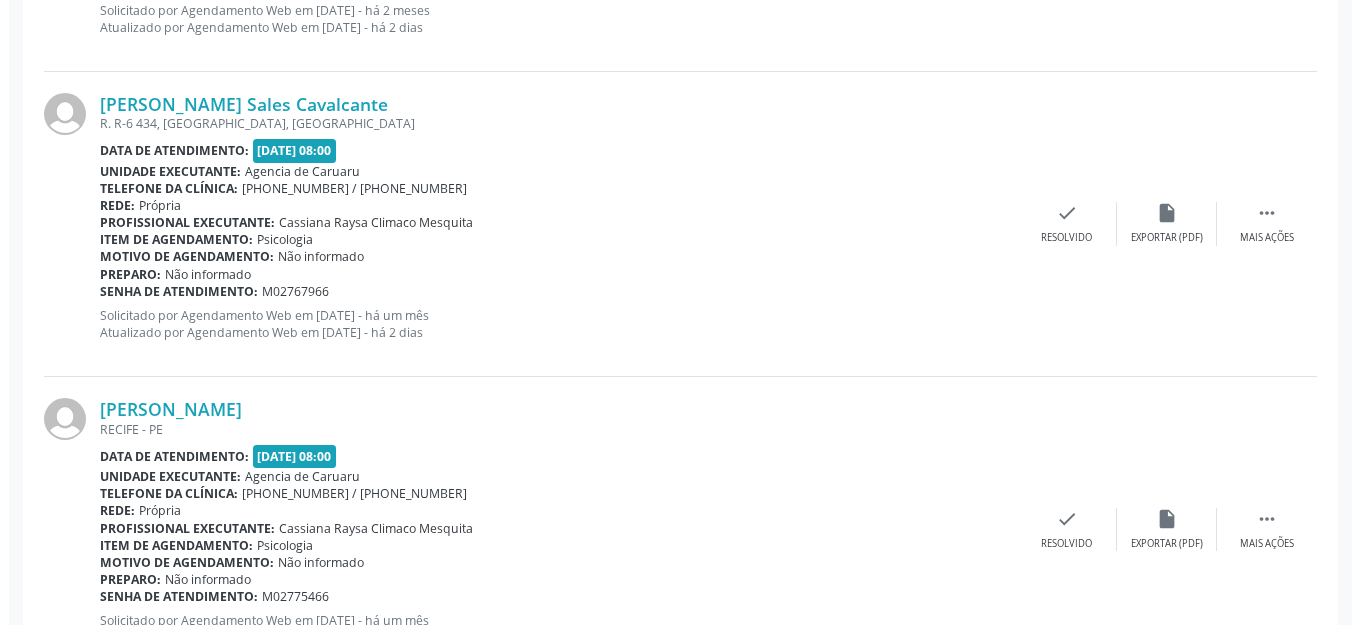scroll, scrollTop: 1027, scrollLeft: 0, axis: vertical 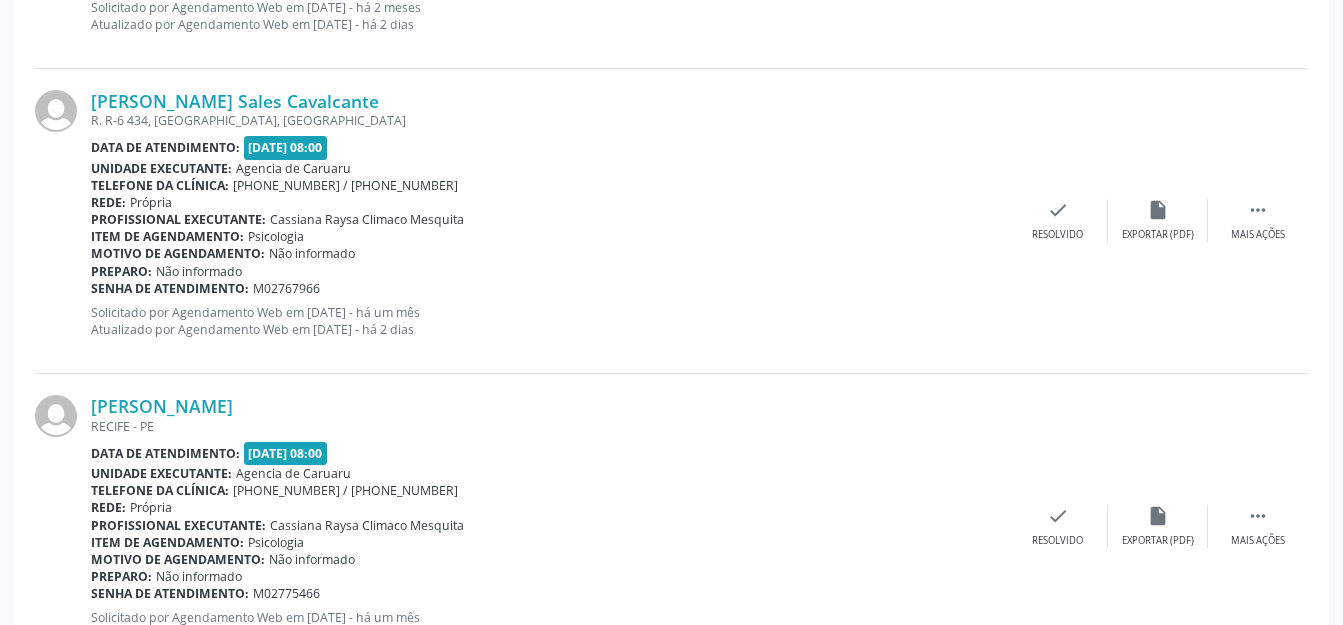 click on "Item de agendamento:
Psicologia" at bounding box center (549, 236) 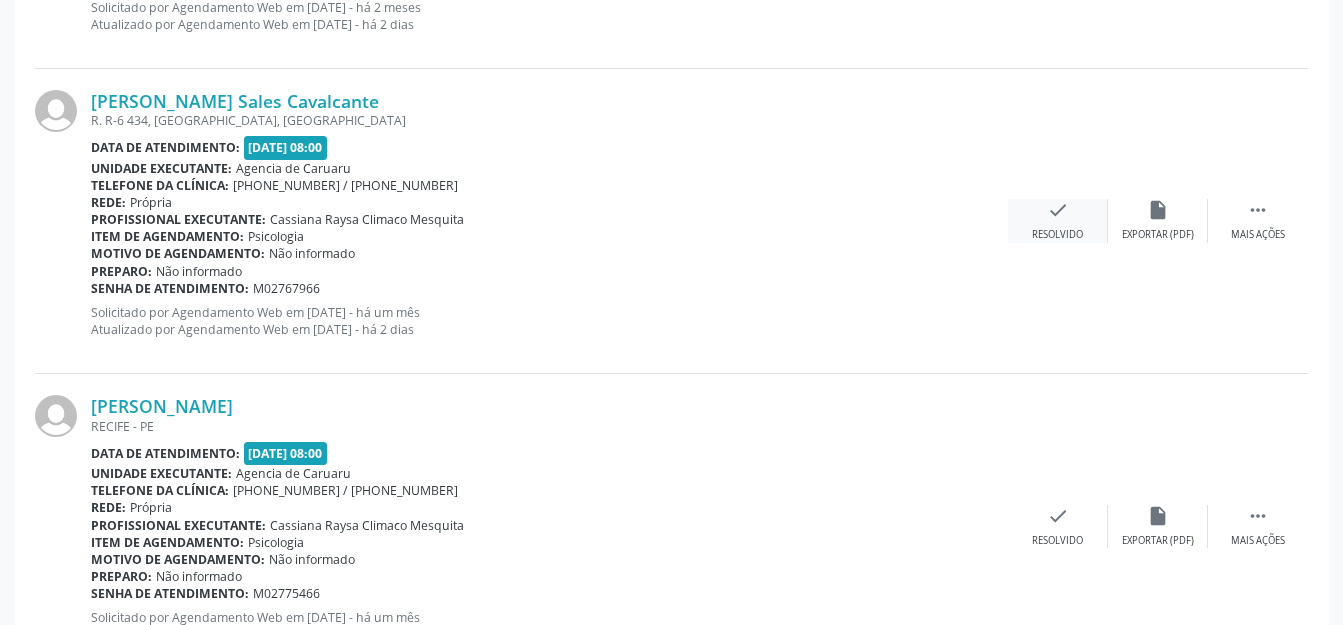 click on "Resolvido" at bounding box center (1057, 235) 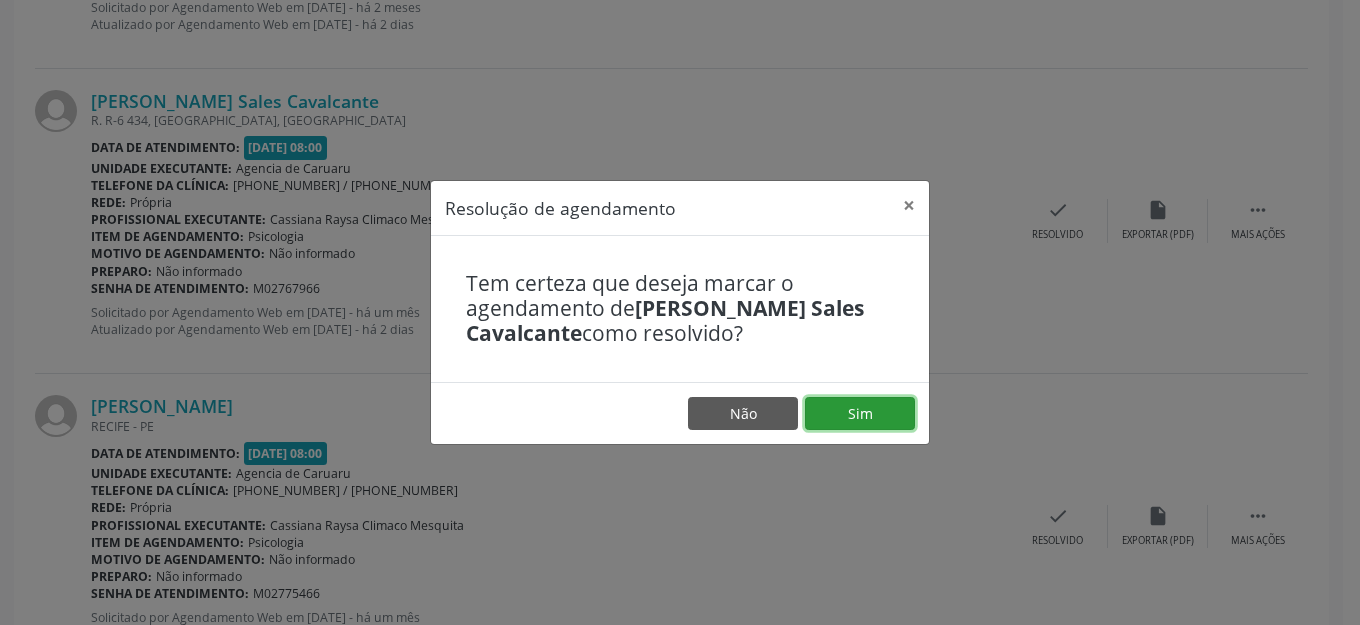 drag, startPoint x: 861, startPoint y: 408, endPoint x: 855, endPoint y: 386, distance: 22.803509 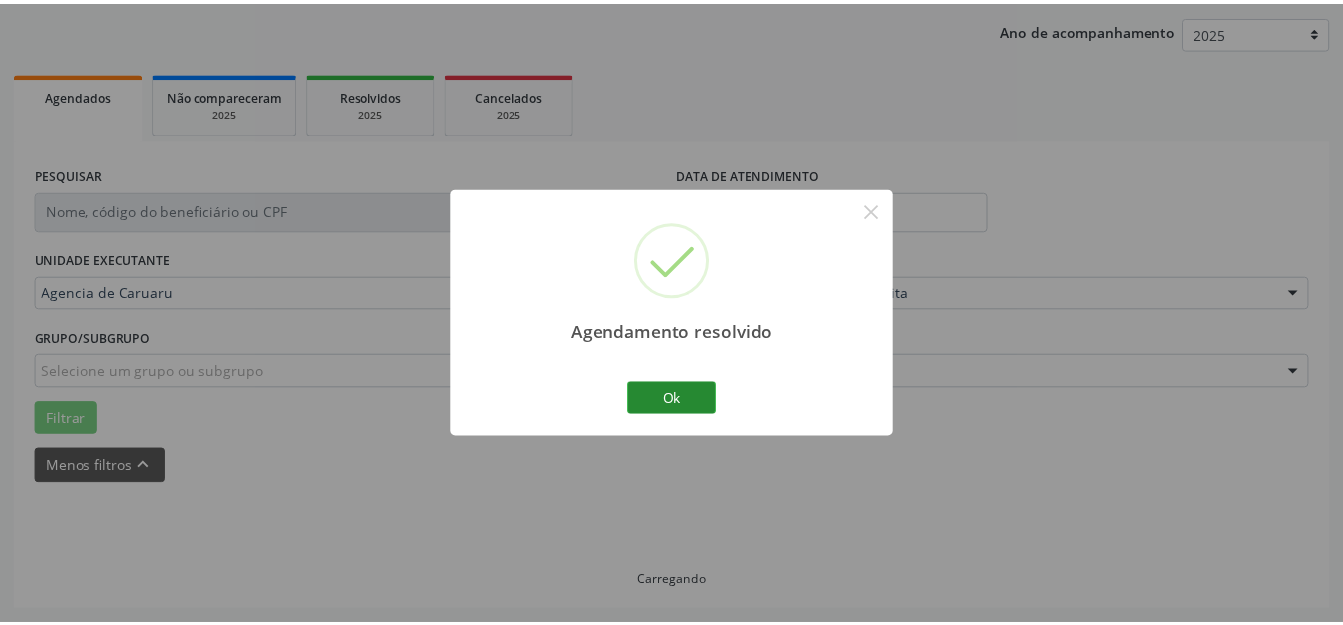 scroll, scrollTop: 227, scrollLeft: 0, axis: vertical 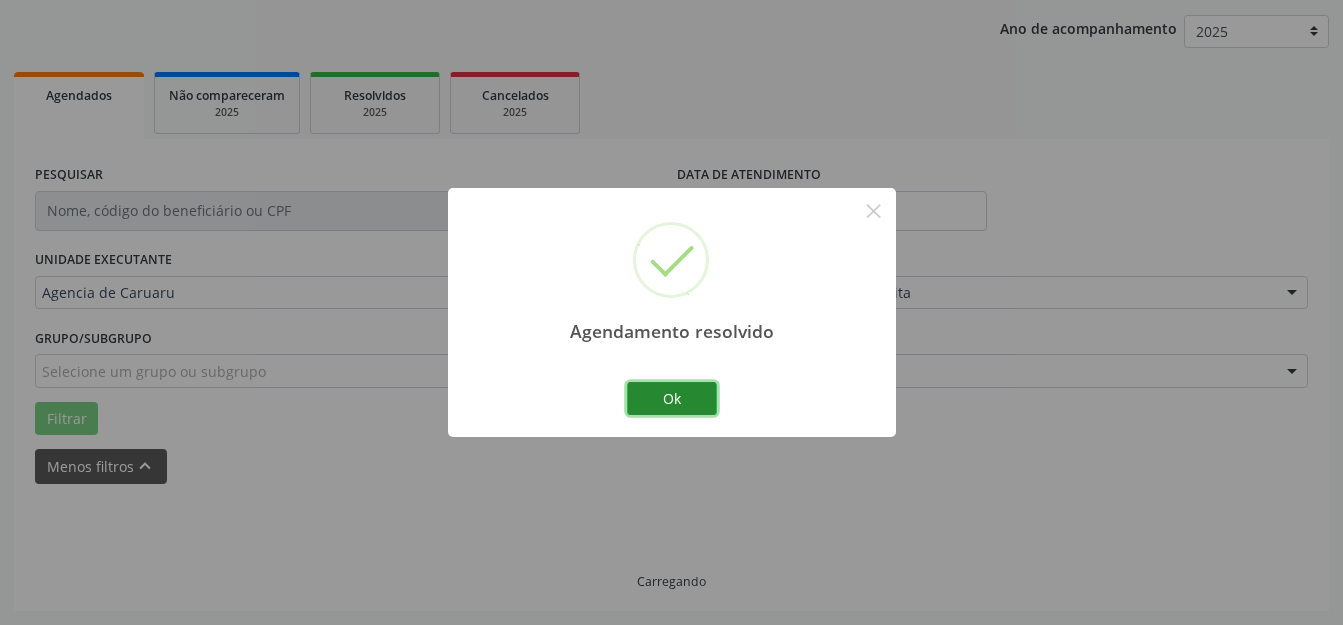 click on "Ok" at bounding box center [672, 399] 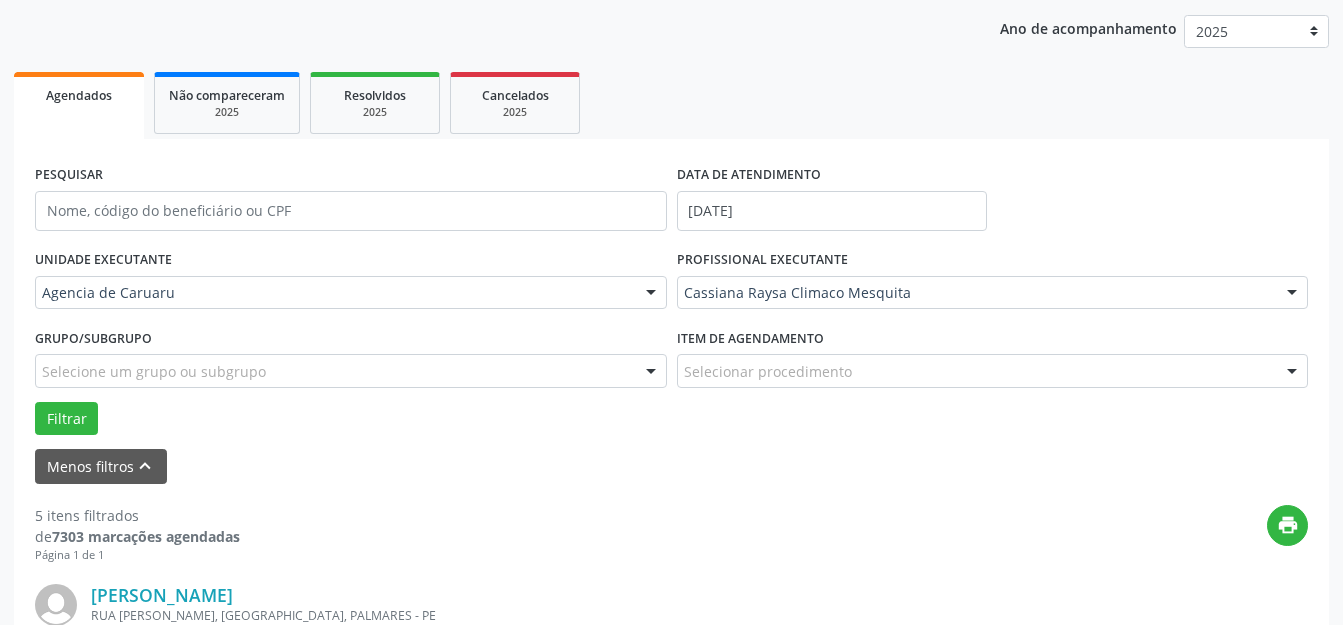 scroll, scrollTop: 627, scrollLeft: 0, axis: vertical 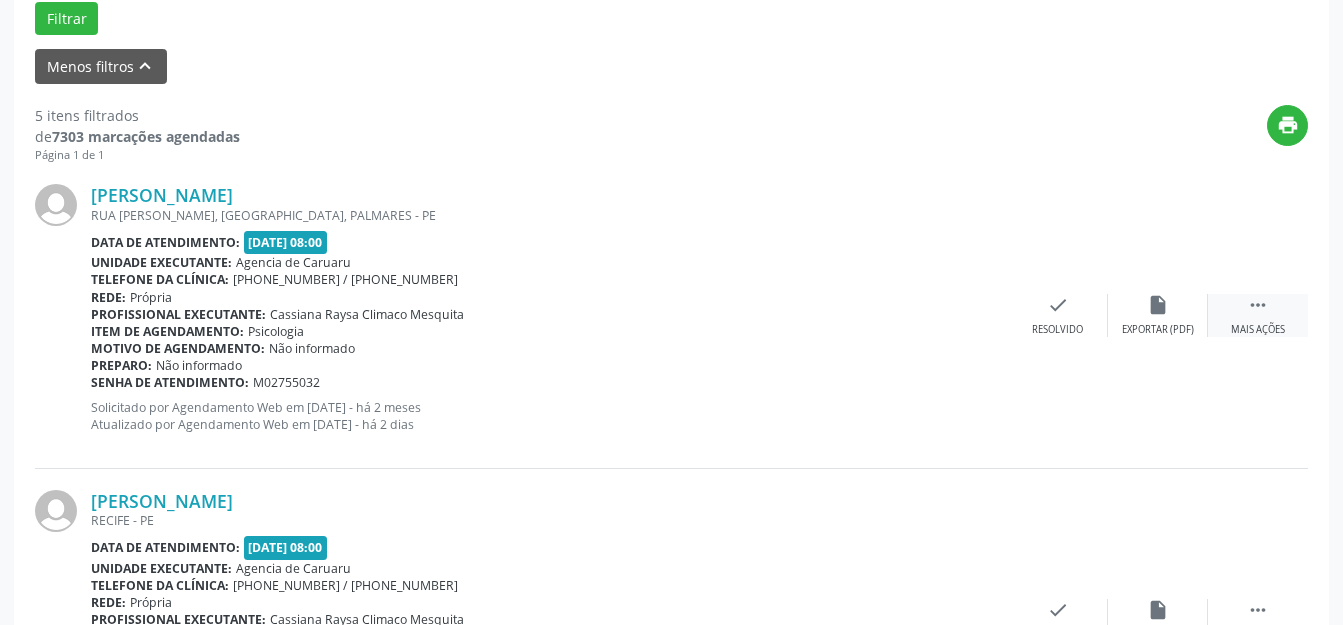 click on "
Mais ações" at bounding box center [1258, 315] 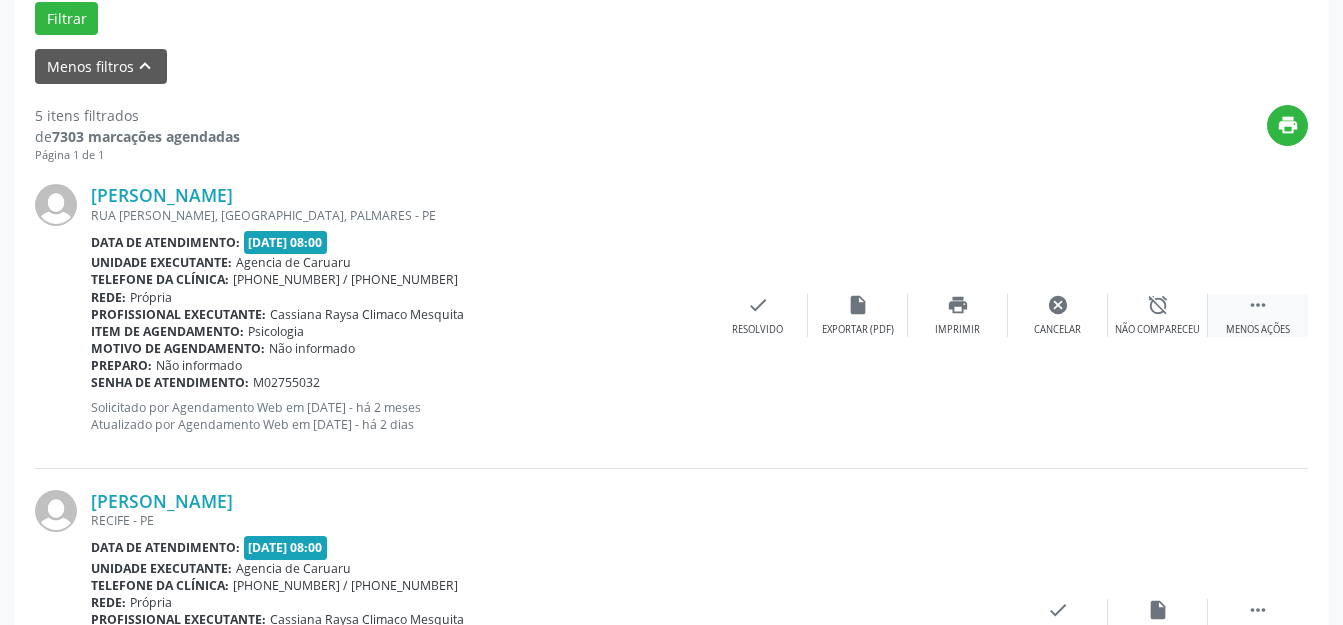 click on "Não compareceu" at bounding box center [1157, 330] 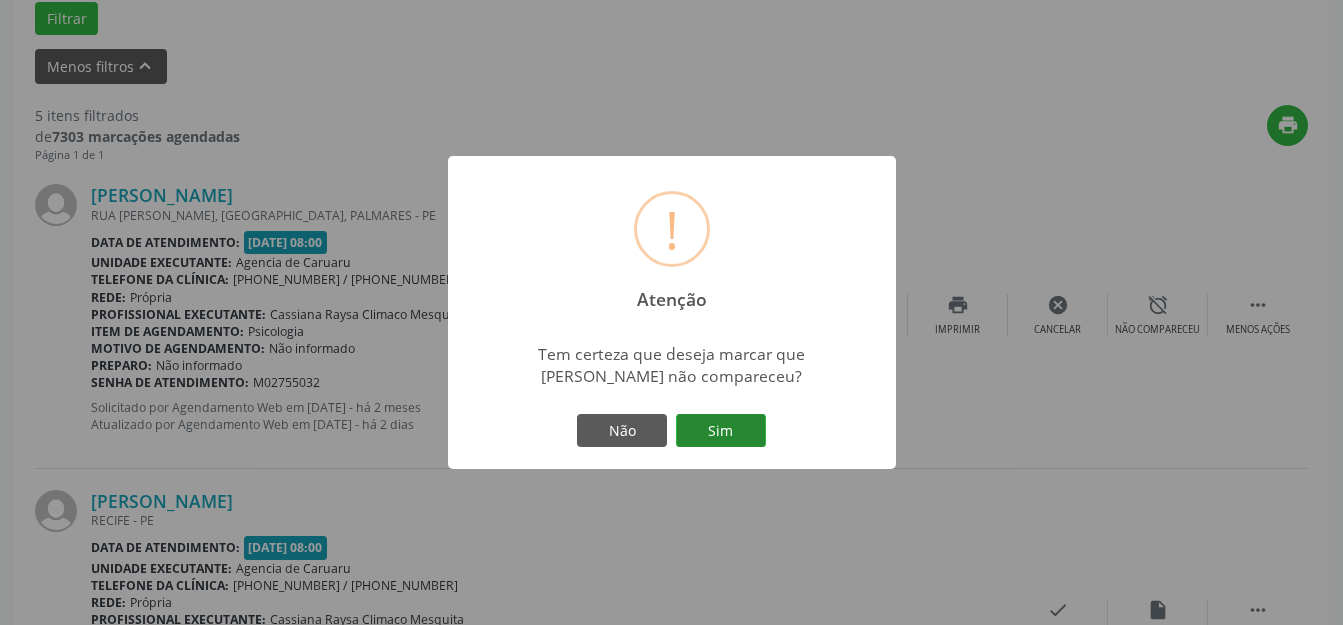 click on "Sim" at bounding box center [721, 431] 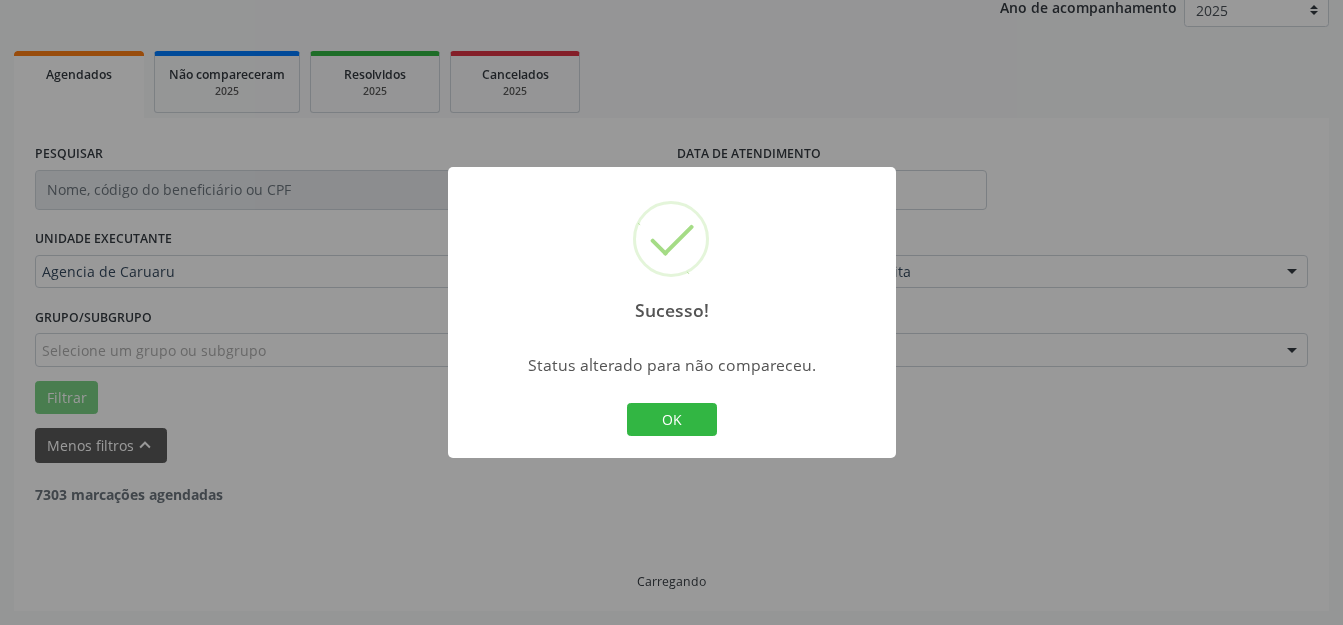 click on "OK" at bounding box center [672, 420] 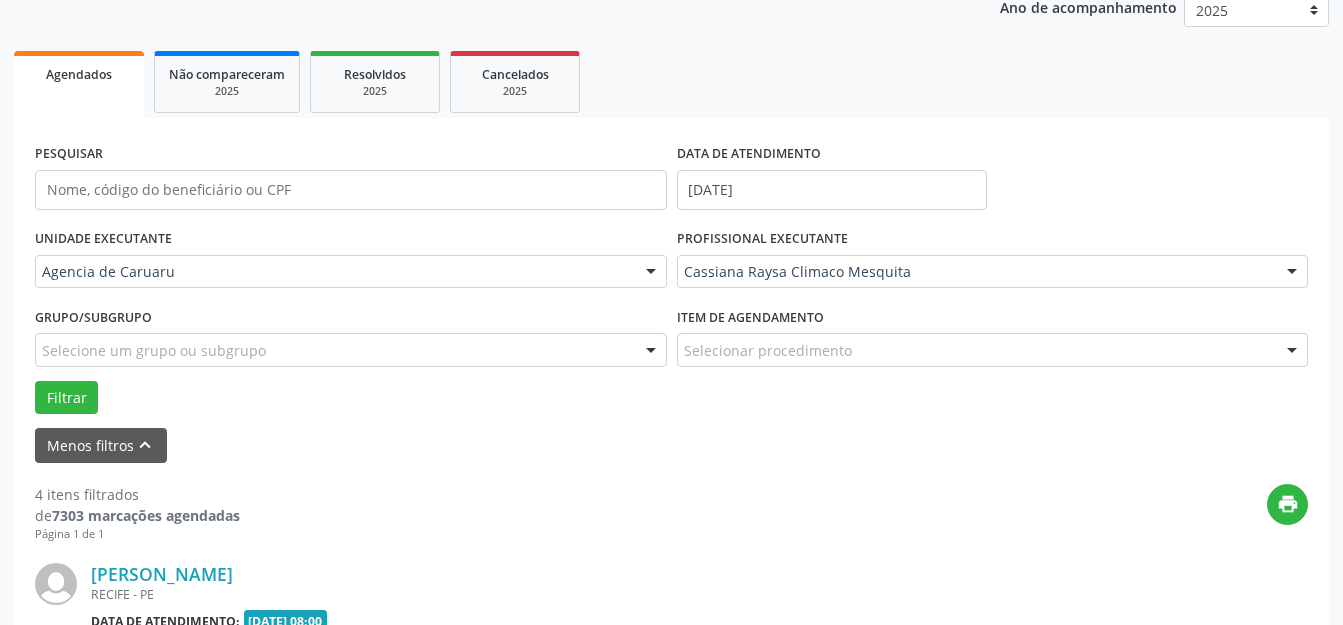 scroll, scrollTop: 727, scrollLeft: 0, axis: vertical 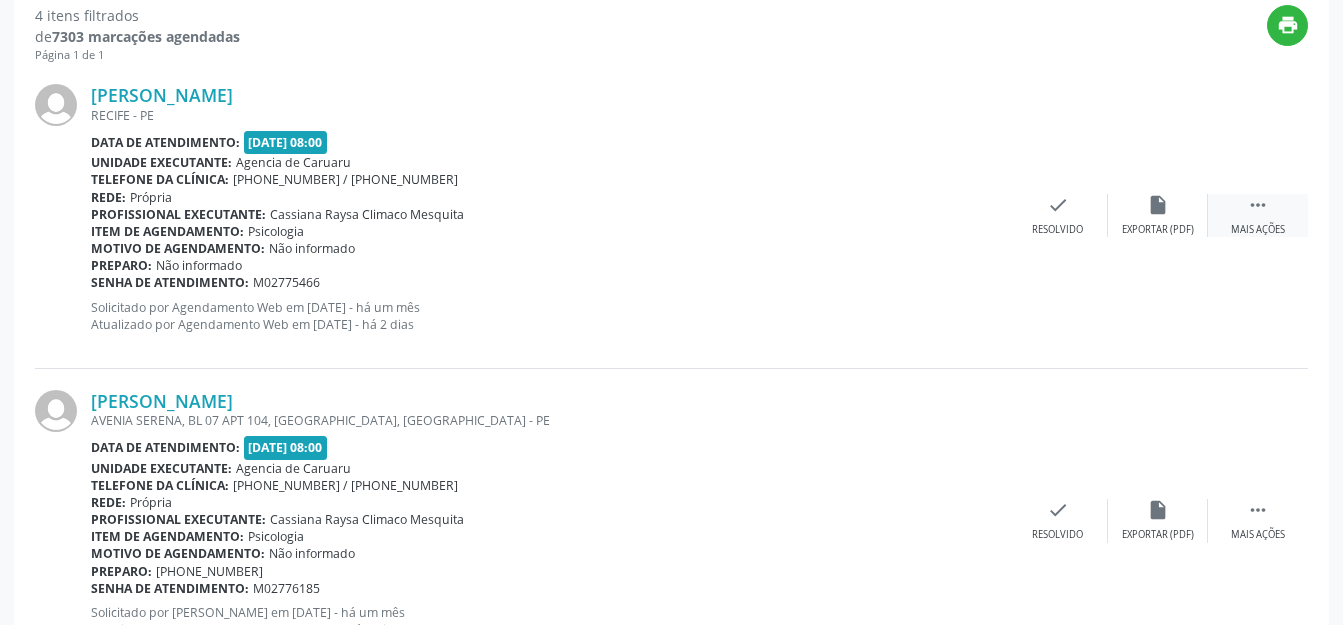drag, startPoint x: 1254, startPoint y: 221, endPoint x: 1217, endPoint y: 227, distance: 37.48333 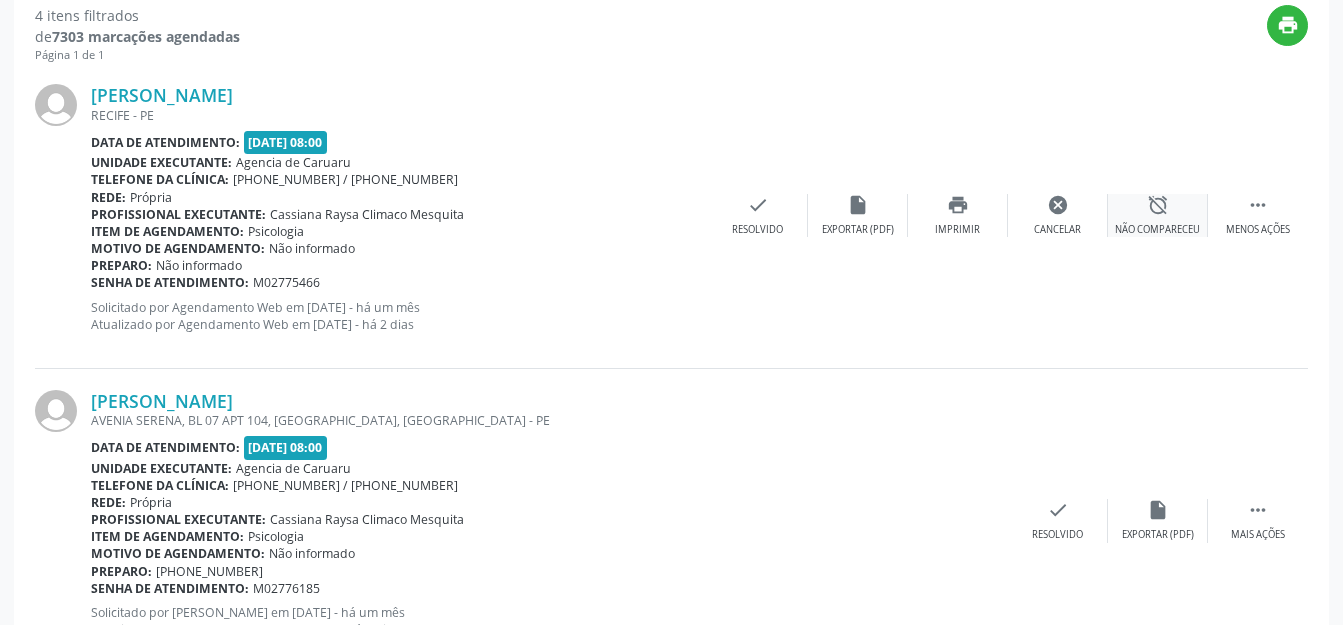 click on "Não compareceu" at bounding box center (1157, 230) 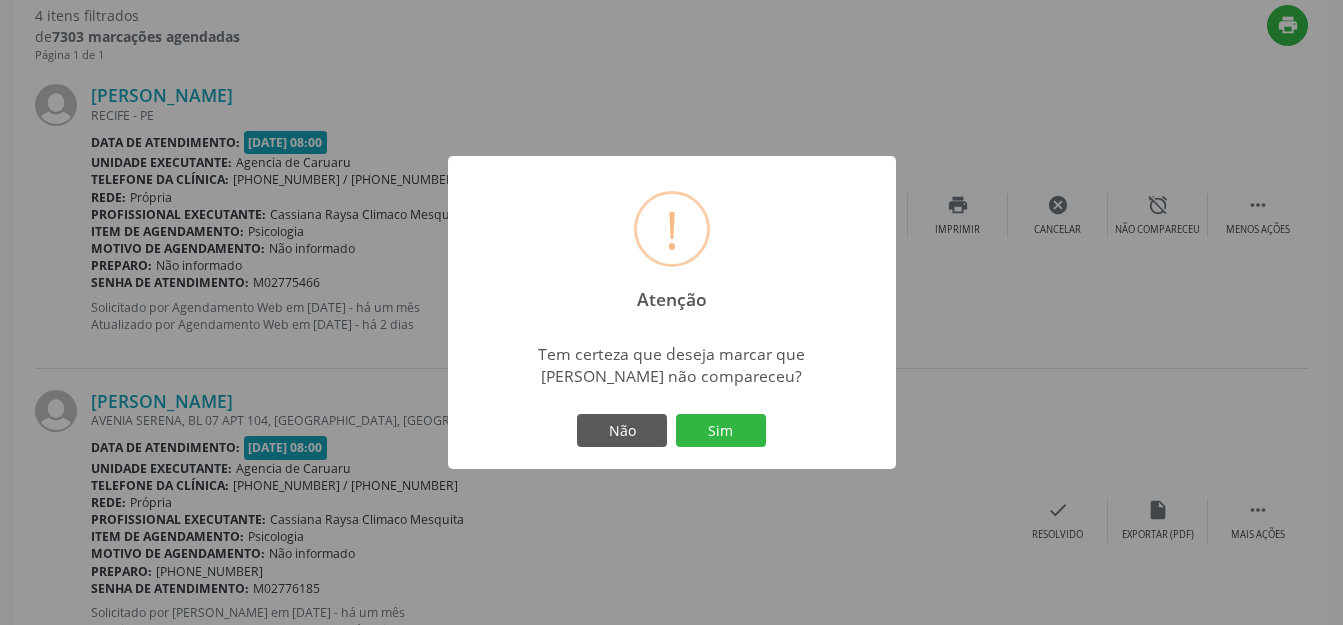 click on "Não Sim" at bounding box center [672, 431] 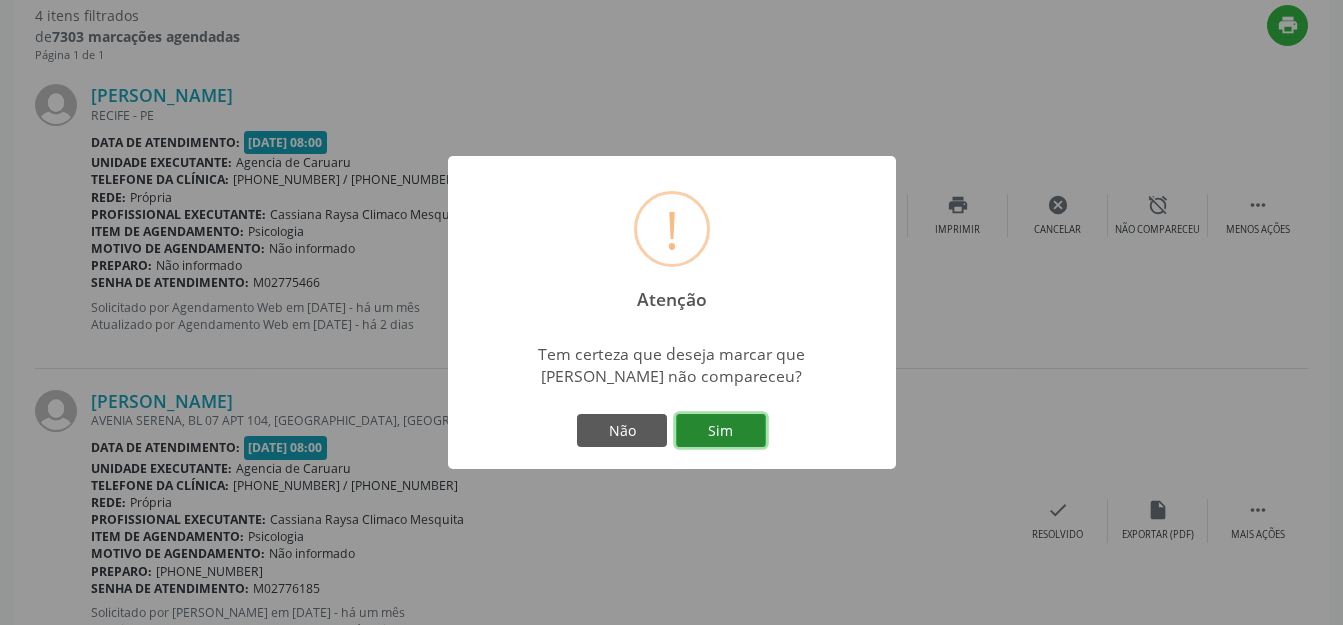 click on "Sim" at bounding box center [721, 431] 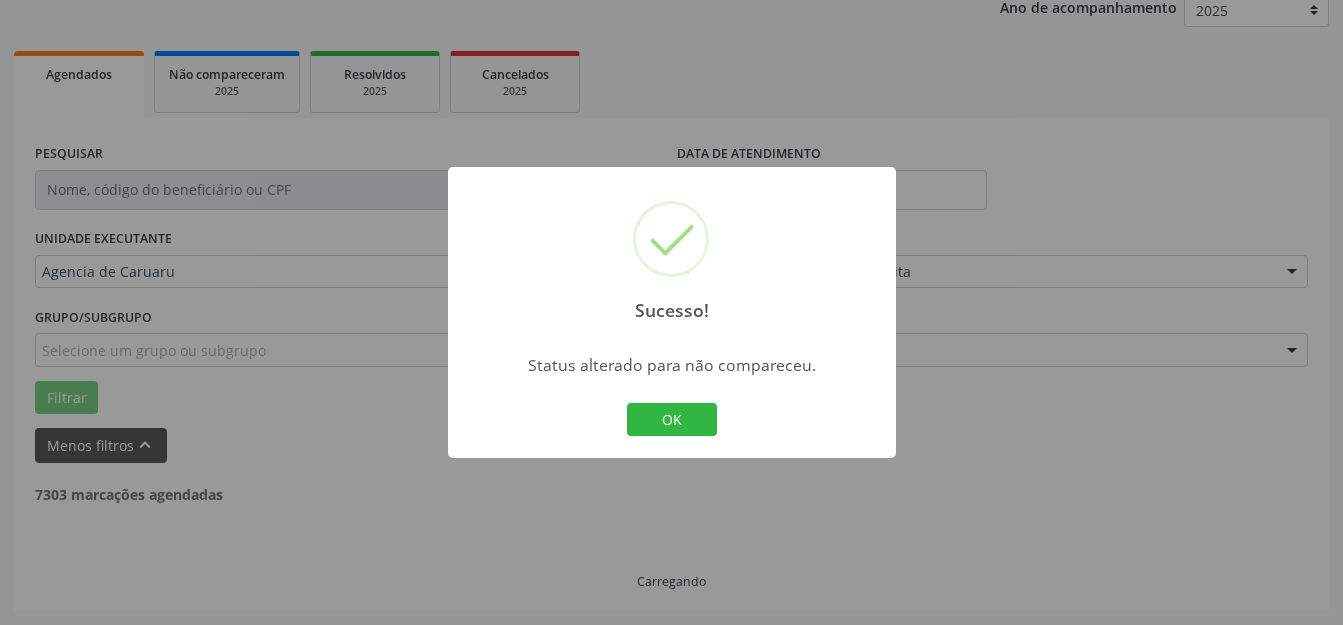 click on "OK" at bounding box center [672, 420] 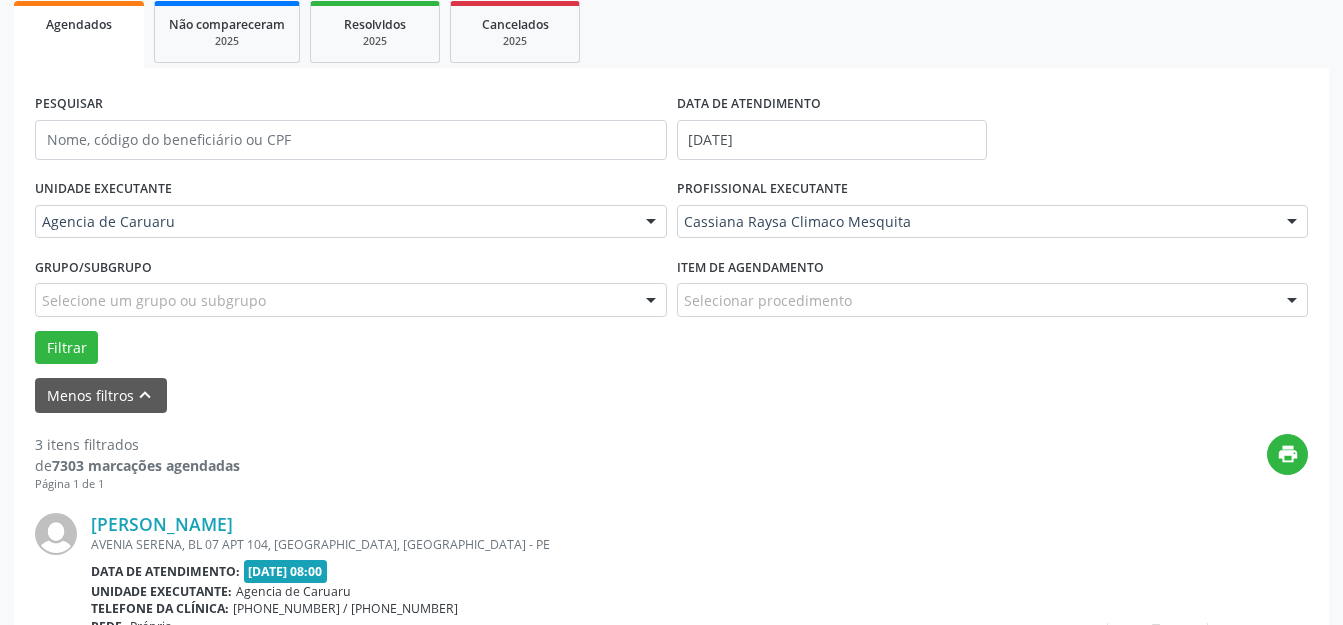 scroll, scrollTop: 448, scrollLeft: 0, axis: vertical 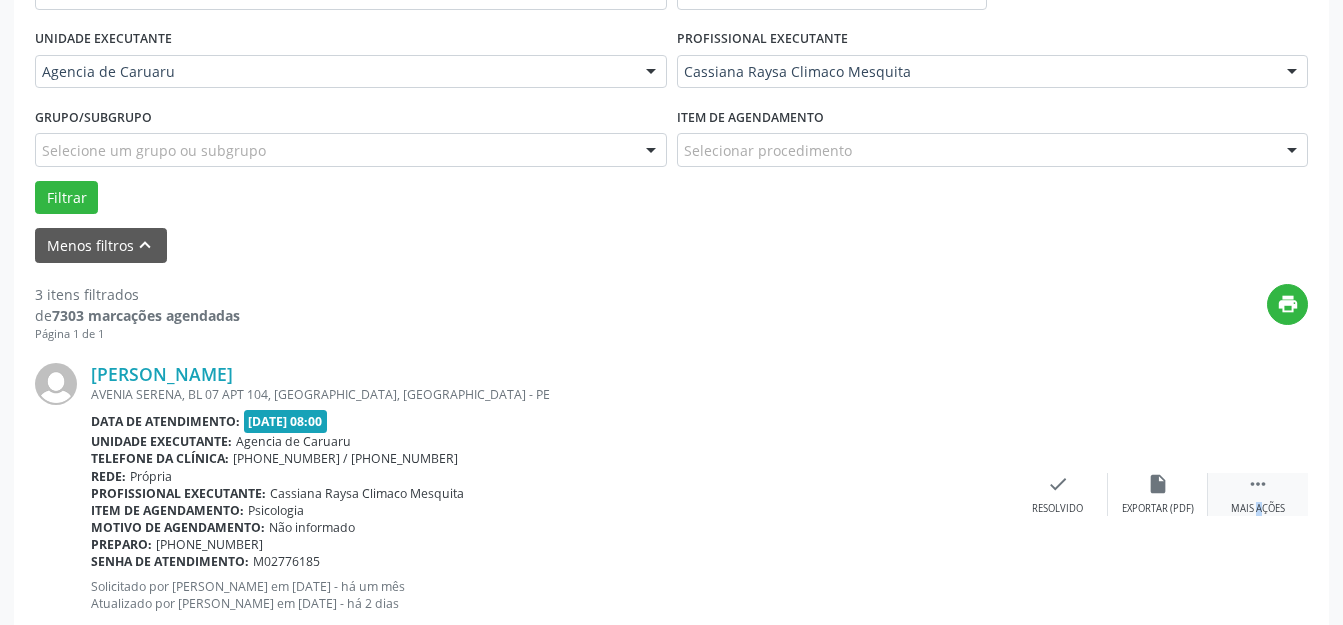 click on "
Mais ações" at bounding box center (1258, 494) 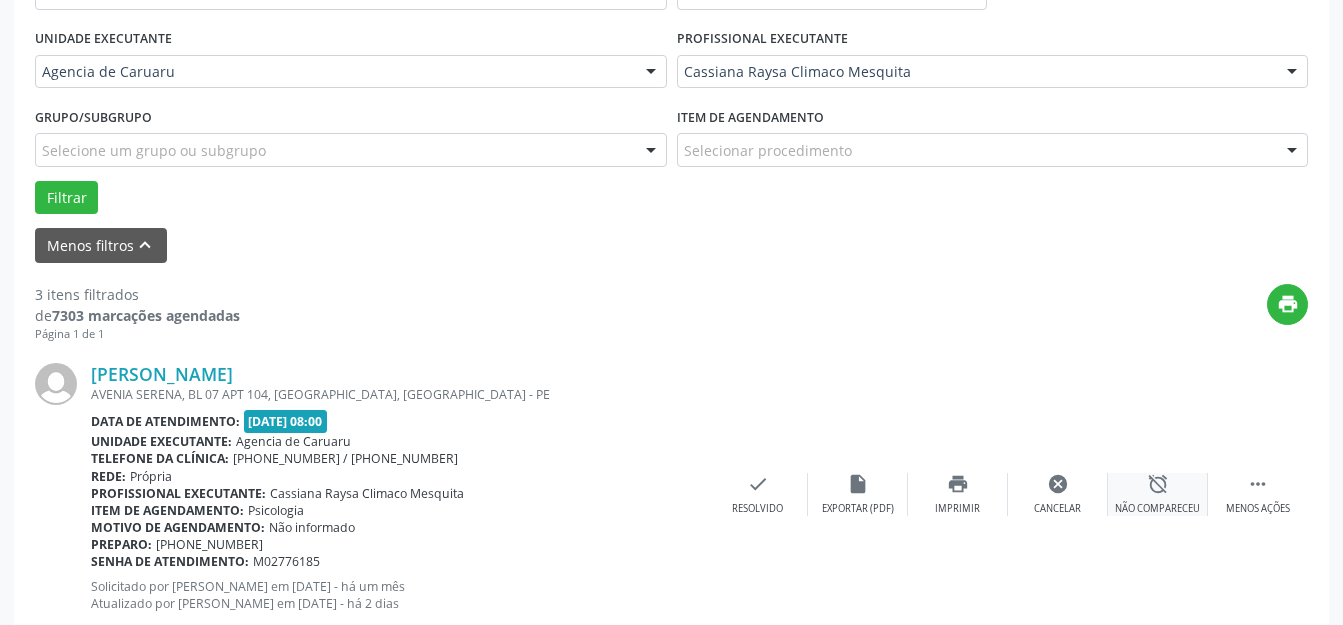 click on "alarm_off
Não compareceu" at bounding box center [1158, 494] 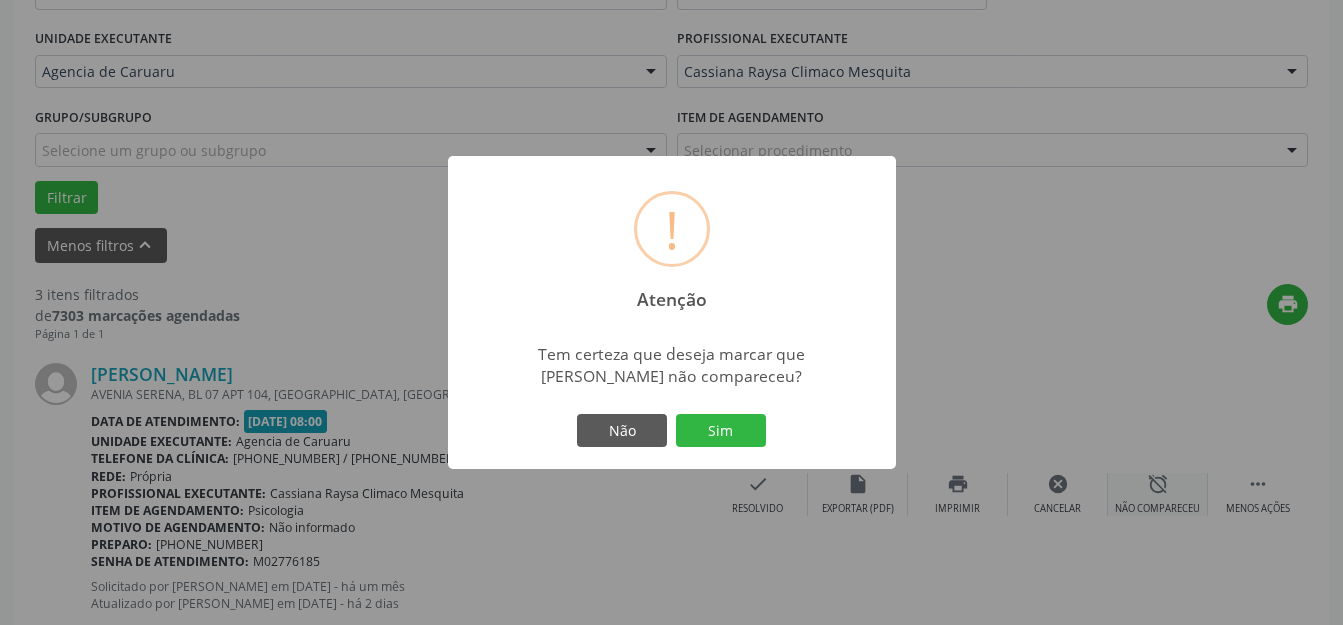 click on "Sim" at bounding box center [721, 431] 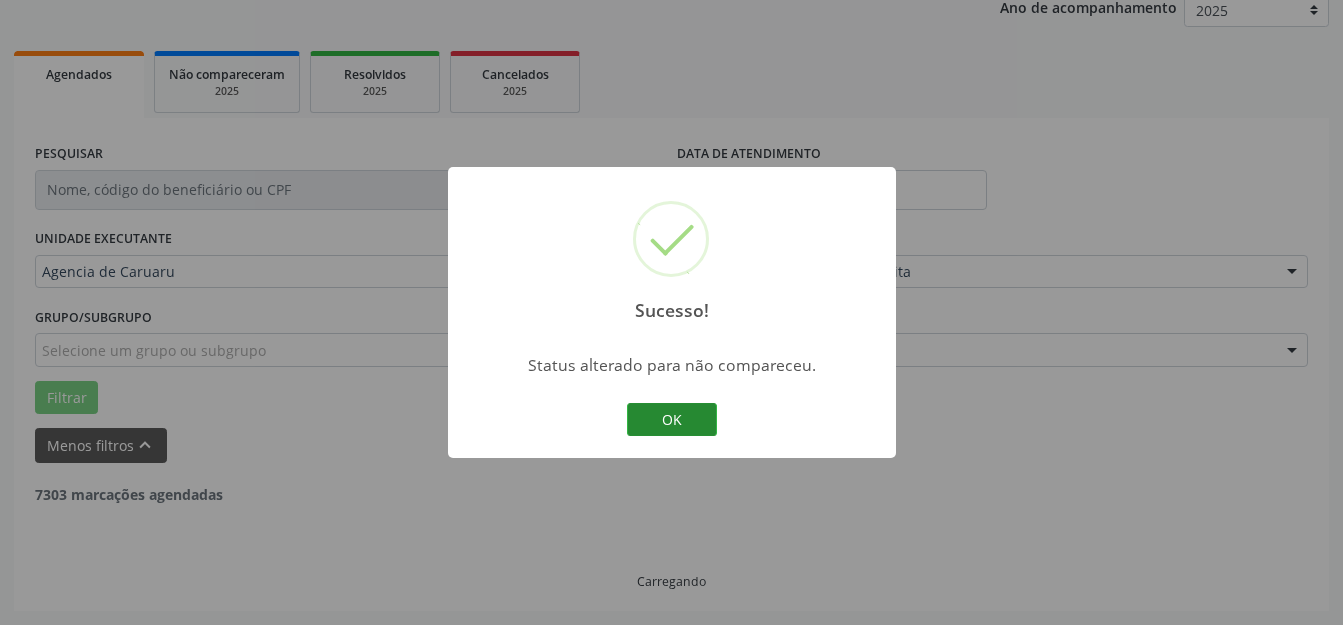 click on "OK" at bounding box center (672, 420) 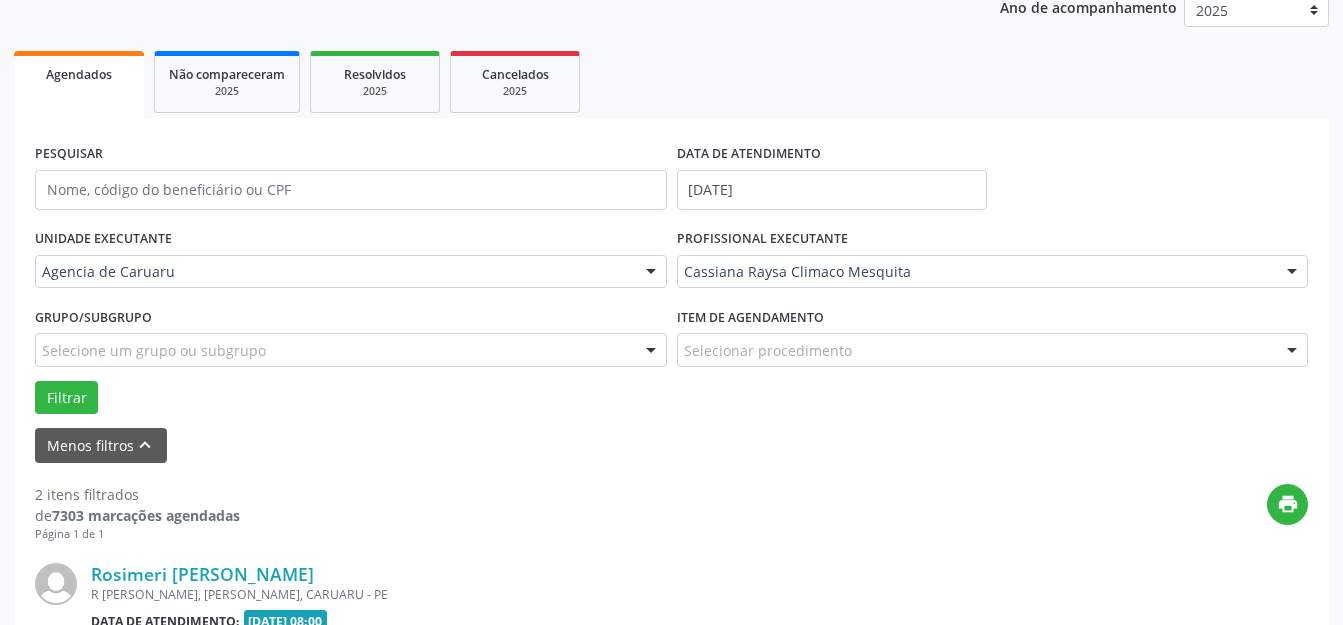 scroll, scrollTop: 448, scrollLeft: 0, axis: vertical 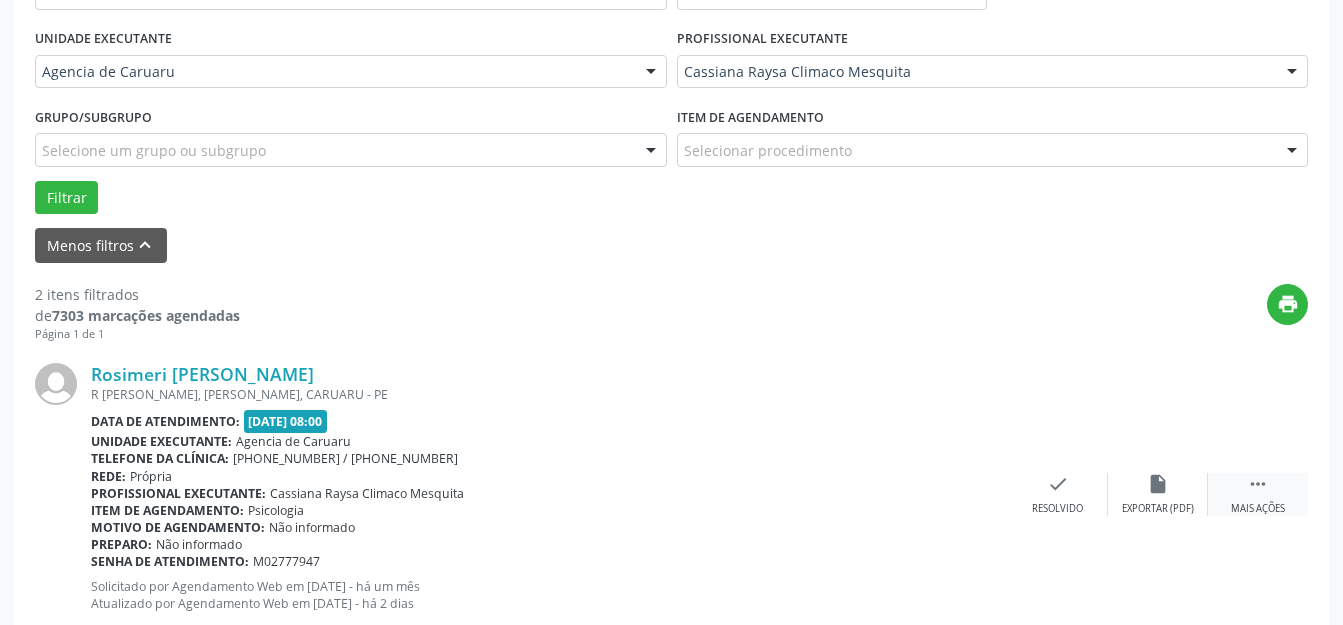 click on "
Mais ações" at bounding box center [1258, 494] 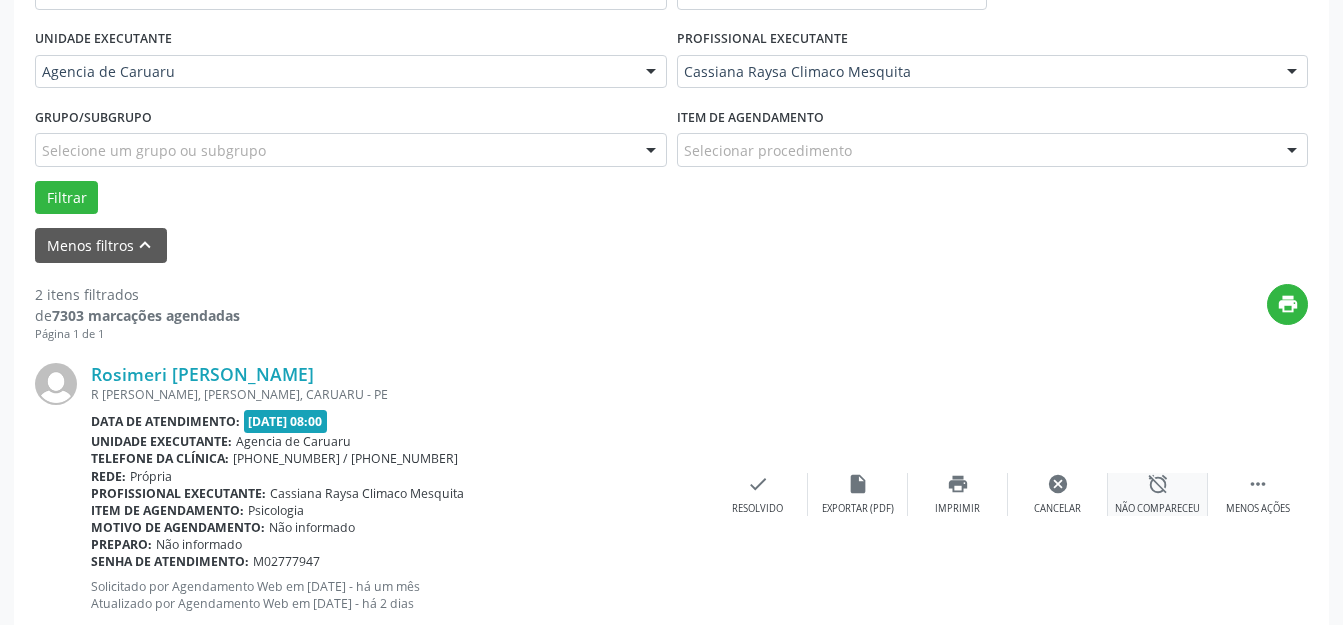 click on "alarm_off
Não compareceu" at bounding box center [1158, 494] 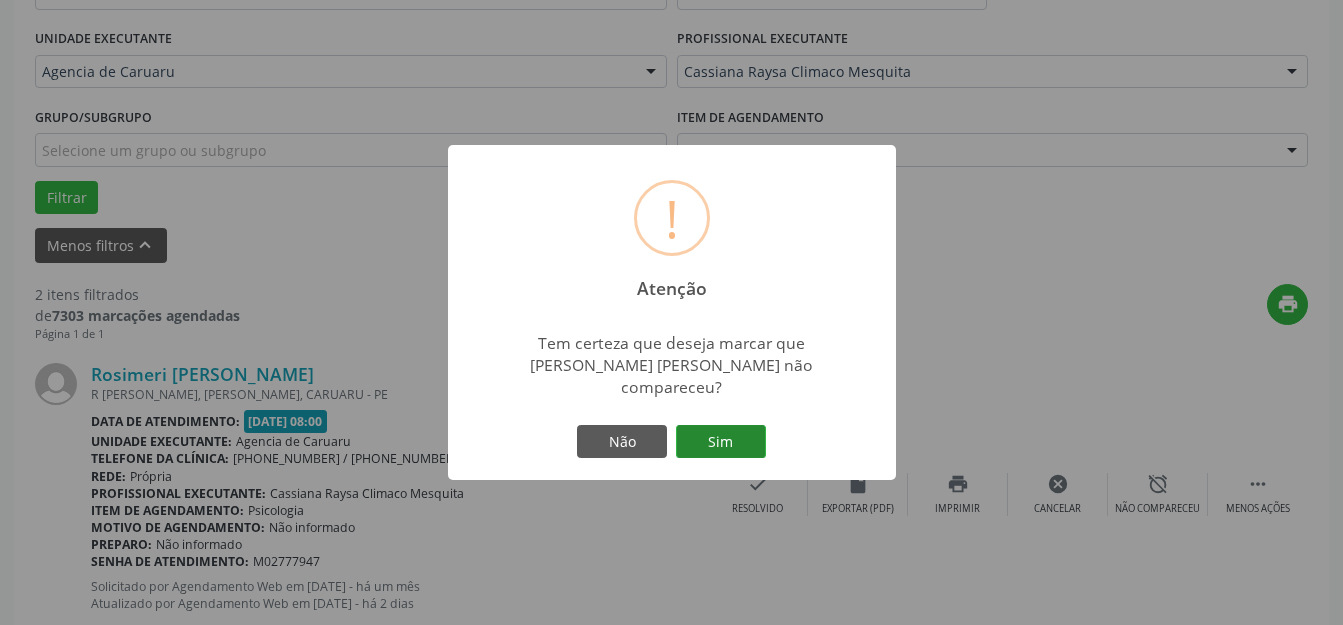 click on "Sim" at bounding box center (721, 442) 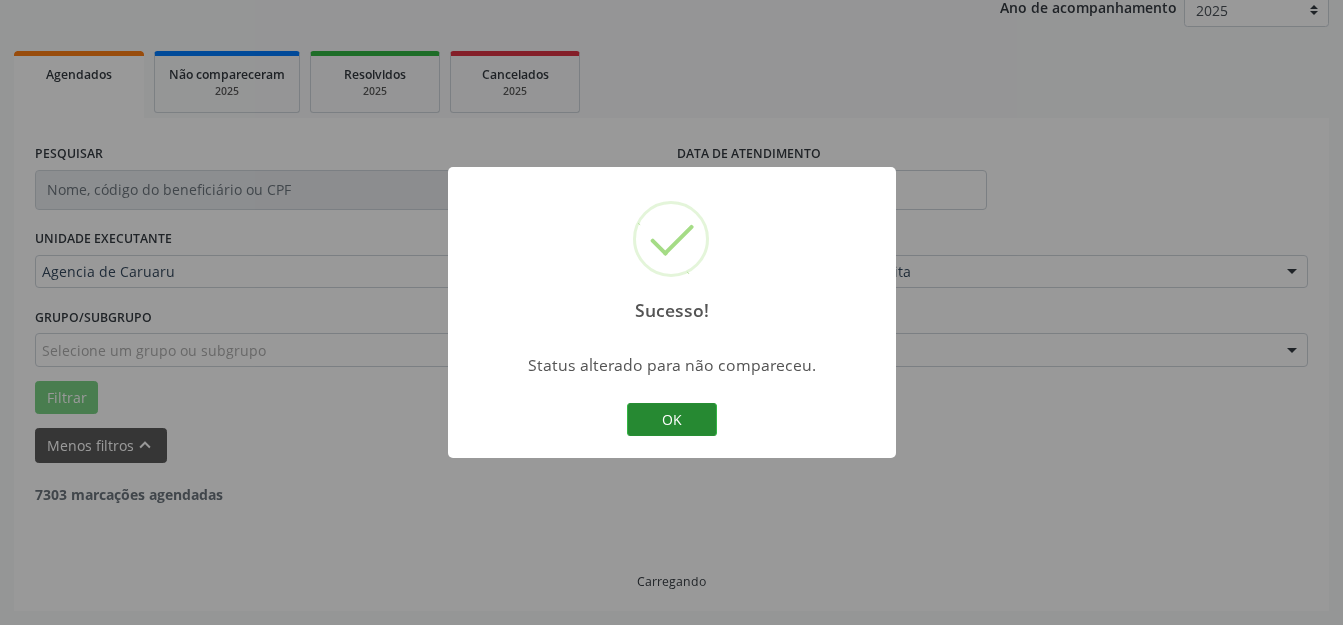 click on "OK" at bounding box center (672, 420) 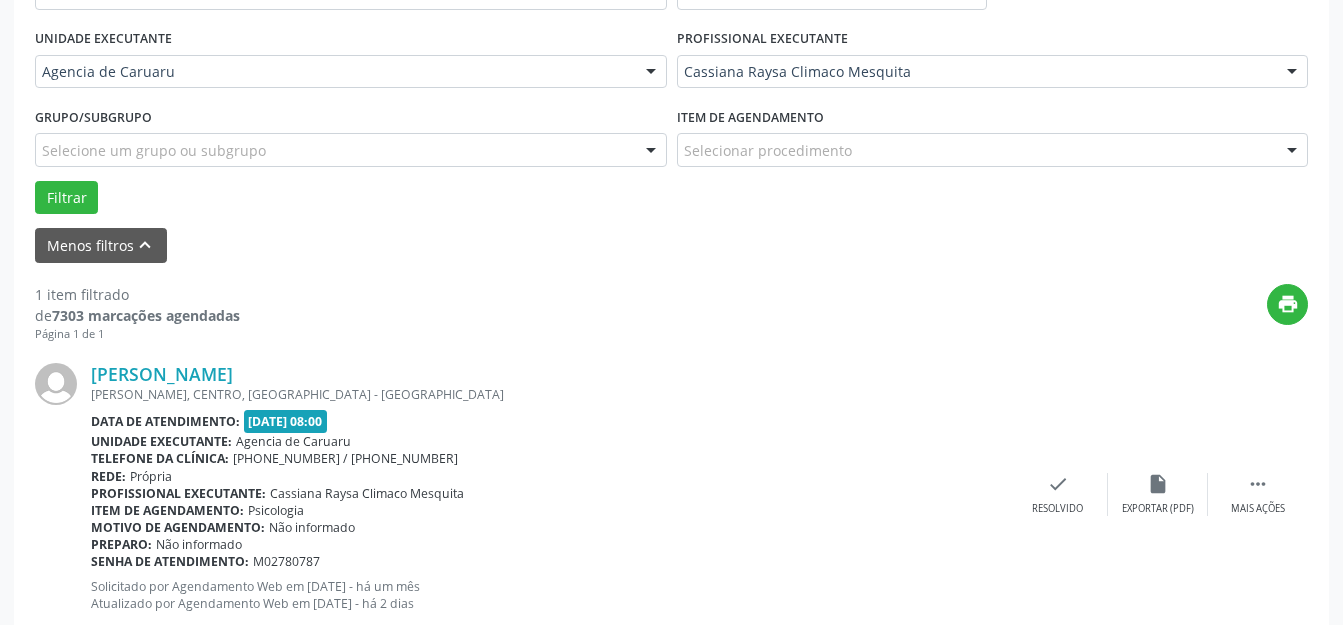 scroll, scrollTop: 505, scrollLeft: 0, axis: vertical 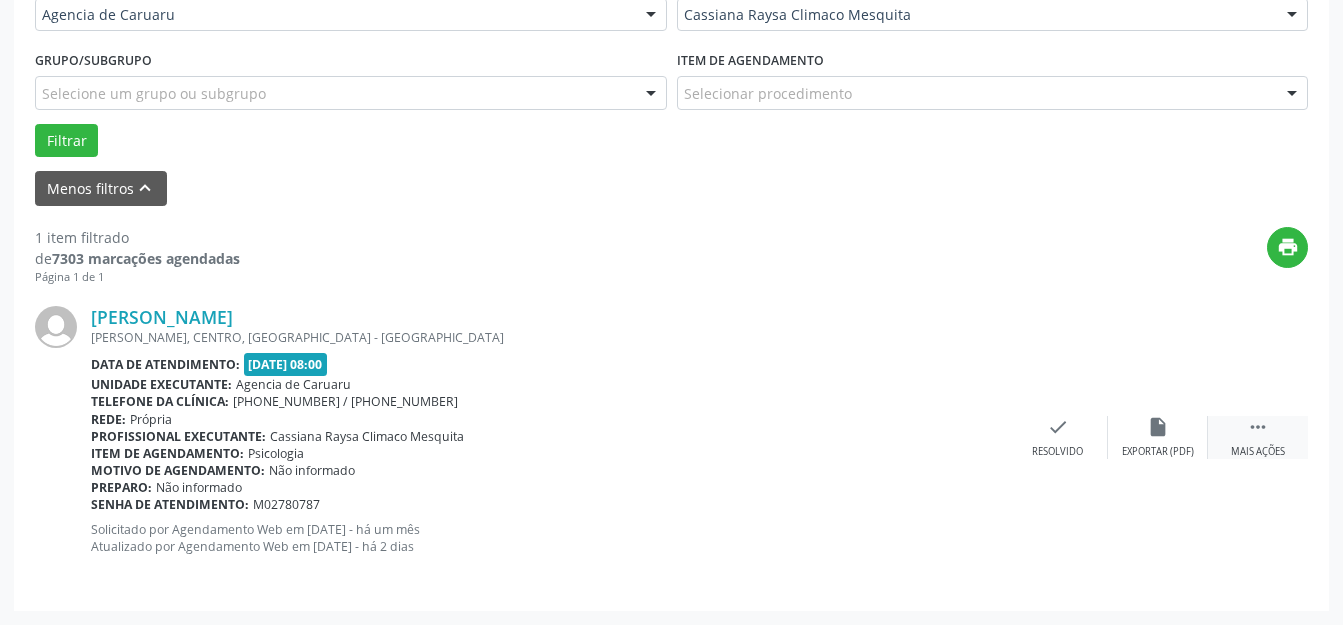 click on "" at bounding box center (1258, 427) 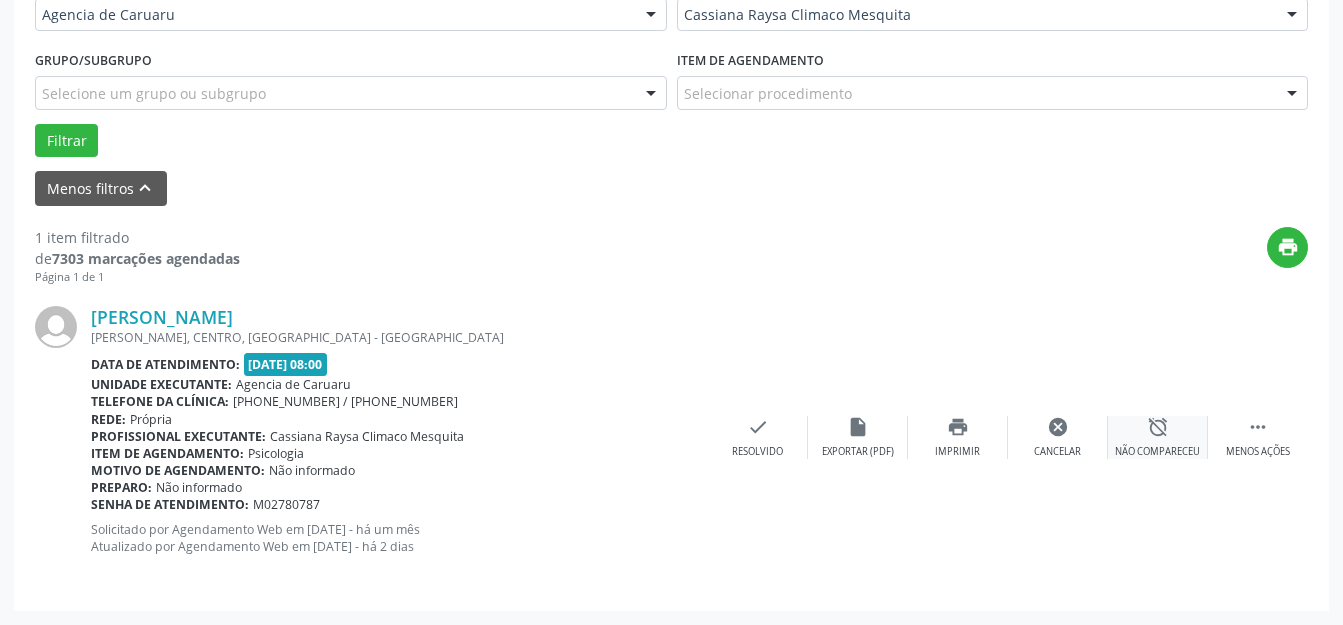 click on "alarm_off
Não compareceu" at bounding box center [1158, 437] 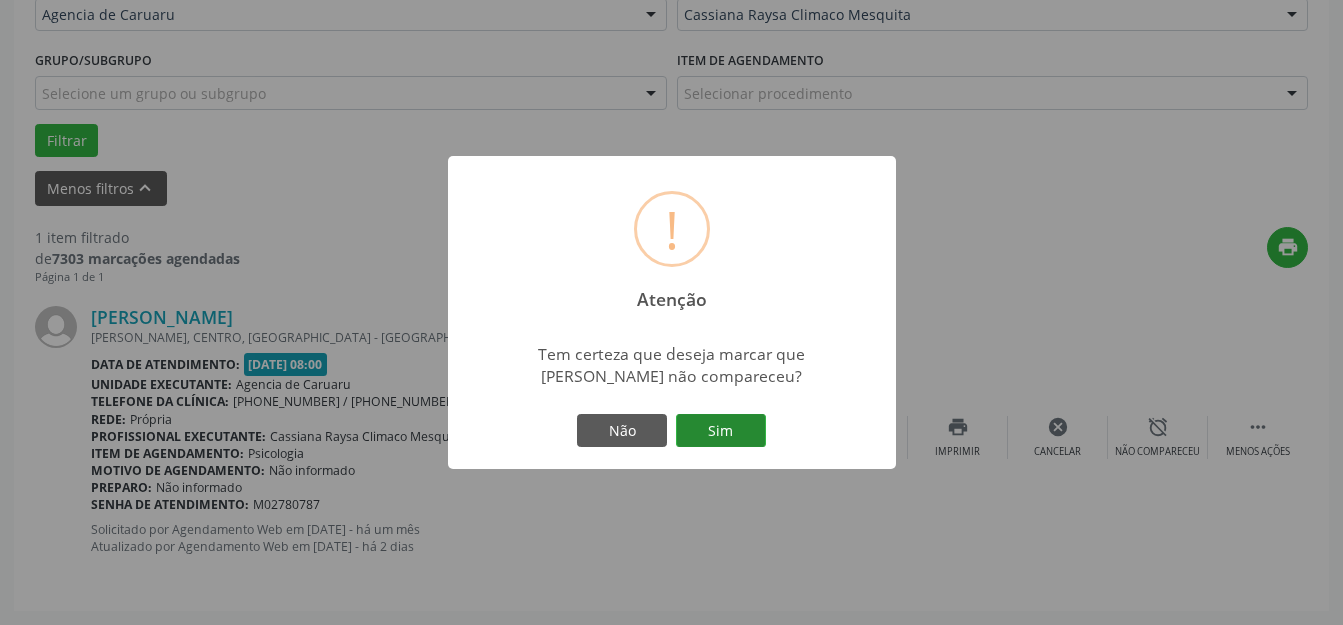 click on "Sim" at bounding box center [721, 431] 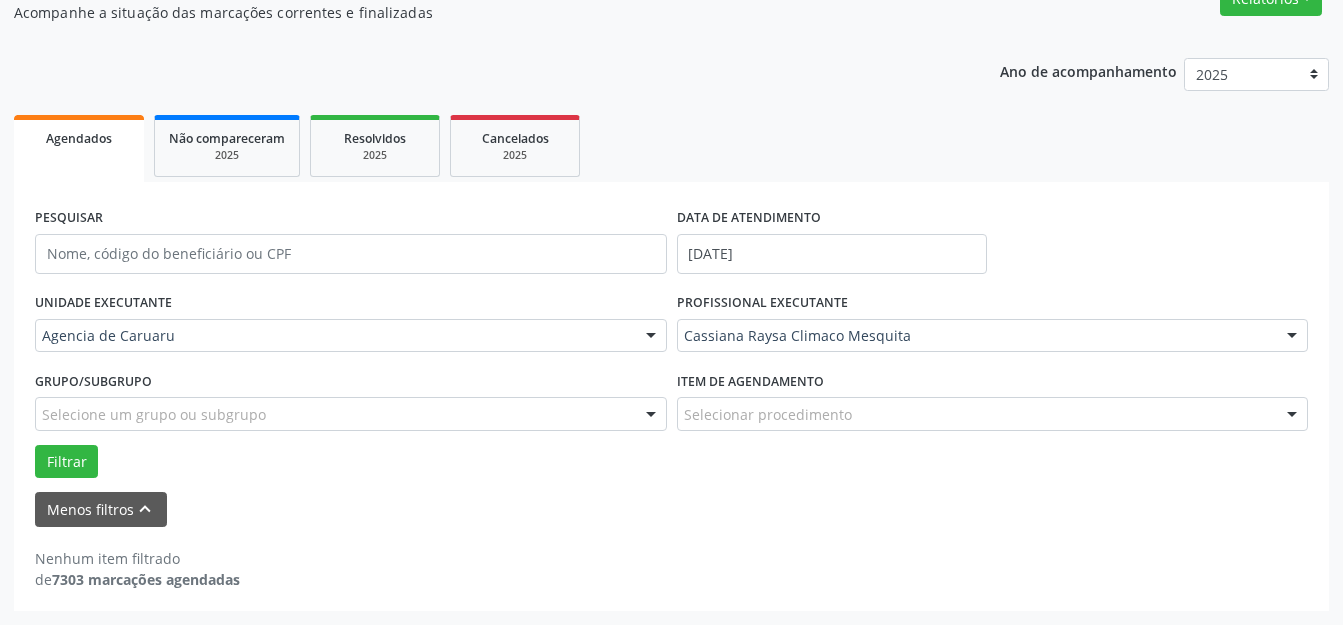 scroll, scrollTop: 184, scrollLeft: 0, axis: vertical 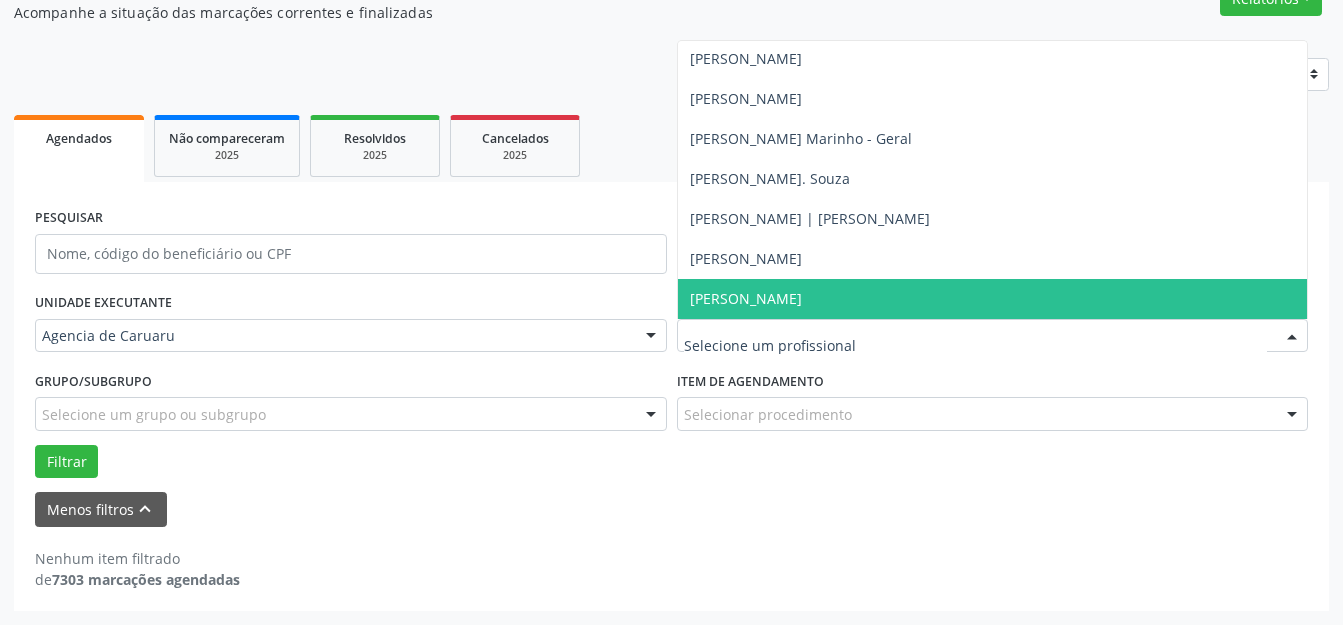 click on "[PERSON_NAME]" at bounding box center [746, 298] 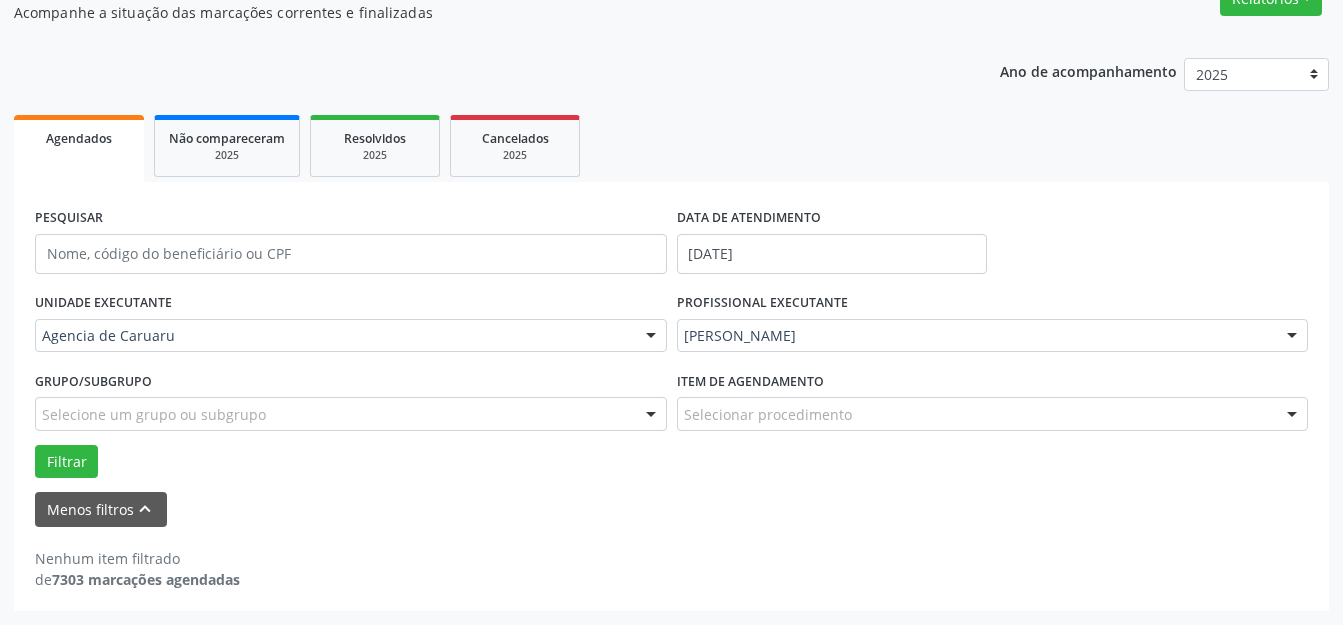click on "PESQUISAR
DATA DE ATENDIMENTO
[DATE]
UNIDADE EXECUTANTE
Agencia de Caruaru         Todos as unidades   Agencia de Caruaru
Nenhum resultado encontrado para: "   "
Não há nenhuma opção para ser exibida.
PROFISSIONAL EXECUTANTE
[PERSON_NAME]         Todos os profissionais   [PERSON_NAME]   [PERSON_NAME]   [PERSON_NAME]   [PERSON_NAME]   [PERSON_NAME]   [PERSON_NAME] [PERSON_NAME] Case   [PERSON_NAME]   Inativo - [PERSON_NAME]   Inativo - [PERSON_NAME]   Inativo - [PERSON_NAME]   [PERSON_NAME]   [PERSON_NAME]   [PERSON_NAME]   [PERSON_NAME]" at bounding box center (671, 365) 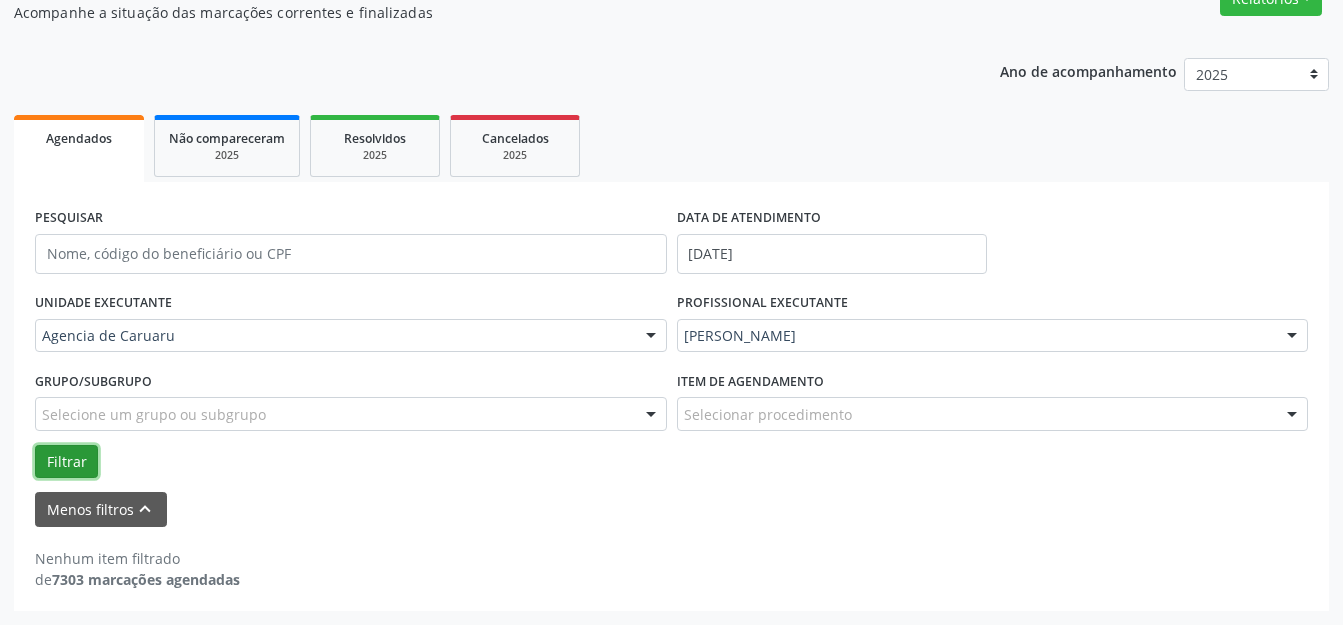 click on "Filtrar" at bounding box center [66, 462] 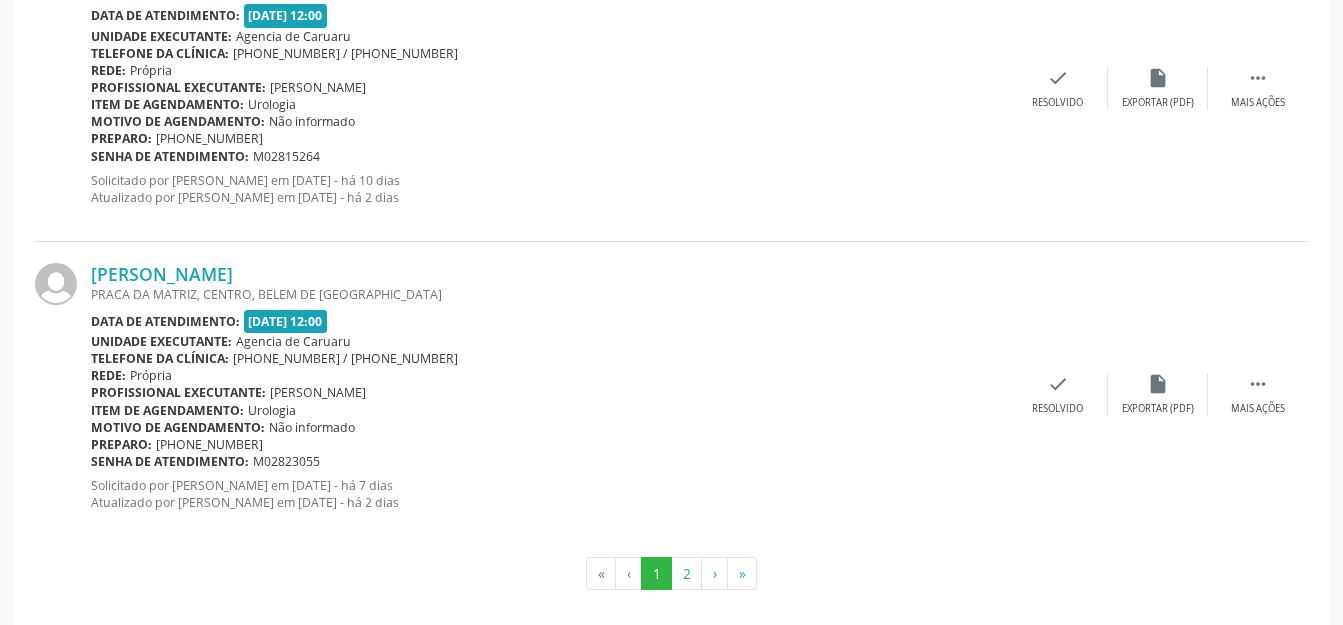 scroll, scrollTop: 4835, scrollLeft: 0, axis: vertical 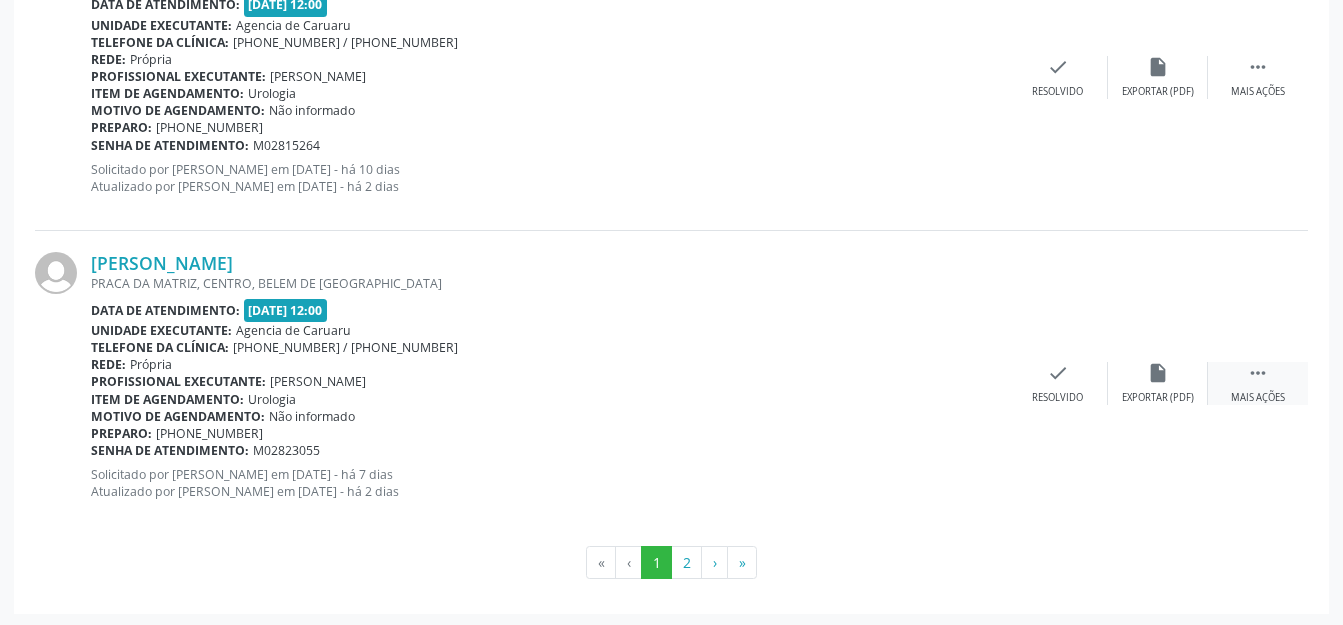 click on "
Mais ações" at bounding box center [1258, 383] 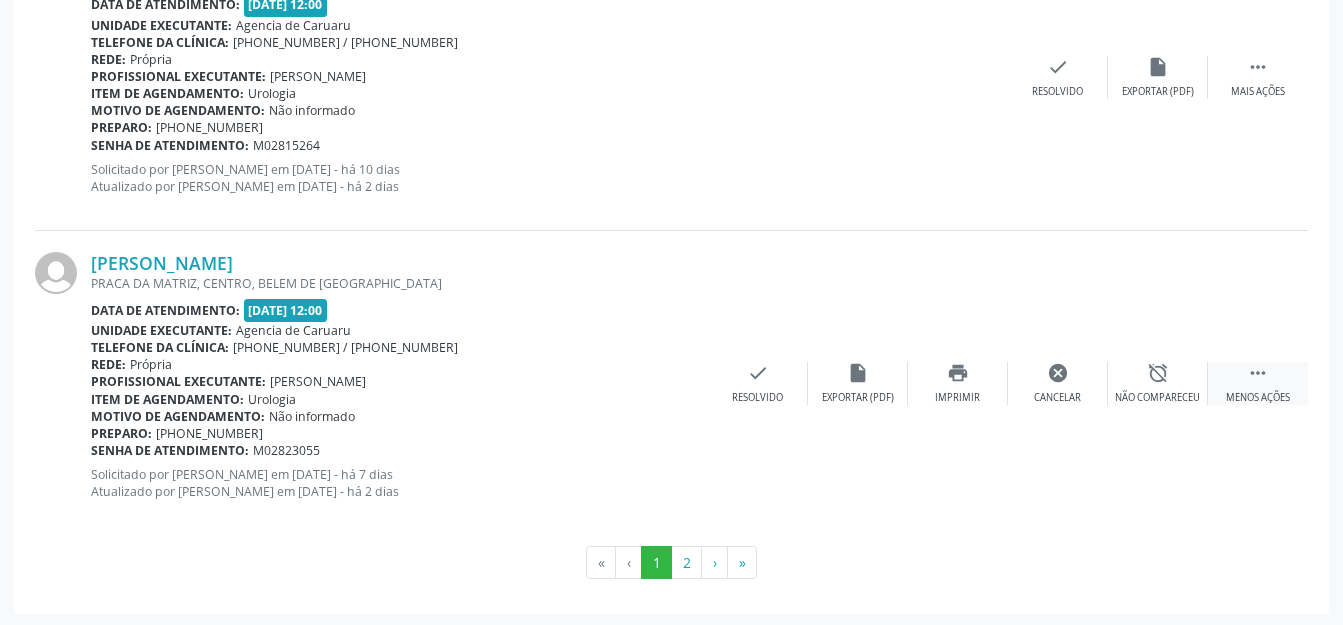 click on "alarm_off" at bounding box center (1158, 373) 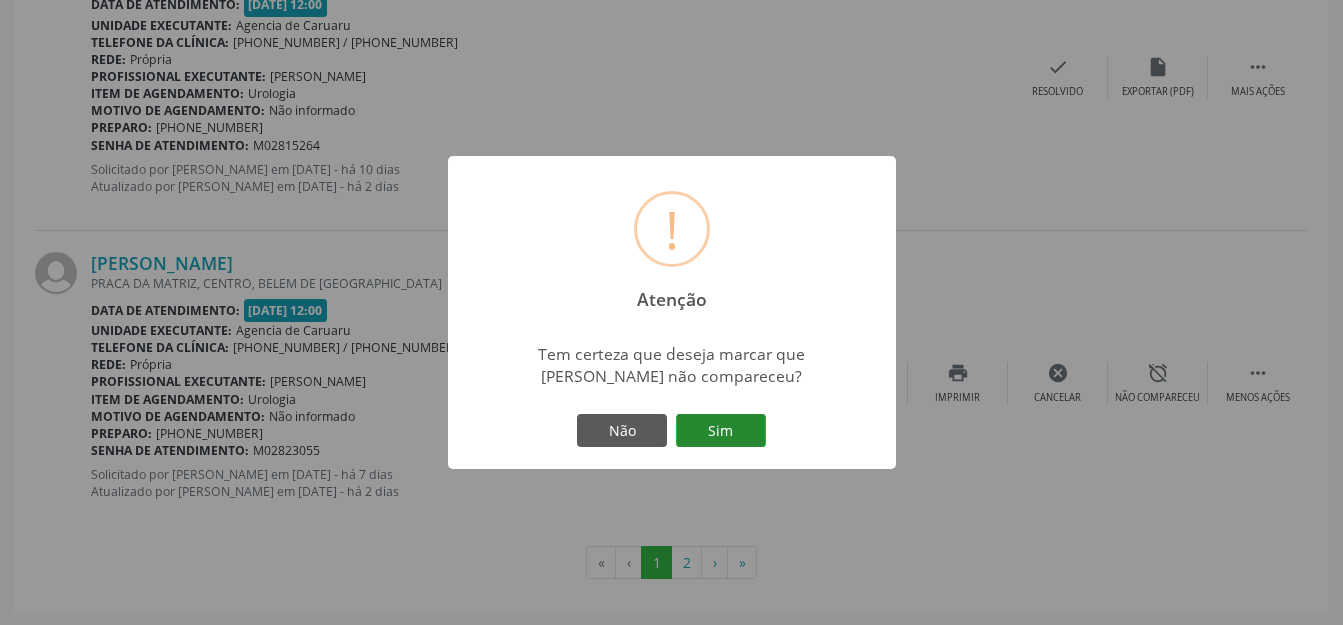 click on "Sim" at bounding box center (721, 431) 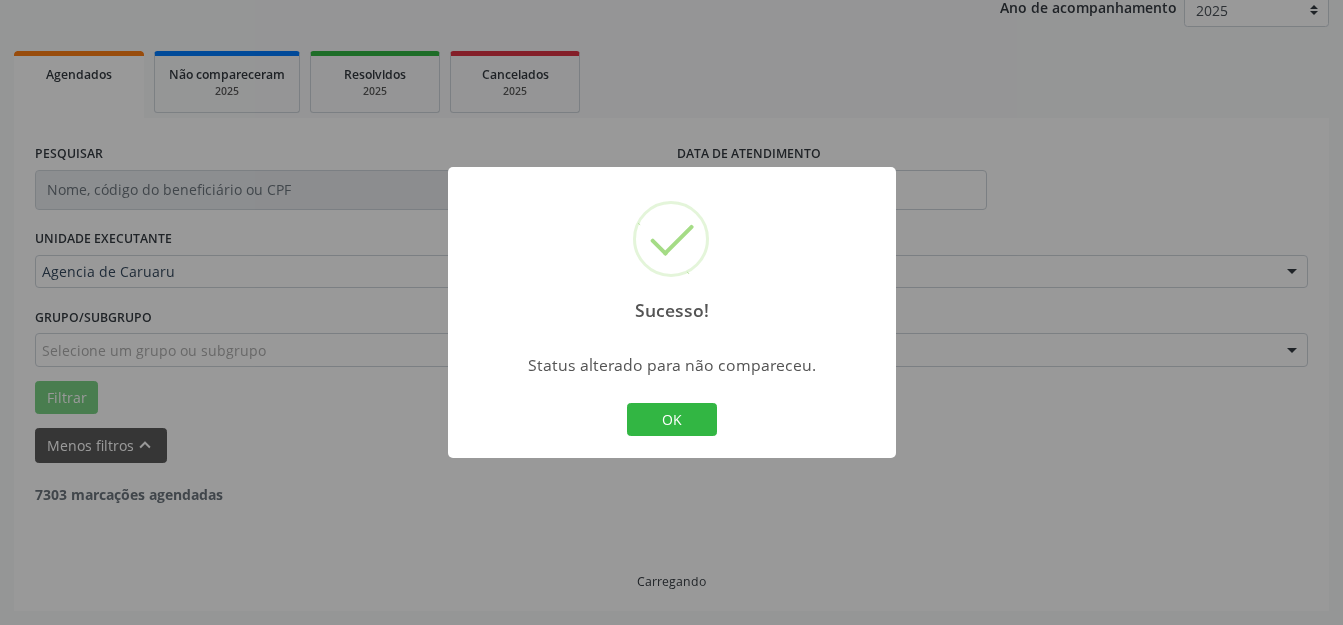 scroll, scrollTop: 248, scrollLeft: 0, axis: vertical 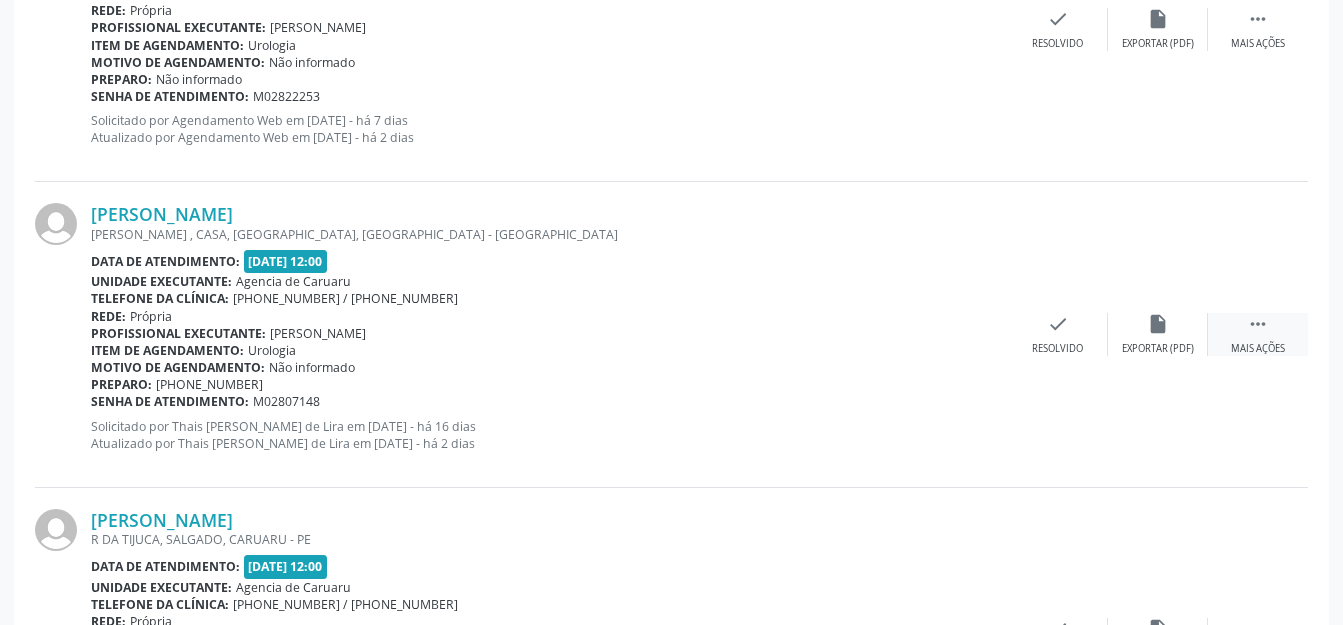 drag, startPoint x: 1258, startPoint y: 336, endPoint x: 1220, endPoint y: 336, distance: 38 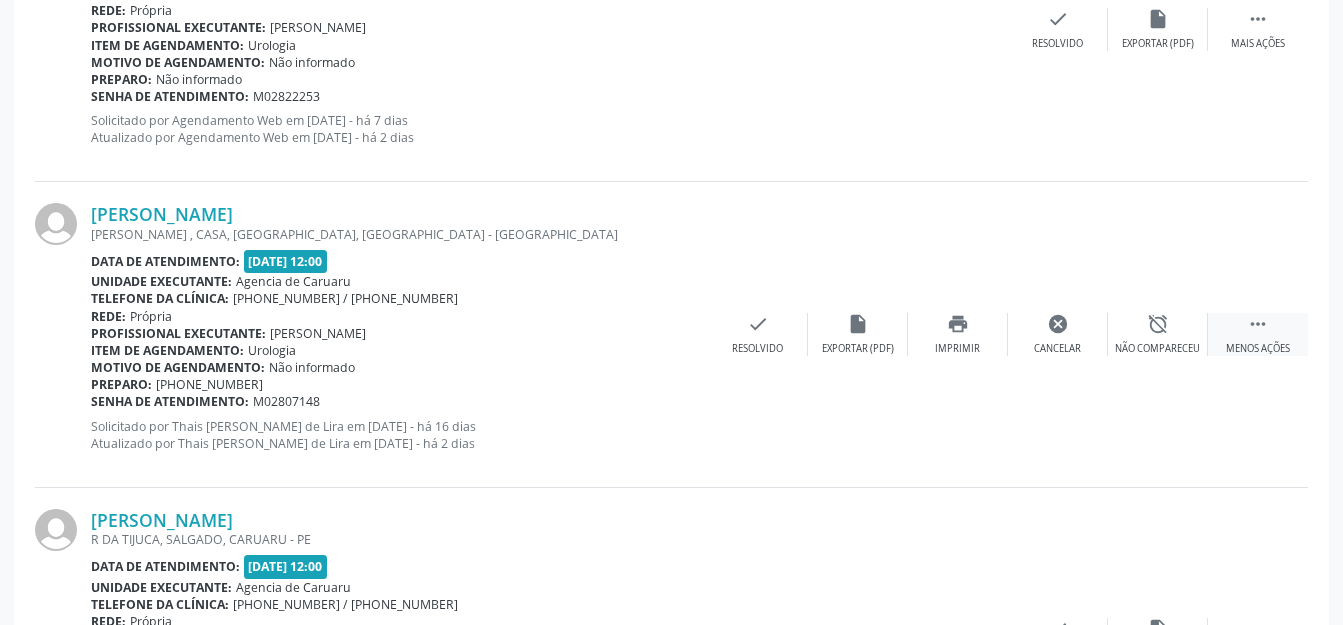 click on "Não compareceu" at bounding box center (1157, 349) 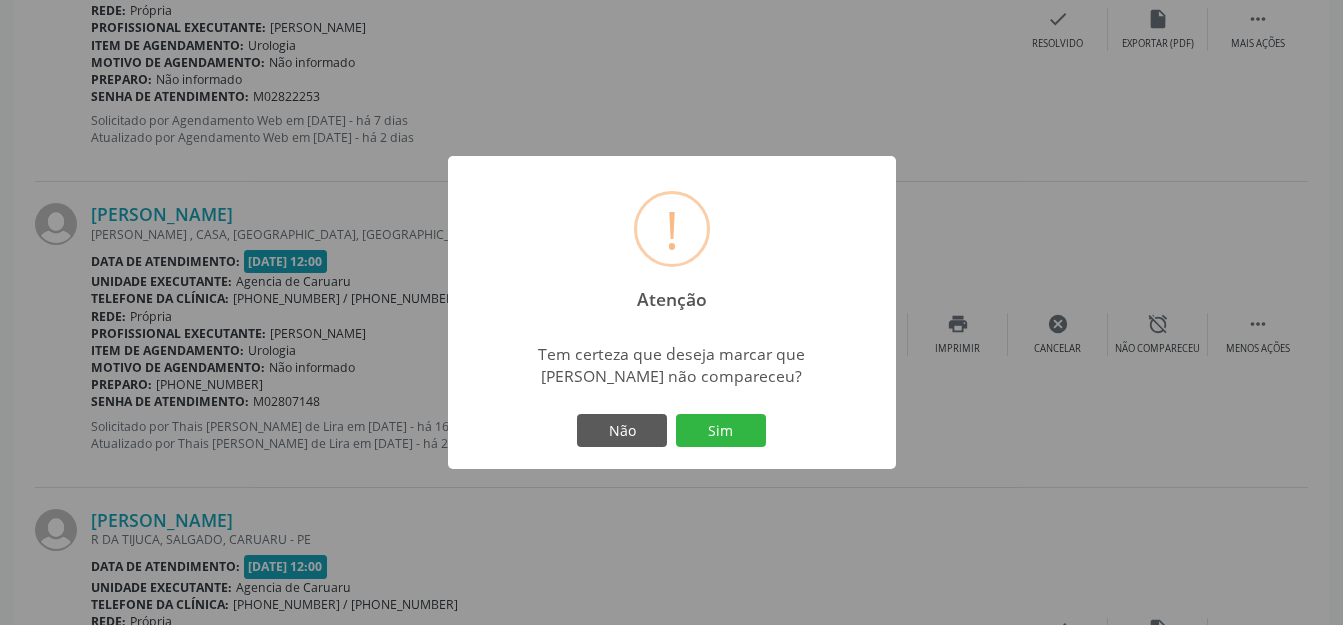 click on "! Atenção × Tem certeza que deseja marcar que [PERSON_NAME] não compareceu? Não Sim" at bounding box center (672, 313) 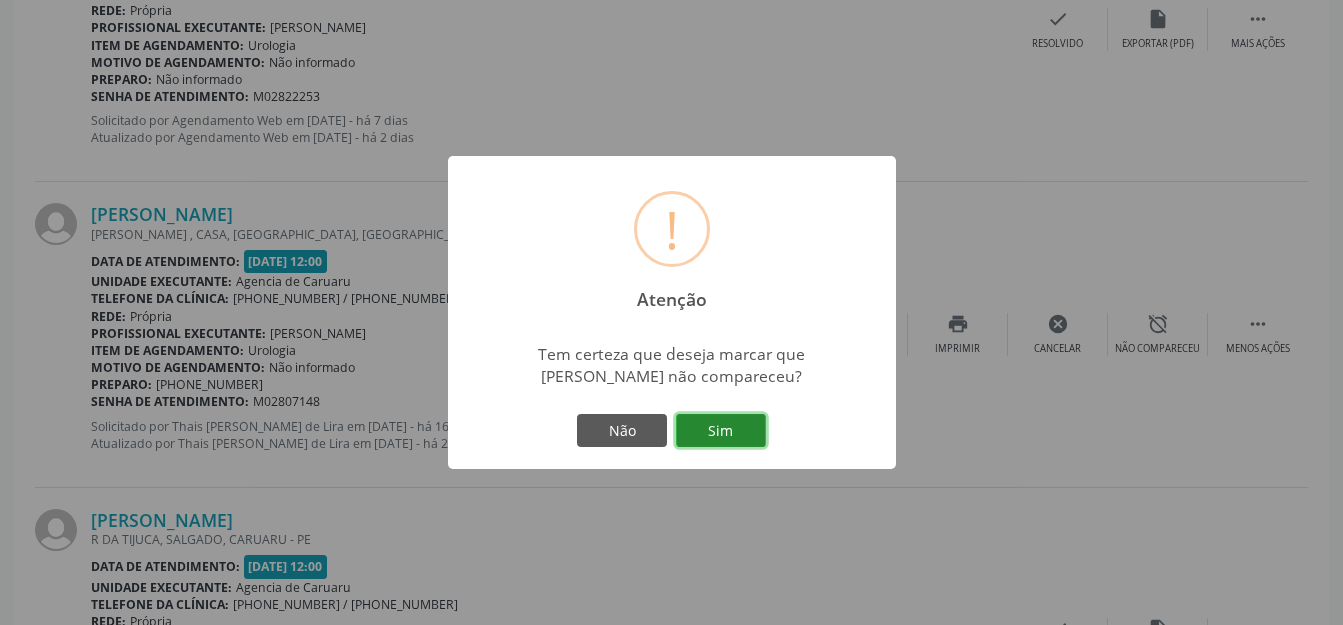 click on "Sim" at bounding box center (721, 431) 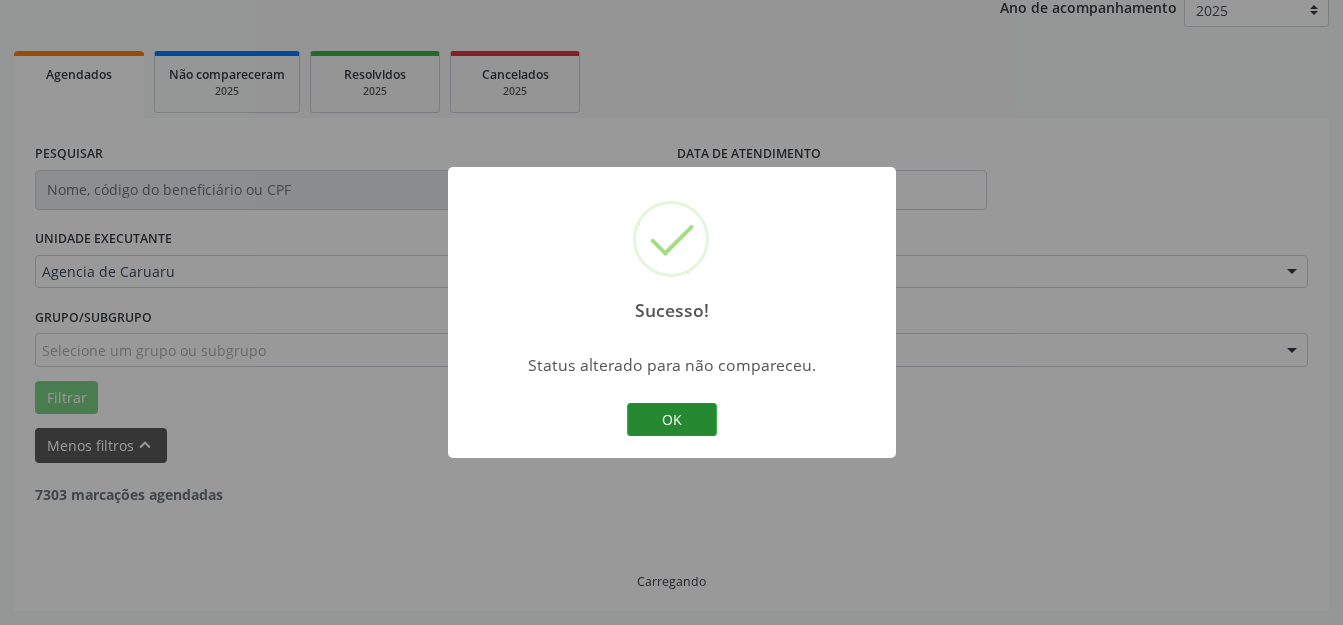 scroll, scrollTop: 248, scrollLeft: 0, axis: vertical 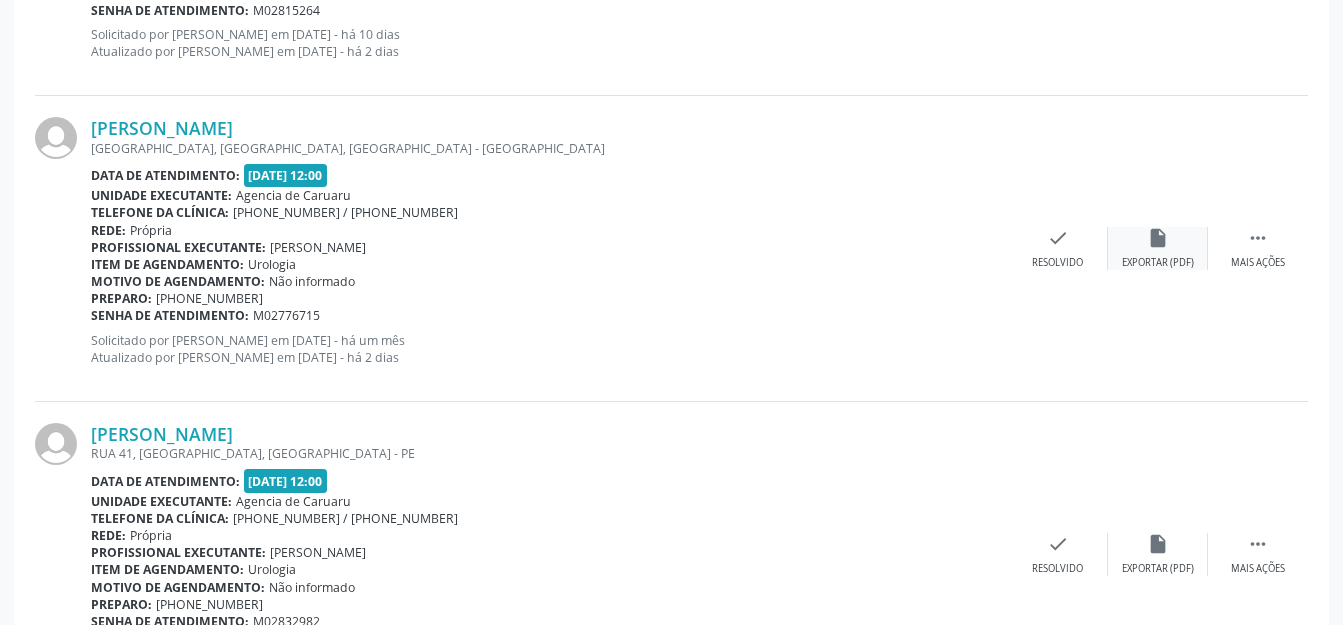 click on "insert_drive_file
Exportar (PDF)" at bounding box center (1158, 248) 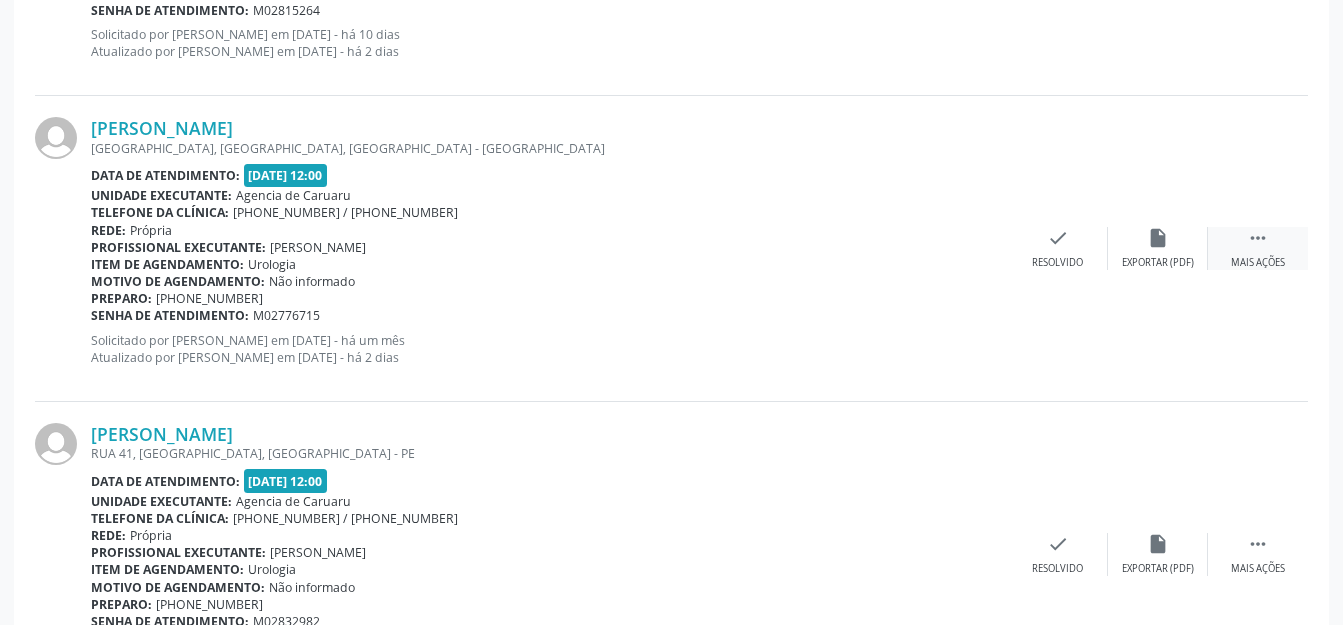 click on "
Mais ações" at bounding box center (1258, 248) 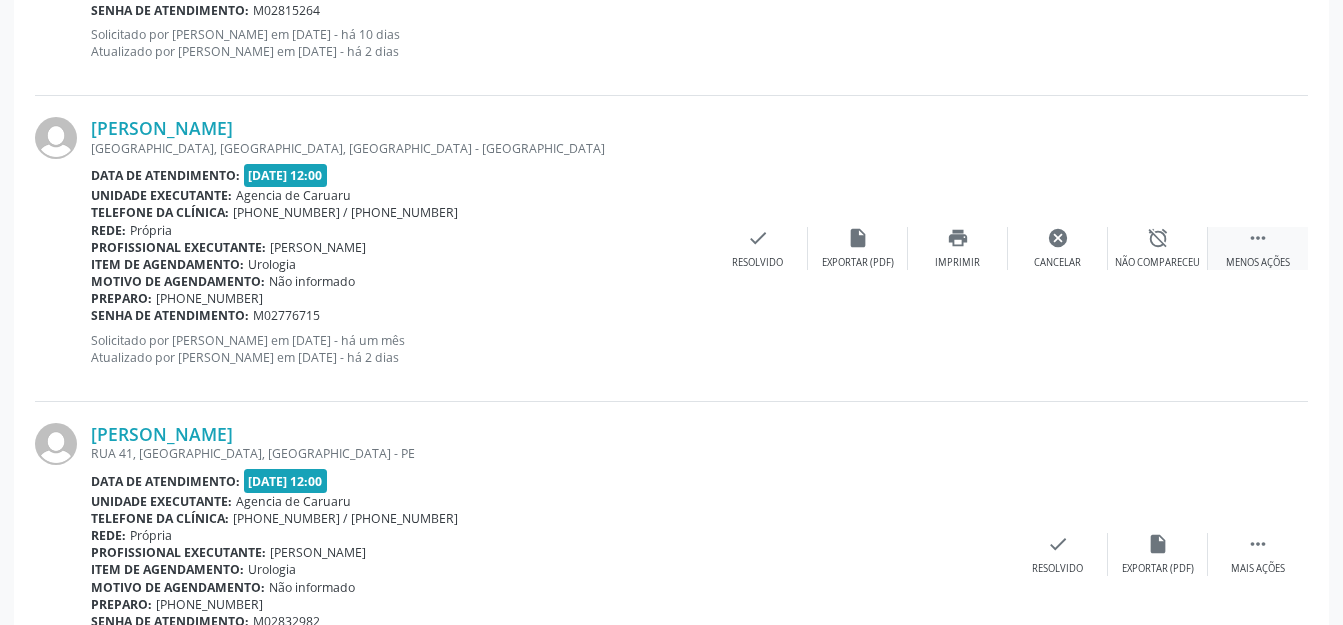 click on "alarm_off
Não compareceu" at bounding box center (1158, 248) 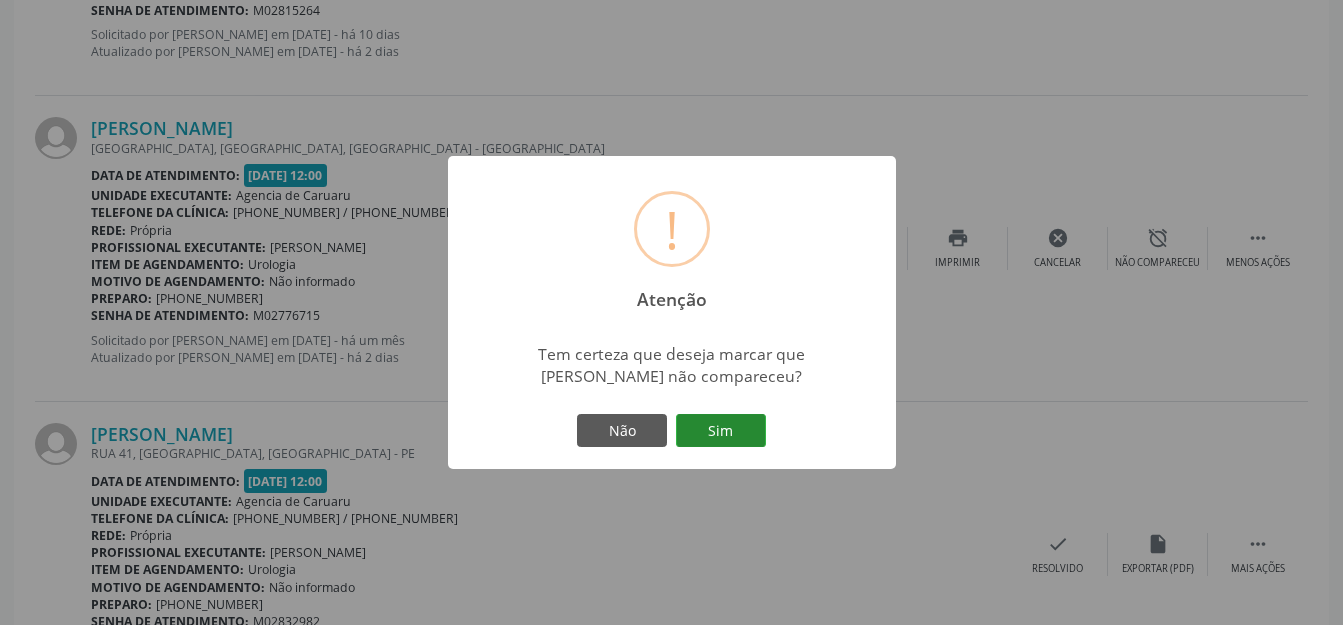 click on "Sim" at bounding box center (721, 431) 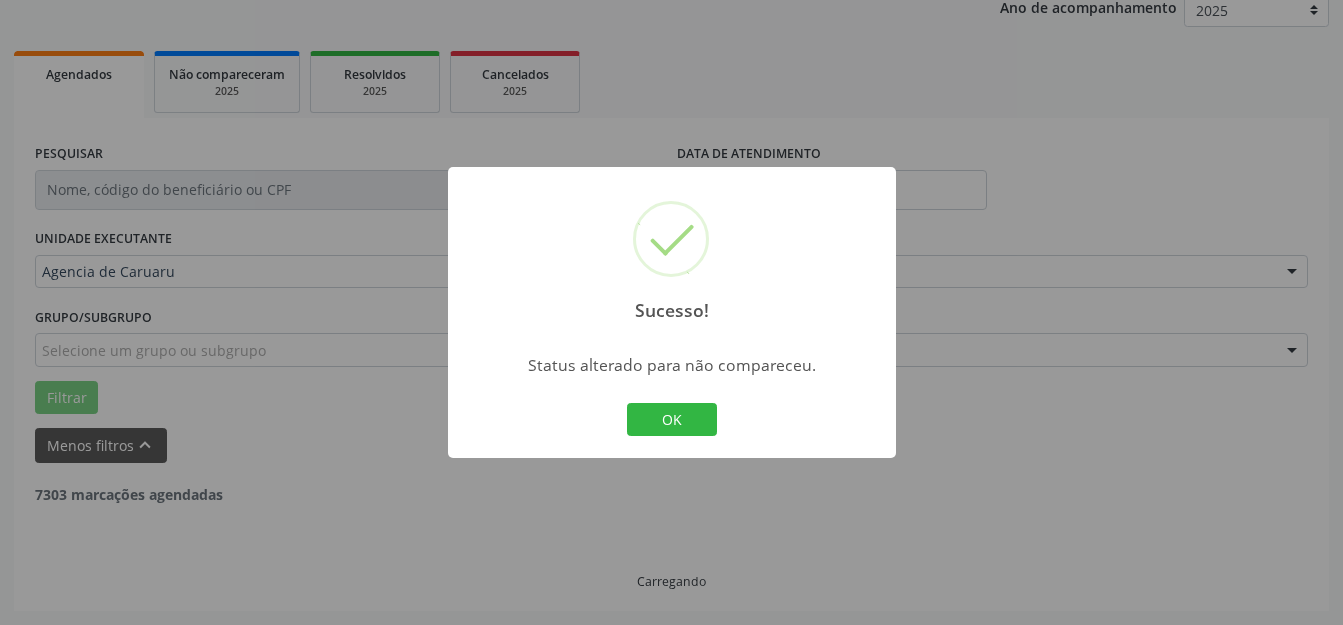 scroll, scrollTop: 248, scrollLeft: 0, axis: vertical 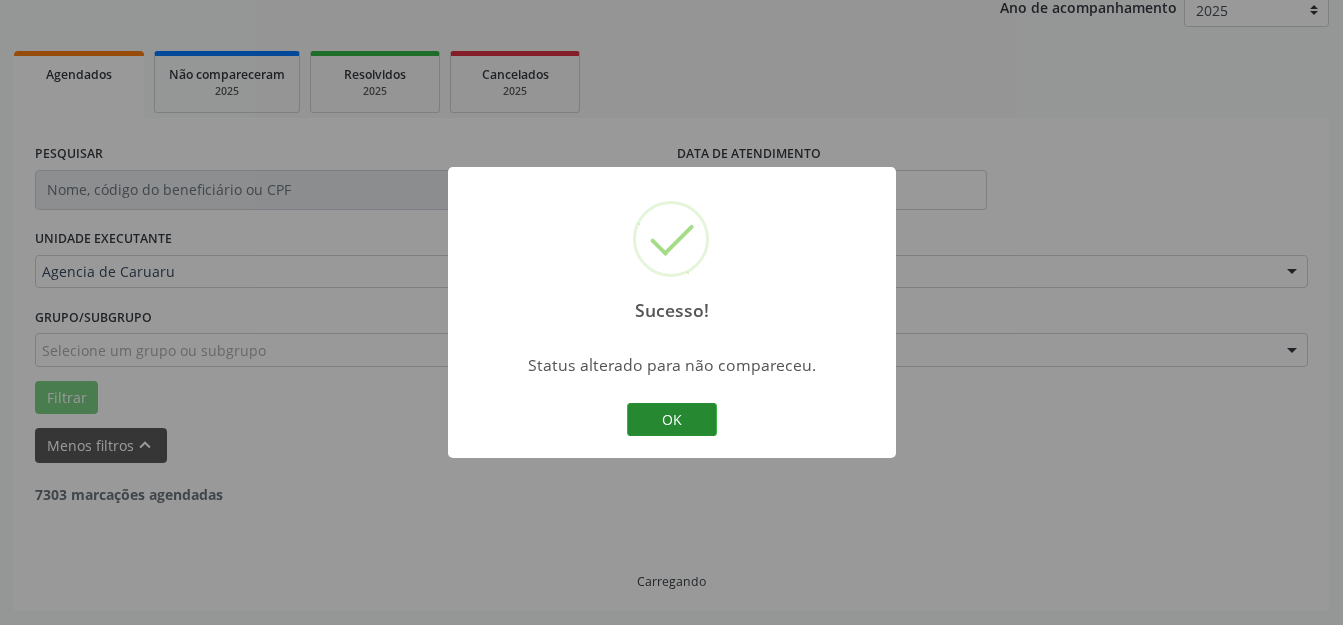 click on "OK" at bounding box center (672, 420) 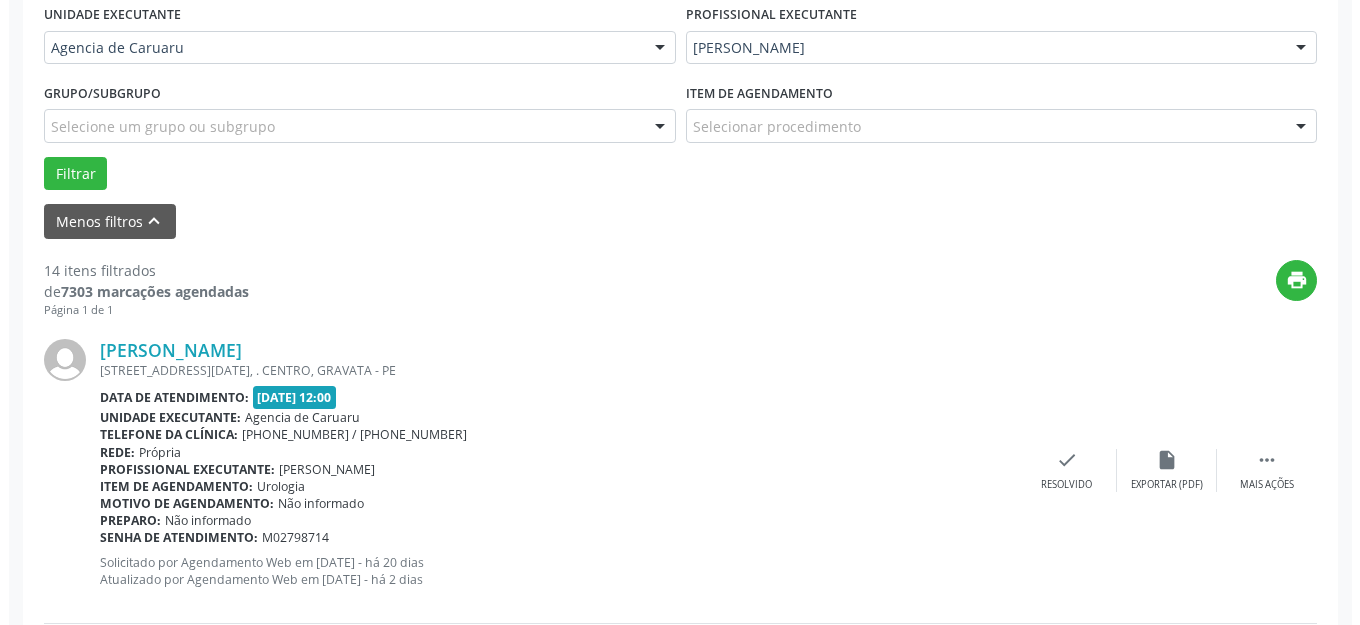 scroll, scrollTop: 572, scrollLeft: 0, axis: vertical 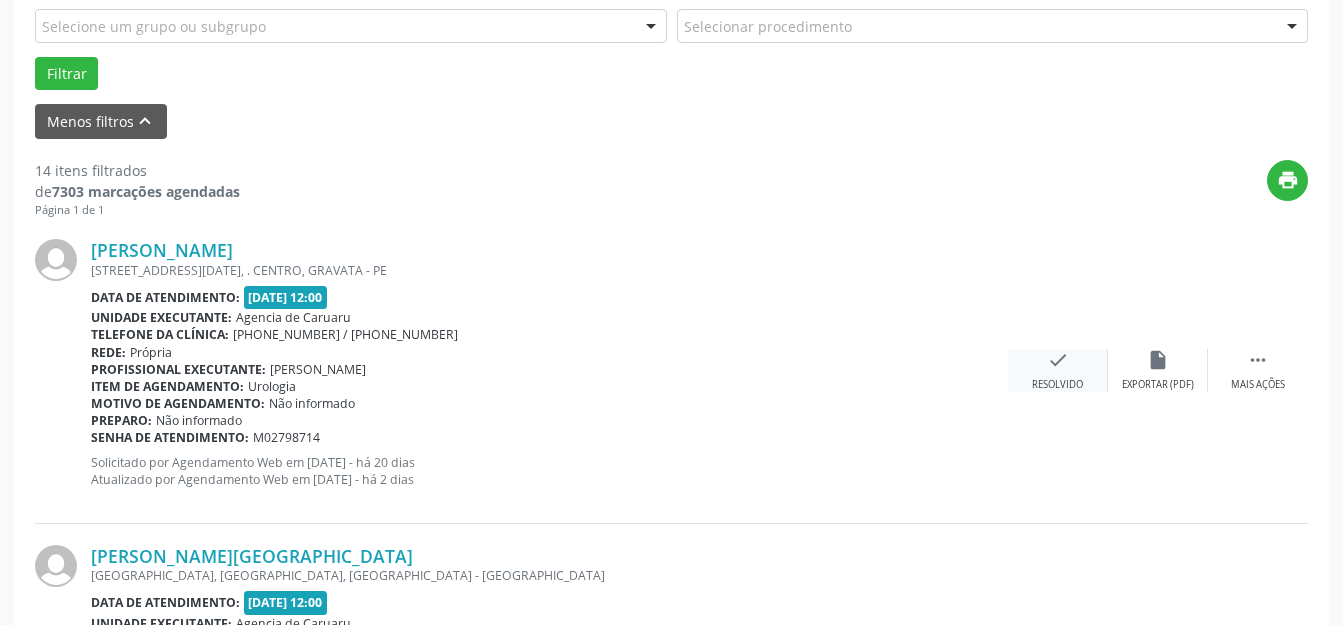 click on "check
Resolvido" at bounding box center [1058, 370] 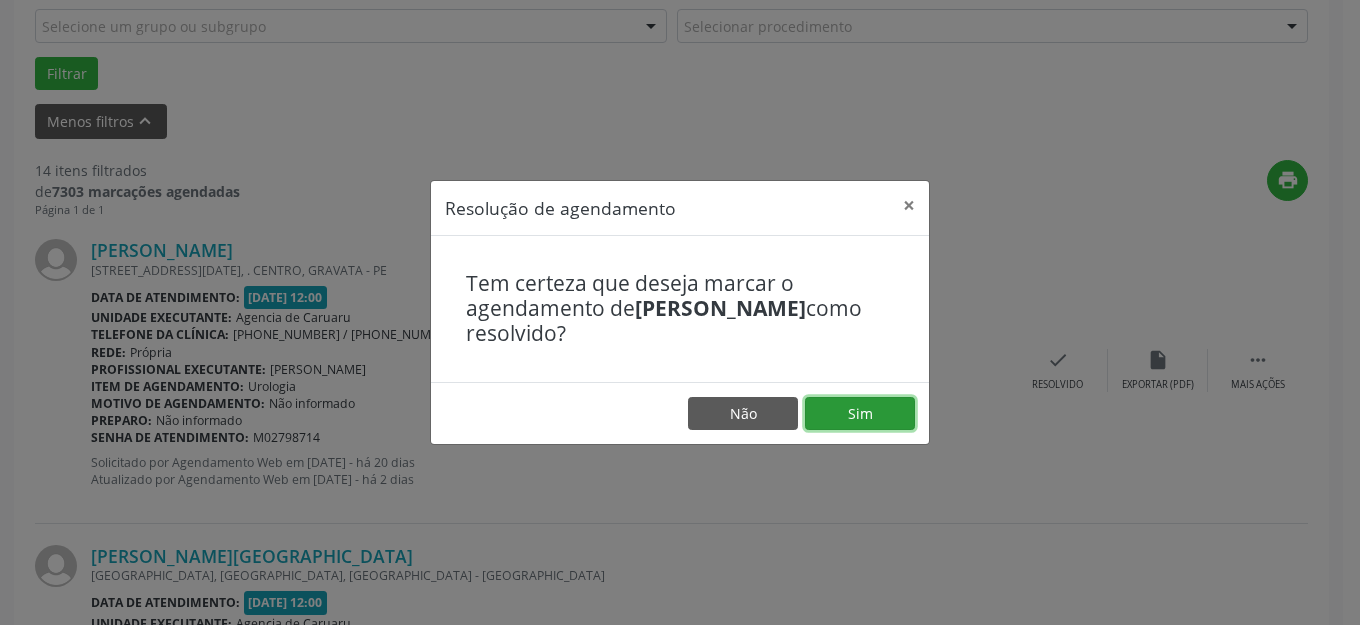 click on "Sim" at bounding box center [860, 414] 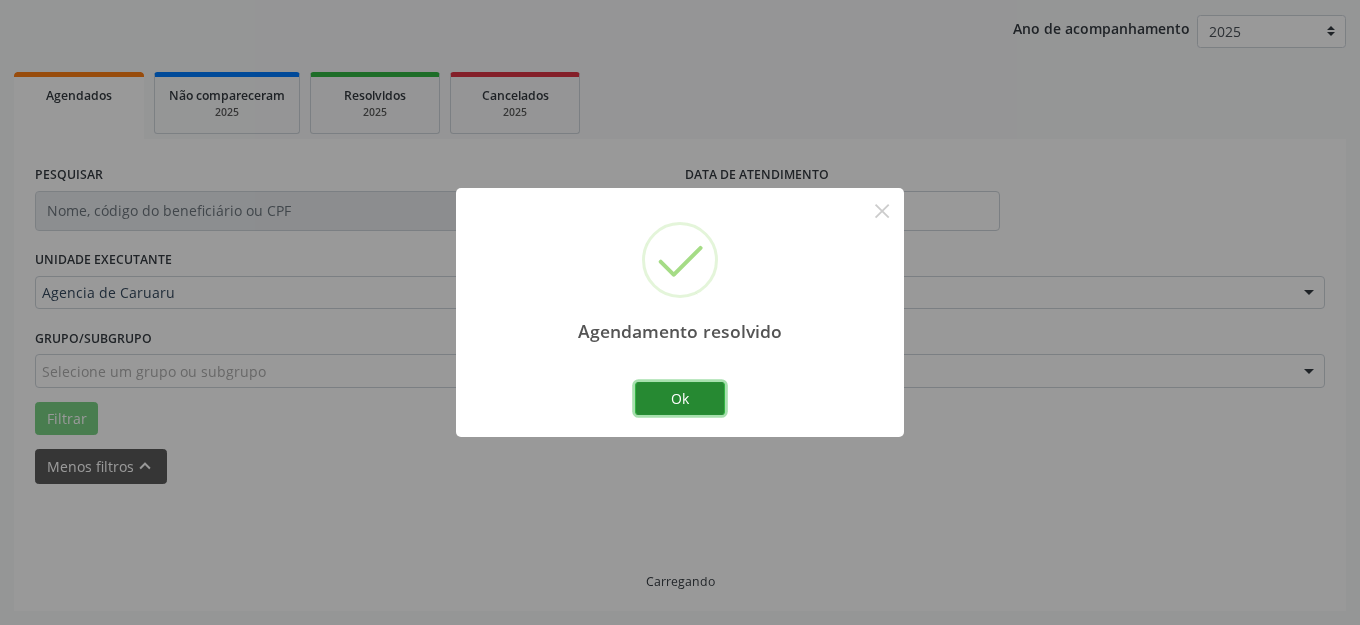 click on "Ok" at bounding box center (680, 399) 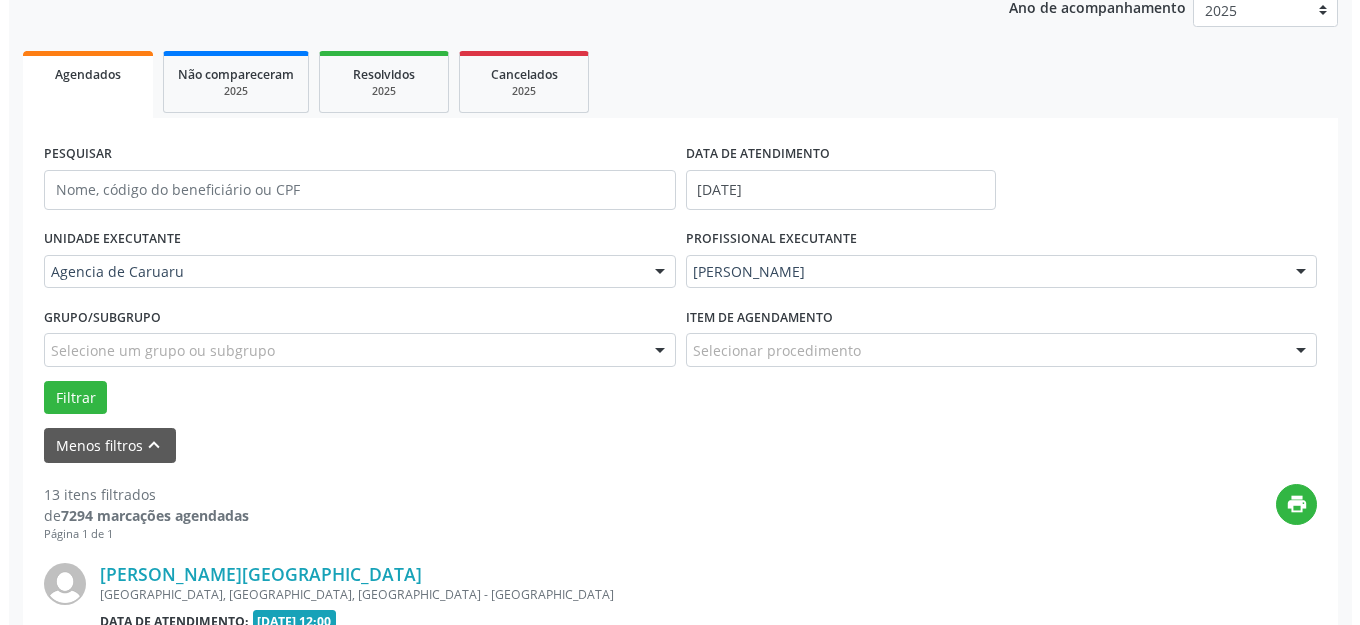 scroll, scrollTop: 648, scrollLeft: 0, axis: vertical 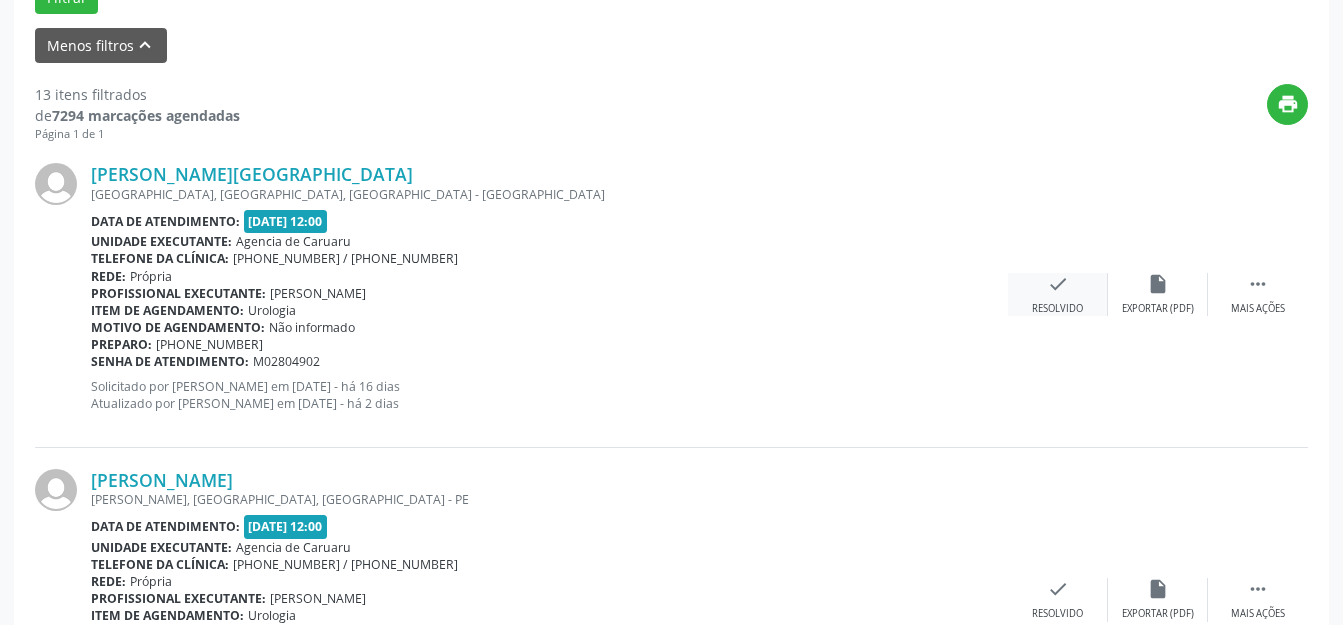 click on "check
Resolvido" at bounding box center [1058, 294] 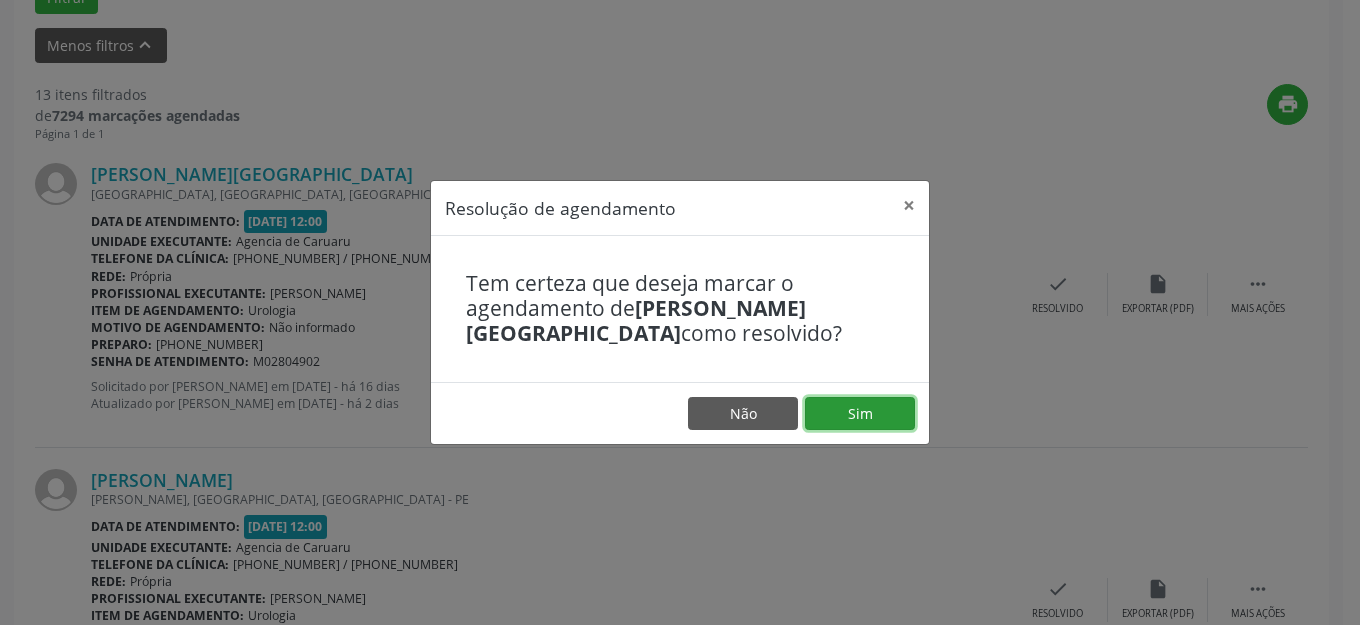 click on "Sim" at bounding box center [860, 414] 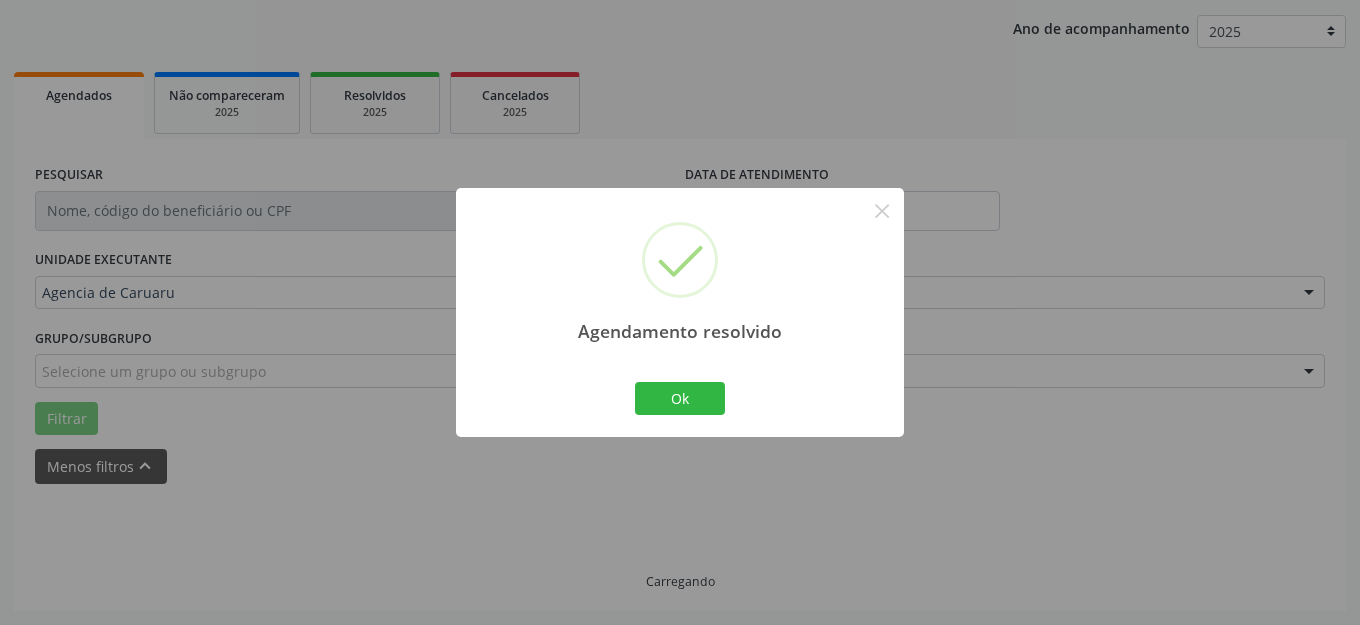 click on "Ok Cancel" at bounding box center (680, 398) 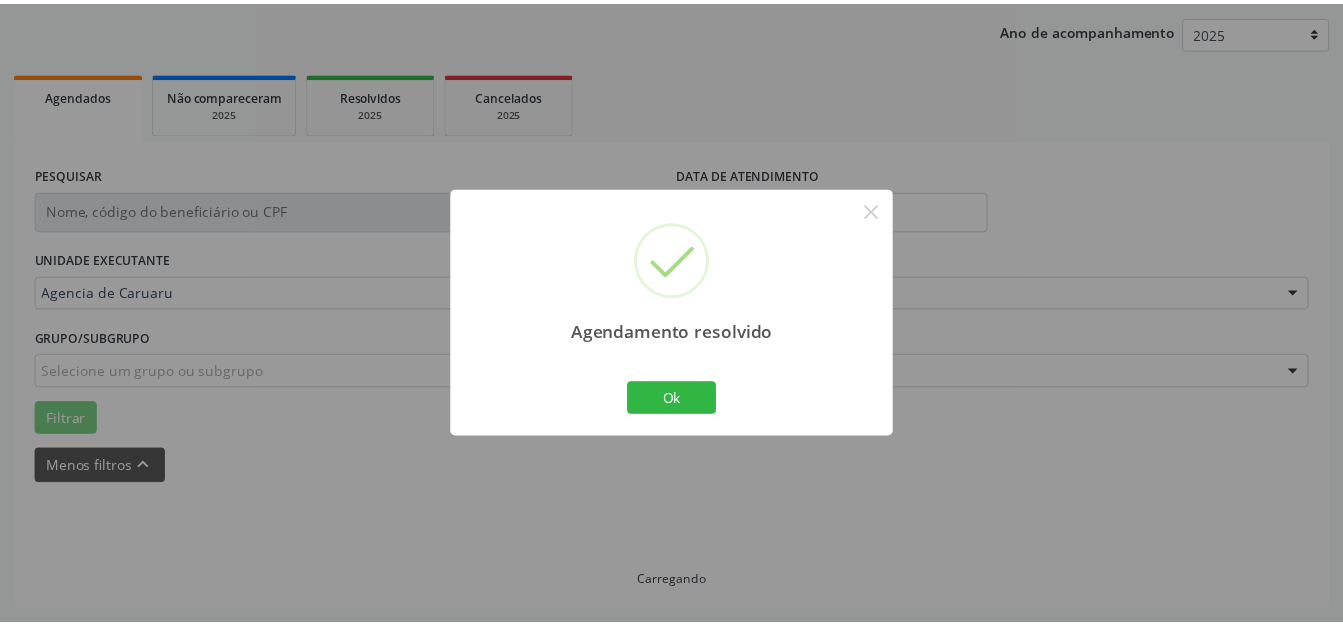 scroll, scrollTop: 248, scrollLeft: 0, axis: vertical 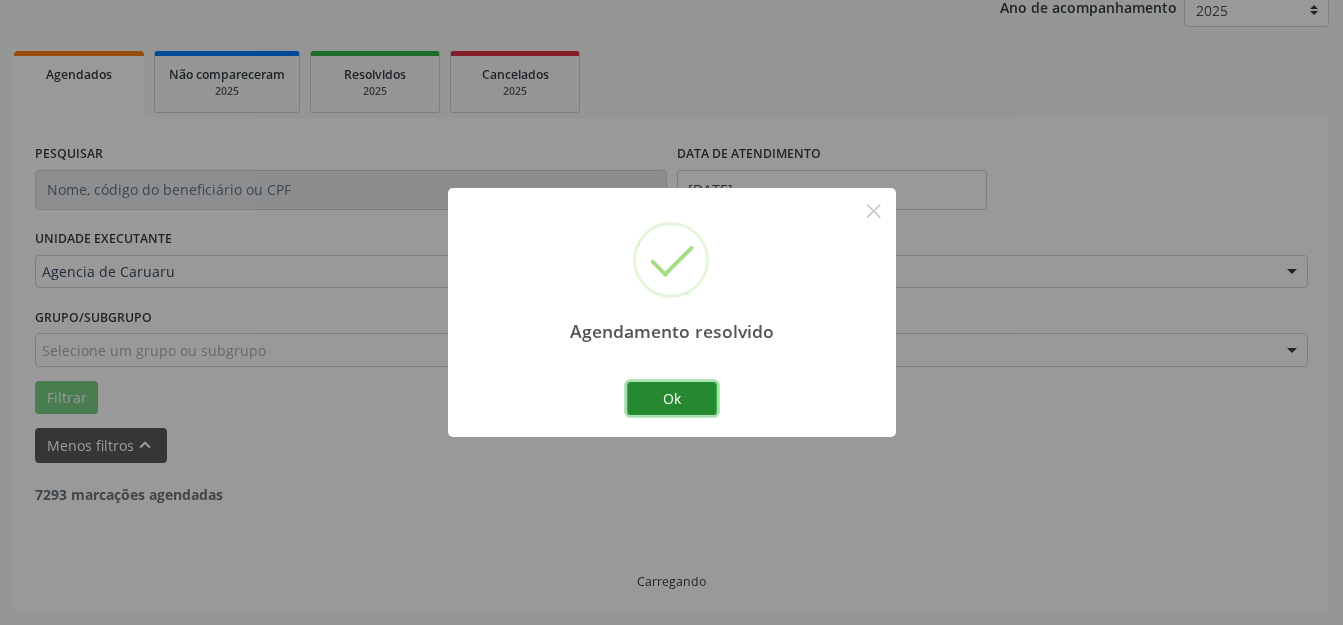 click on "Ok" at bounding box center [672, 399] 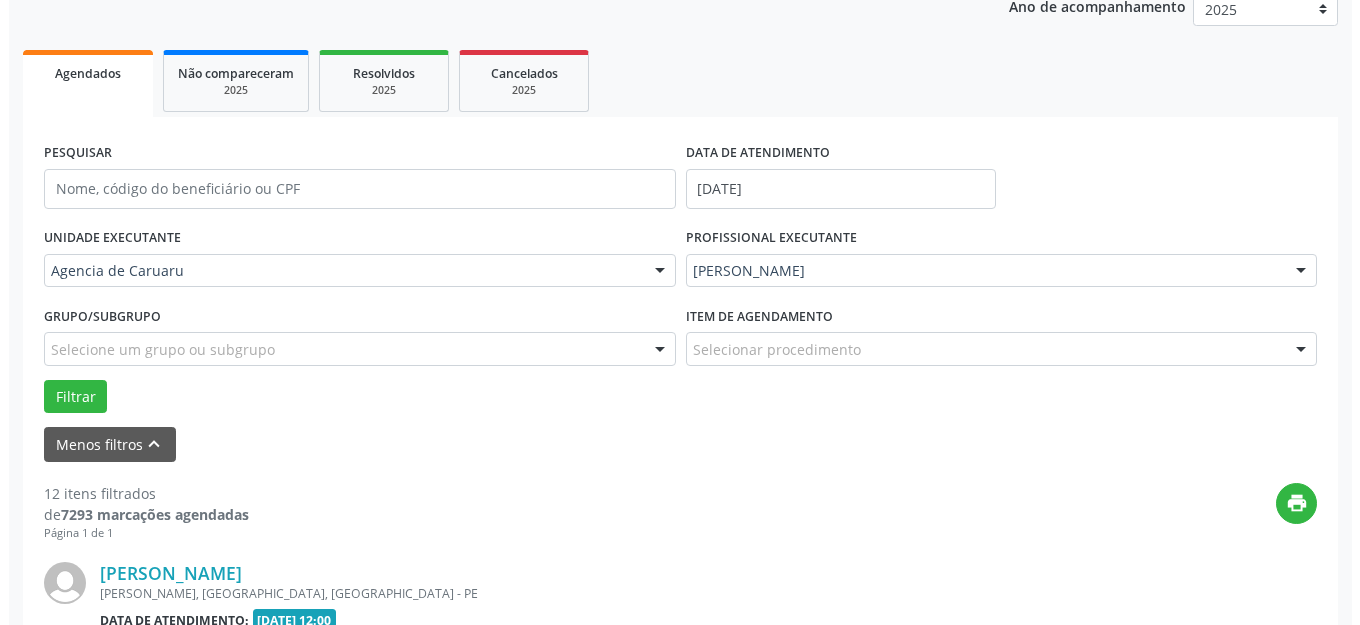 scroll, scrollTop: 548, scrollLeft: 0, axis: vertical 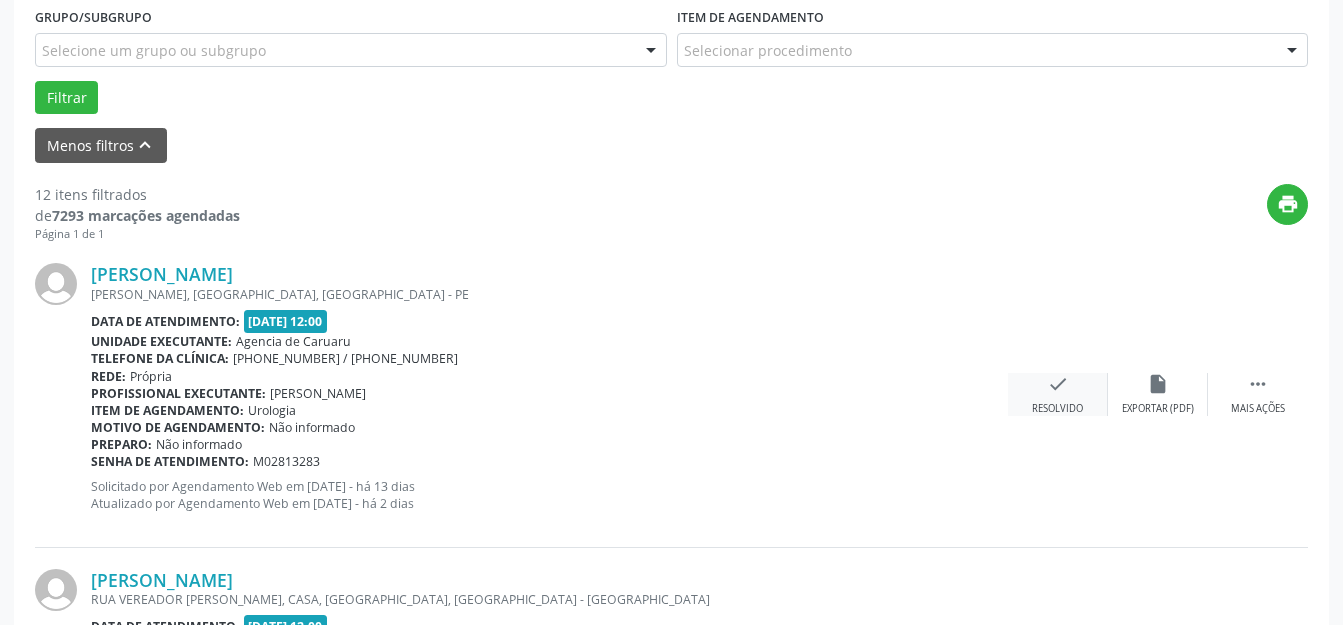click on "check
Resolvido" at bounding box center (1058, 394) 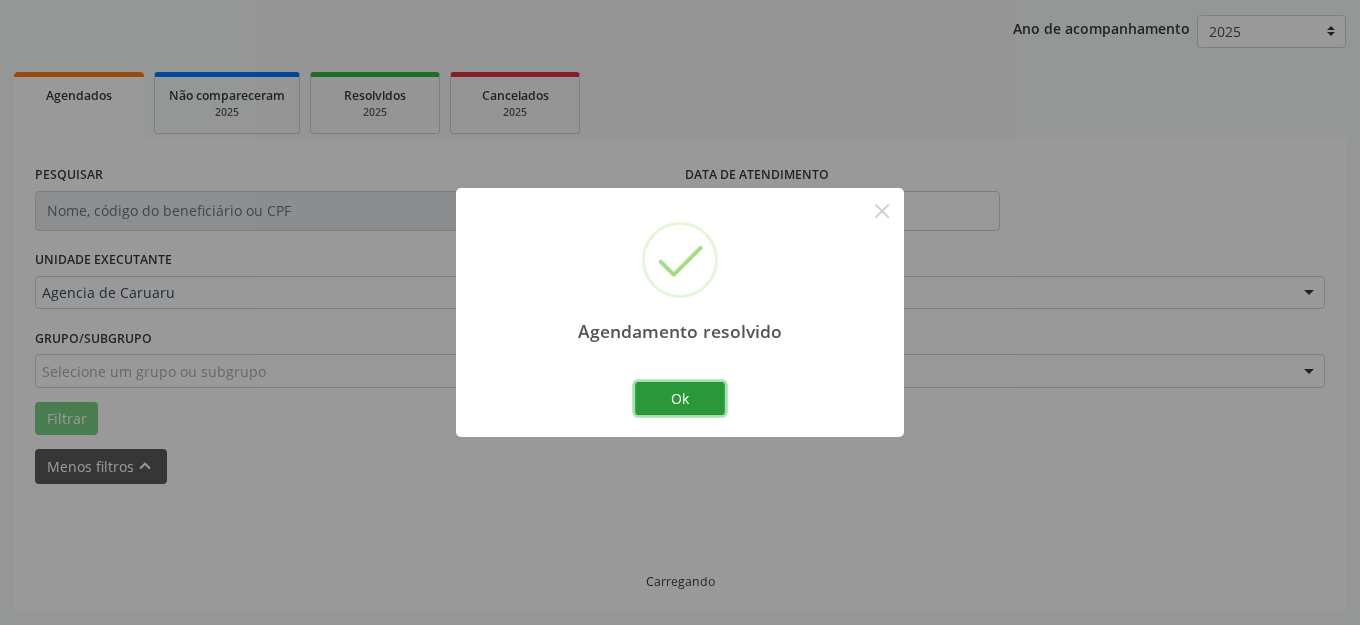 click on "Ok" at bounding box center [680, 399] 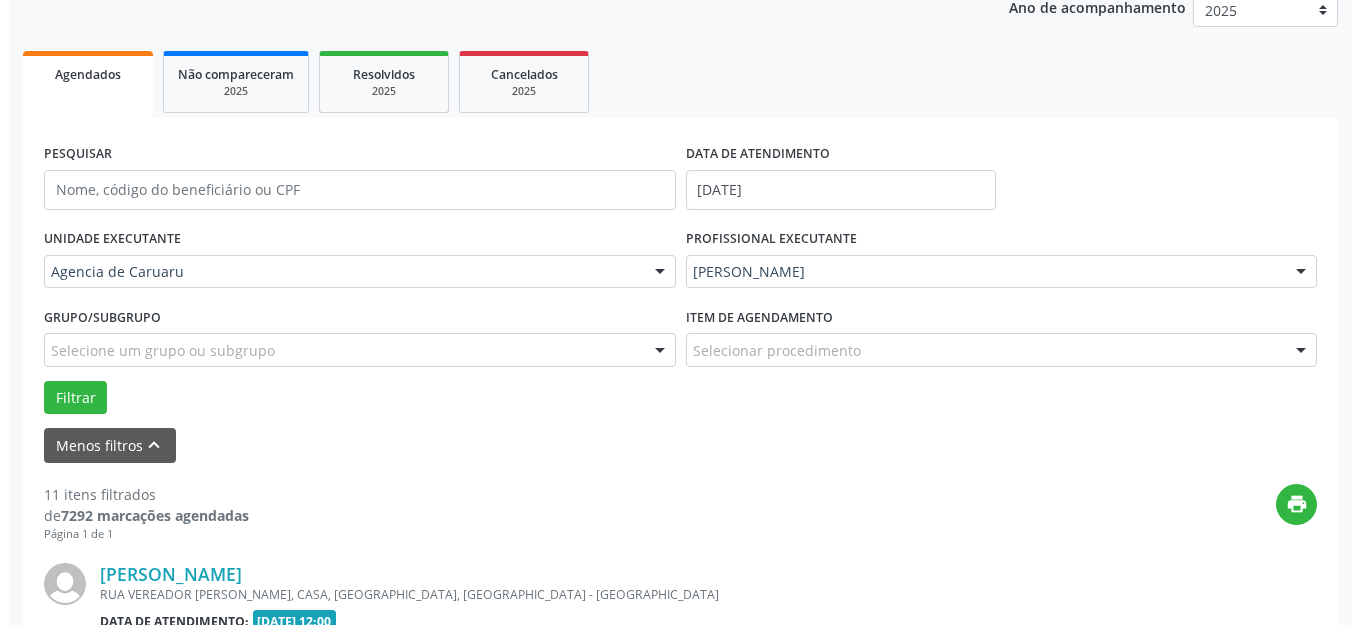 scroll, scrollTop: 448, scrollLeft: 0, axis: vertical 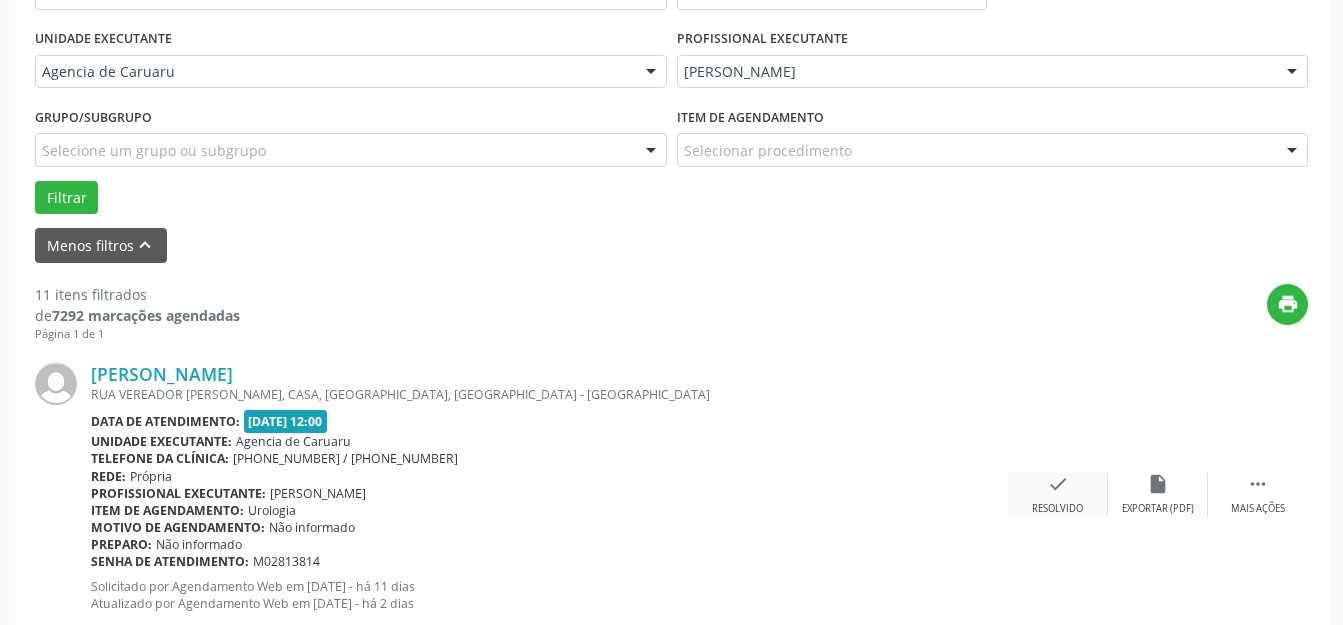 click on "Resolvido" at bounding box center (1057, 509) 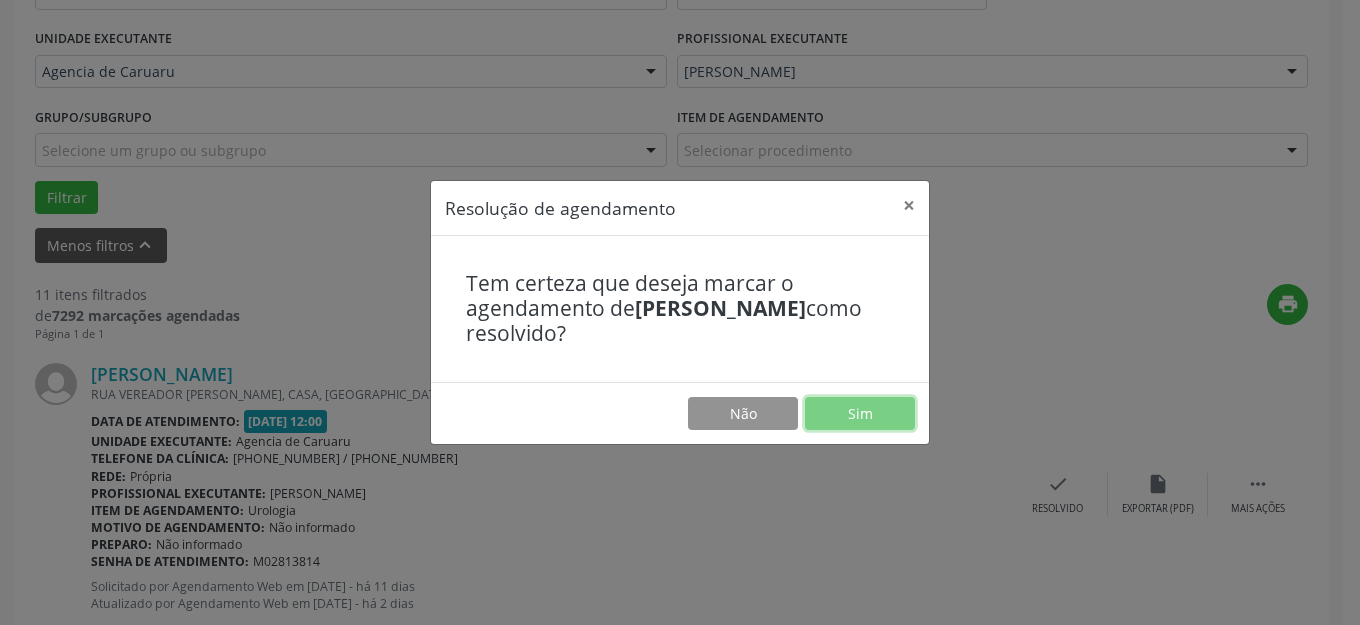 click on "Sim" at bounding box center [860, 414] 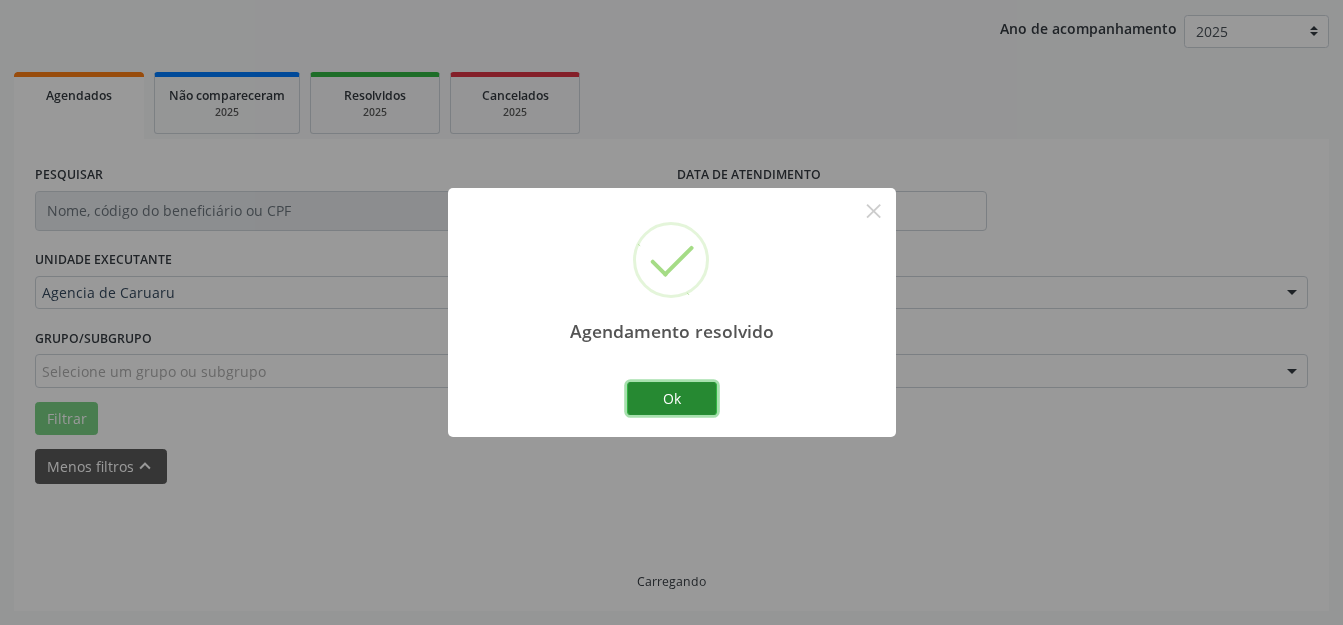 click on "Ok" at bounding box center (672, 399) 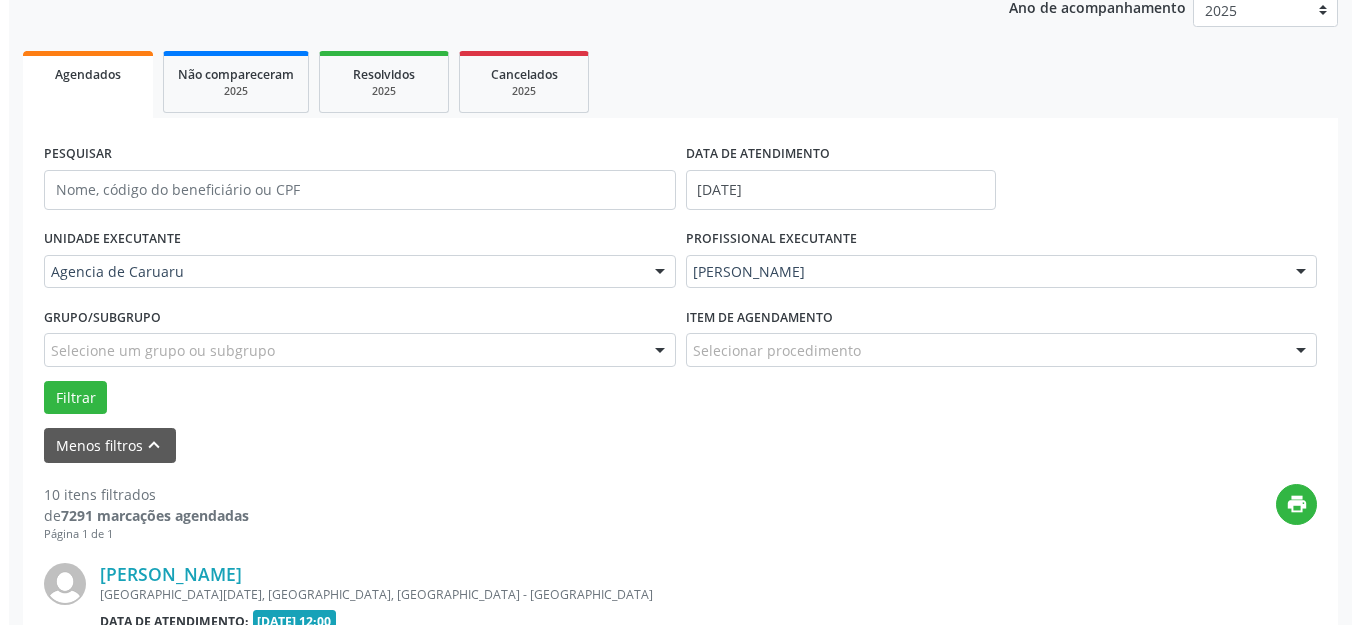 scroll, scrollTop: 548, scrollLeft: 0, axis: vertical 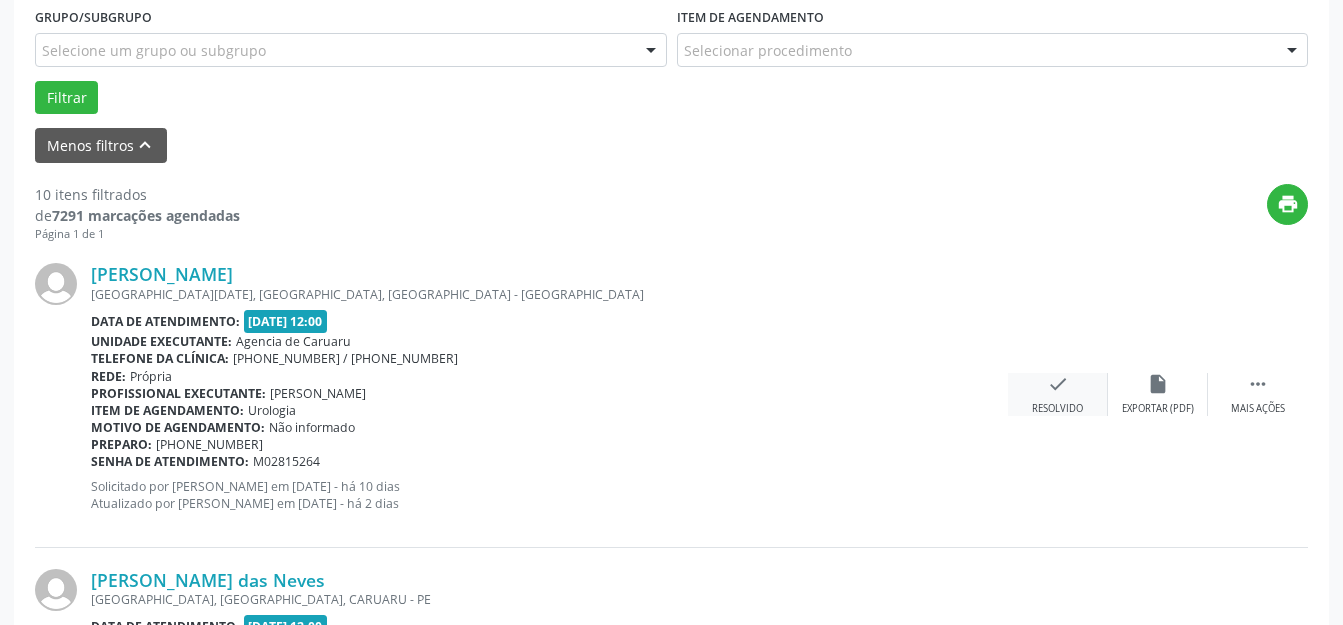 click on "check" at bounding box center (1058, 384) 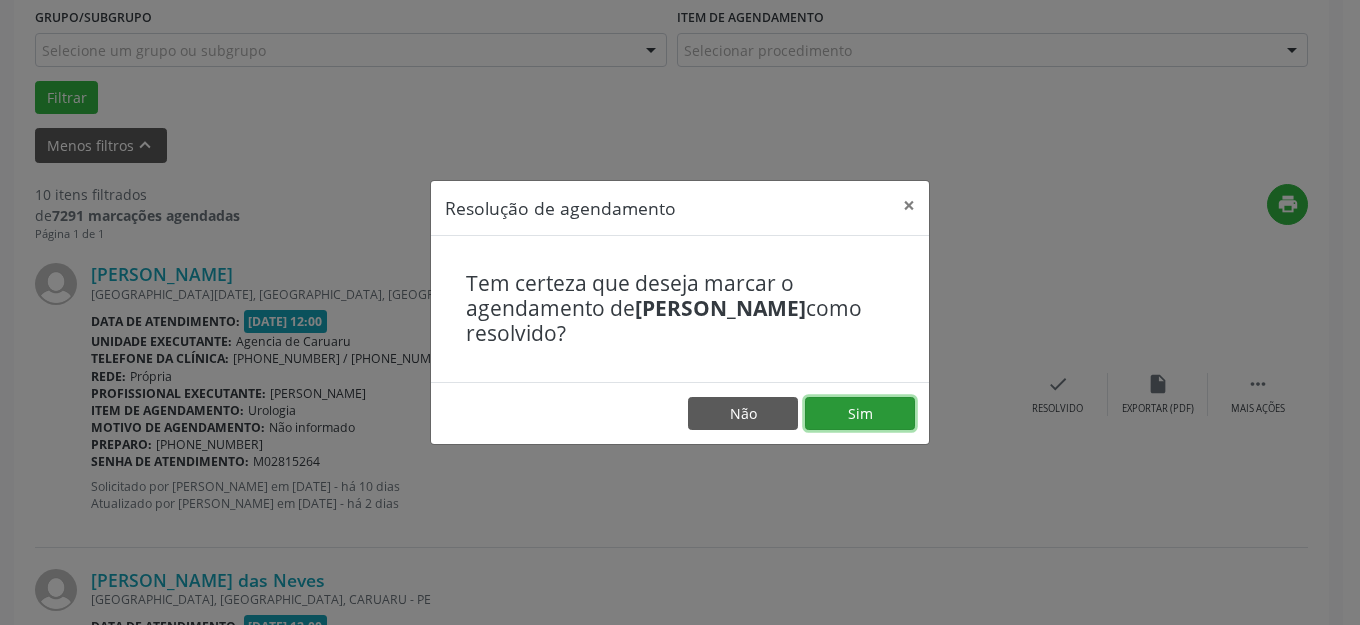 click on "Sim" at bounding box center [860, 414] 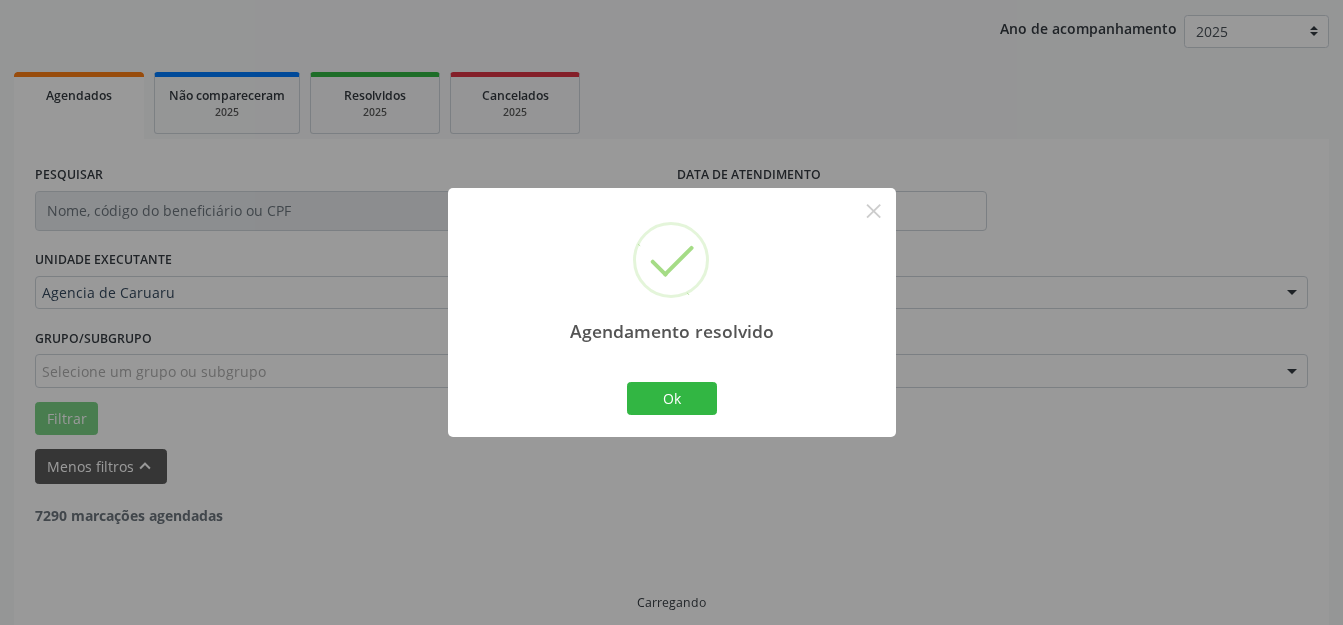 click on "Ok" at bounding box center (672, 399) 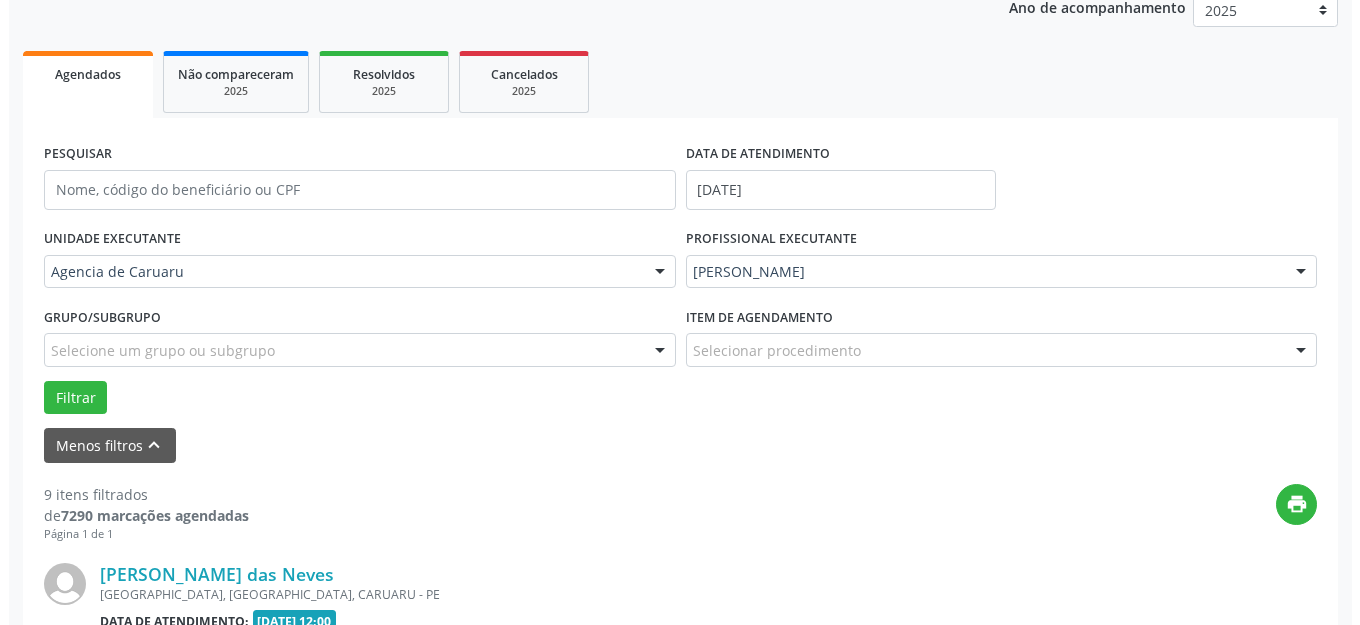 scroll, scrollTop: 548, scrollLeft: 0, axis: vertical 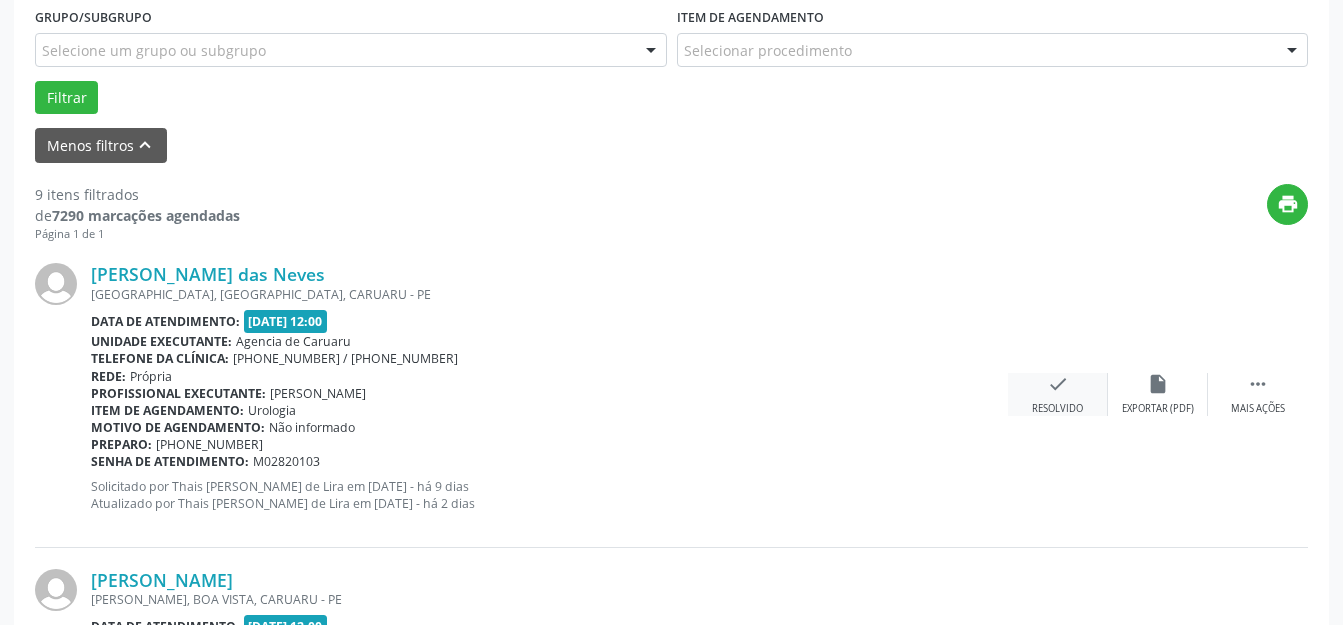 click on "Resolvido" at bounding box center (1057, 409) 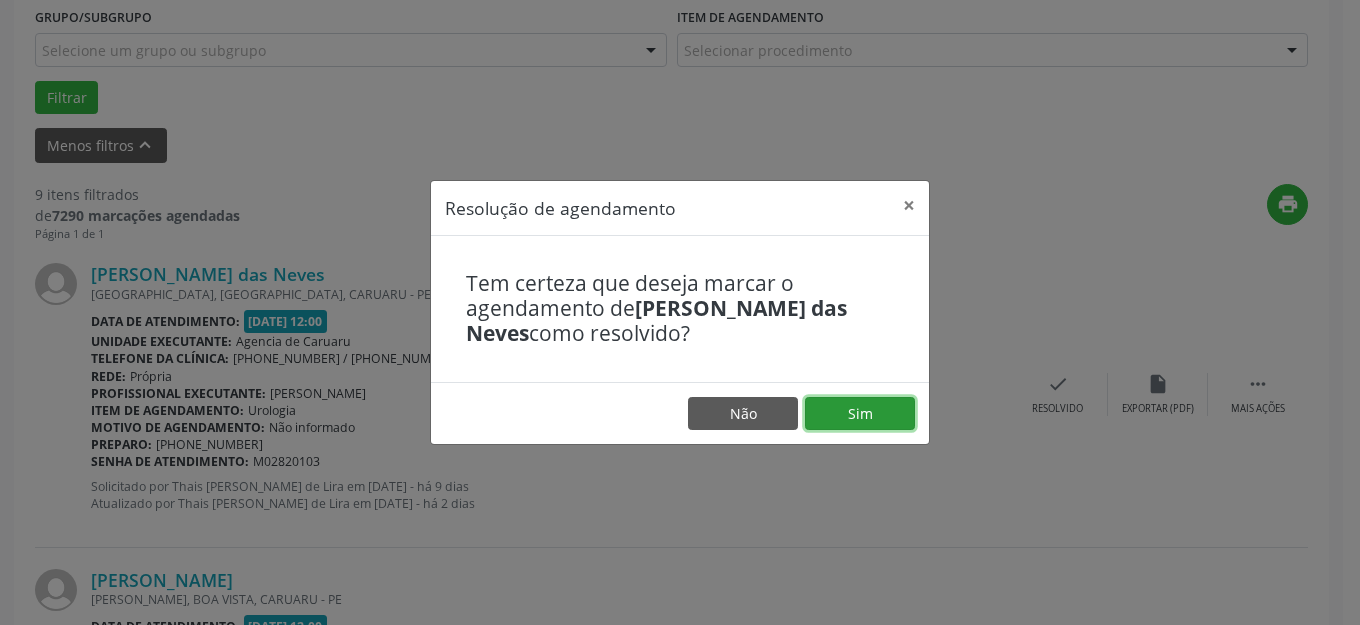 click on "Sim" at bounding box center (860, 414) 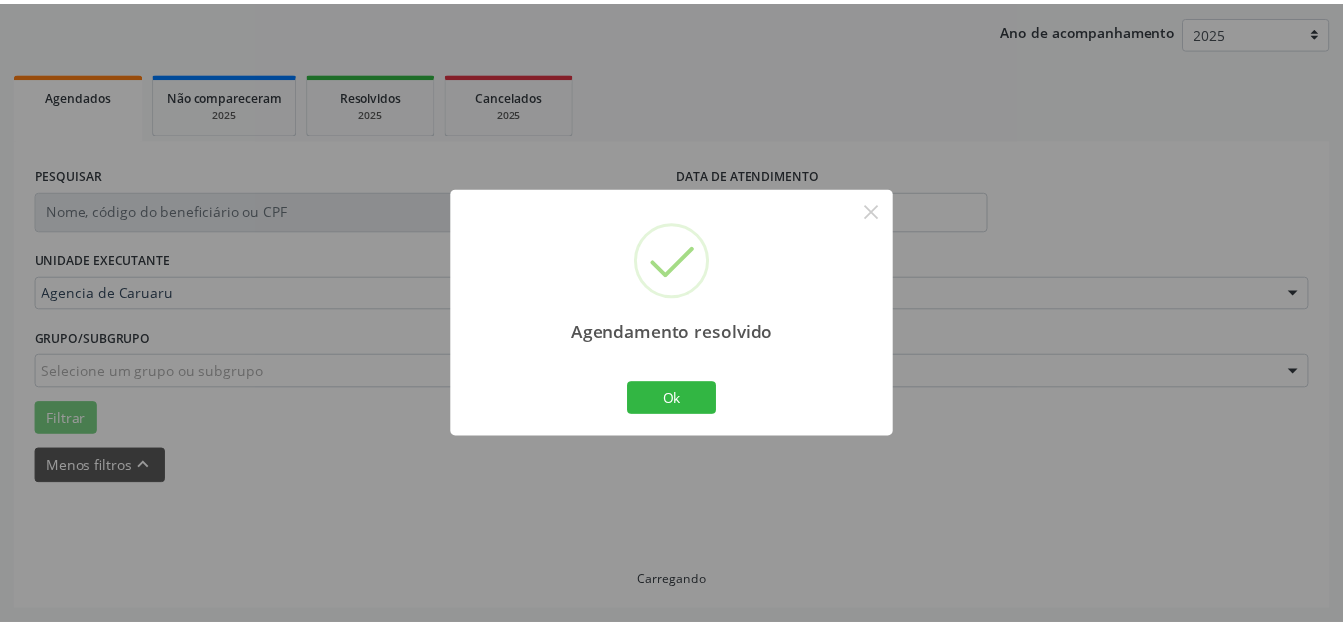 scroll, scrollTop: 227, scrollLeft: 0, axis: vertical 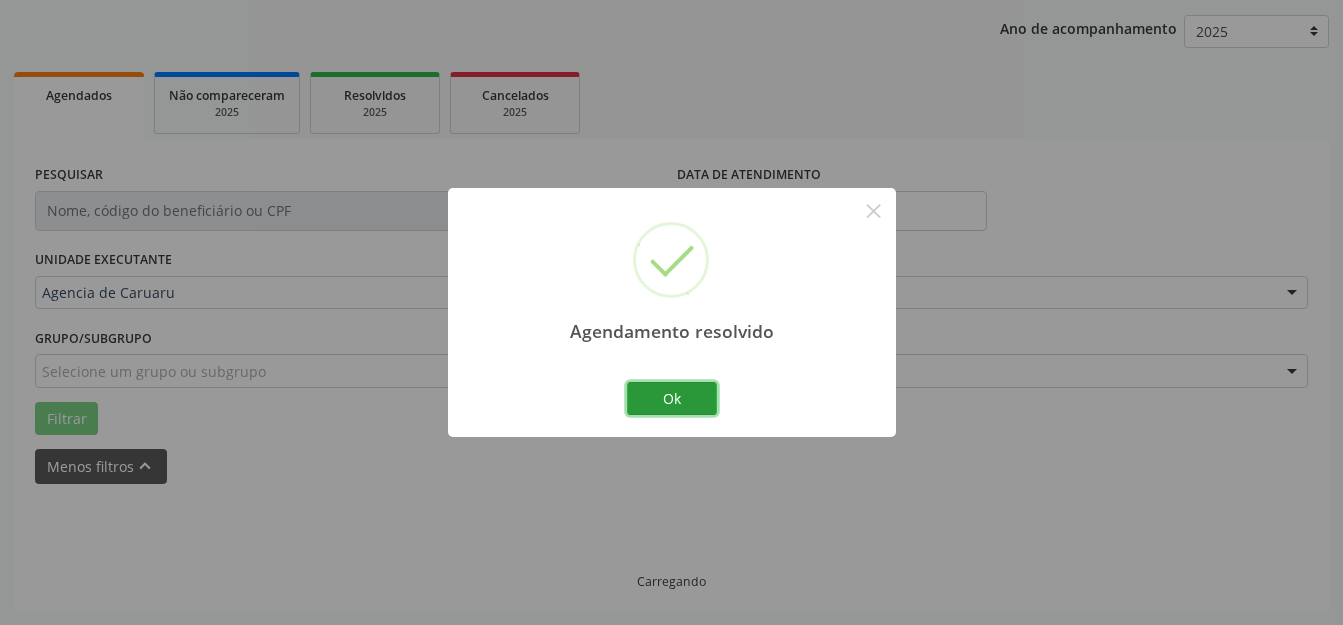 click on "Ok" at bounding box center (672, 399) 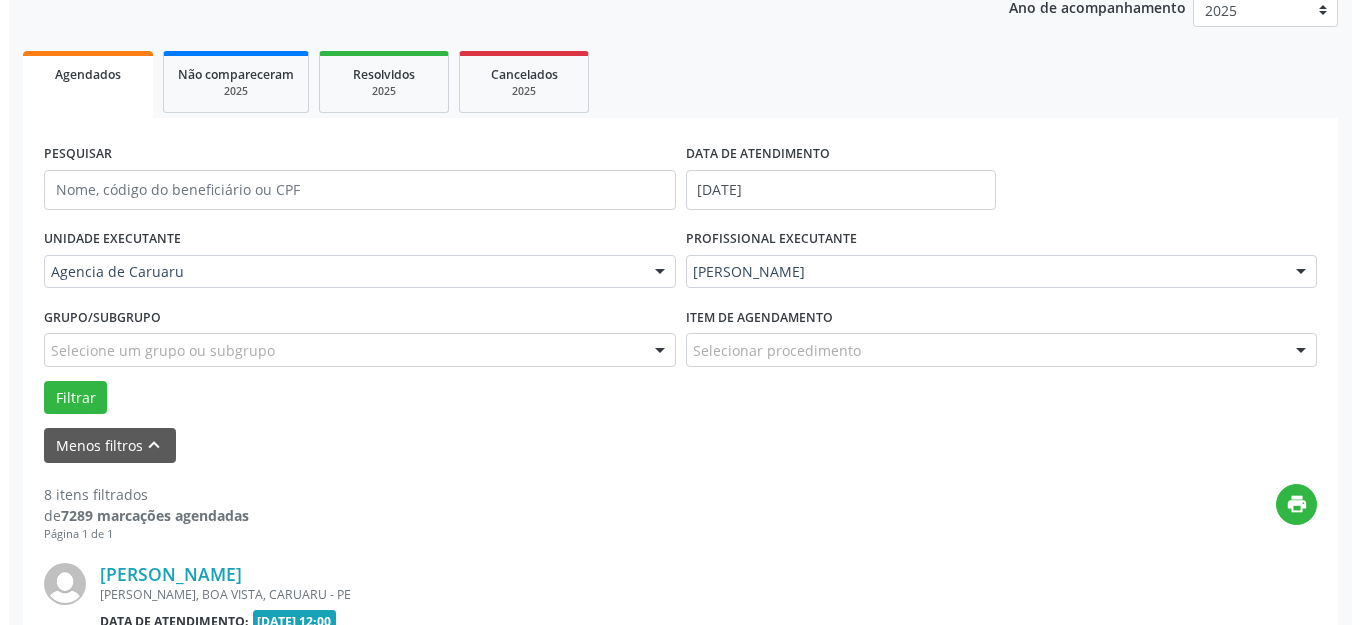 scroll, scrollTop: 648, scrollLeft: 0, axis: vertical 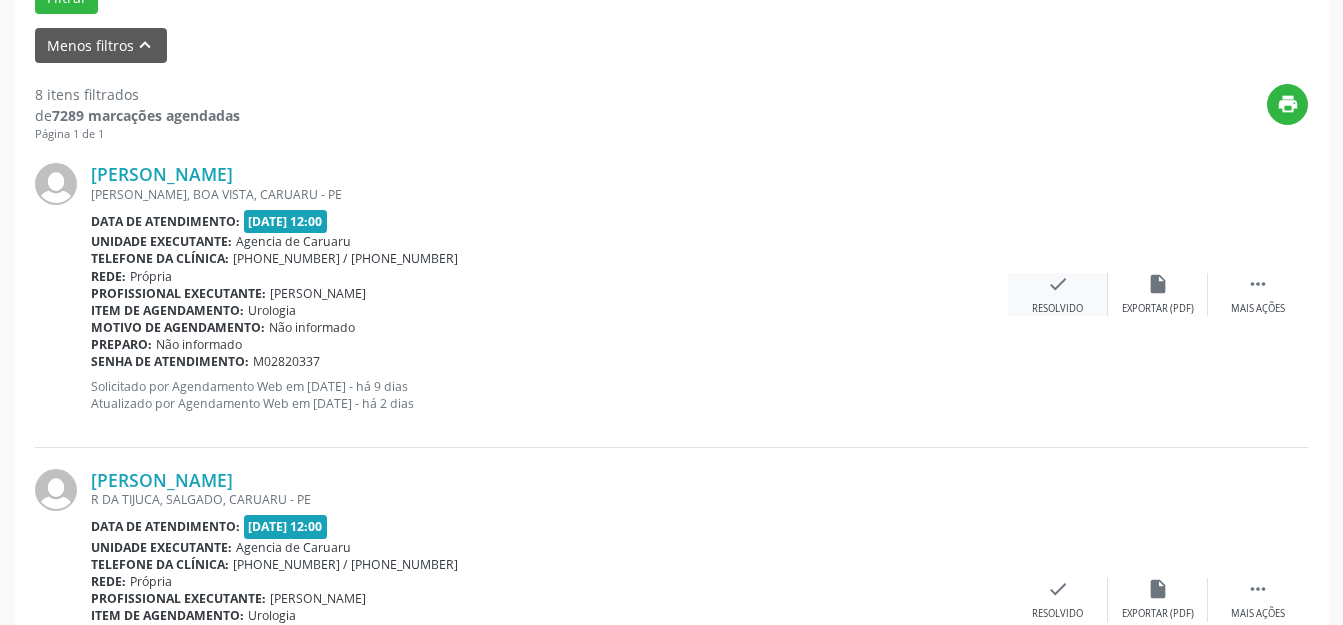 click on "check
Resolvido" at bounding box center [1058, 294] 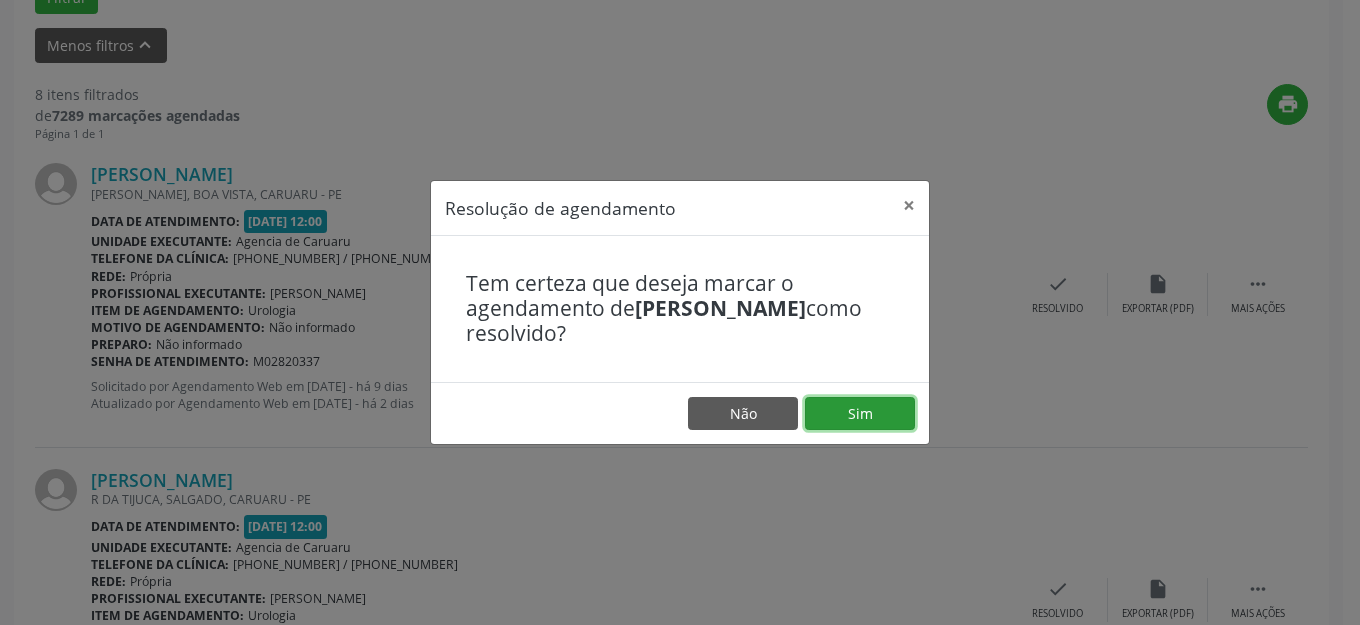 click on "Sim" at bounding box center [860, 414] 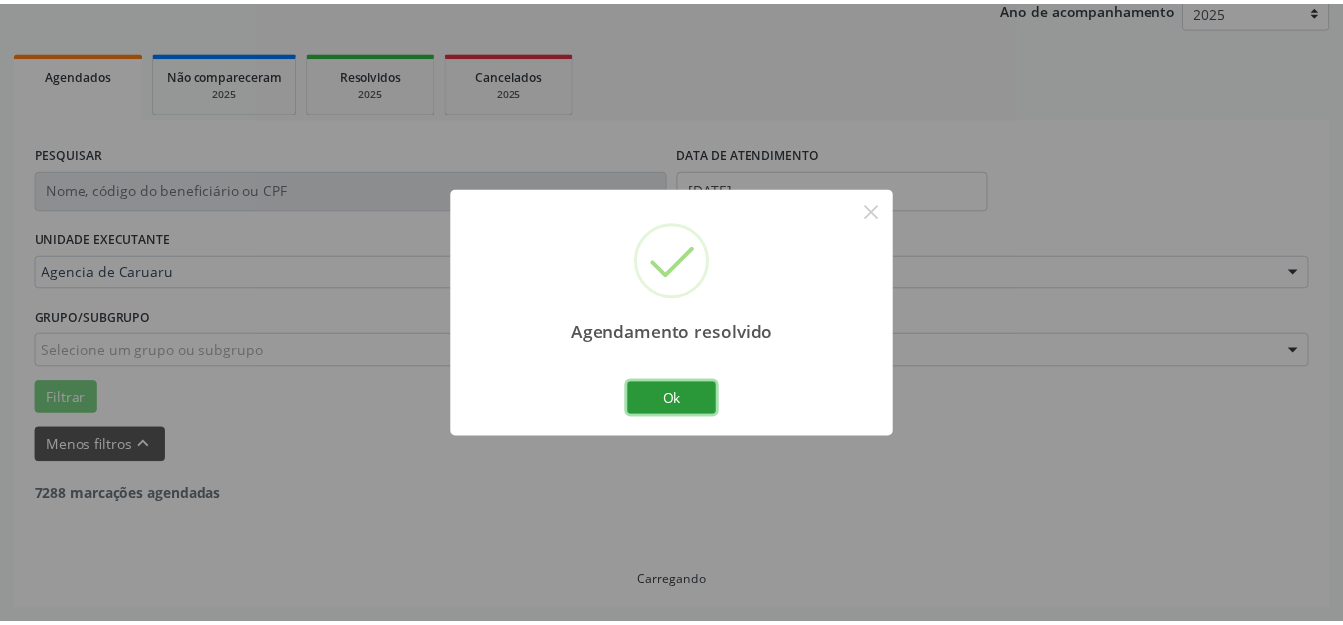 scroll, scrollTop: 248, scrollLeft: 0, axis: vertical 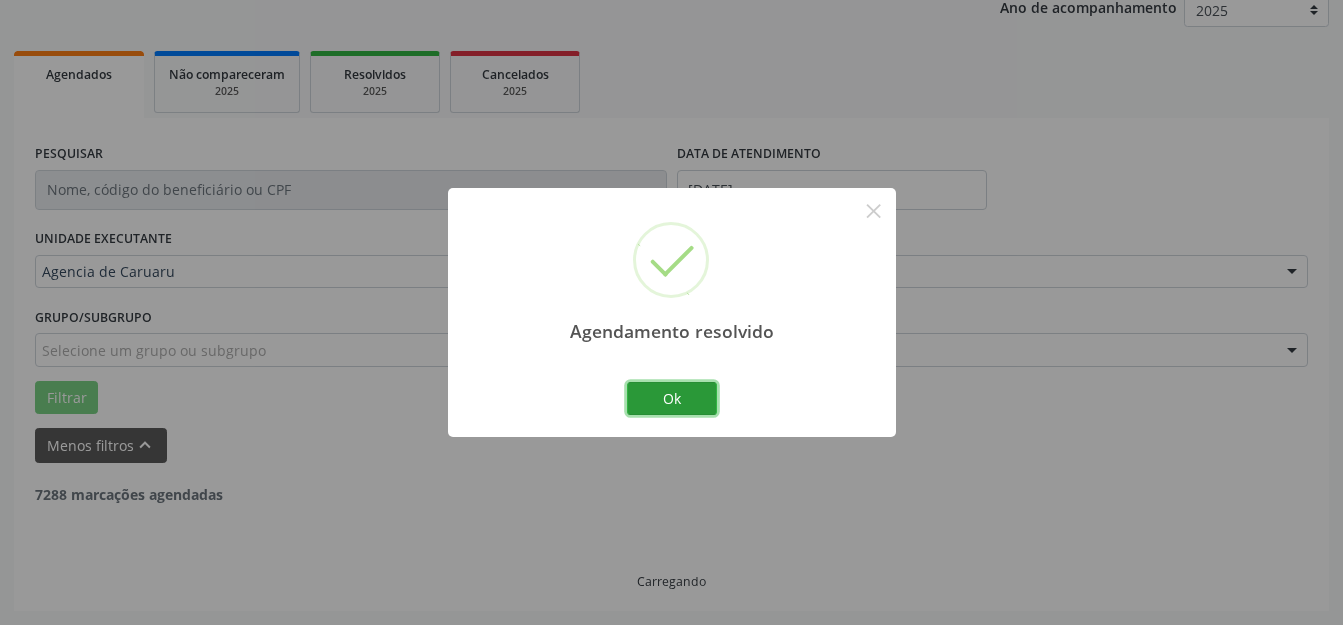 click on "Ok" at bounding box center [672, 399] 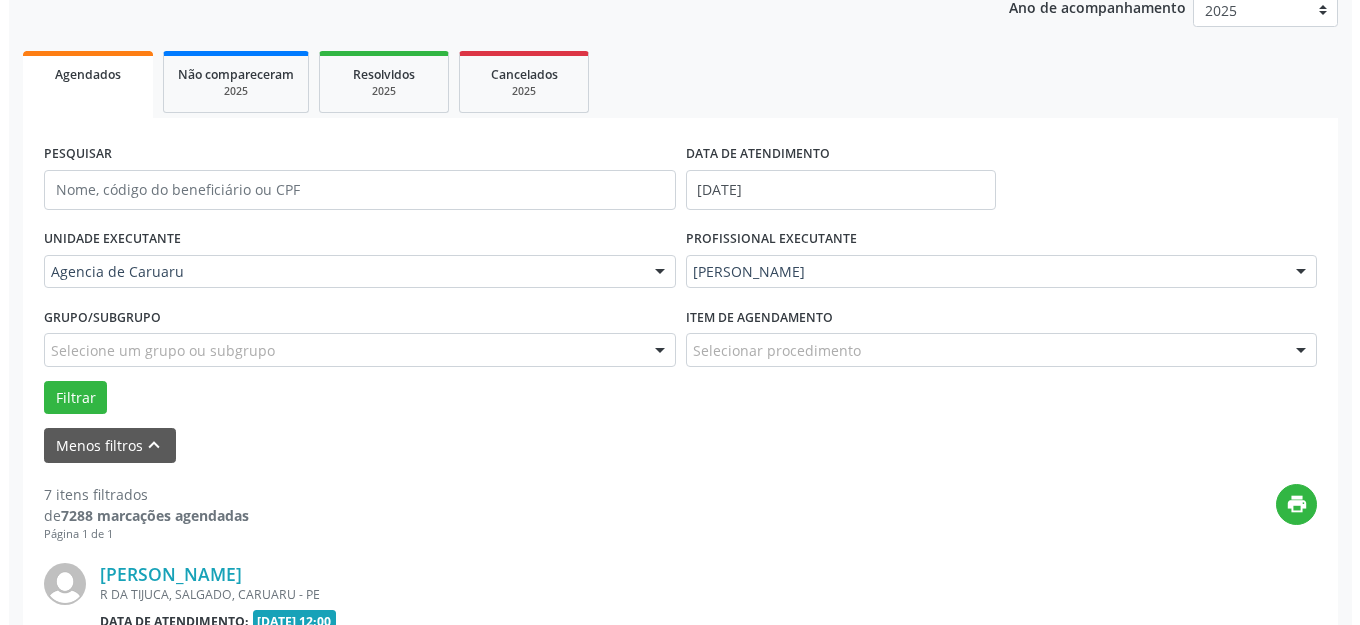 scroll, scrollTop: 548, scrollLeft: 0, axis: vertical 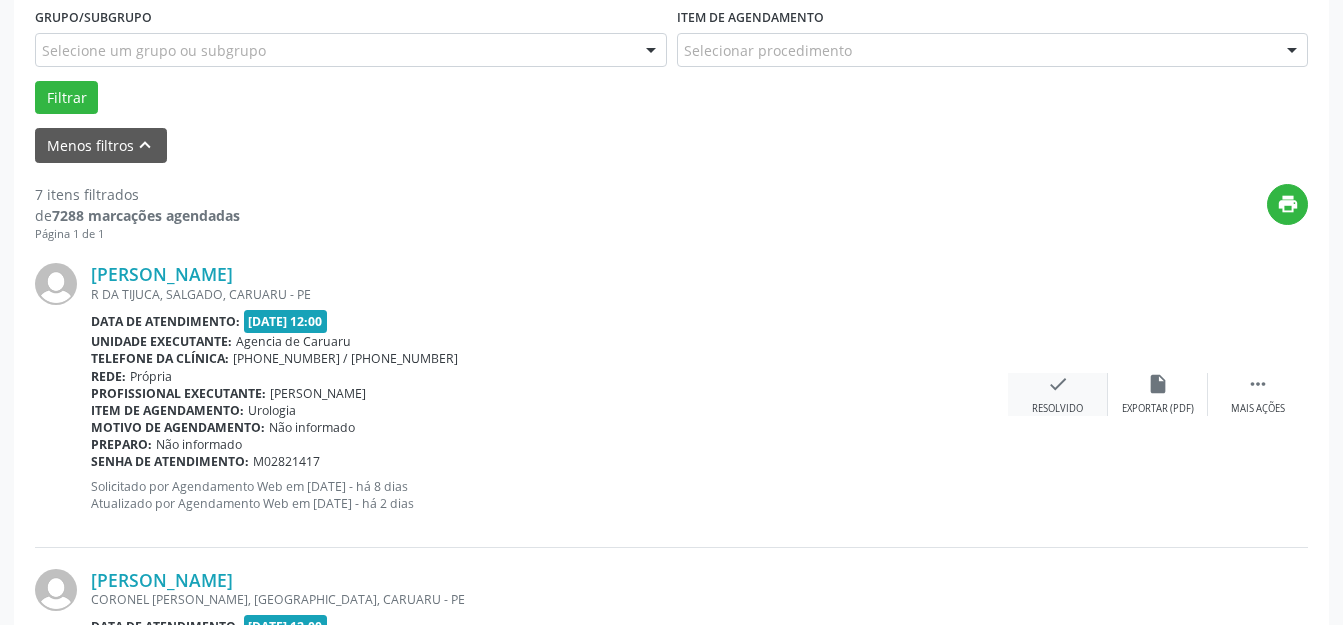 click on "Resolvido" at bounding box center [1057, 409] 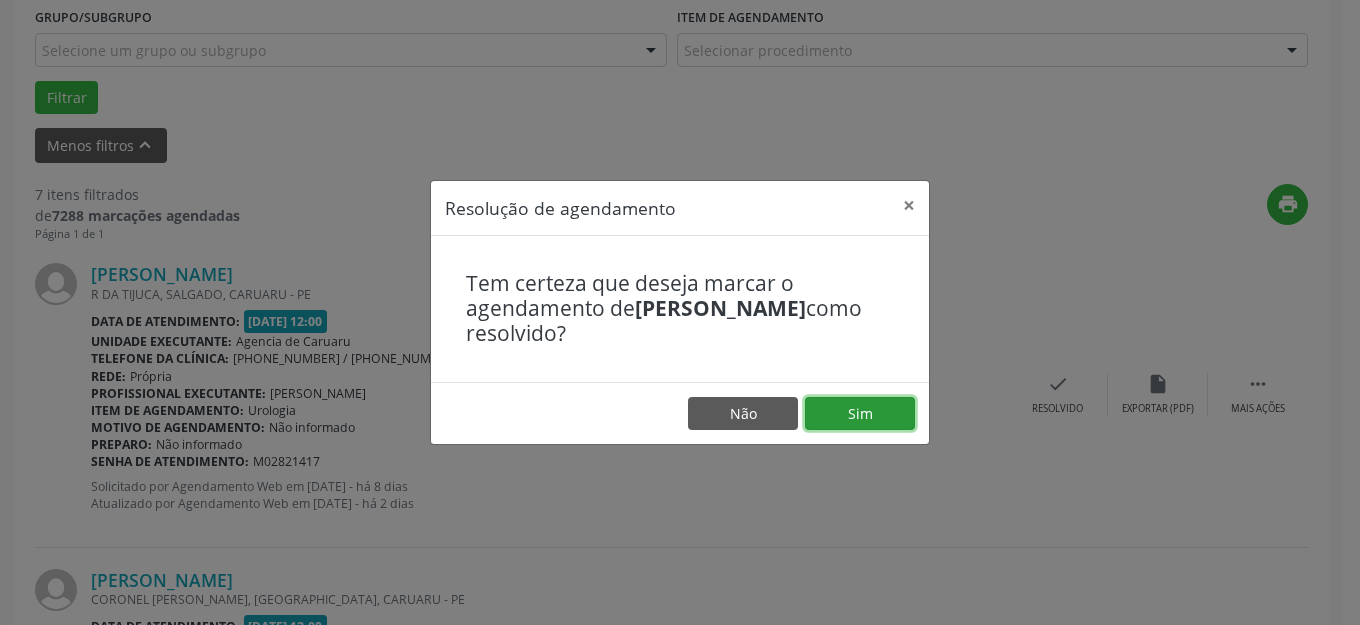 click on "Sim" at bounding box center [860, 414] 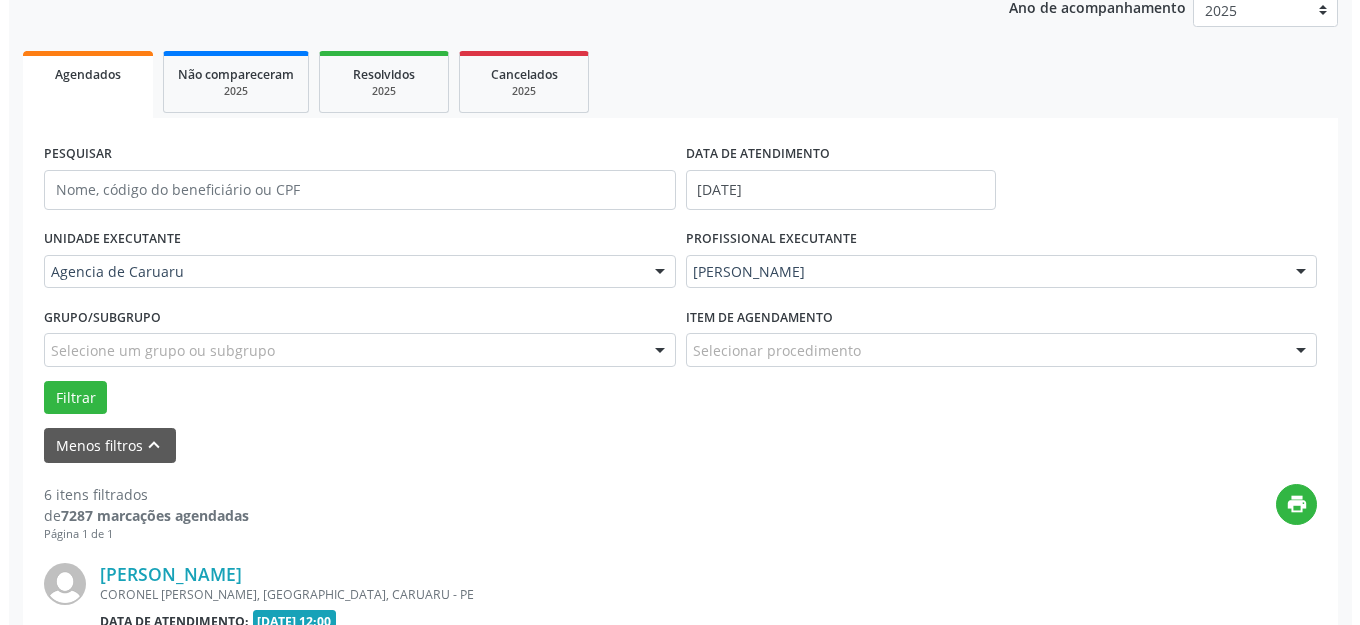 scroll, scrollTop: 448, scrollLeft: 0, axis: vertical 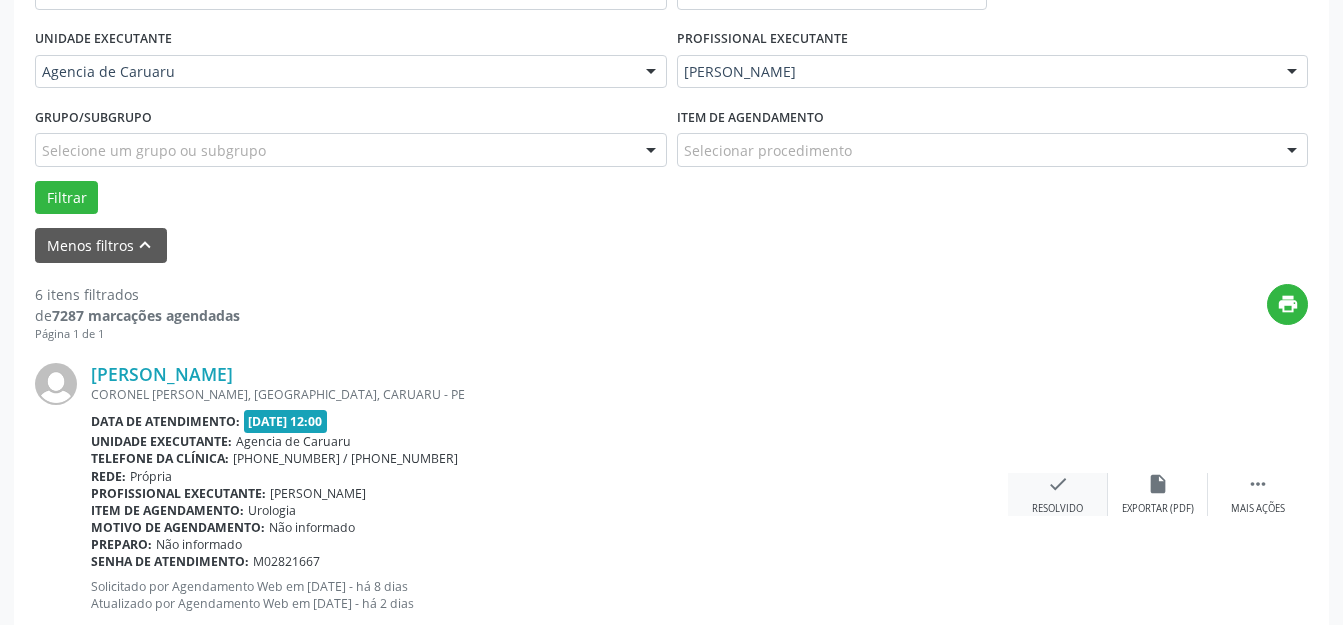 click on "check
Resolvido" at bounding box center [1058, 494] 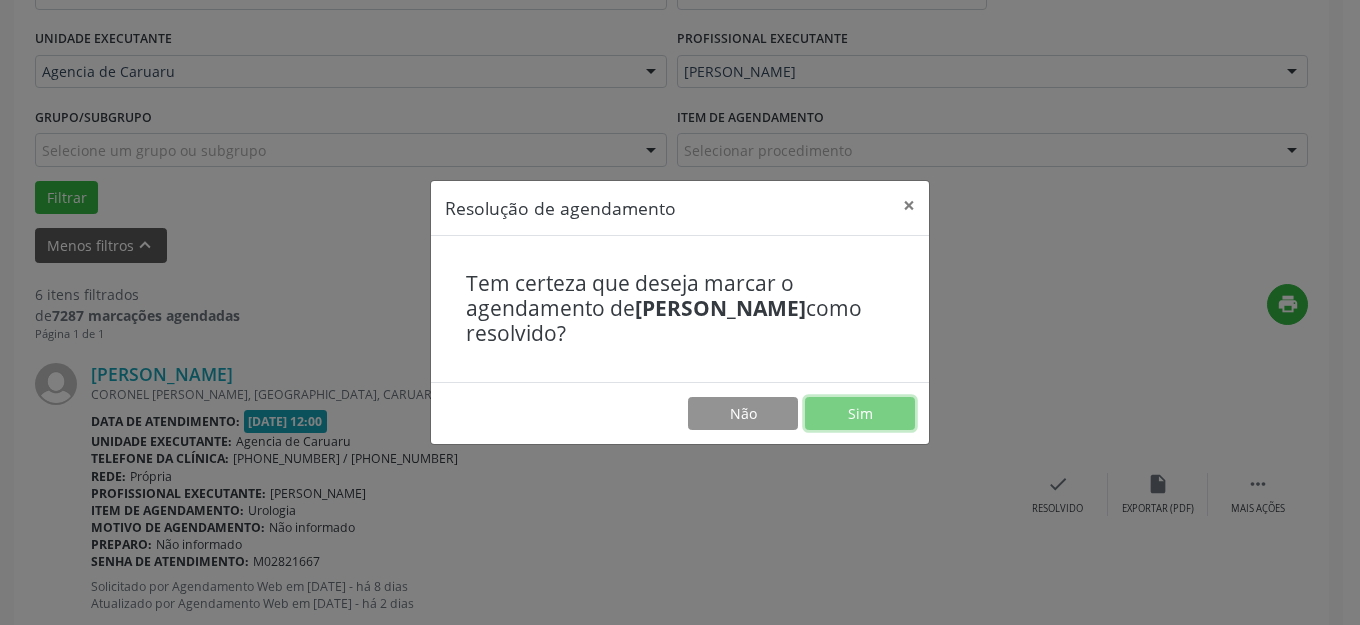 click on "Sim" at bounding box center [860, 414] 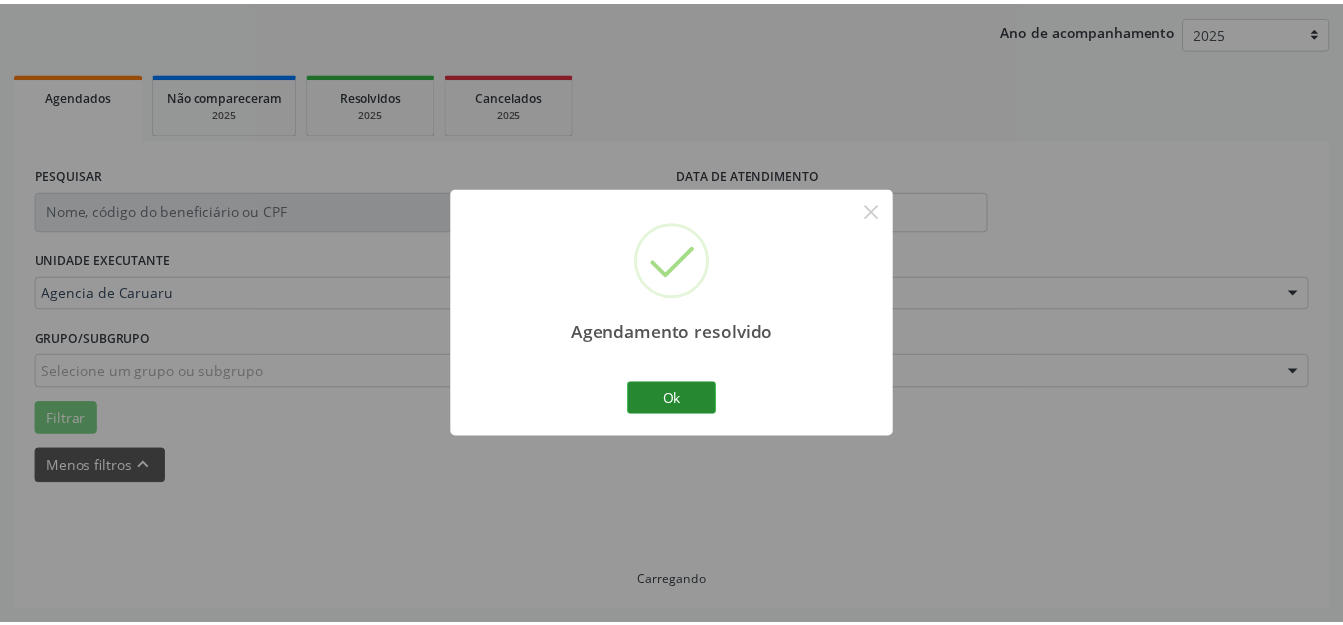 scroll, scrollTop: 227, scrollLeft: 0, axis: vertical 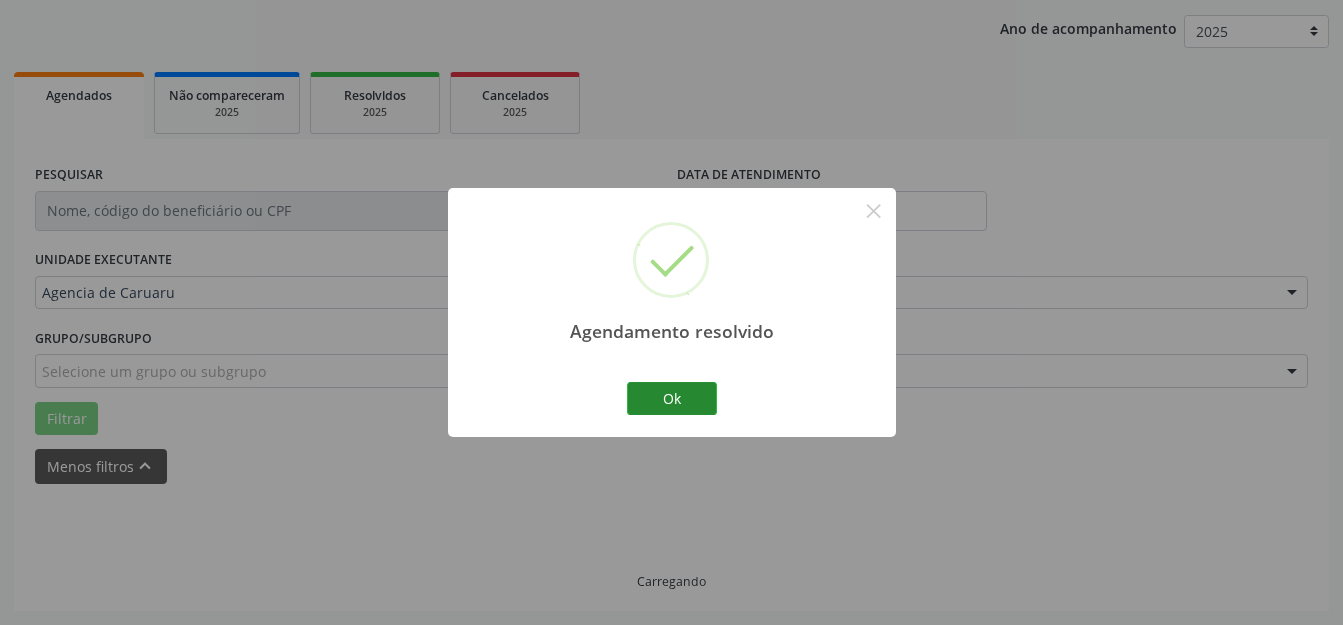 click on "Agendamento resolvido × Ok Cancel" at bounding box center (672, 312) 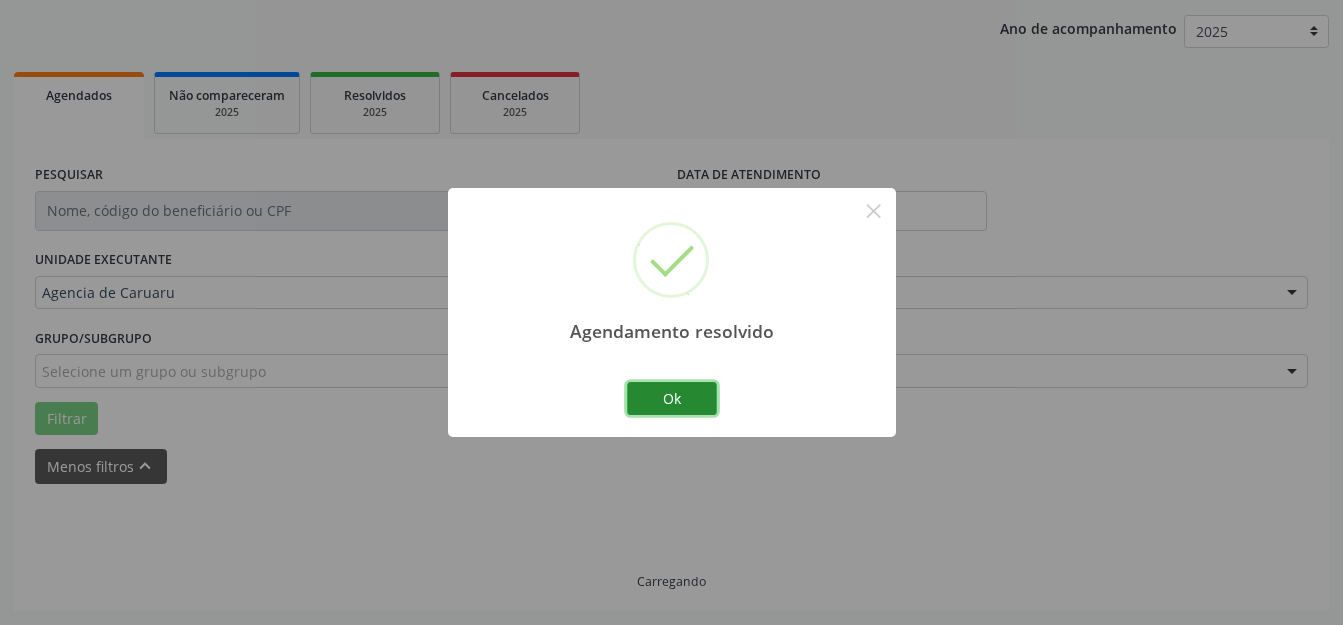 click on "Ok" at bounding box center (672, 399) 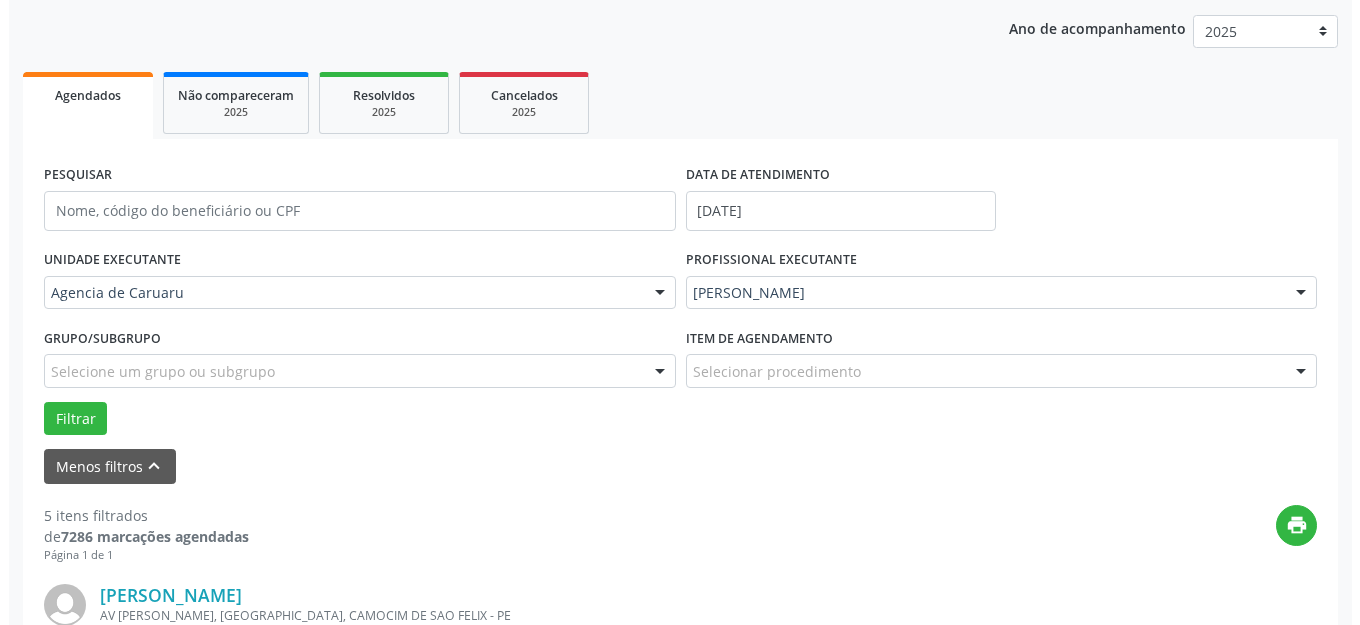 scroll, scrollTop: 627, scrollLeft: 0, axis: vertical 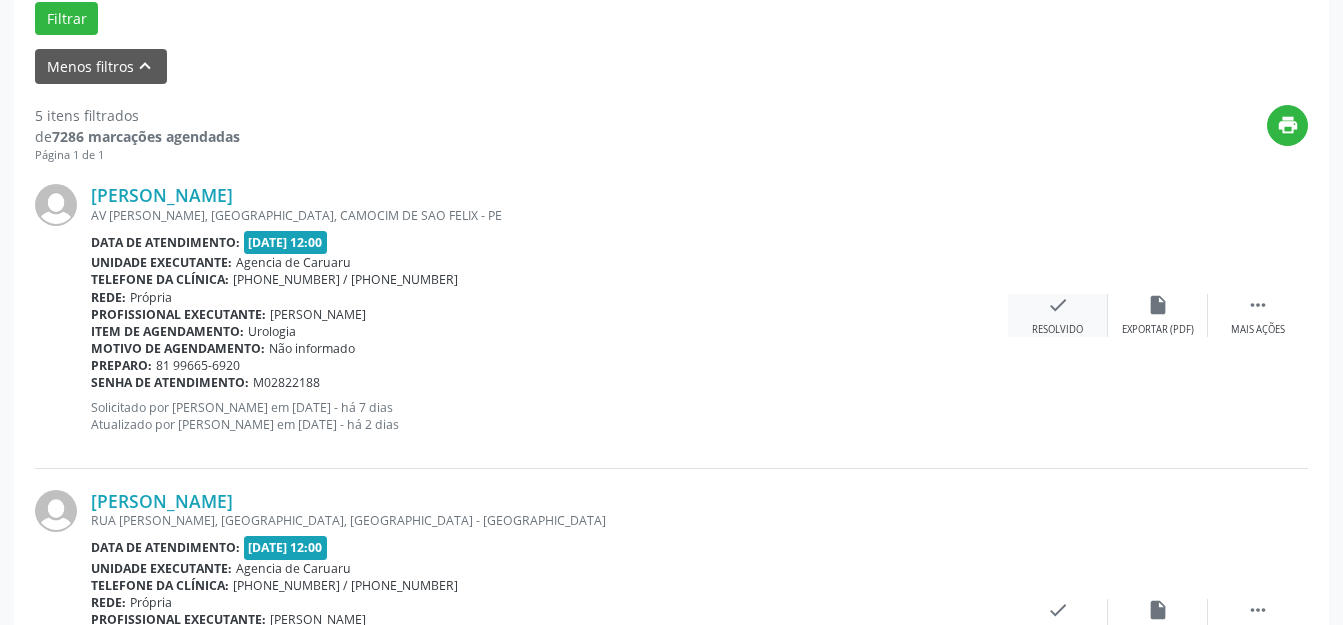 click on "check
Resolvido" at bounding box center [1058, 315] 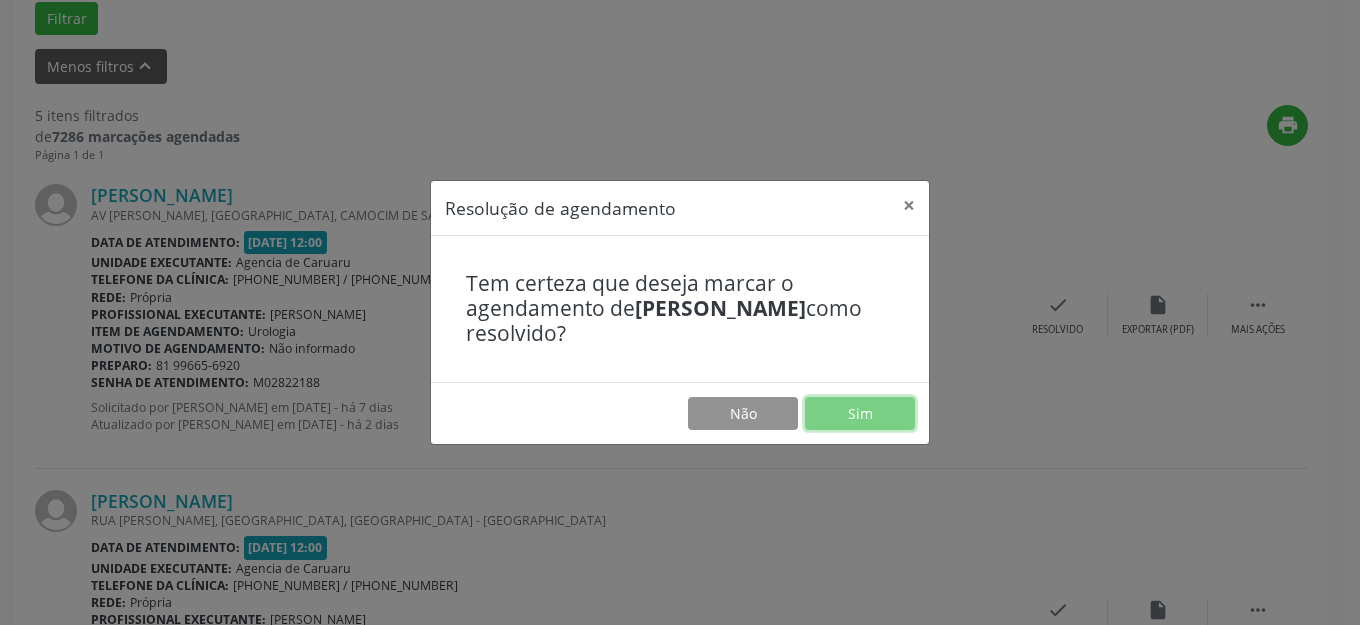 click on "Sim" at bounding box center [860, 414] 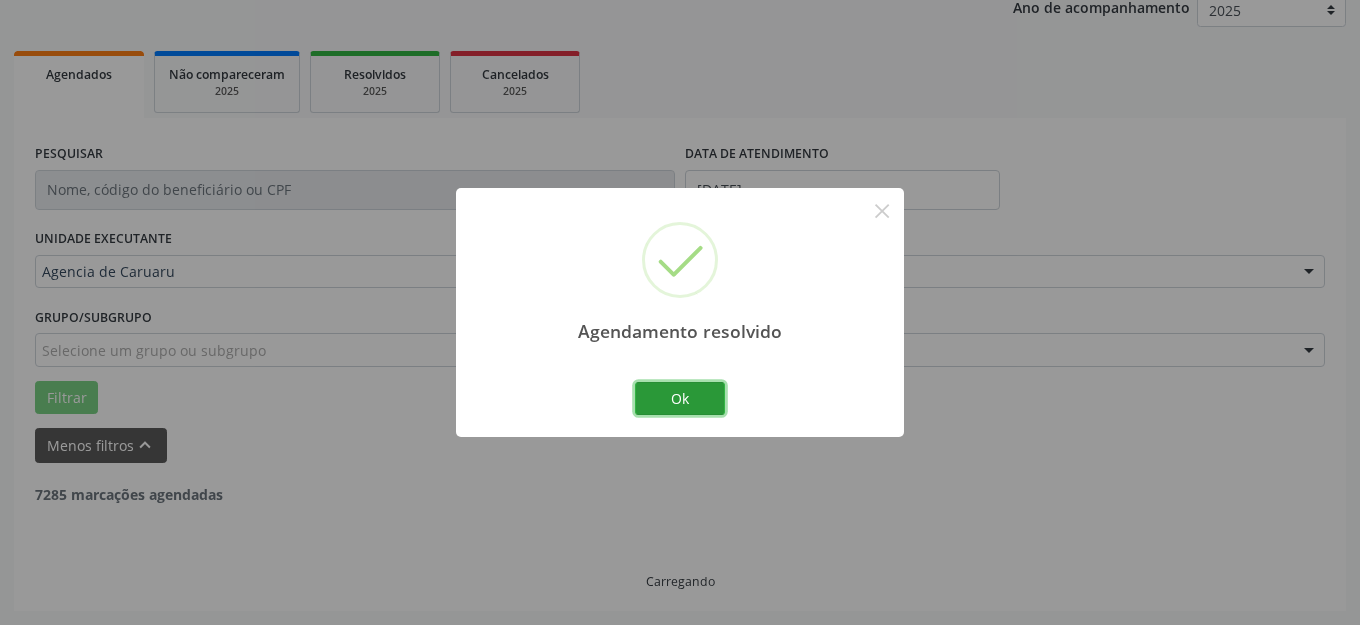 click on "Ok" at bounding box center (680, 399) 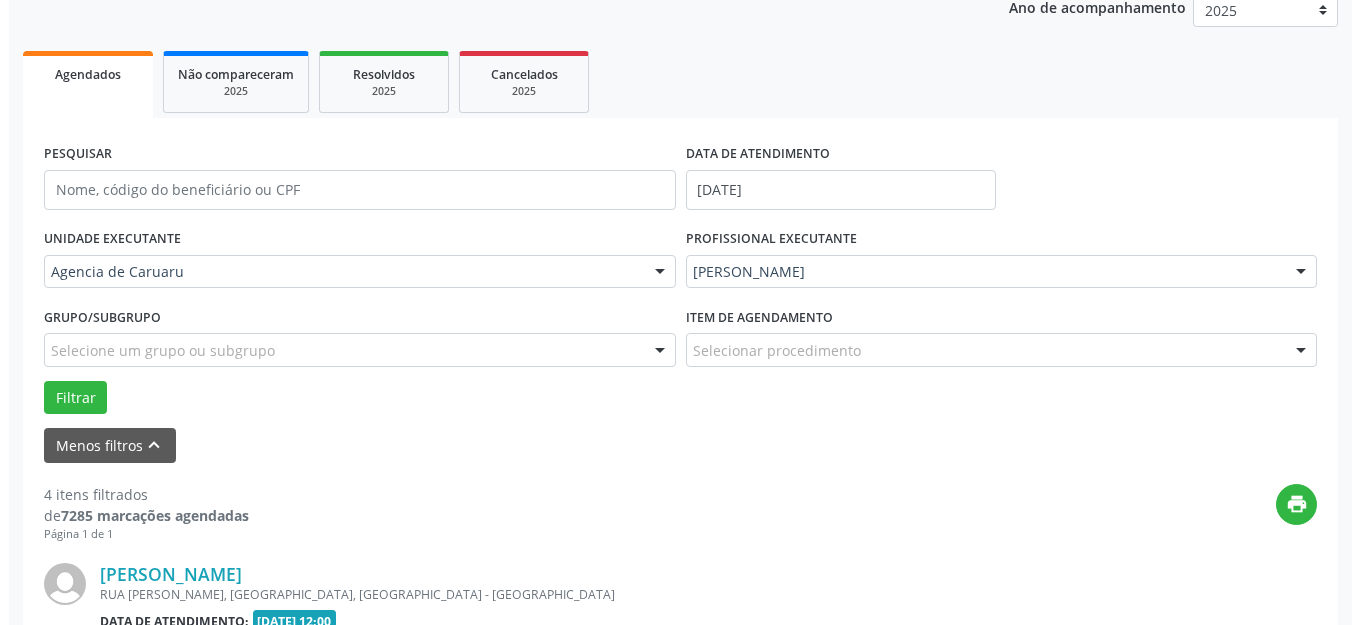 scroll, scrollTop: 448, scrollLeft: 0, axis: vertical 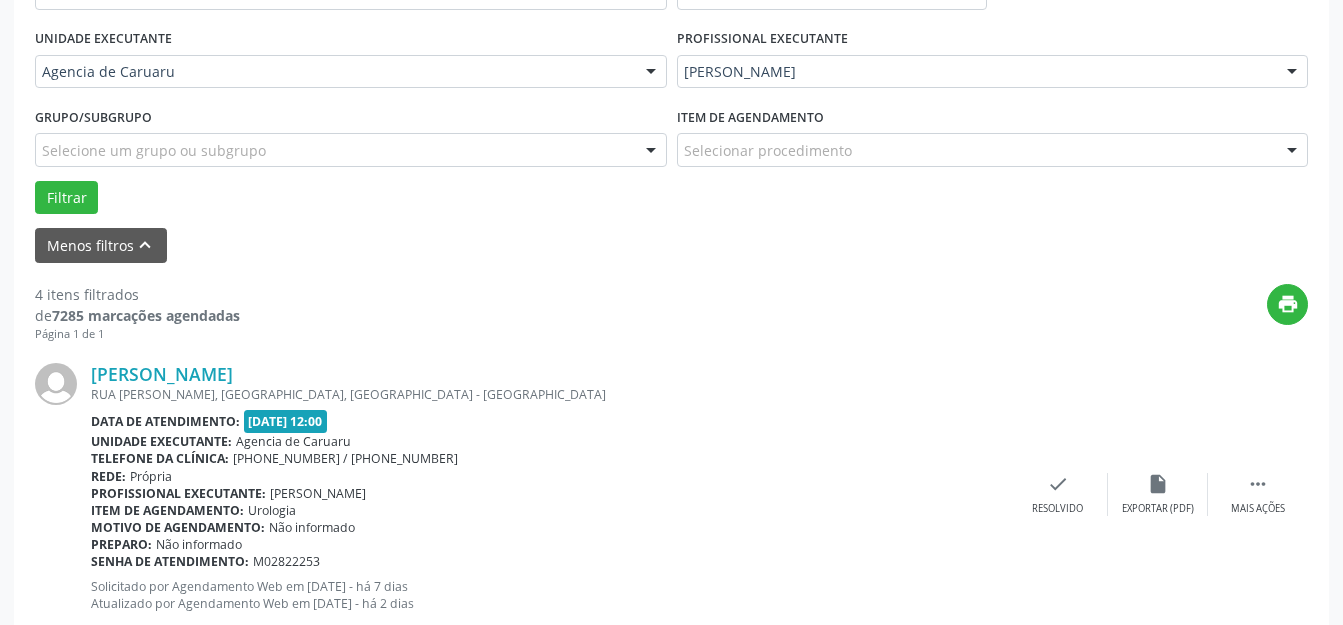 click on "[PERSON_NAME]
[GEOGRAPHIC_DATA][PERSON_NAME], [GEOGRAPHIC_DATA], [GEOGRAPHIC_DATA] - [GEOGRAPHIC_DATA]
Data de atendimento:
[DATE] 12:00
Unidade executante:
Agencia de [GEOGRAPHIC_DATA]
Telefone da clínica:
[PHONE_NUMBER] / [PHONE_NUMBER]
Rede:
[GEOGRAPHIC_DATA]
Profissional executante:
[PERSON_NAME]
Item de agendamento:
Urologia
Motivo de agendamento:
Não informado
Preparo:
Não informado
Senha de atendimento:
M02822253
Solicitado por Agendamento Web em [DATE] - há 7 dias
Atualizado por Agendamento Web em [DATE] - há 2 dias

Mais ações
insert_drive_file
Exportar (PDF)
check
Resolvido" at bounding box center [671, 494] 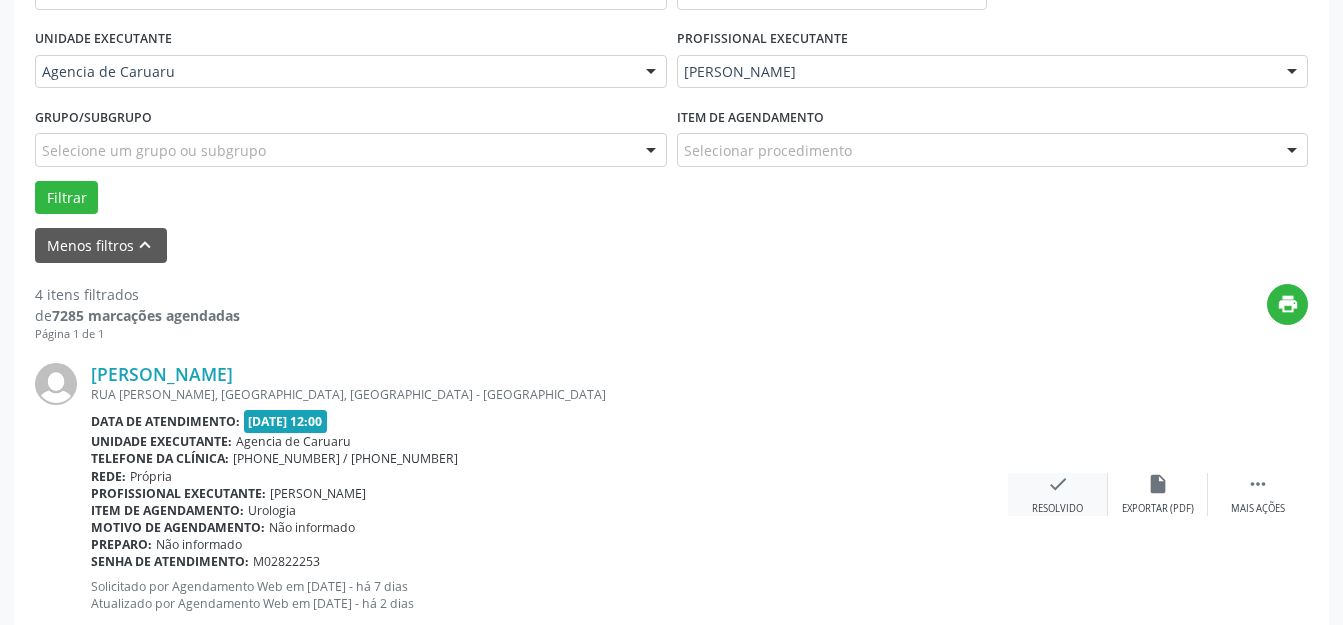 click on "check
Resolvido" at bounding box center [1058, 494] 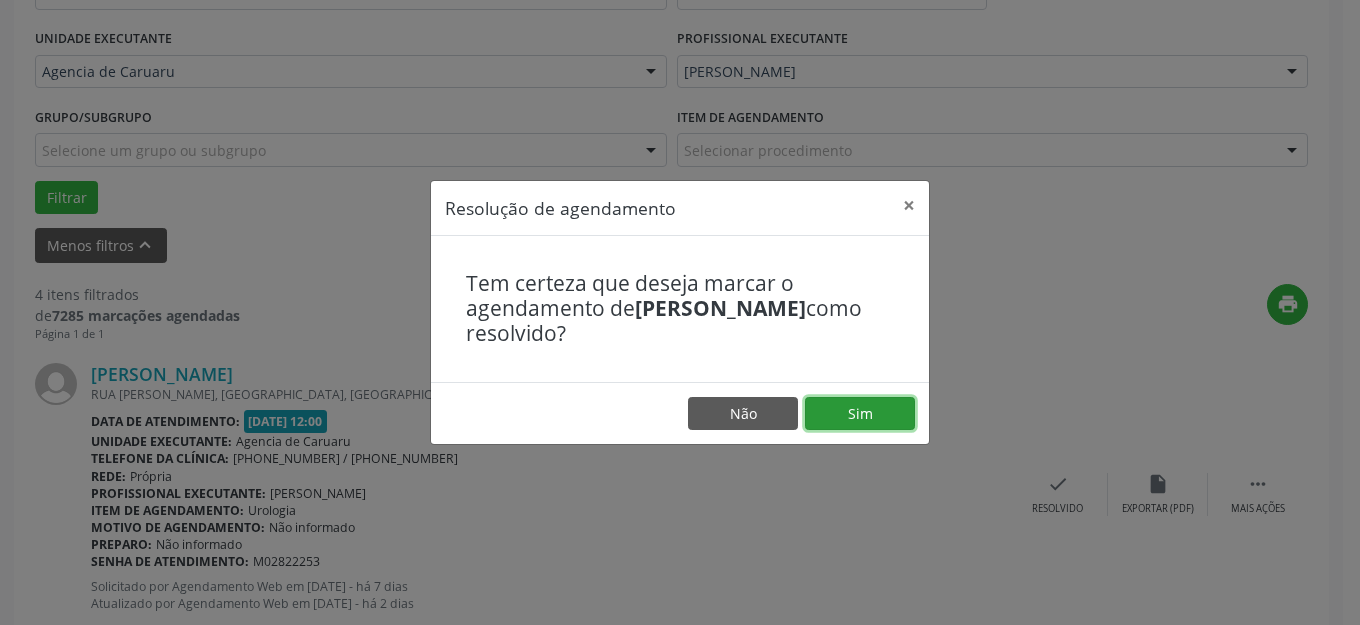 click on "Sim" at bounding box center (860, 414) 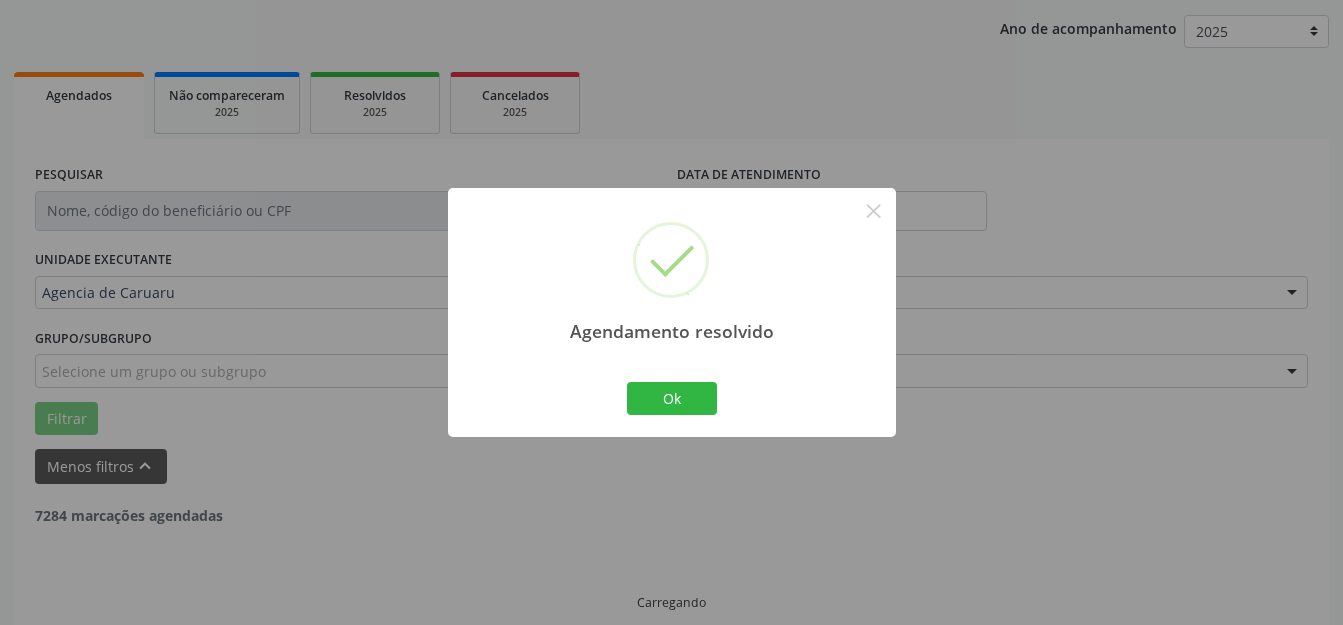 scroll, scrollTop: 248, scrollLeft: 0, axis: vertical 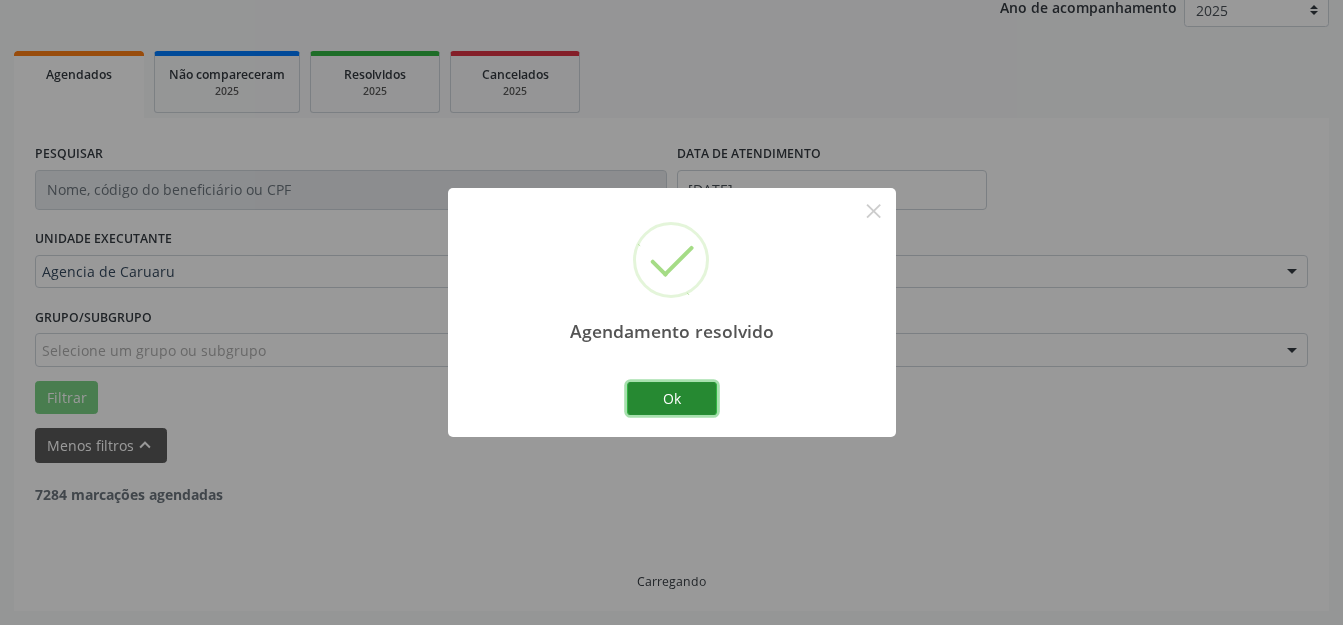 click on "Ok" at bounding box center (672, 399) 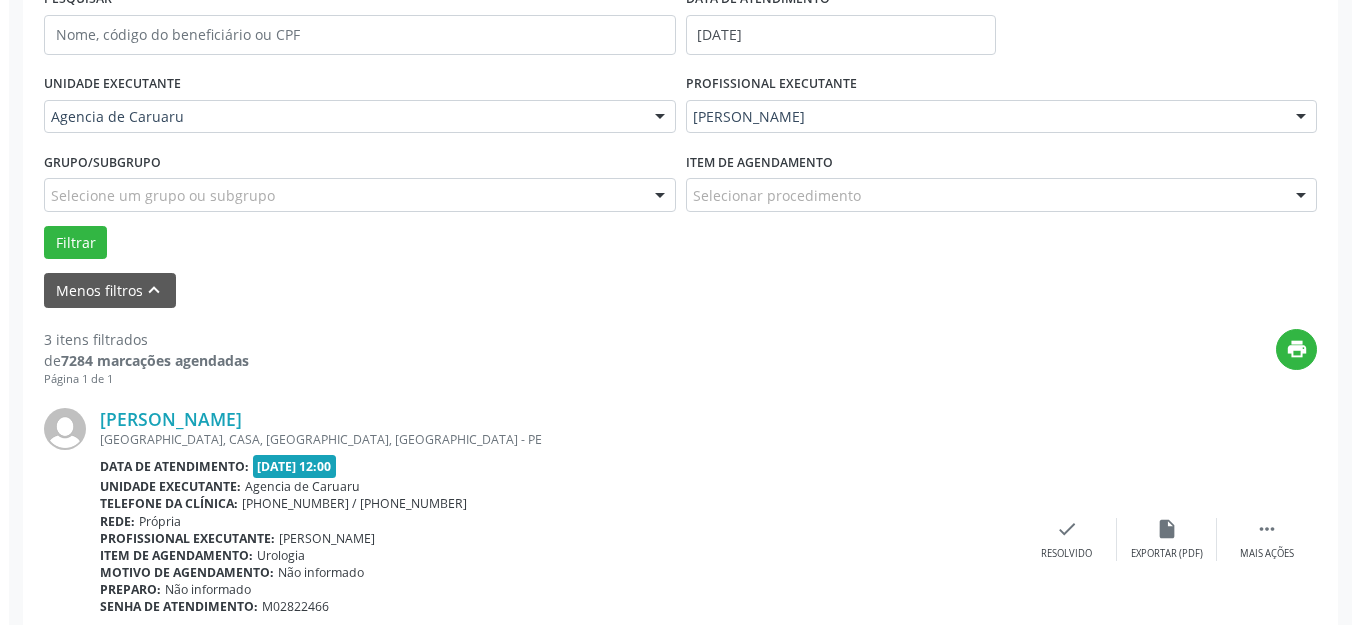 scroll, scrollTop: 548, scrollLeft: 0, axis: vertical 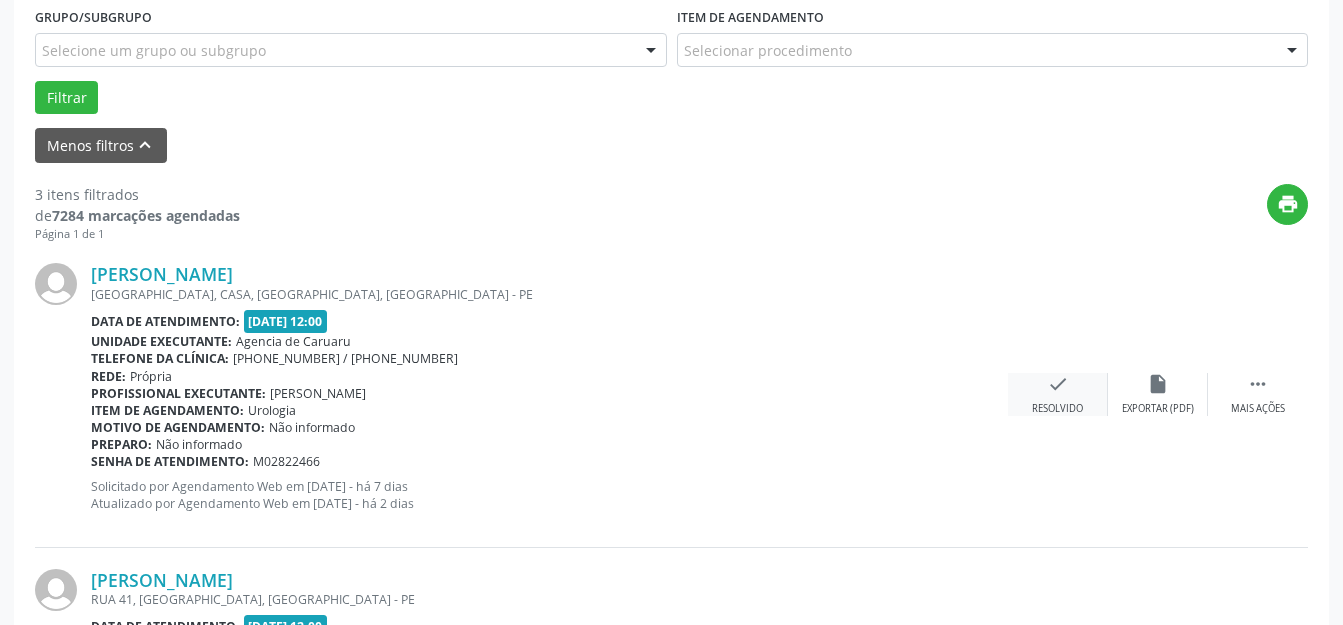 click on "Resolvido" at bounding box center [1057, 409] 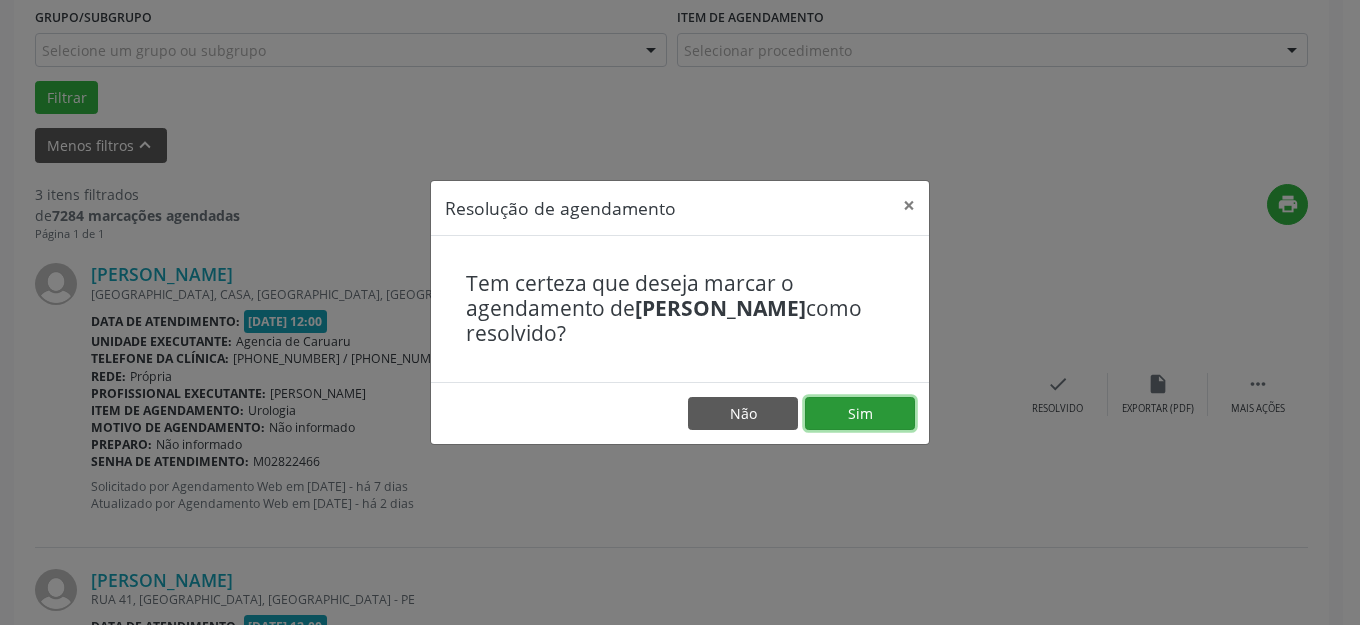 click on "Sim" at bounding box center [860, 414] 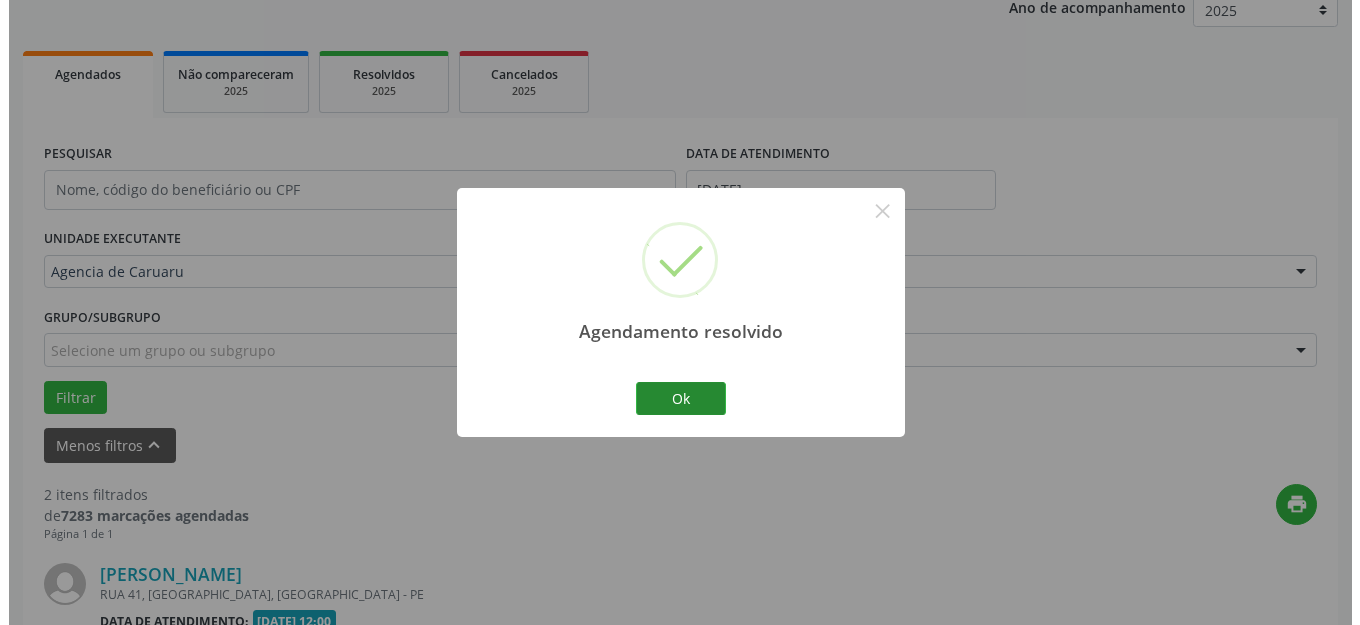 scroll, scrollTop: 548, scrollLeft: 0, axis: vertical 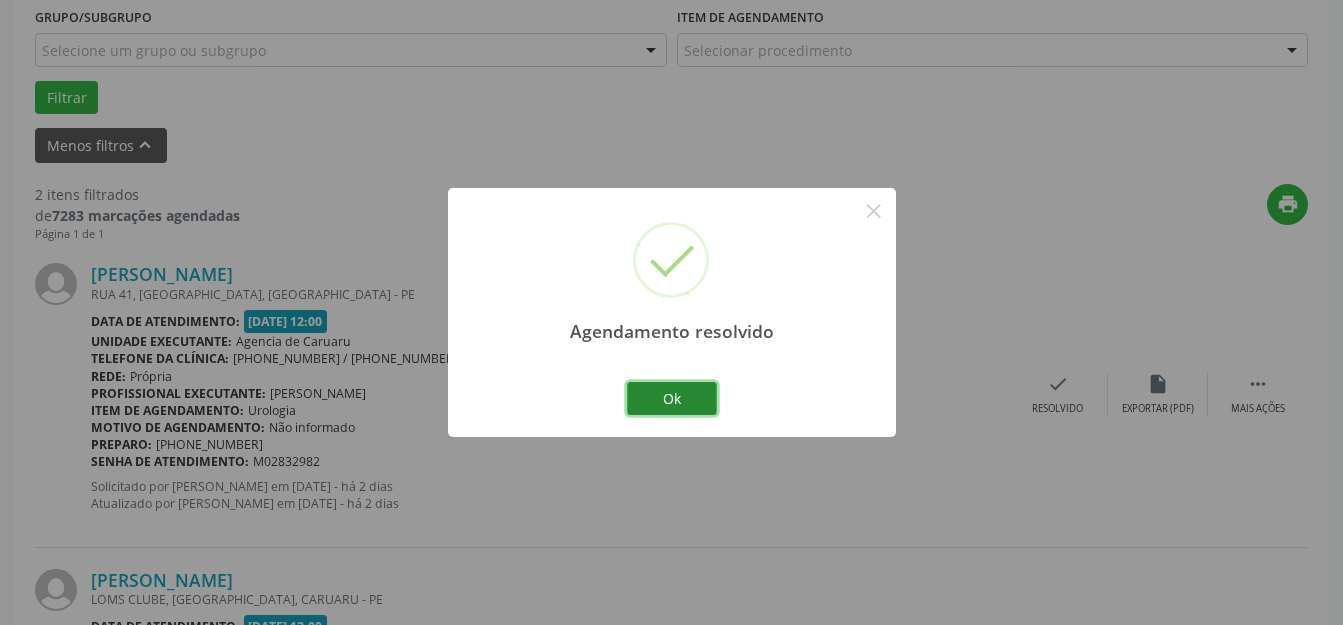 click on "Ok" at bounding box center (672, 399) 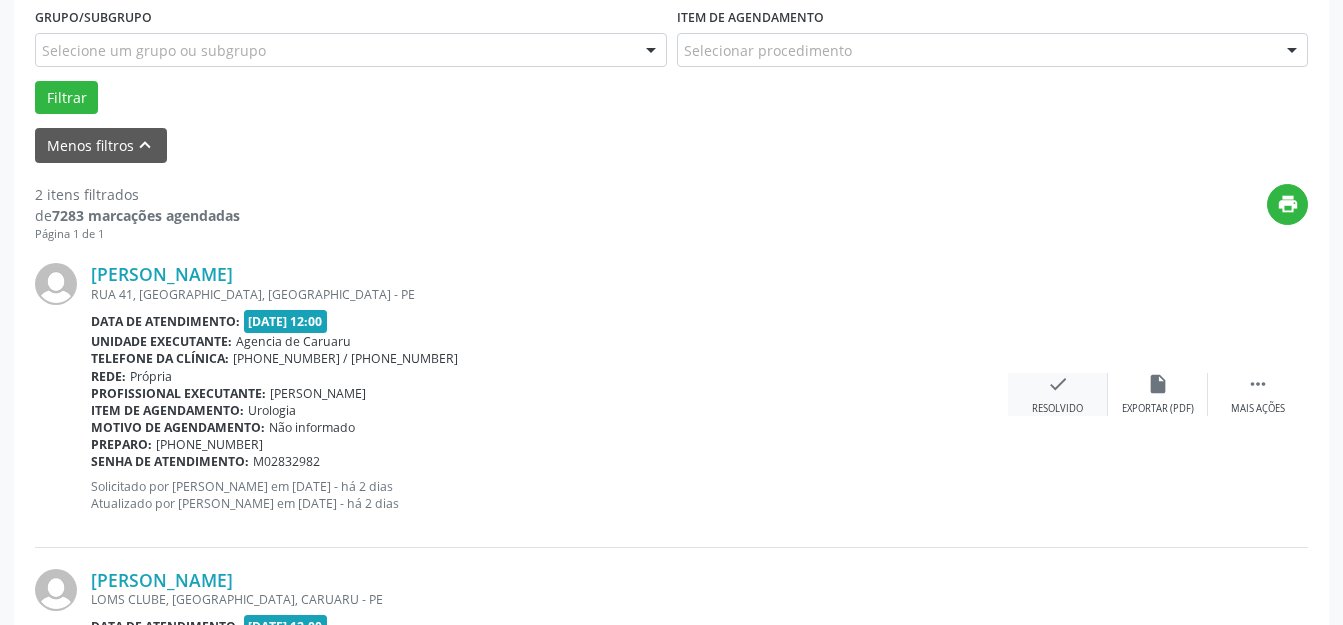 click on "check" at bounding box center (1058, 384) 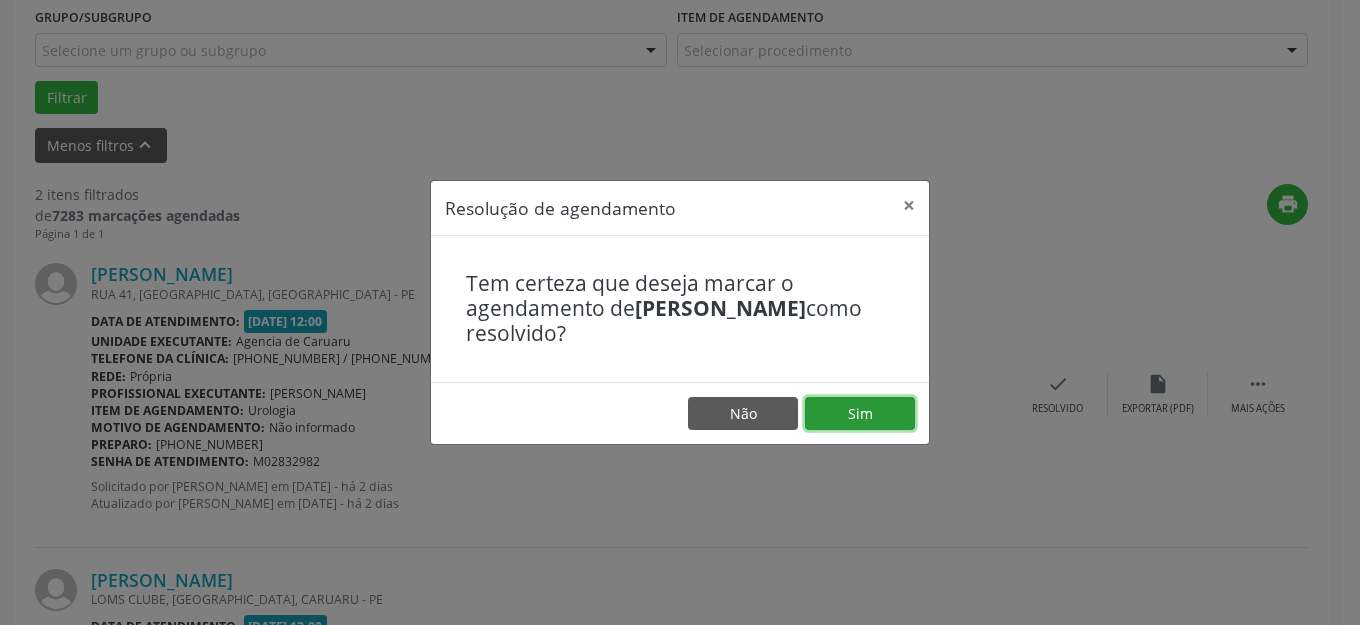 click on "Sim" at bounding box center [860, 414] 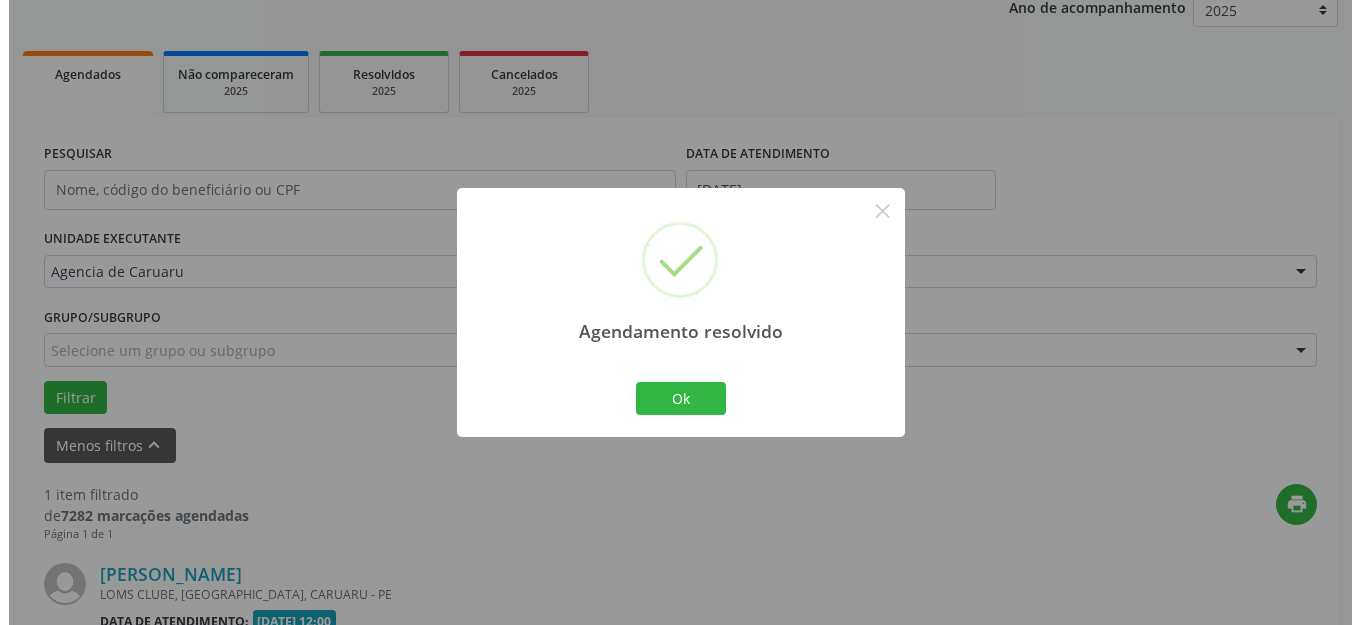 scroll, scrollTop: 505, scrollLeft: 0, axis: vertical 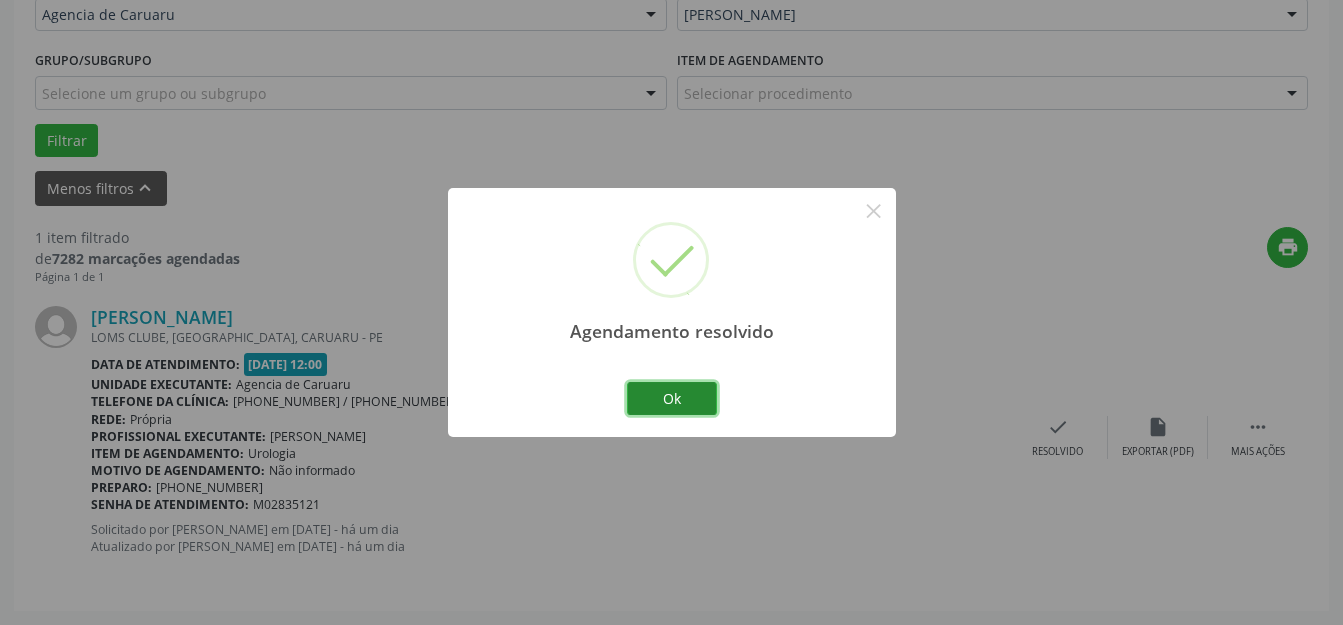 click on "Ok" at bounding box center (672, 399) 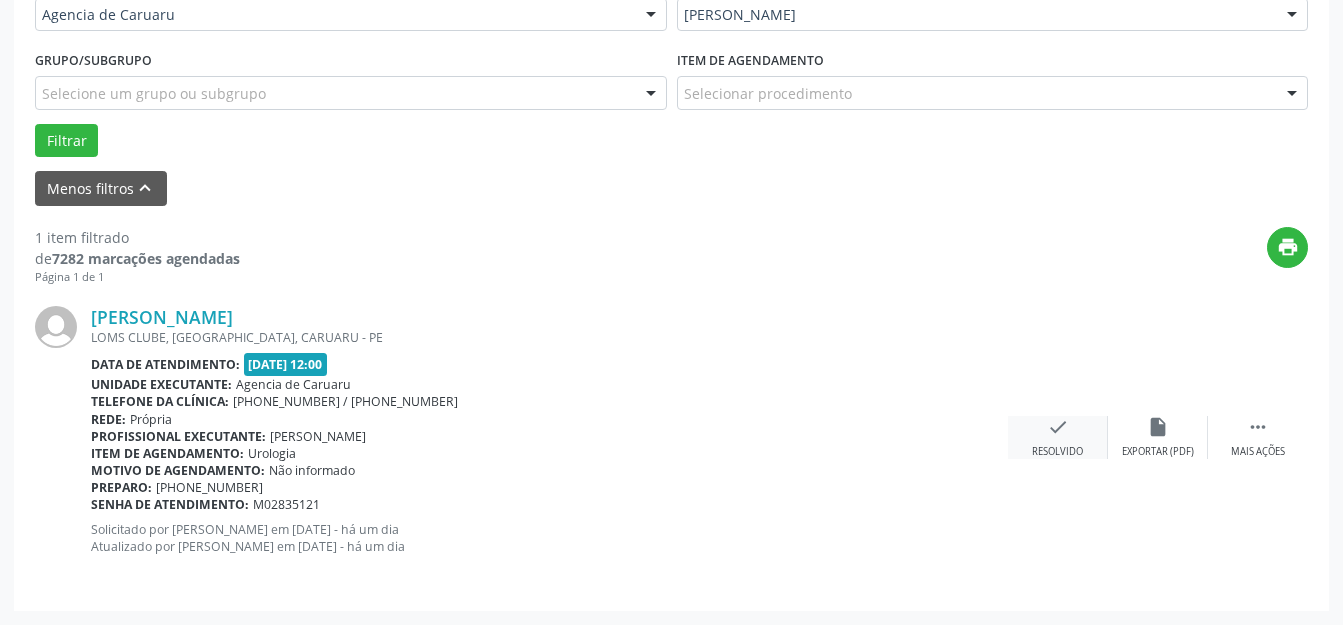 click on "check" at bounding box center (1058, 427) 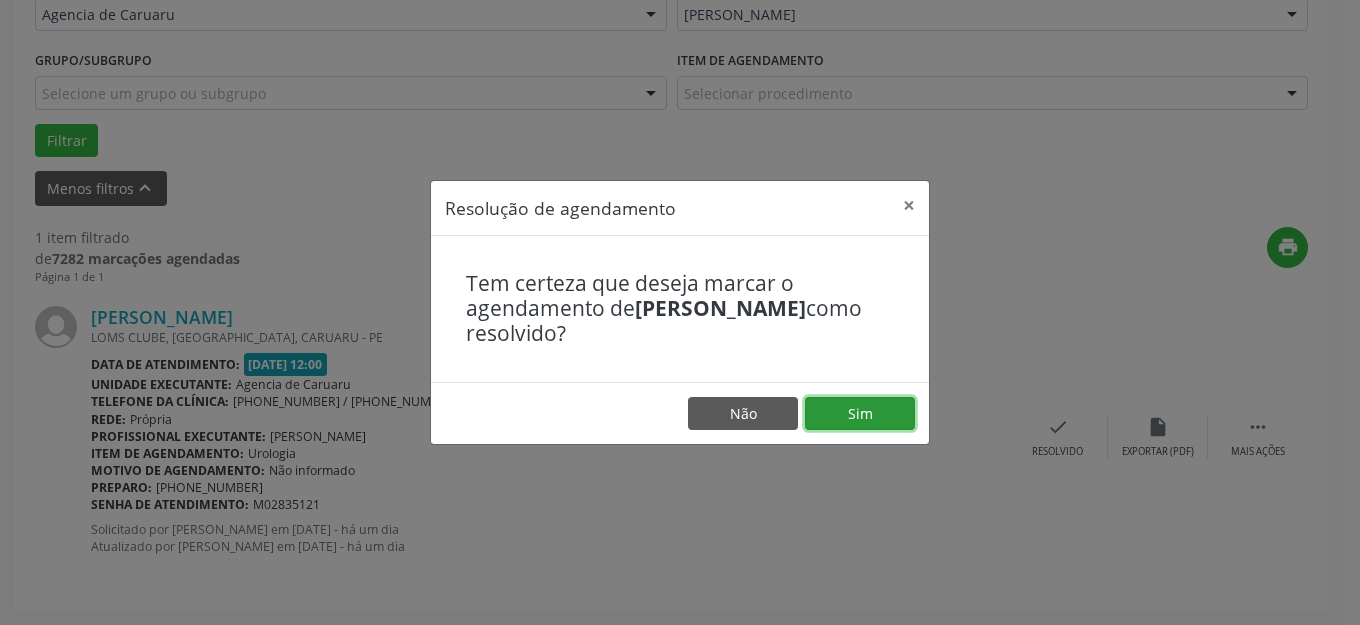 click on "Sim" at bounding box center [860, 414] 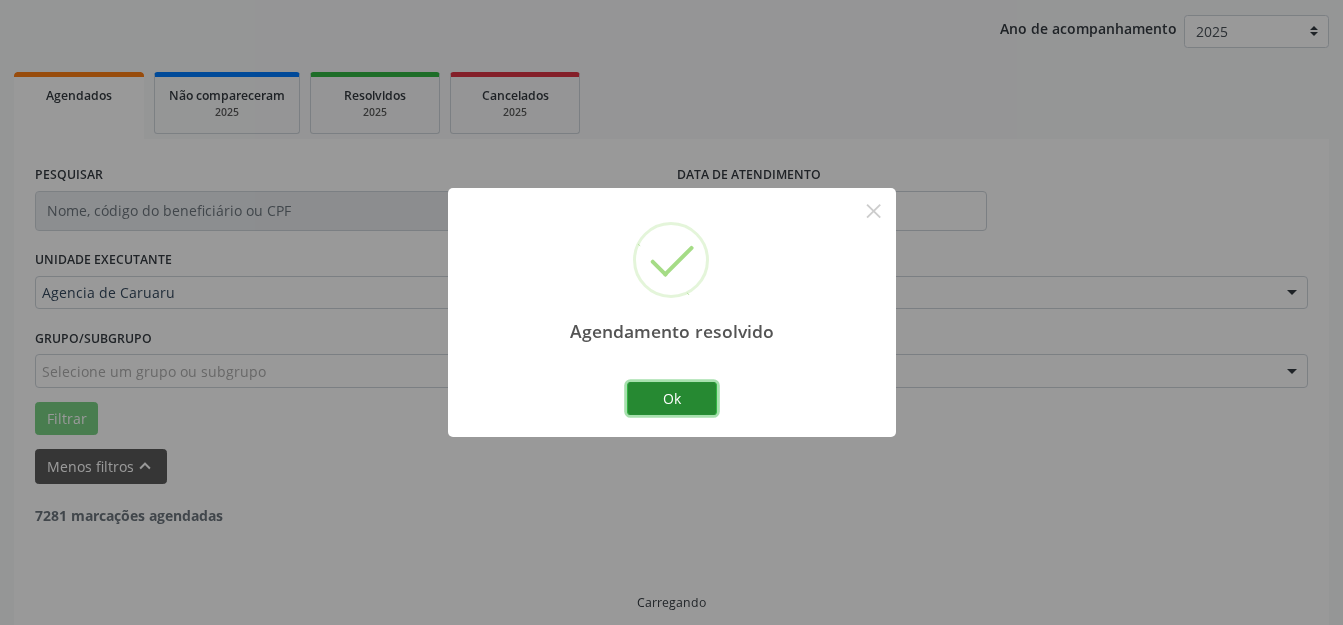 click on "Ok" at bounding box center [672, 399] 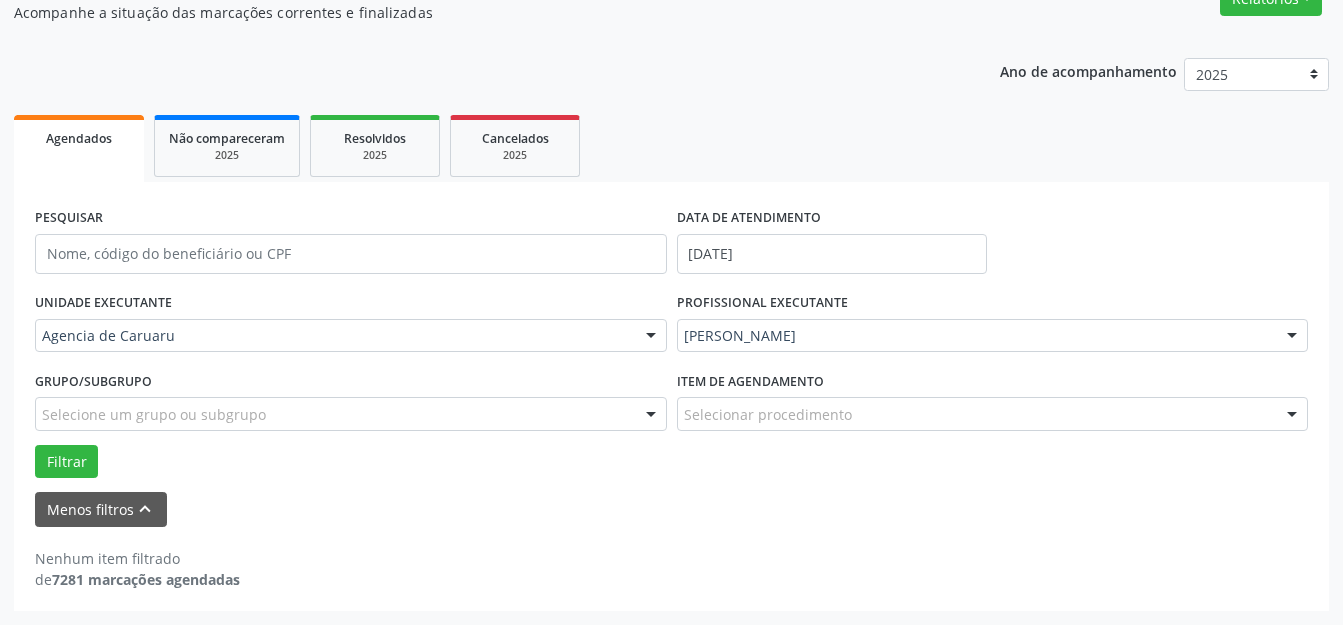 scroll, scrollTop: 184, scrollLeft: 0, axis: vertical 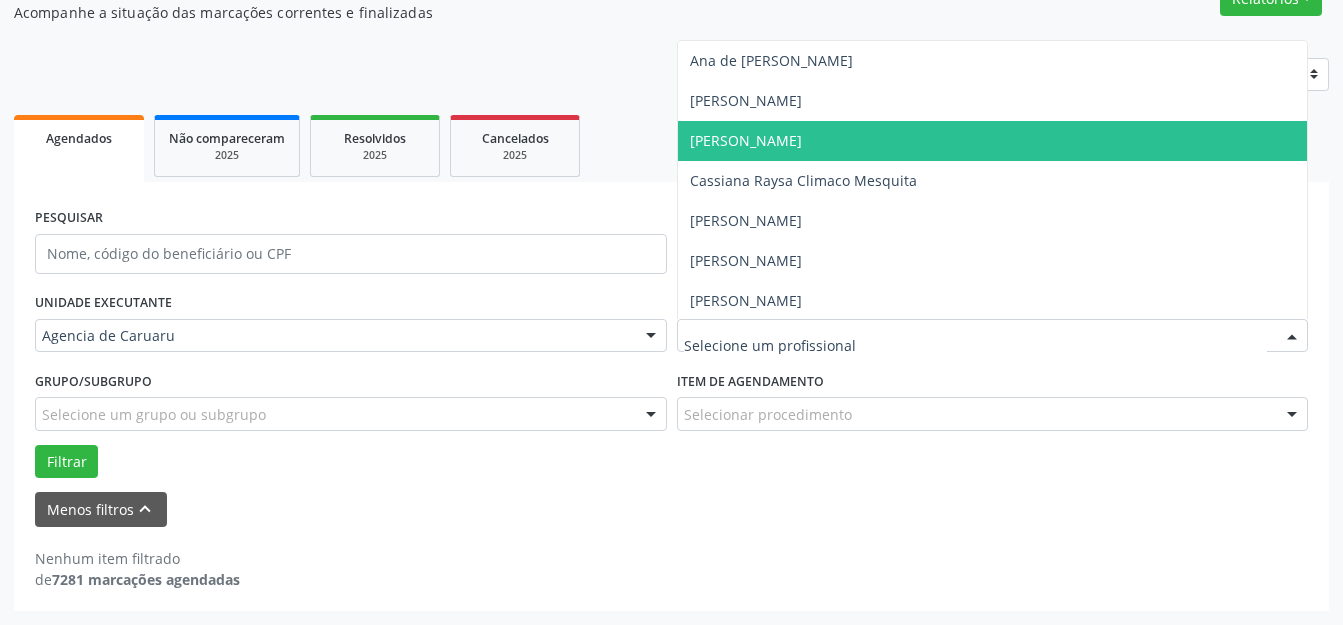 click on "[PERSON_NAME]" at bounding box center [746, 140] 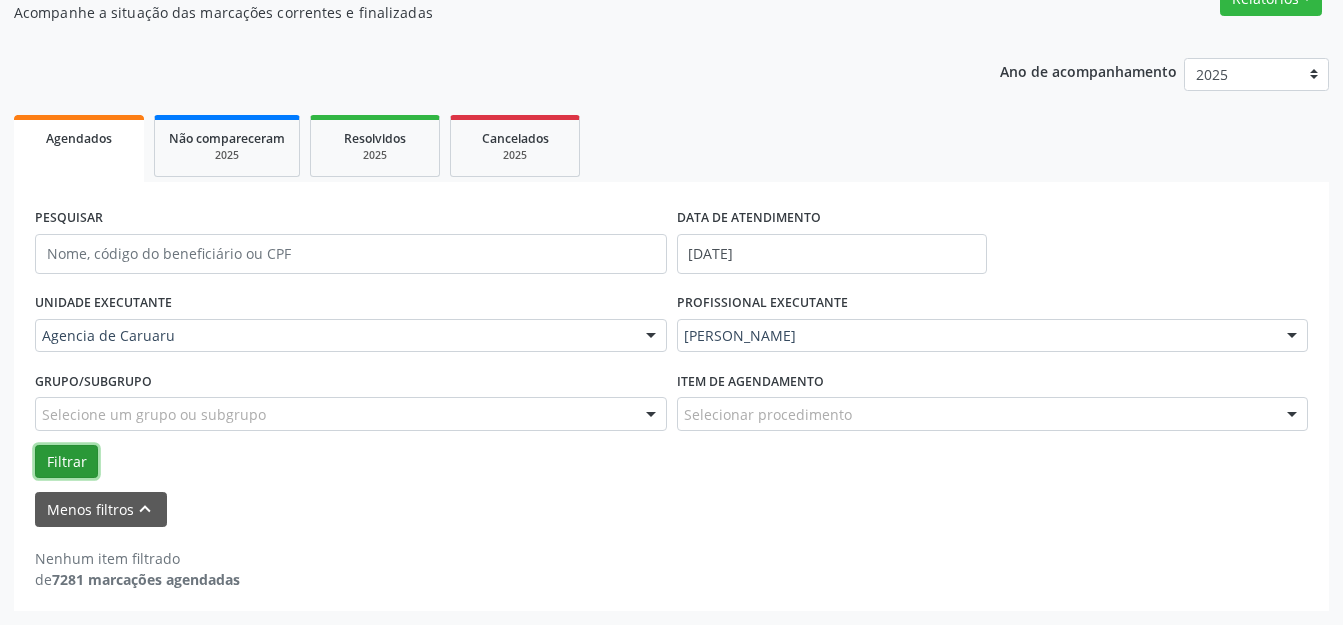 click on "Filtrar" at bounding box center [66, 462] 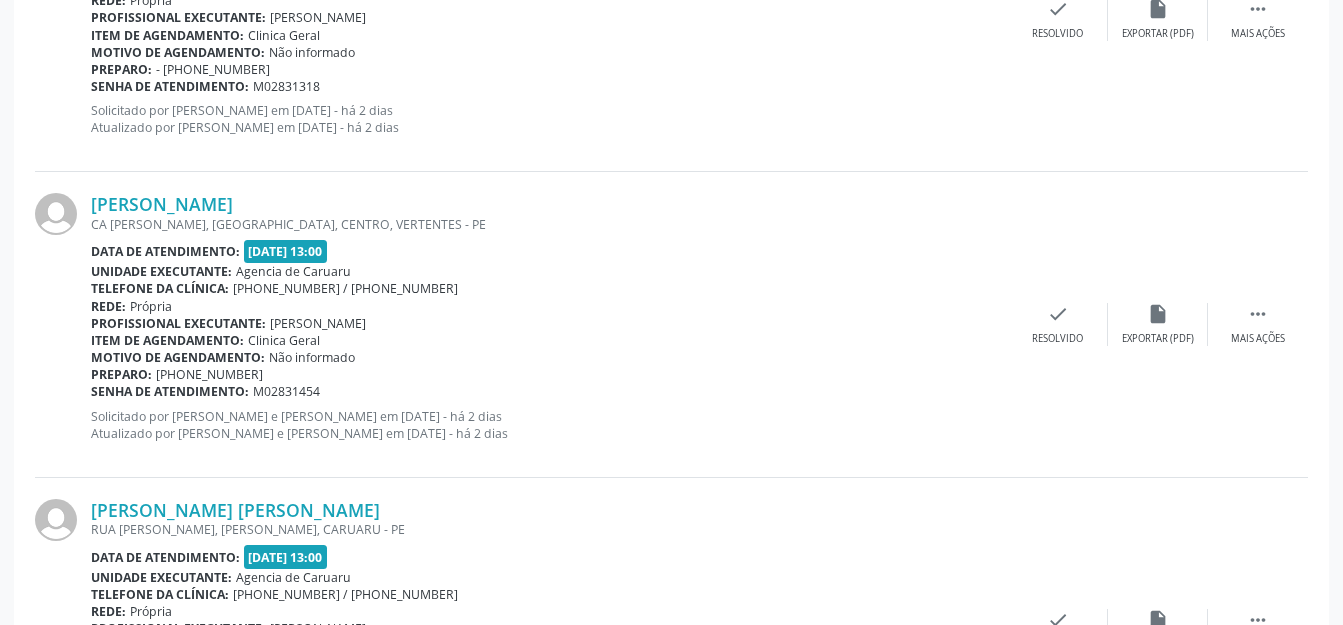 scroll, scrollTop: 3784, scrollLeft: 0, axis: vertical 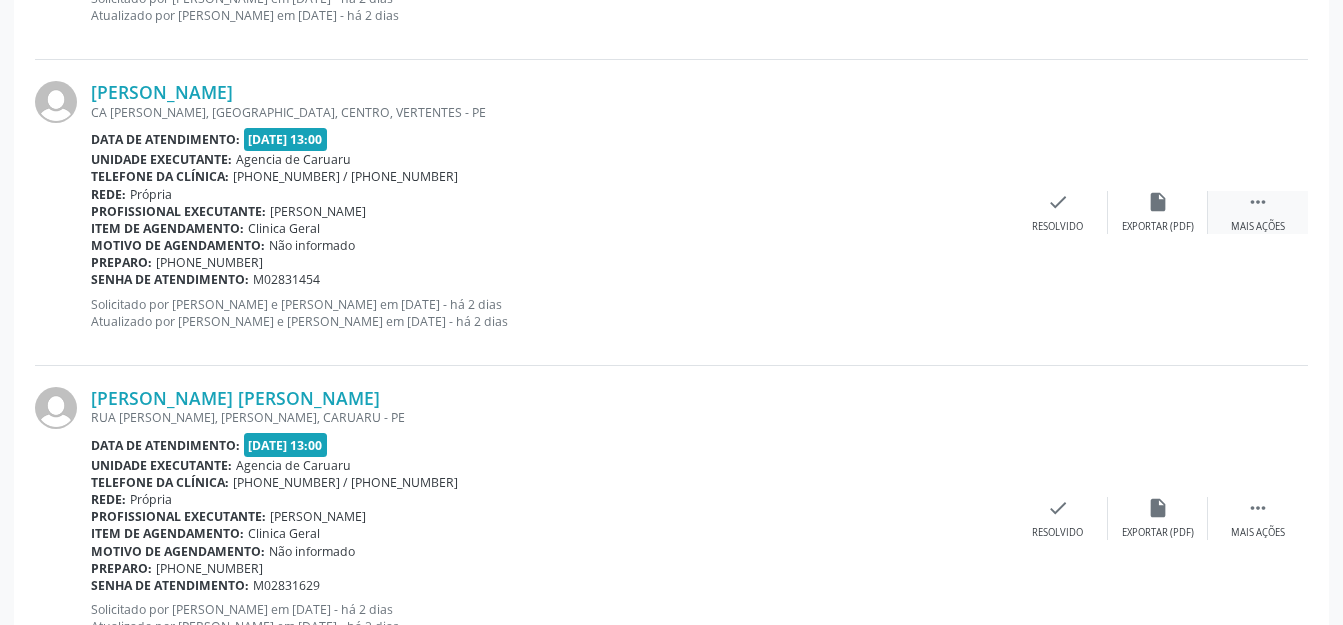 click on "" at bounding box center (1258, 202) 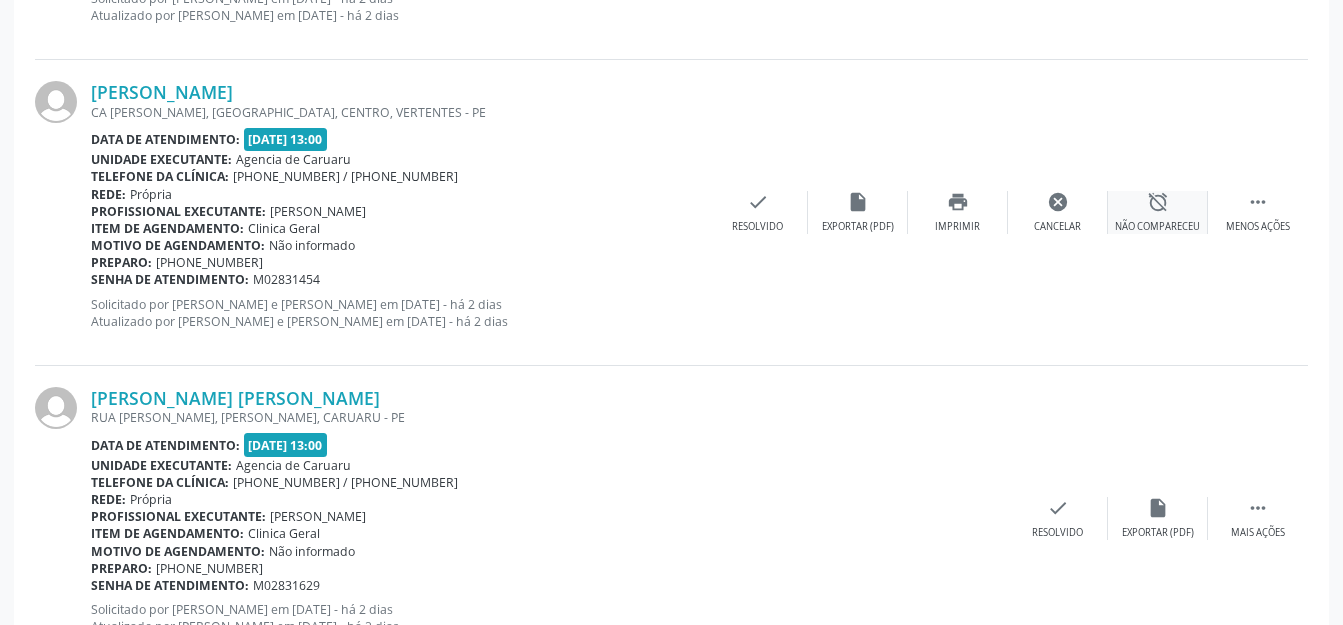 click on "Não compareceu" at bounding box center (1157, 227) 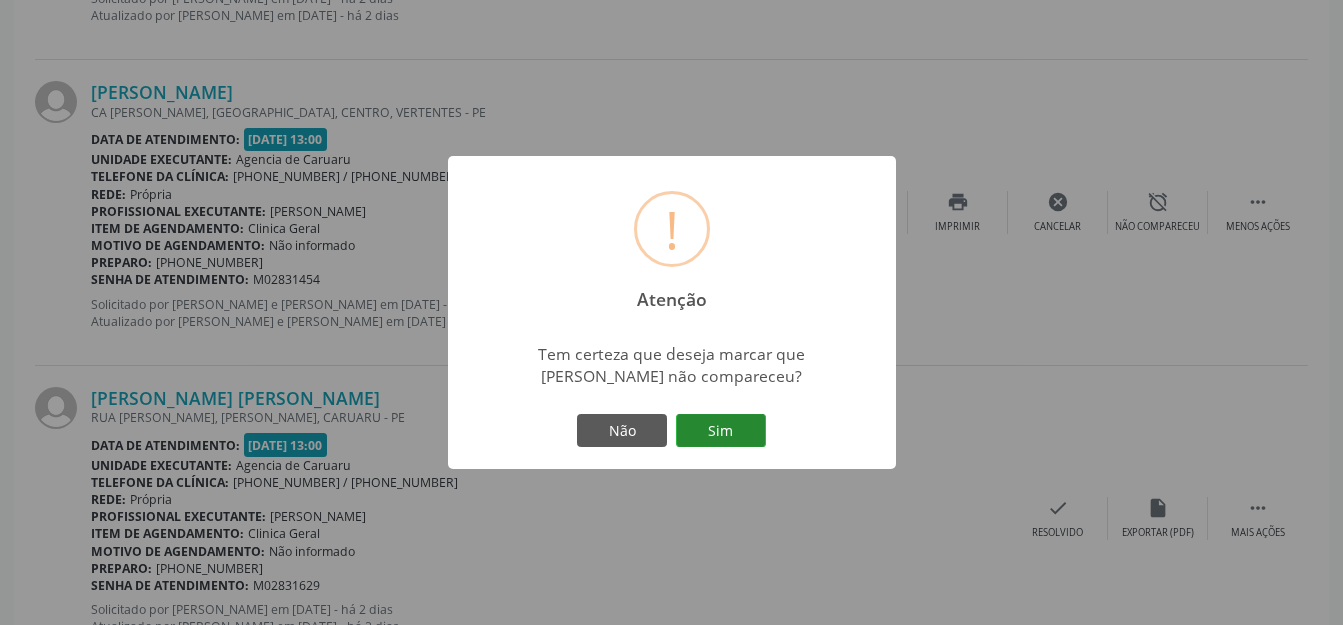 click on "Sim" at bounding box center [721, 431] 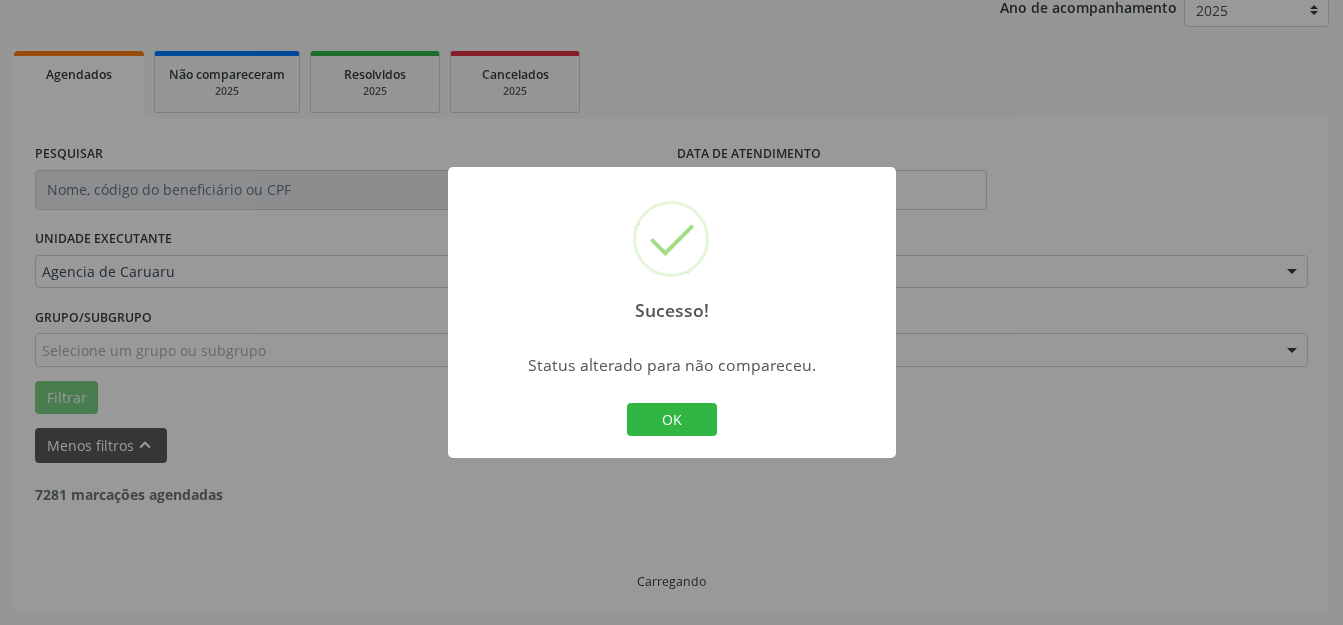 scroll, scrollTop: 248, scrollLeft: 0, axis: vertical 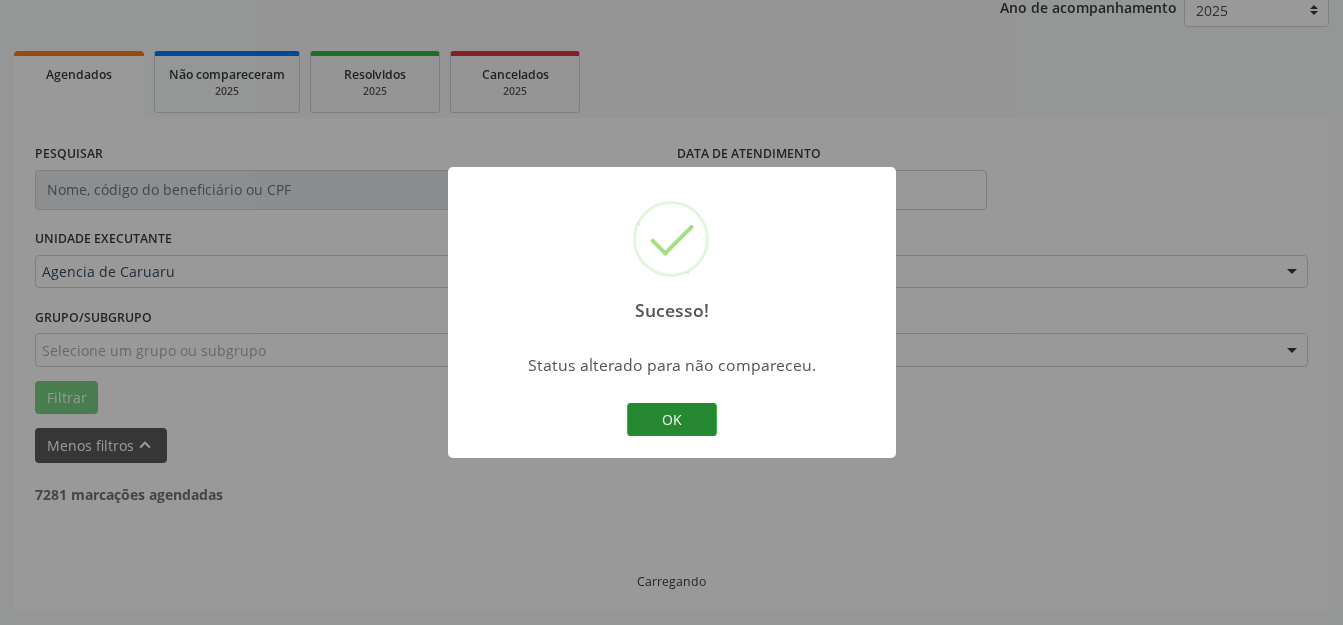 click on "OK" at bounding box center [672, 420] 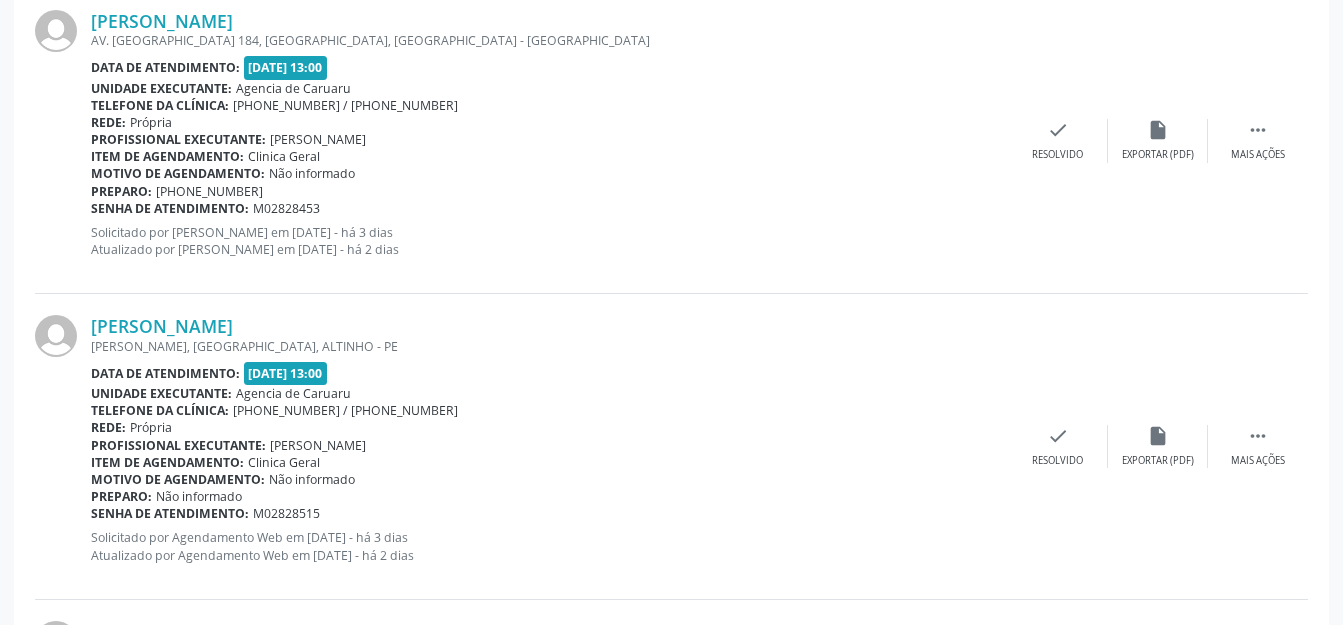 scroll, scrollTop: 2667, scrollLeft: 0, axis: vertical 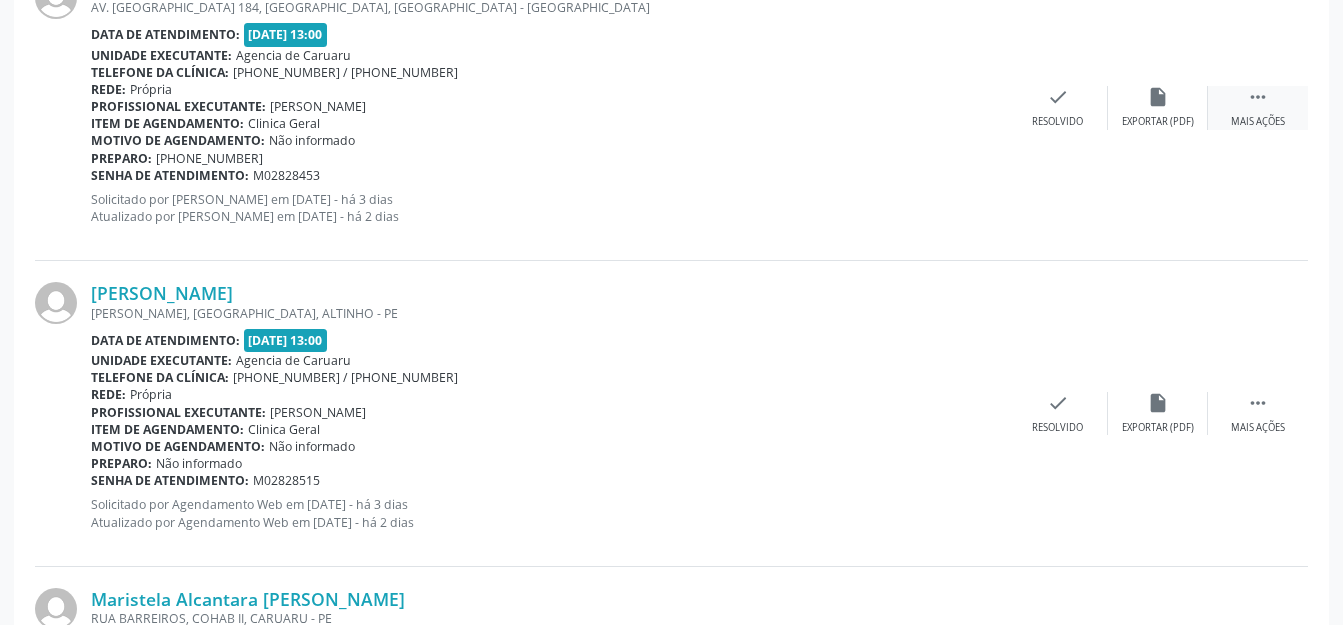 click on "Mais ações" at bounding box center [1258, 122] 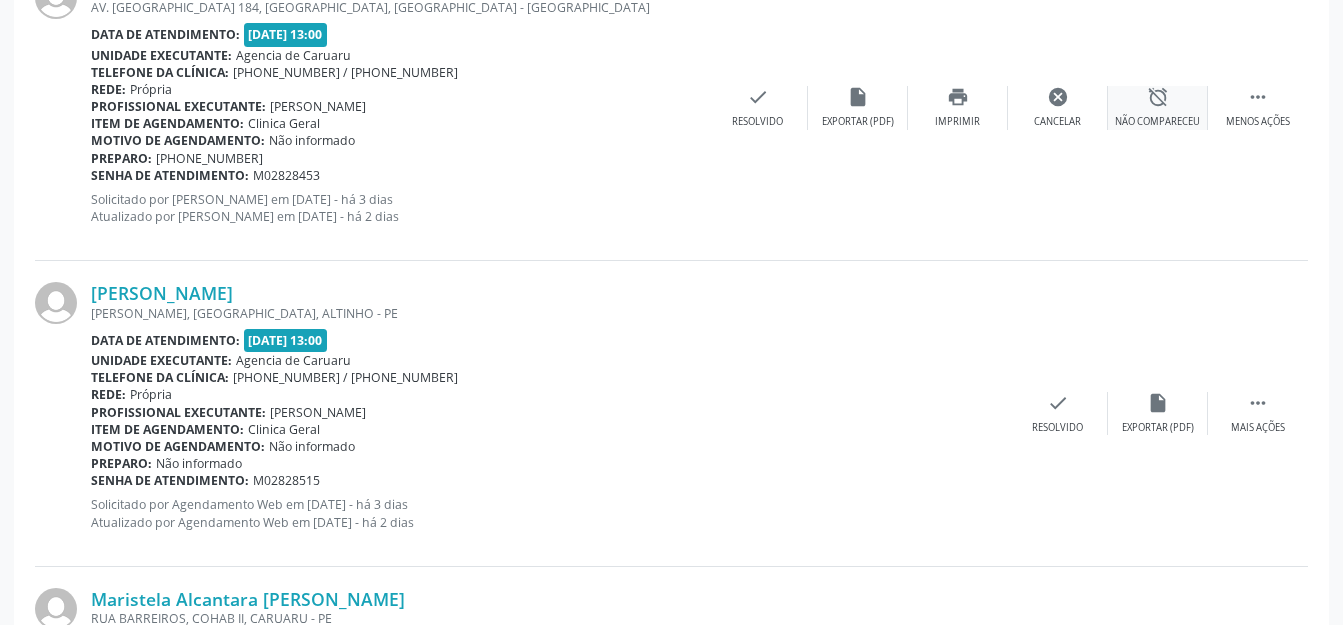 click on "Não compareceu" at bounding box center (1157, 122) 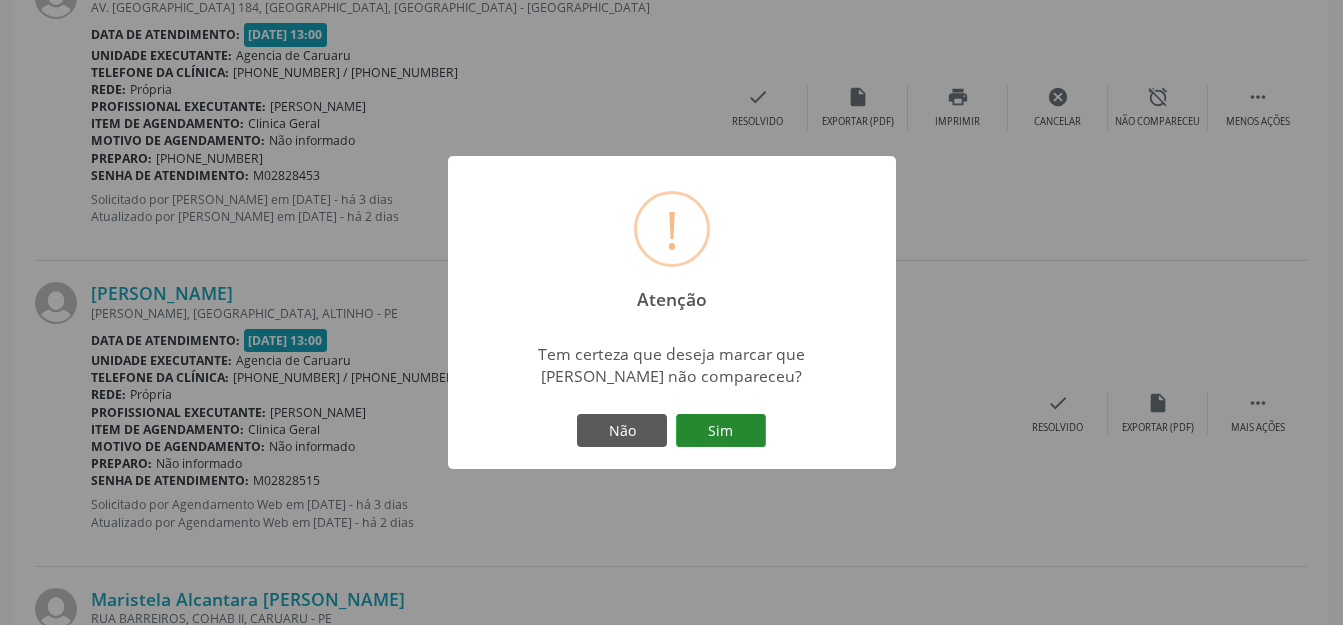 click on "Sim" at bounding box center (721, 431) 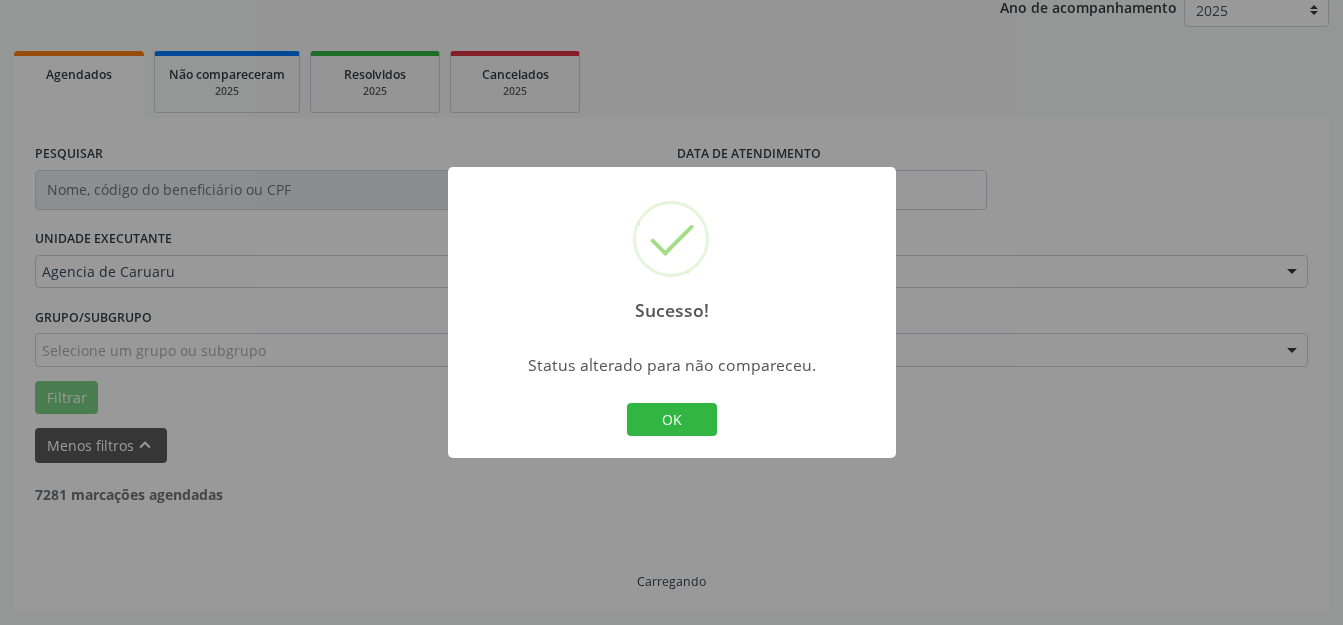 scroll, scrollTop: 248, scrollLeft: 0, axis: vertical 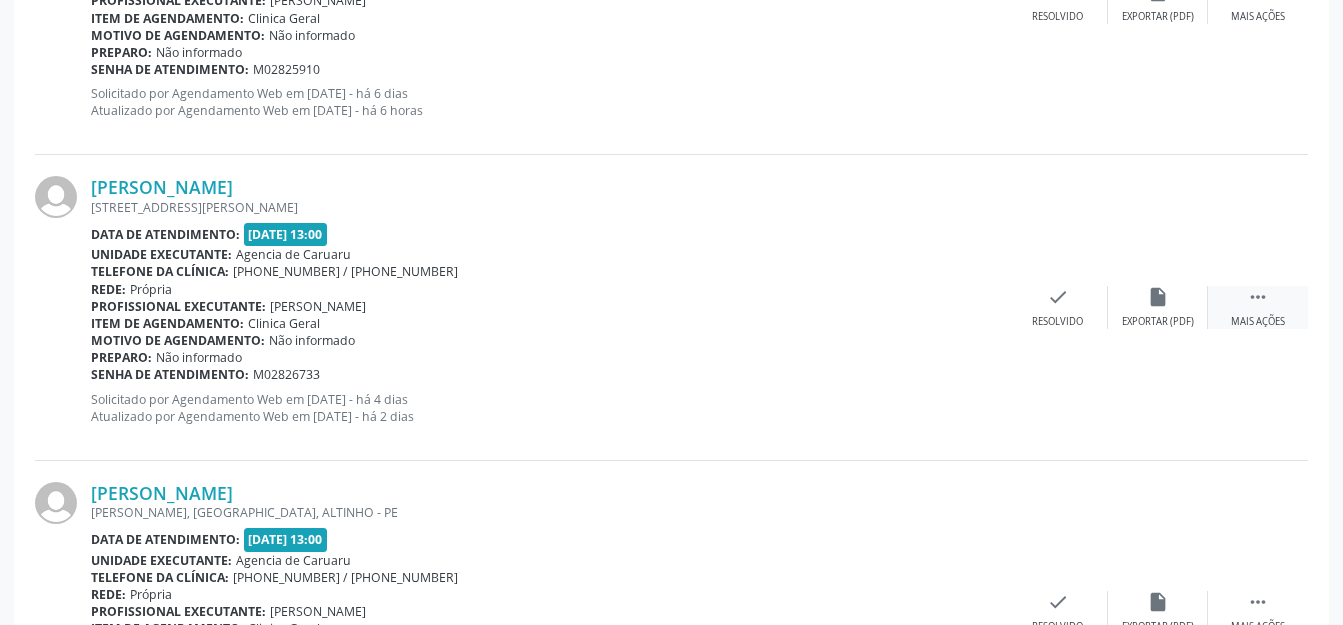 click on "" at bounding box center [1258, 297] 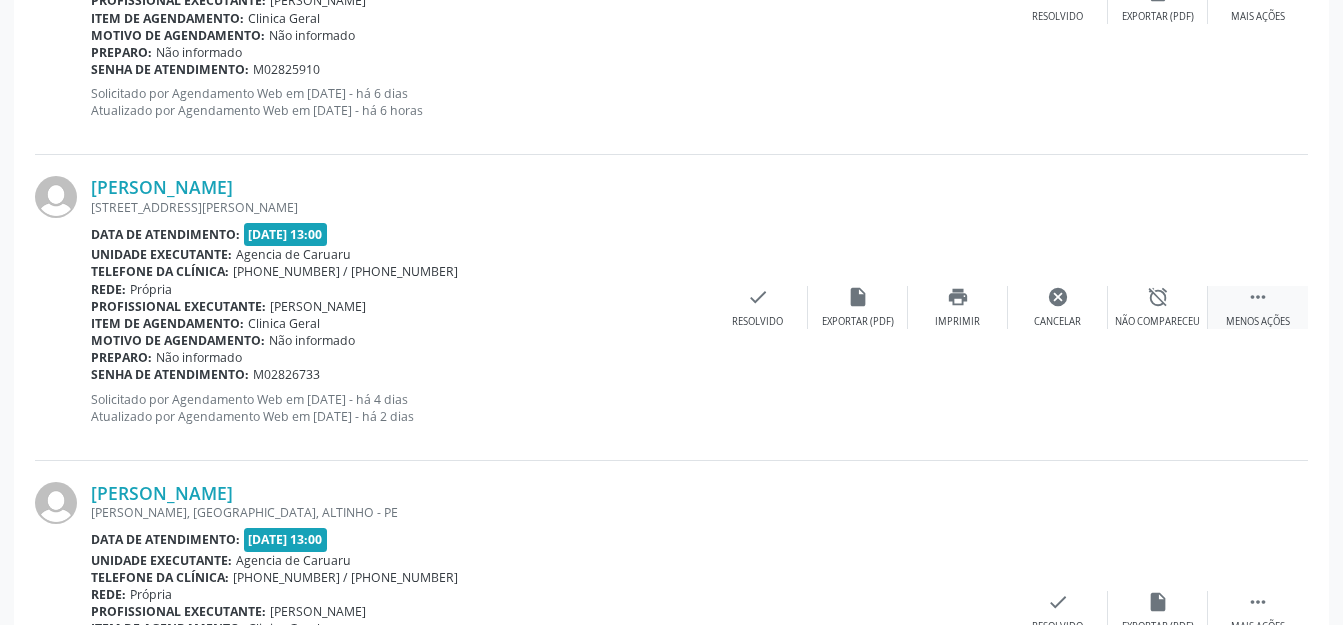 click on "alarm_off
Não compareceu" at bounding box center [1158, 307] 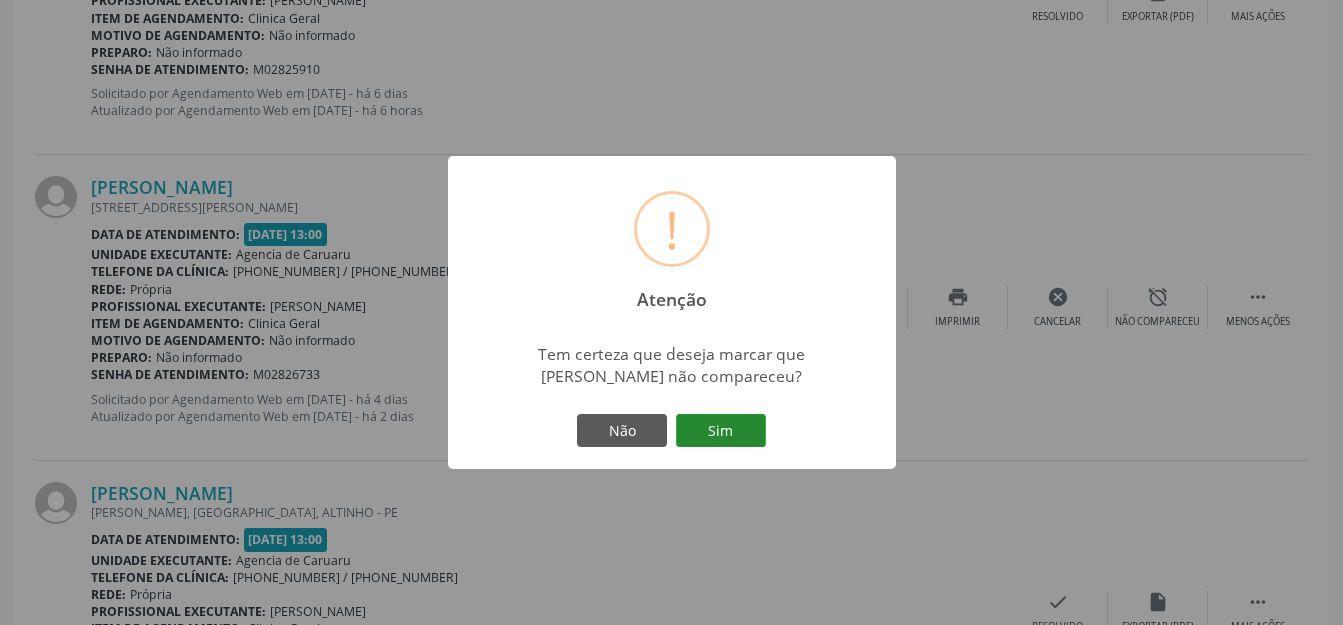 click on "! Atenção × Tem certeza que deseja marcar que [PERSON_NAME] não compareceu? Não Sim" at bounding box center [672, 313] 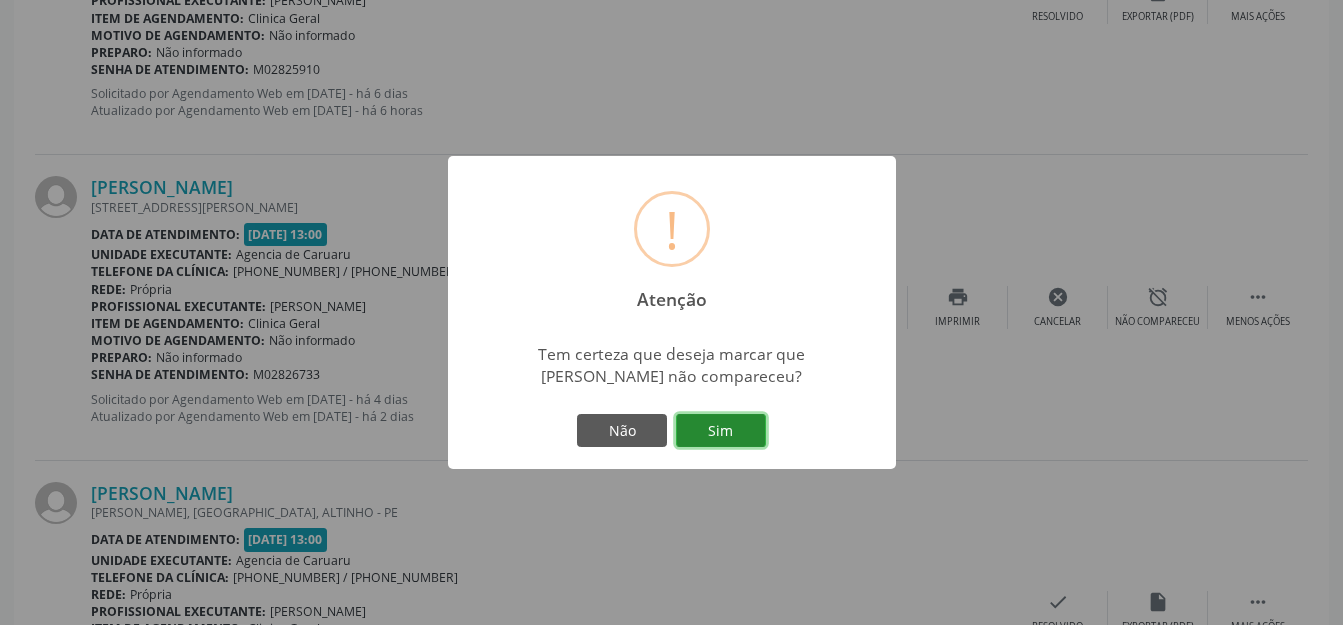 click on "Sim" at bounding box center [721, 431] 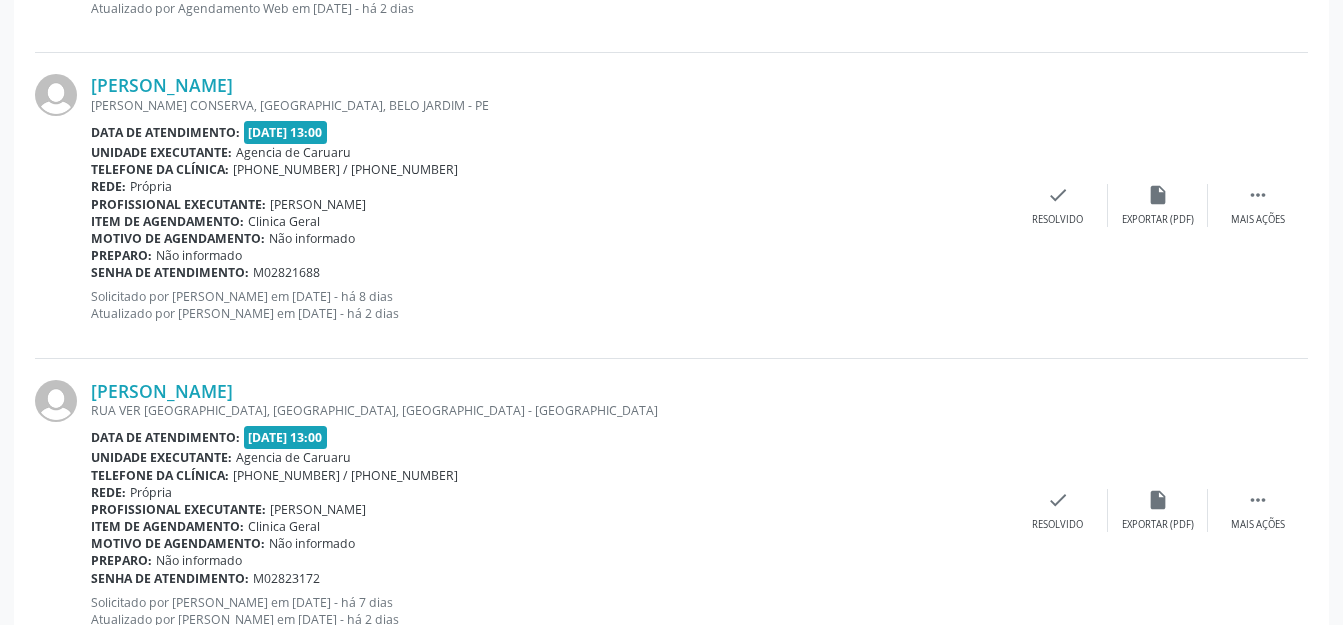 scroll, scrollTop: 1648, scrollLeft: 0, axis: vertical 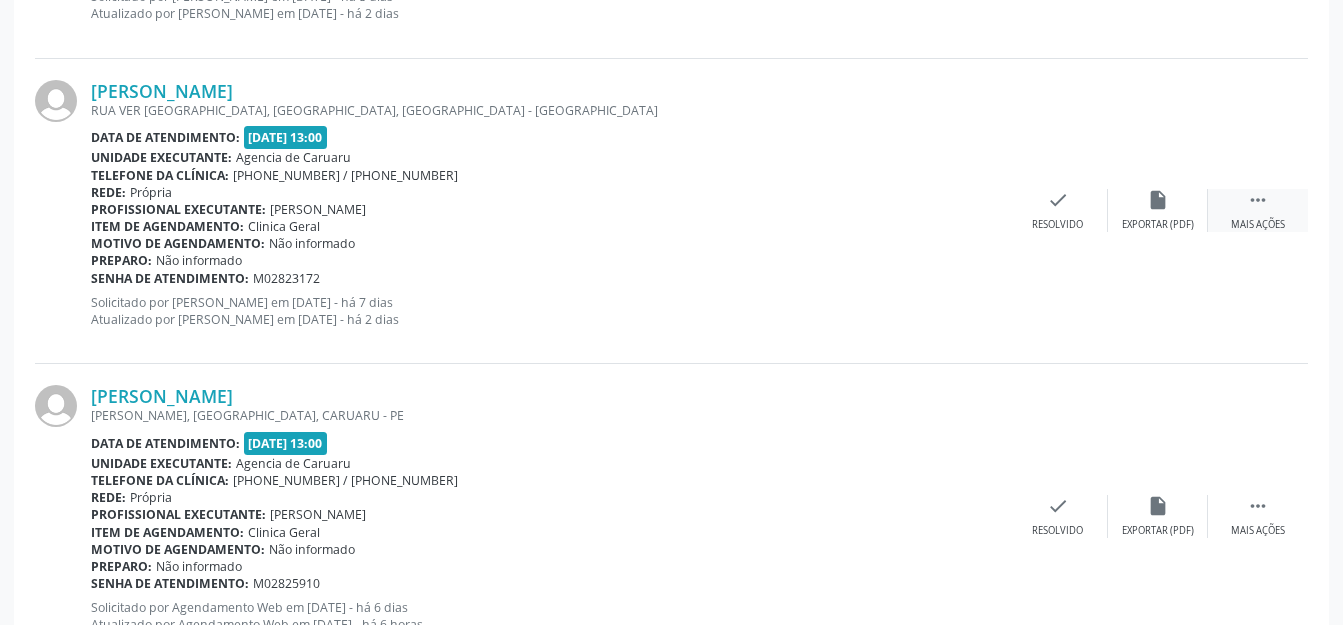 click on "
Mais ações" at bounding box center [1258, 210] 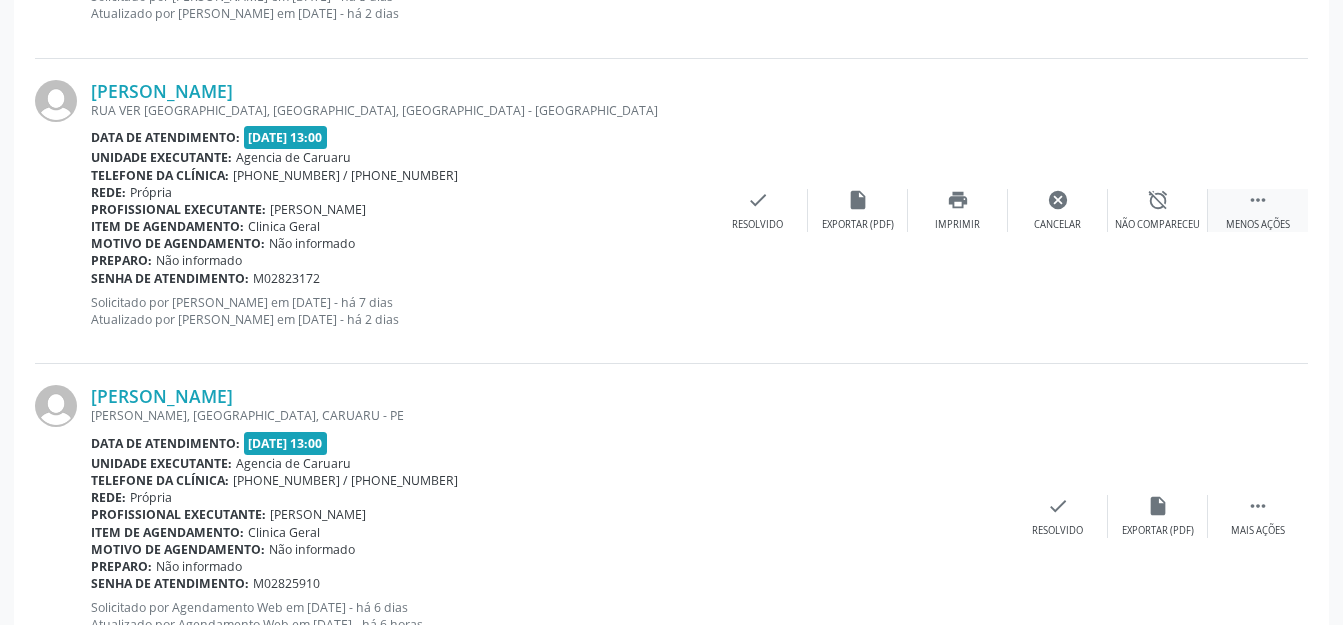 click on "alarm_off
Não compareceu" at bounding box center (1158, 210) 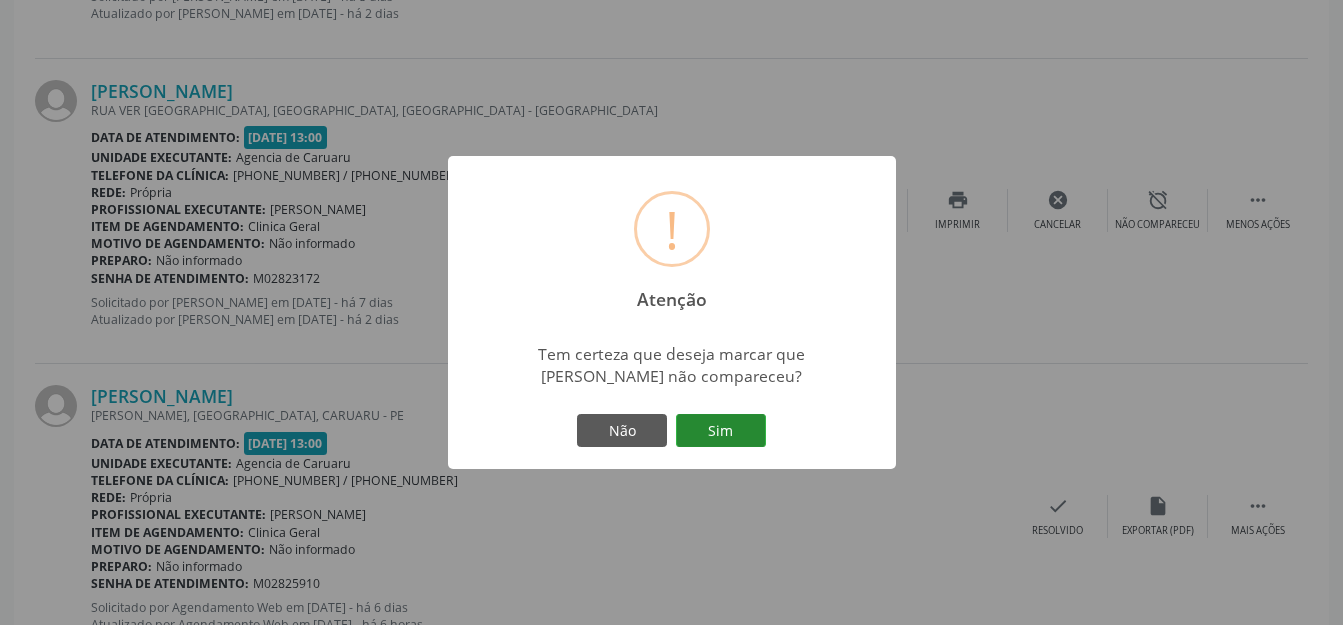 click on "Sim" at bounding box center (721, 431) 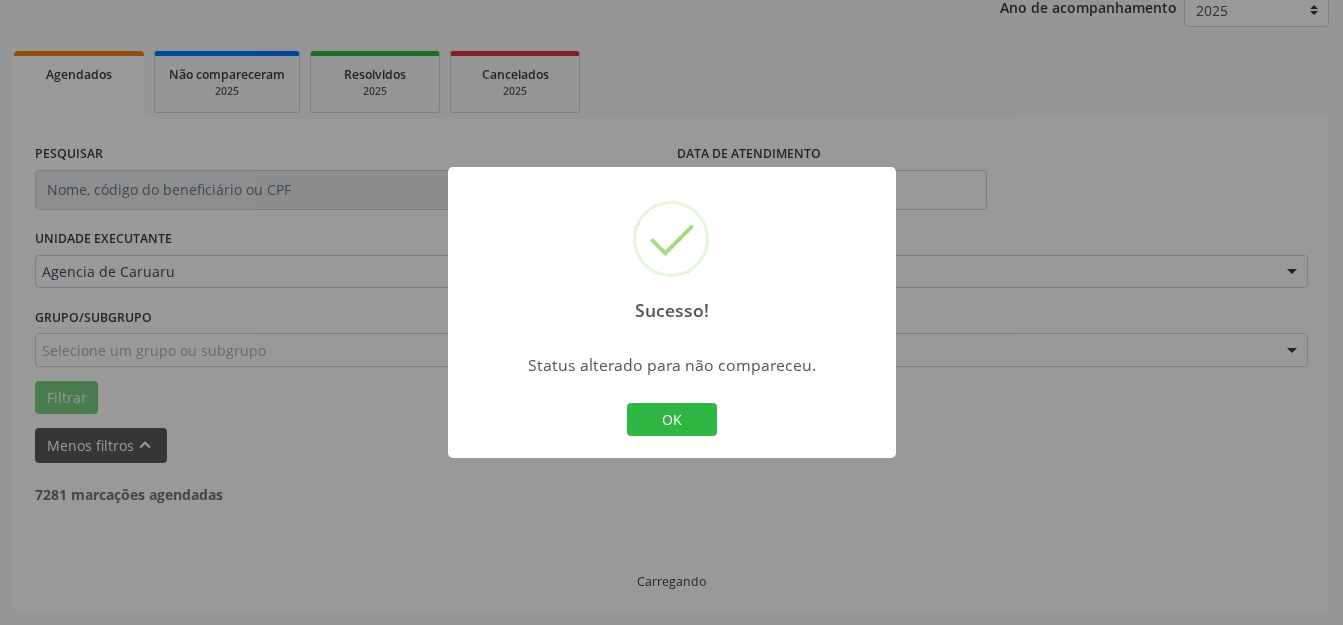 scroll, scrollTop: 248, scrollLeft: 0, axis: vertical 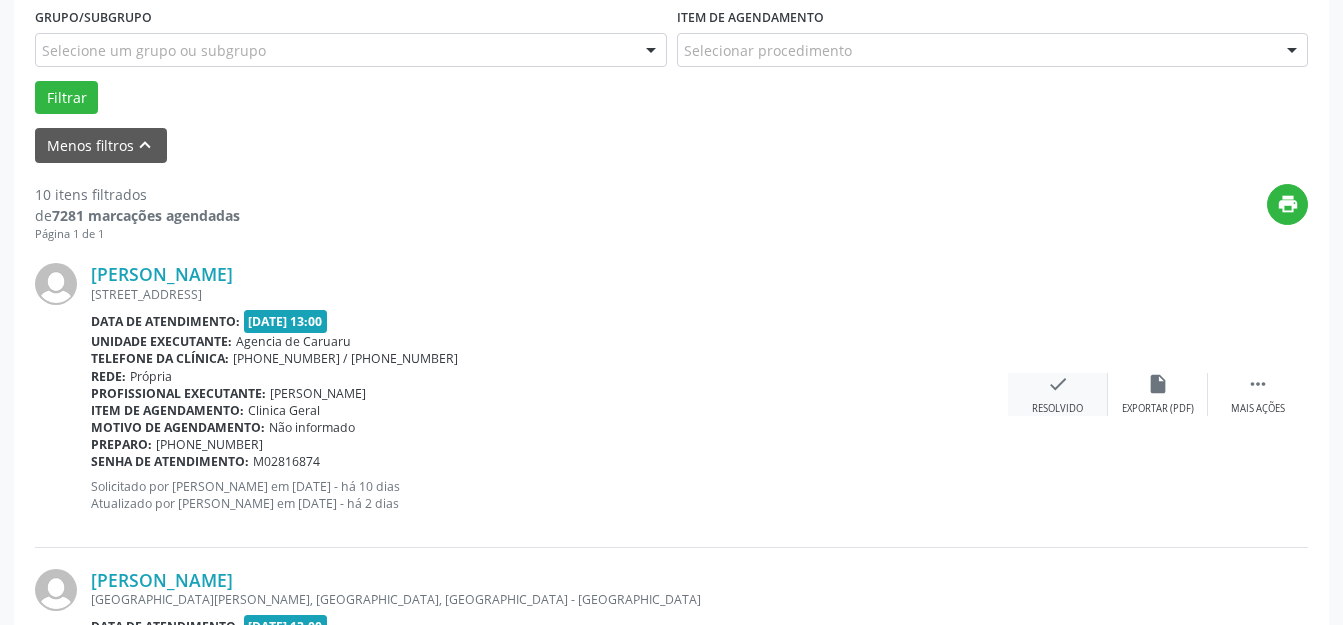 click on "check
Resolvido" at bounding box center (1058, 394) 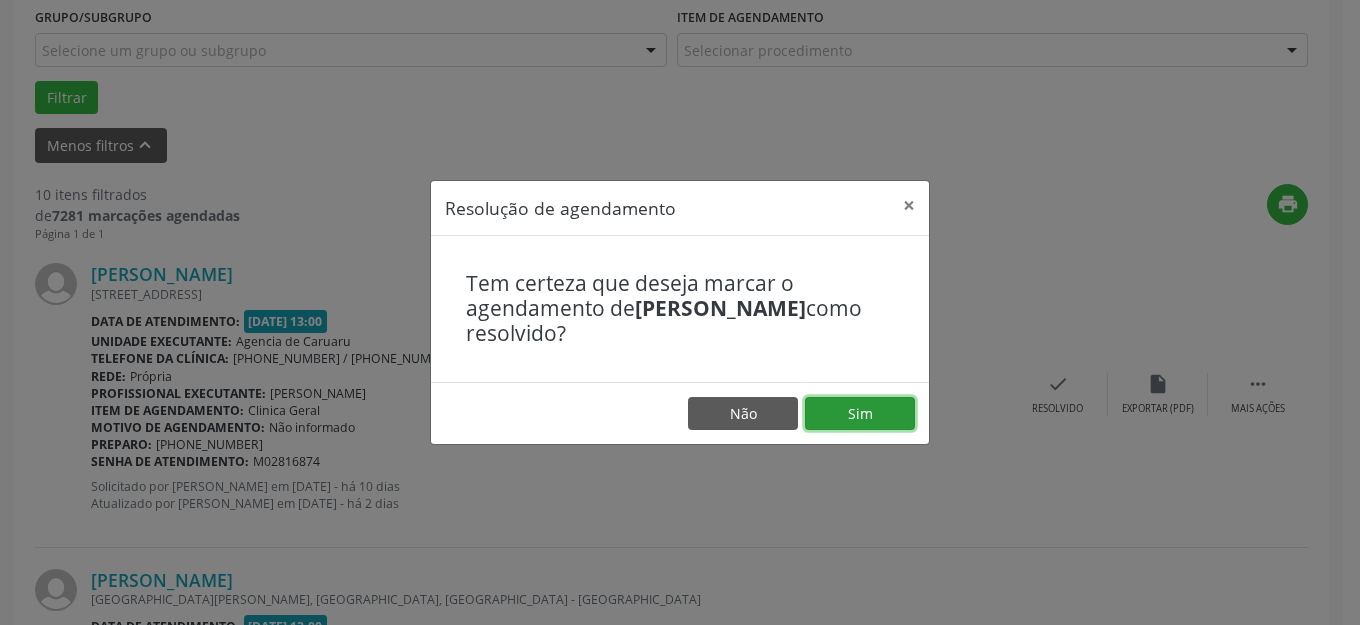 click on "Sim" at bounding box center [860, 414] 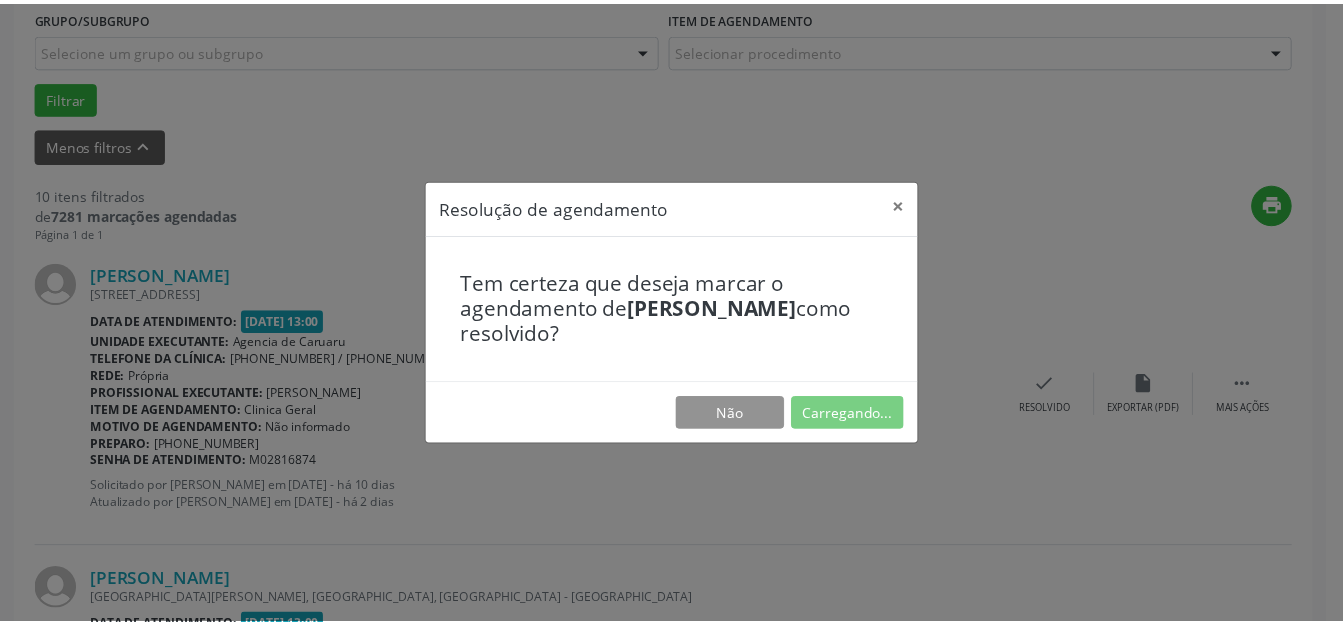 scroll, scrollTop: 227, scrollLeft: 0, axis: vertical 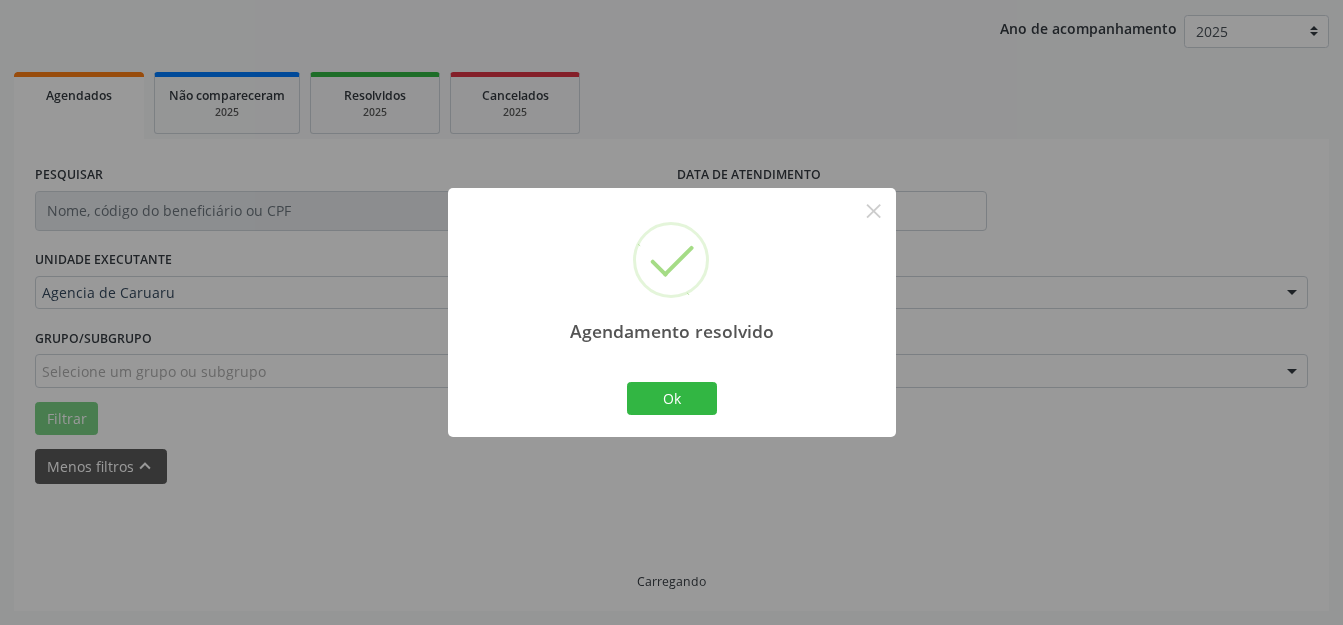 click on "Ok" at bounding box center [672, 399] 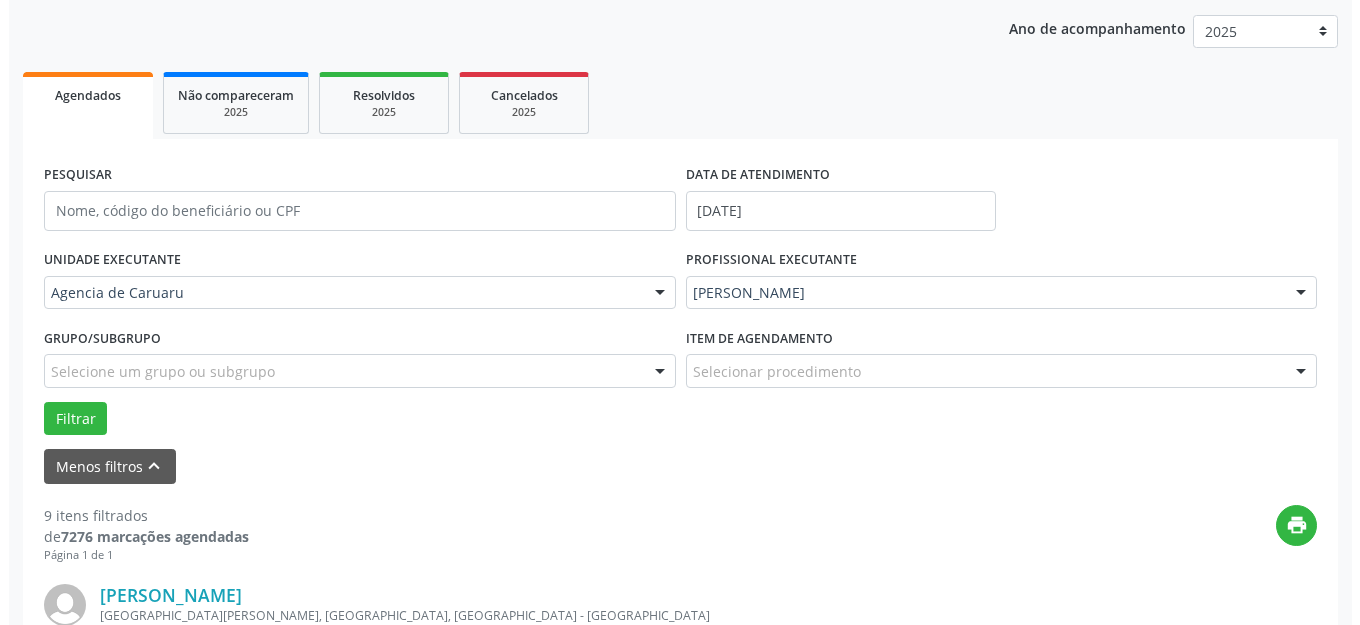 scroll, scrollTop: 527, scrollLeft: 0, axis: vertical 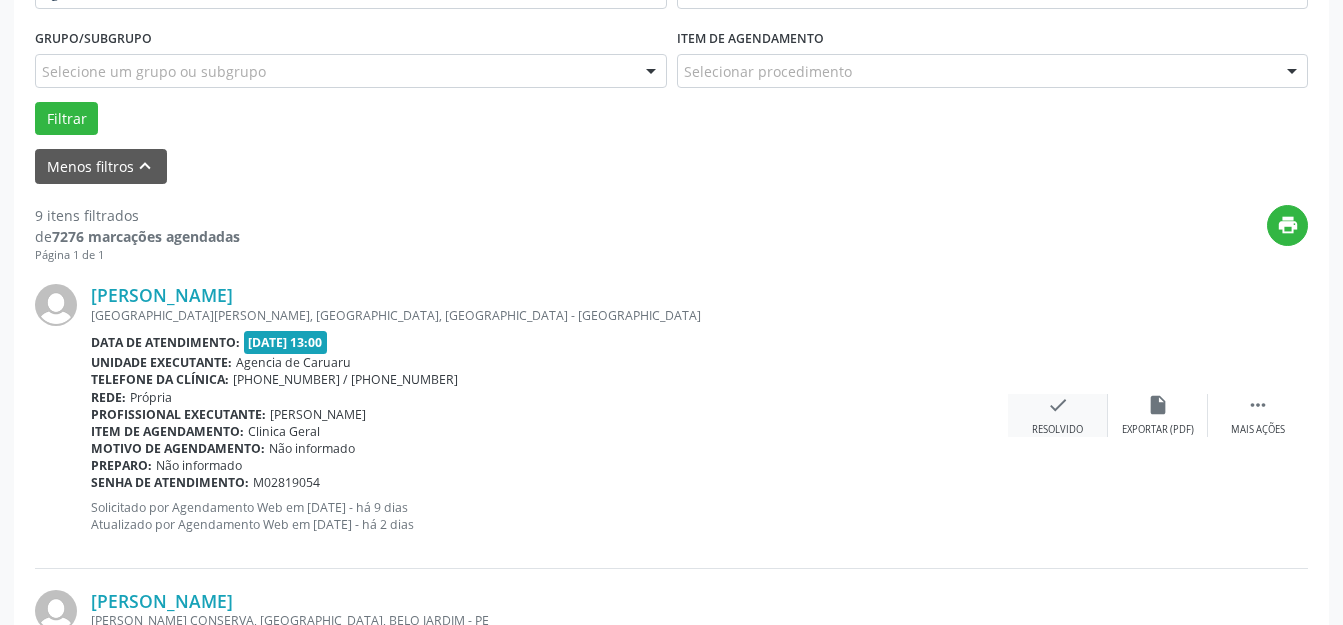 click on "Resolvido" at bounding box center (1057, 430) 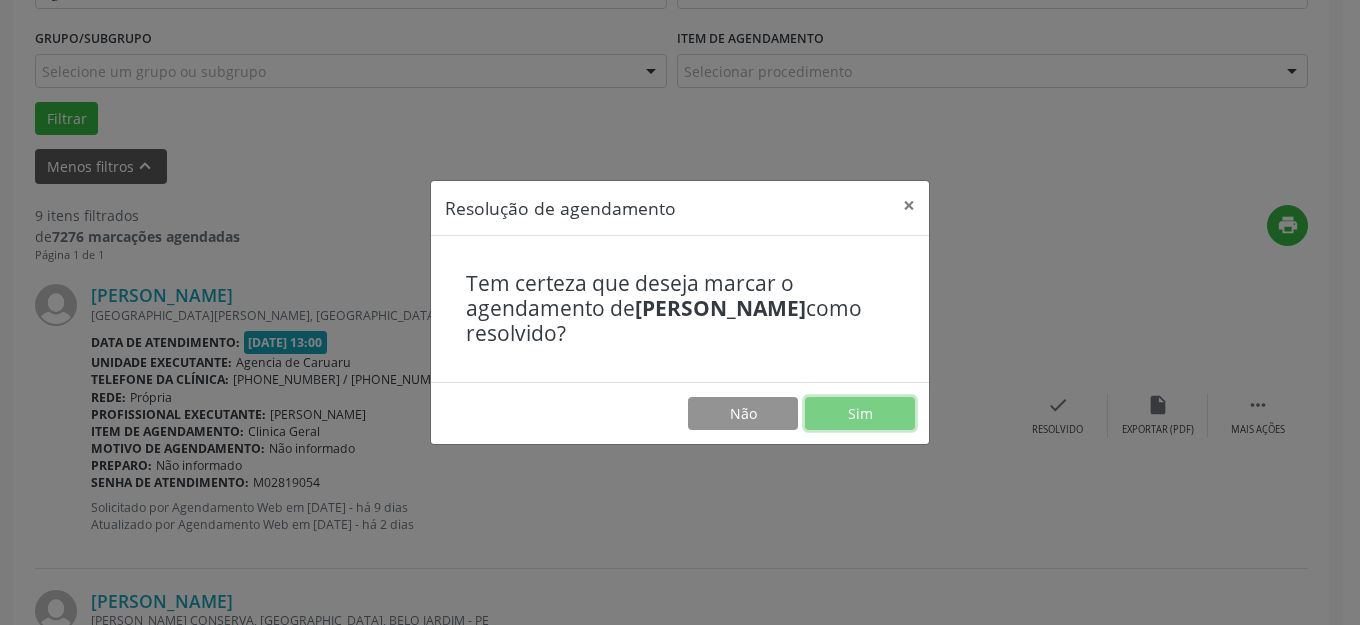click on "Sim" at bounding box center (860, 414) 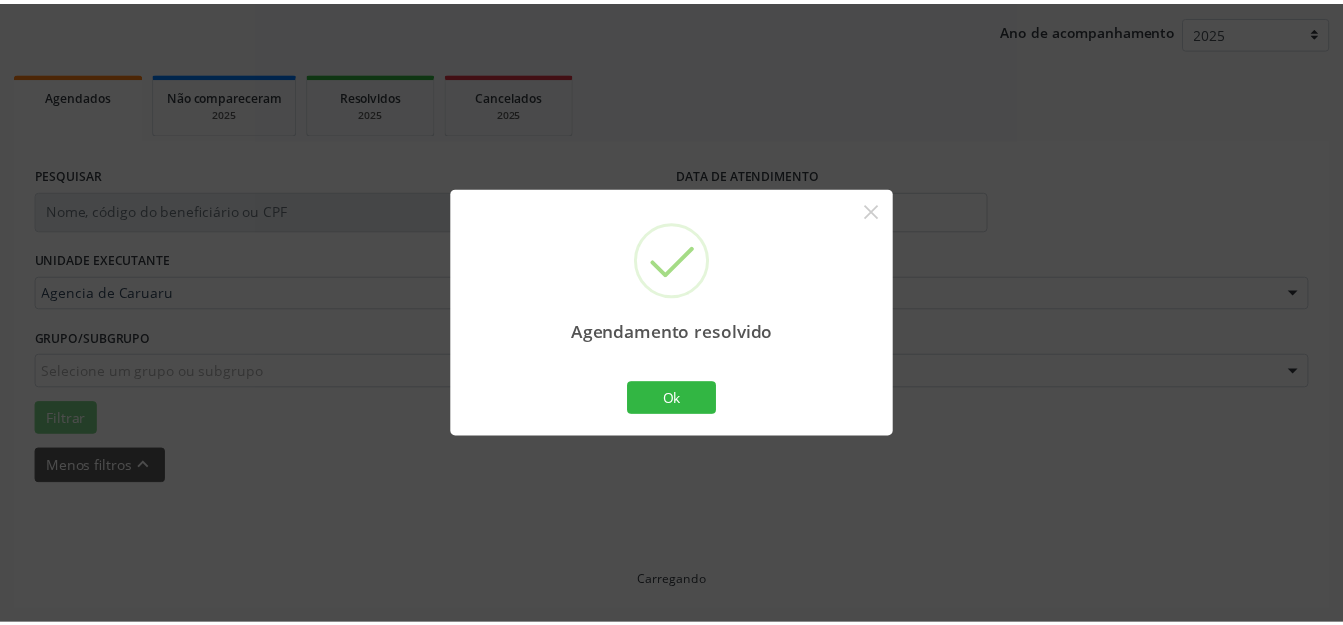 scroll, scrollTop: 227, scrollLeft: 0, axis: vertical 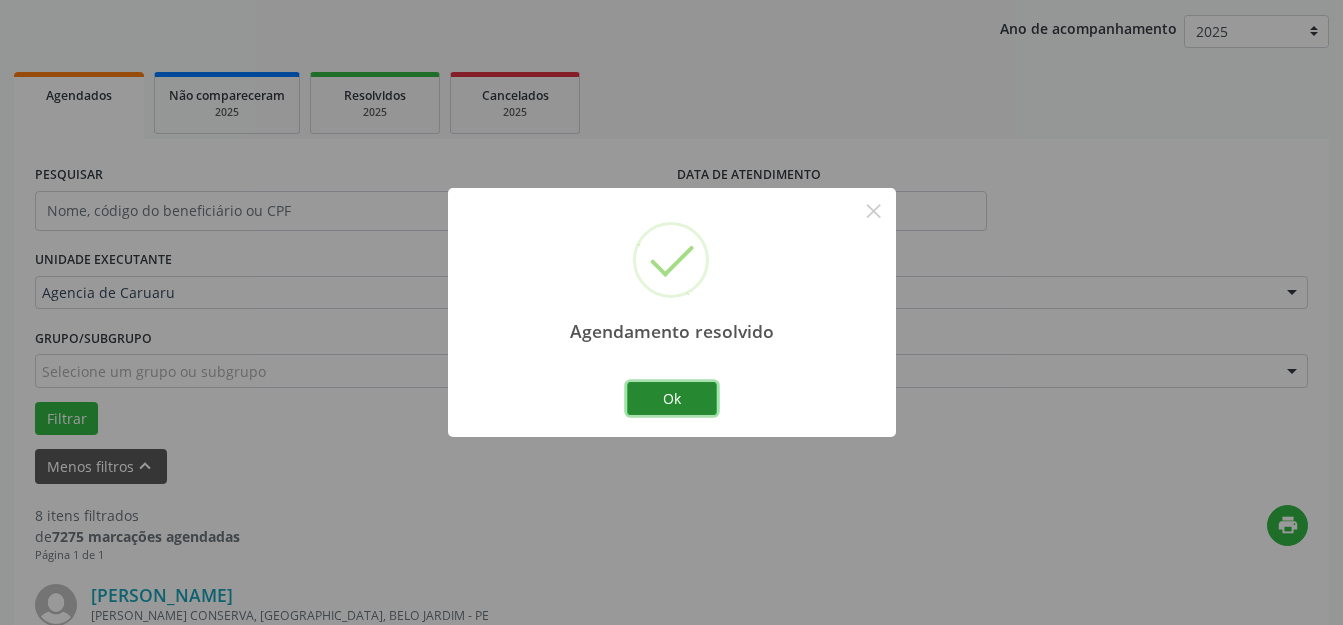 click on "Ok" at bounding box center (672, 399) 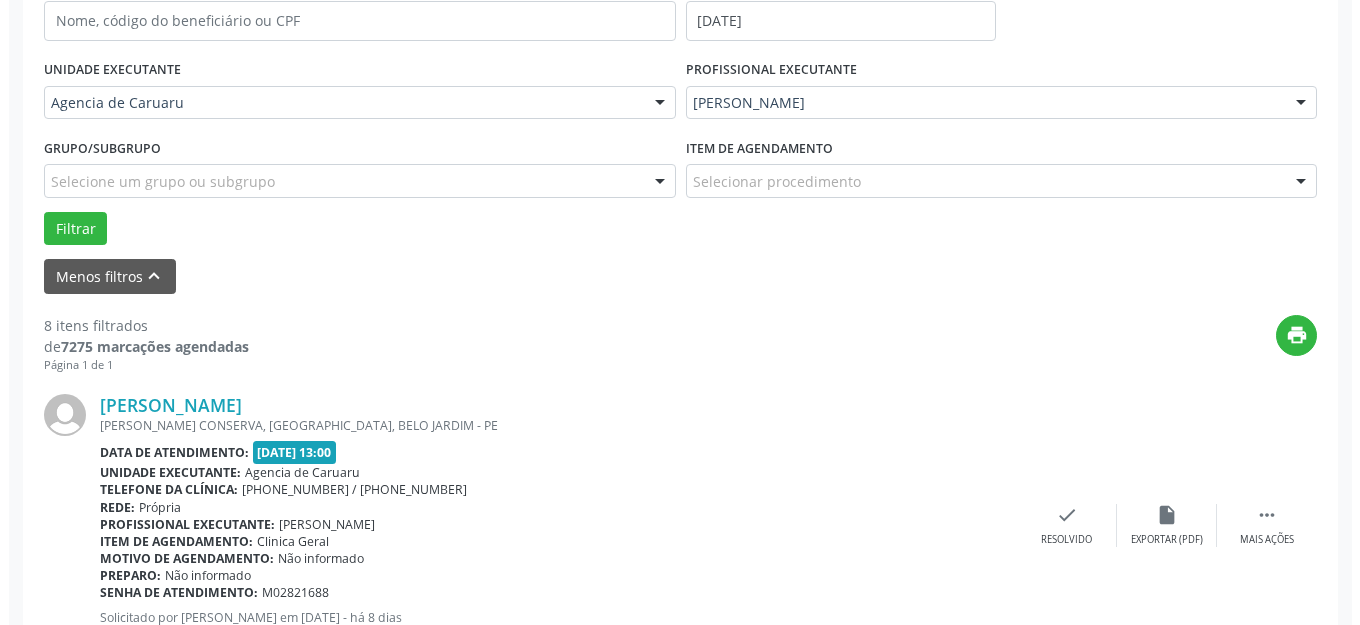 scroll, scrollTop: 427, scrollLeft: 0, axis: vertical 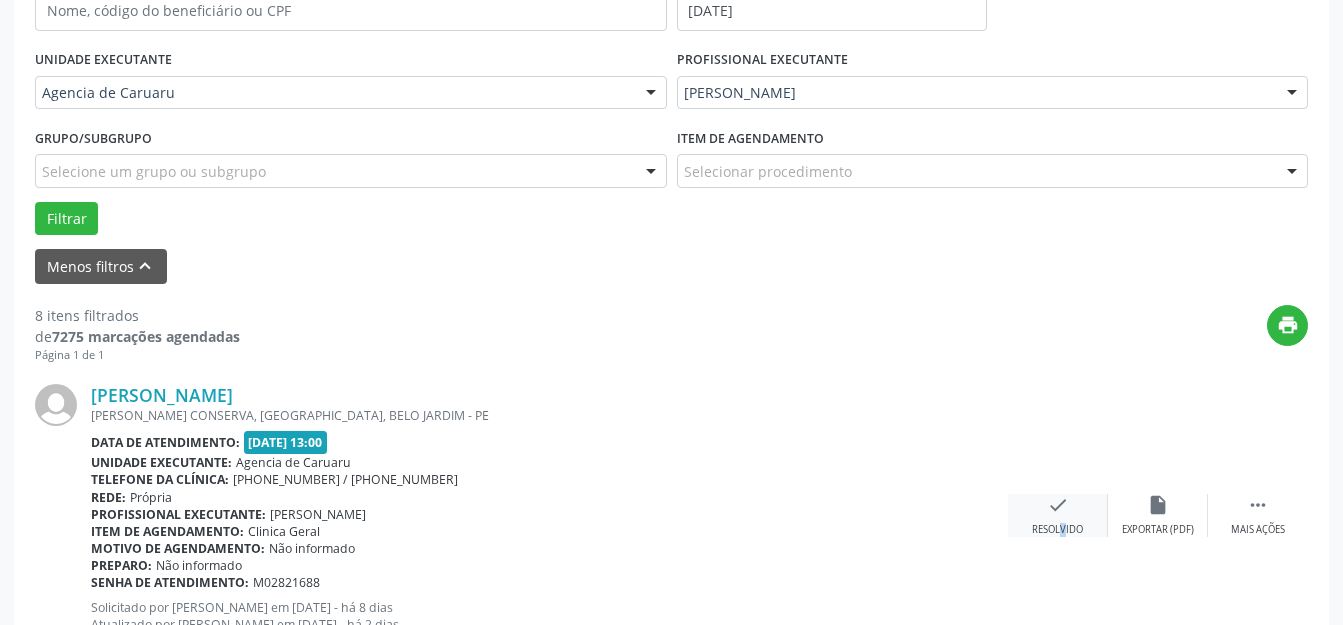 click on "Resolvido" at bounding box center [1057, 530] 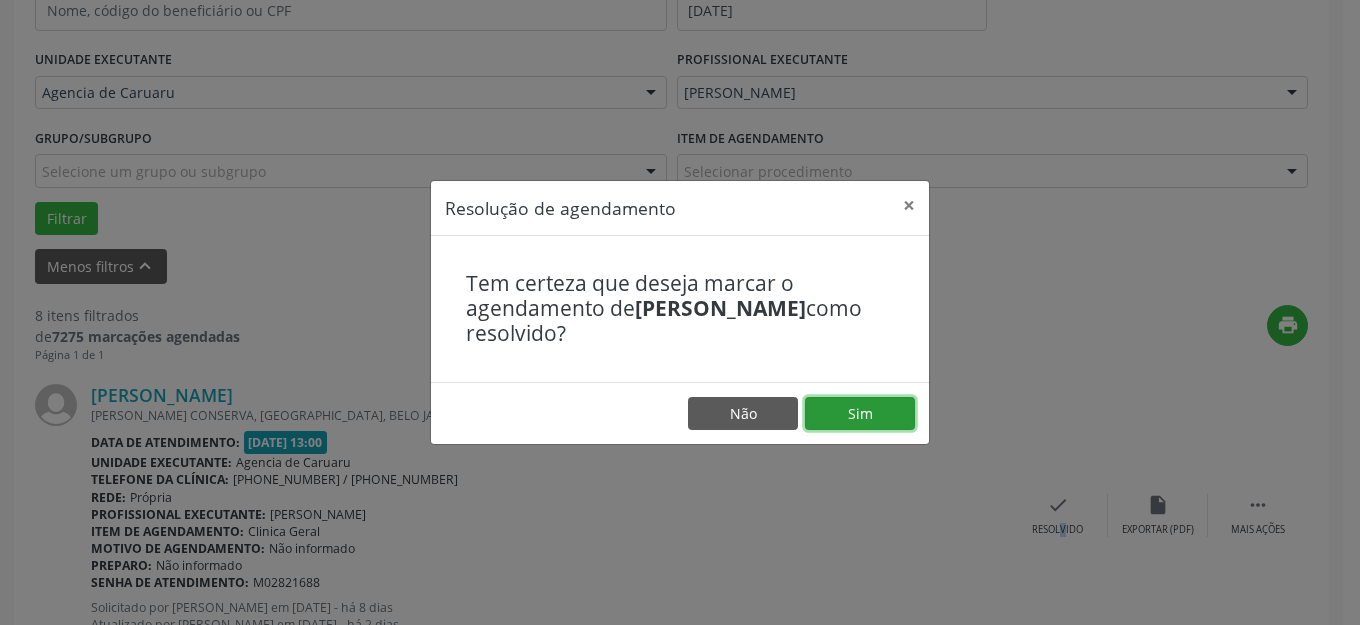 click on "Sim" at bounding box center (860, 414) 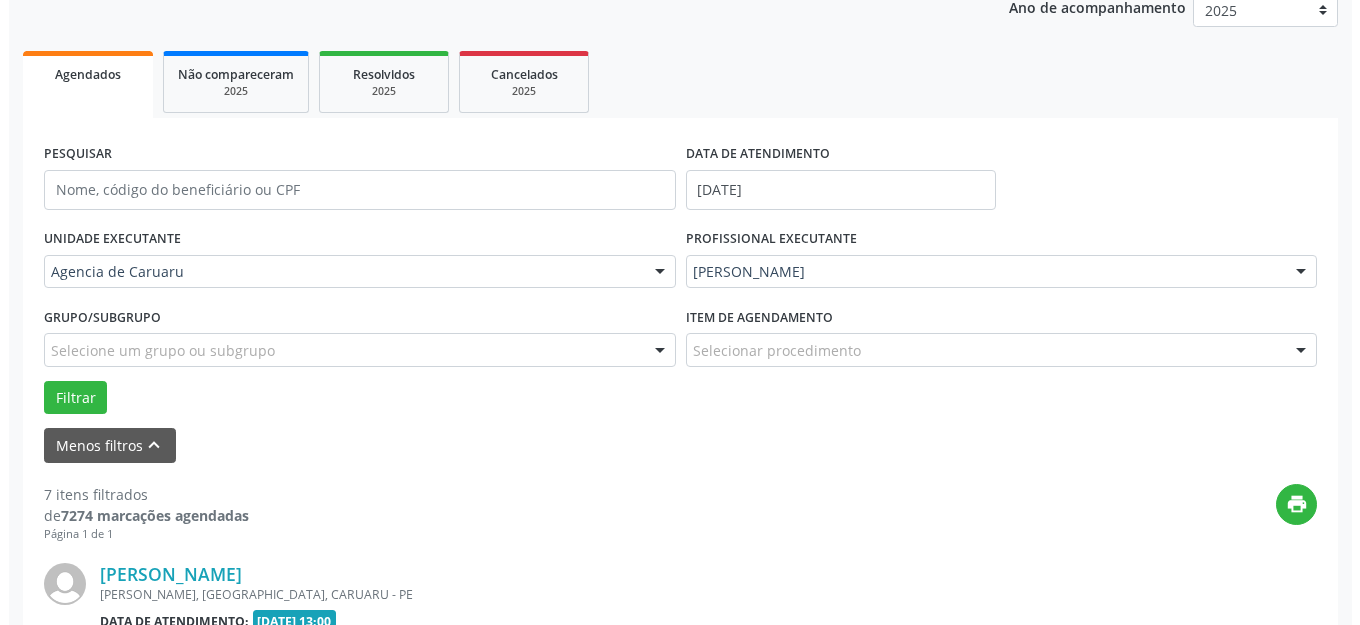 scroll, scrollTop: 448, scrollLeft: 0, axis: vertical 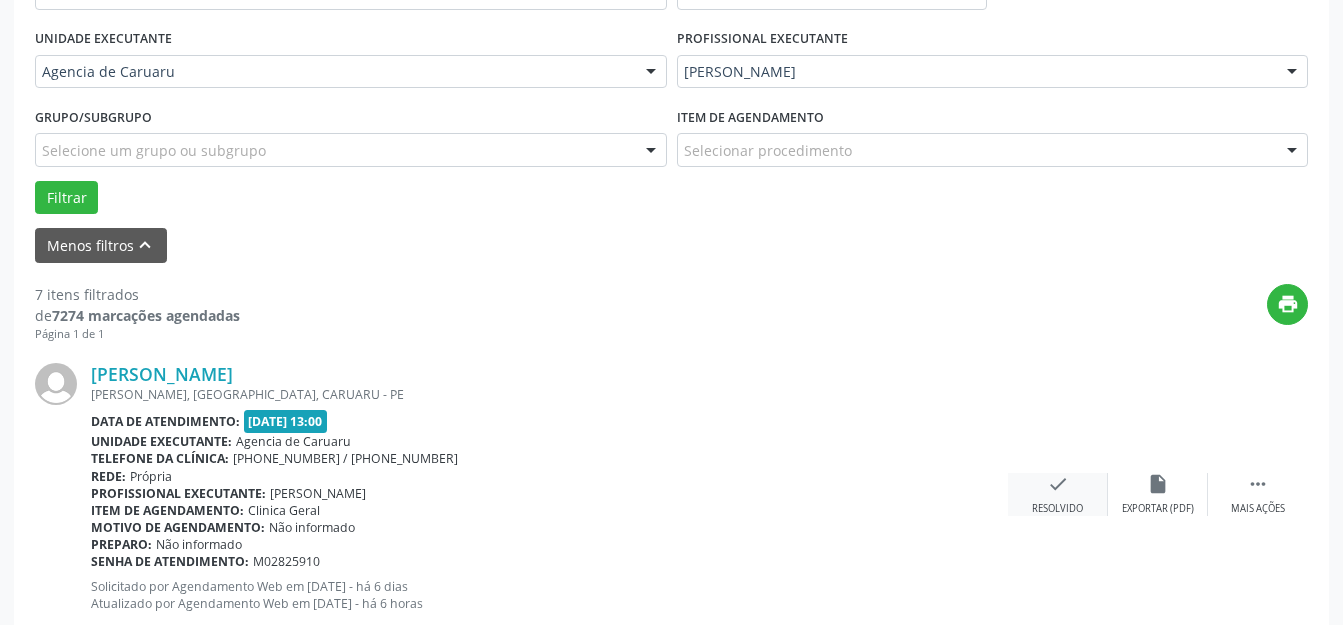 click on "check
Resolvido" at bounding box center (1058, 494) 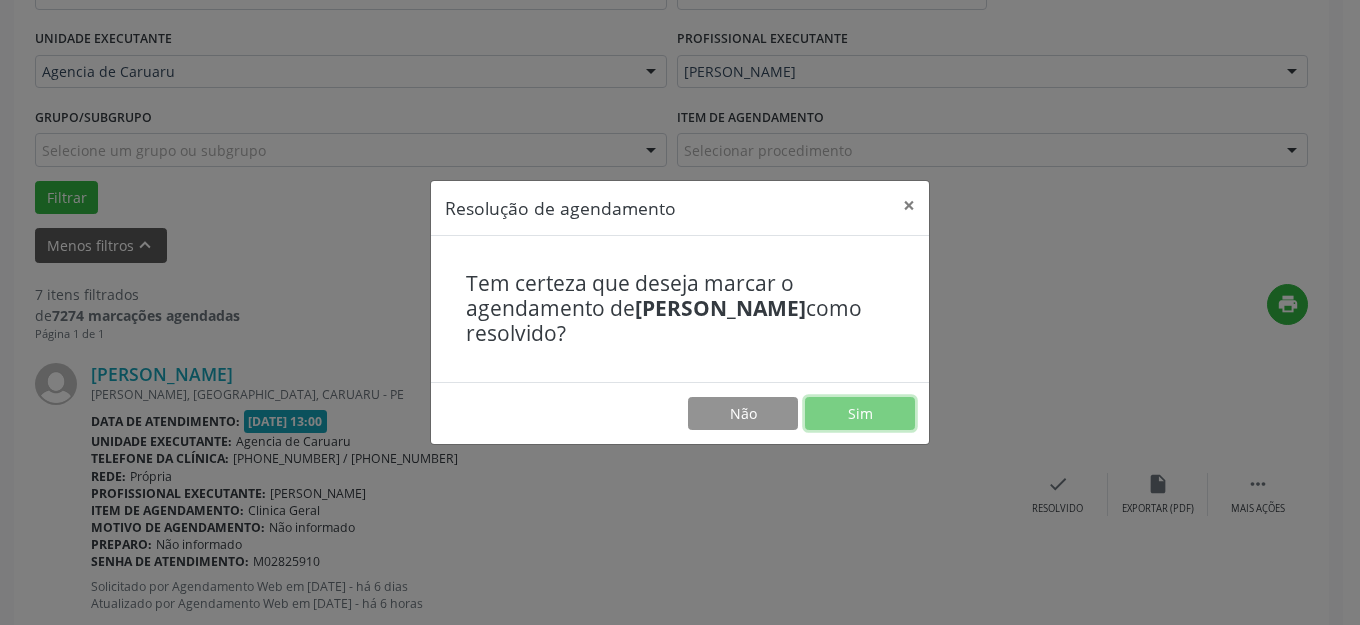 click on "Sim" at bounding box center [860, 414] 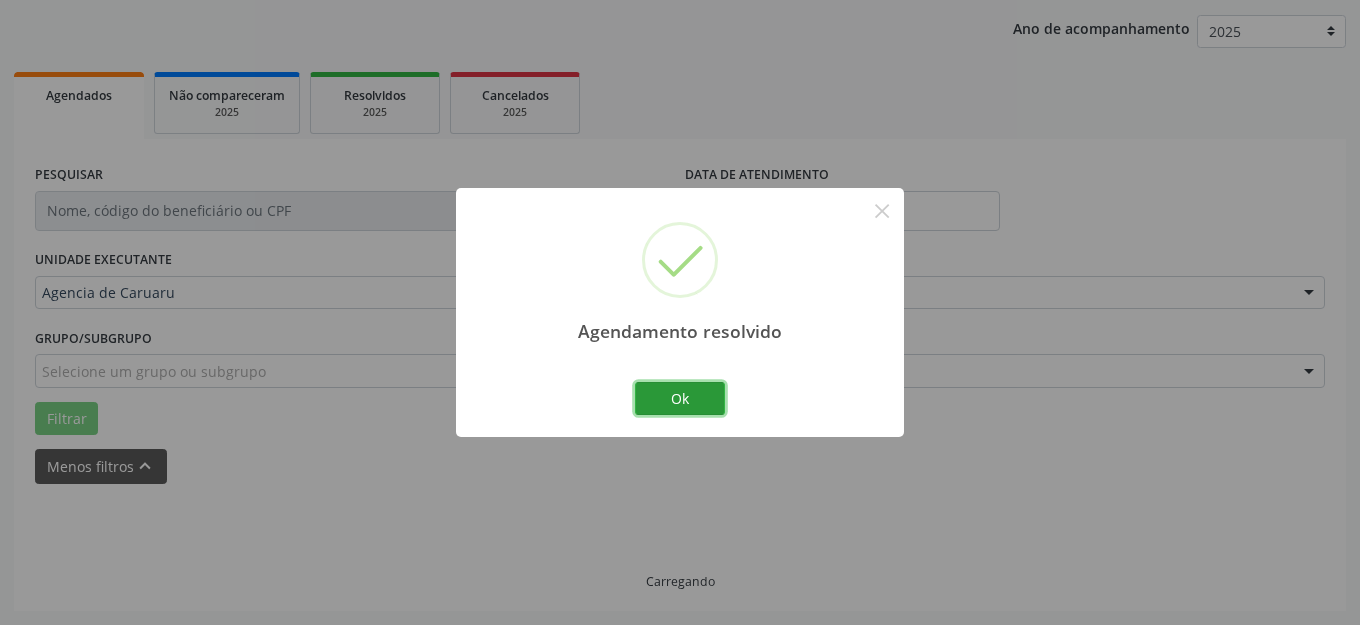 click on "Ok" at bounding box center (680, 399) 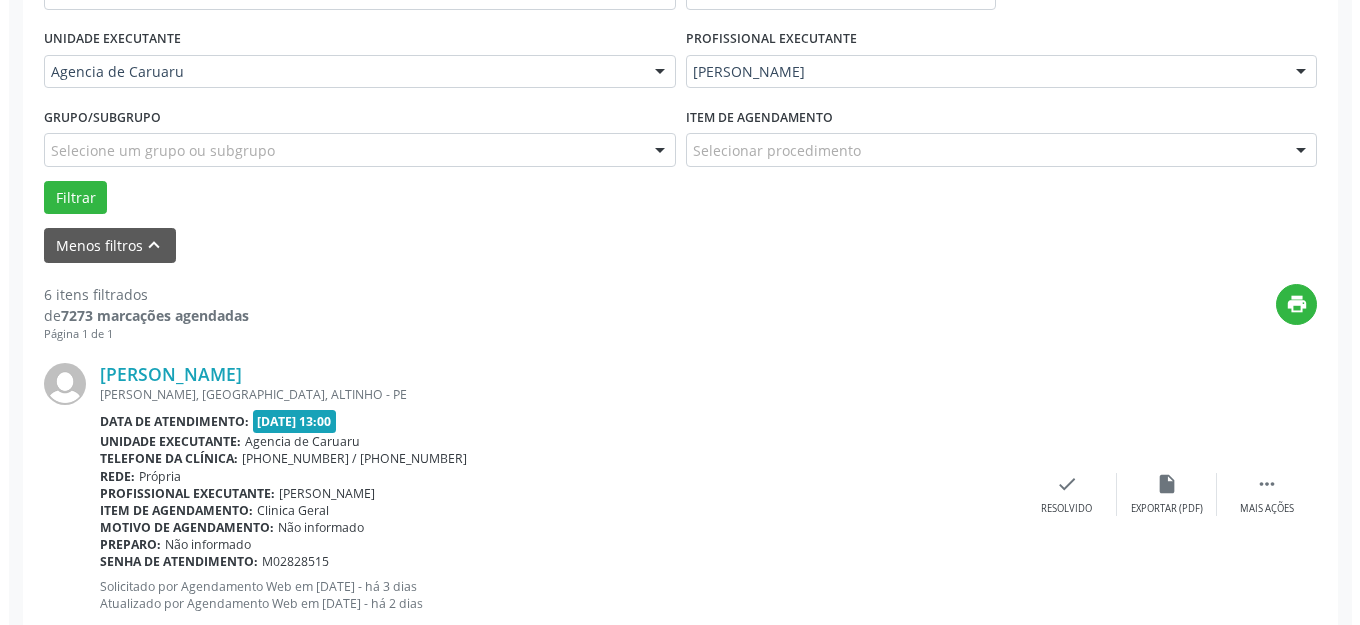 scroll, scrollTop: 548, scrollLeft: 0, axis: vertical 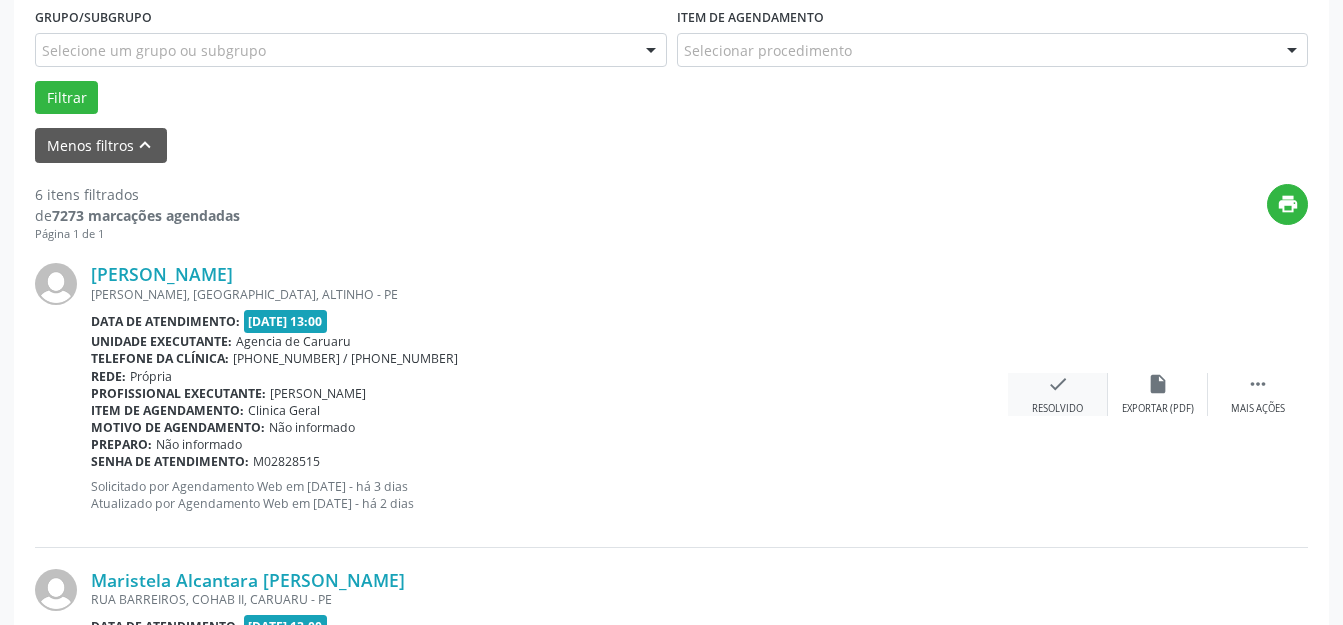 click on "Resolvido" at bounding box center (1057, 409) 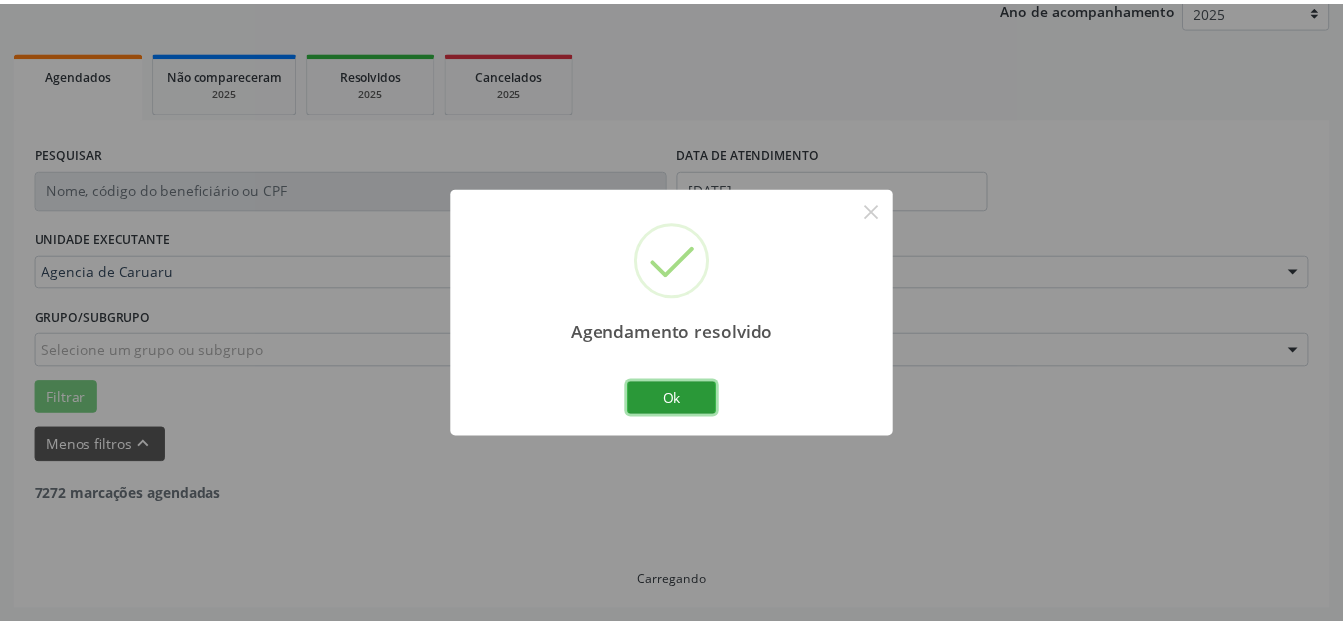 scroll, scrollTop: 248, scrollLeft: 0, axis: vertical 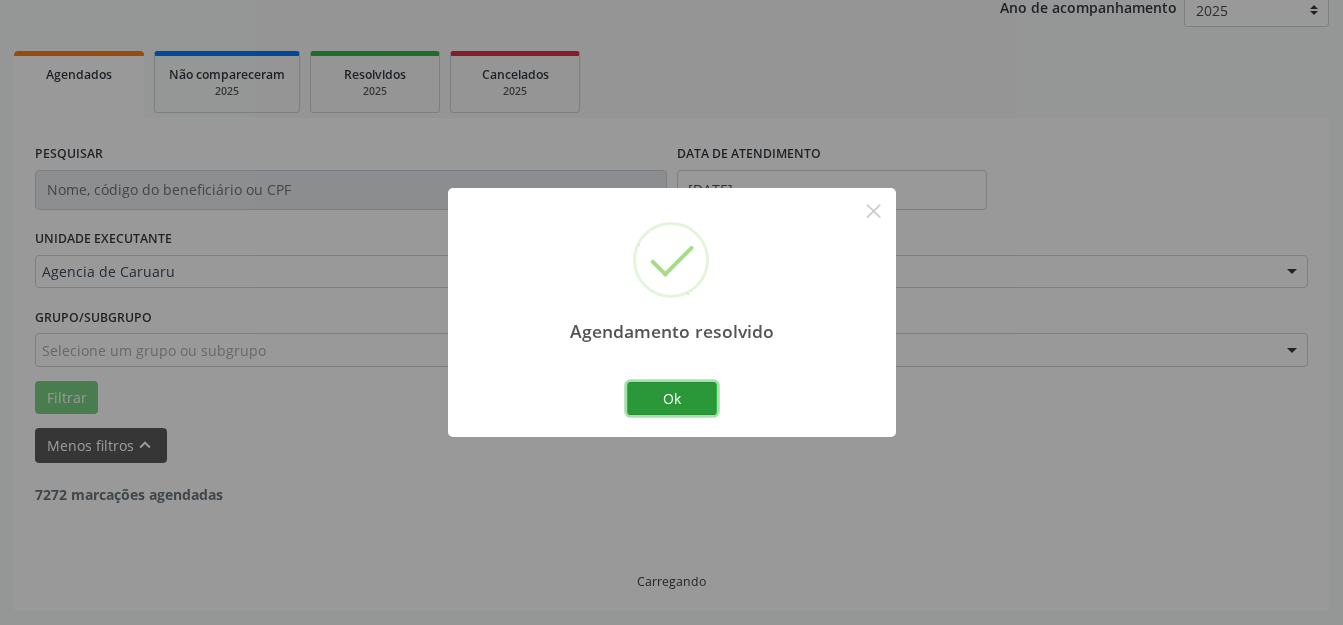 click on "Ok" at bounding box center (672, 399) 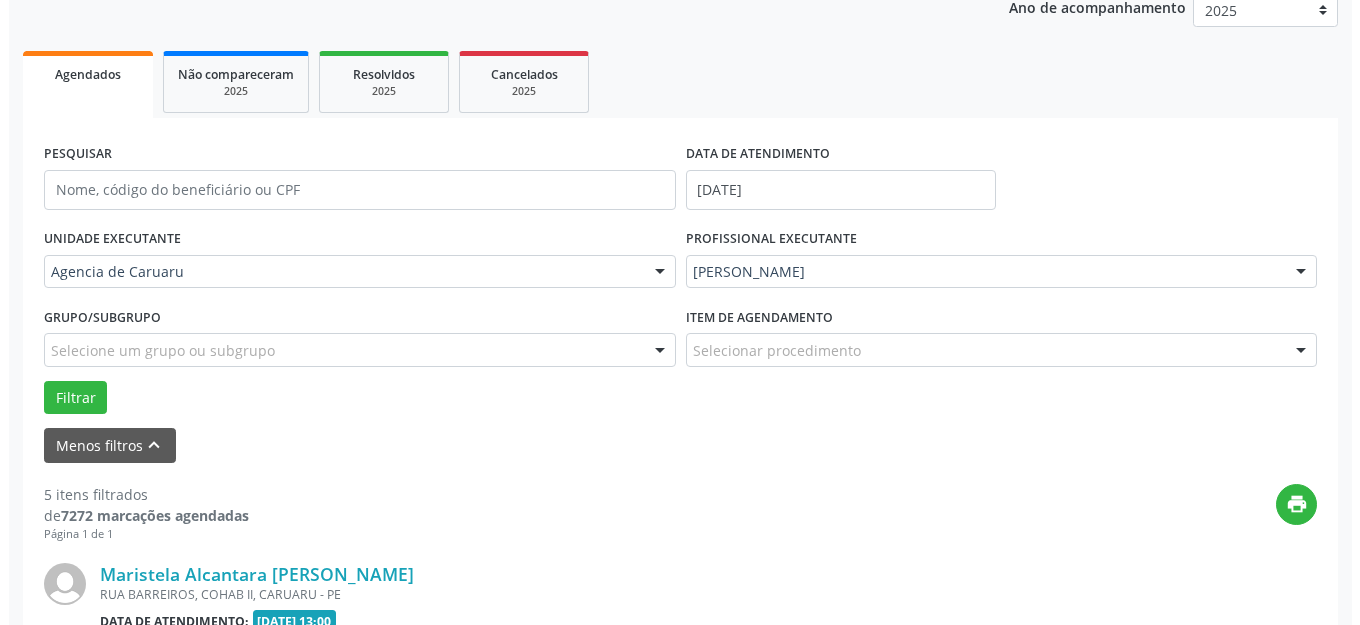 scroll, scrollTop: 548, scrollLeft: 0, axis: vertical 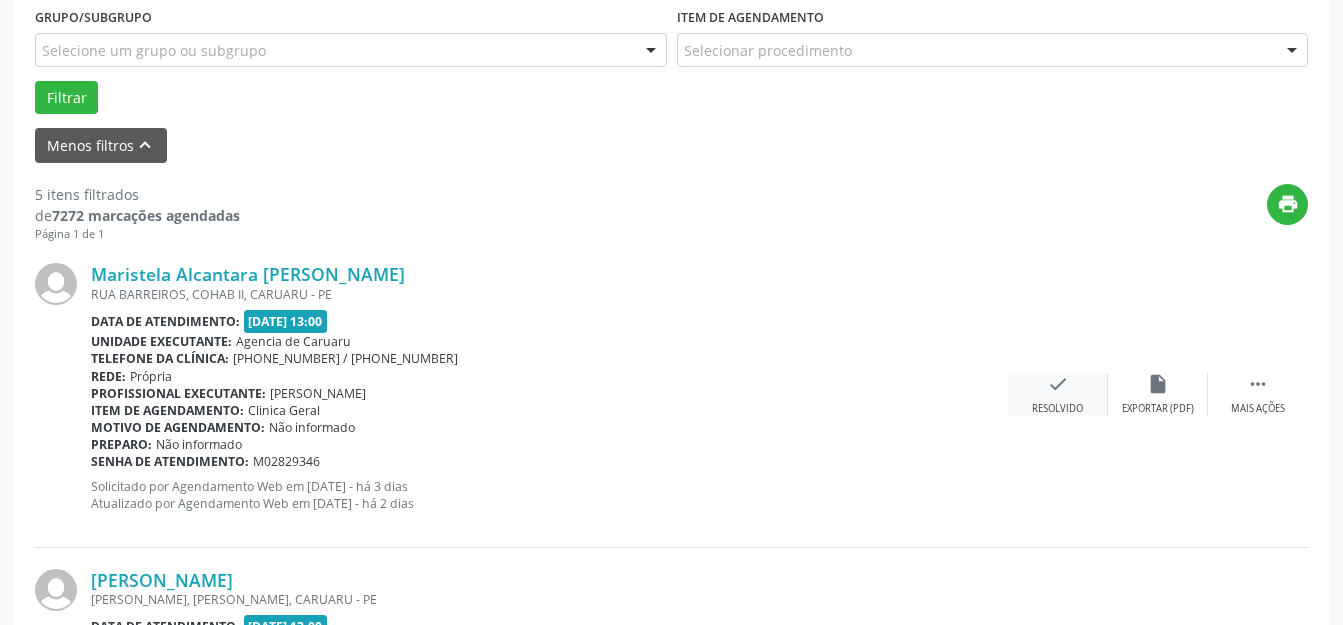 click on "check
Resolvido" at bounding box center (1058, 394) 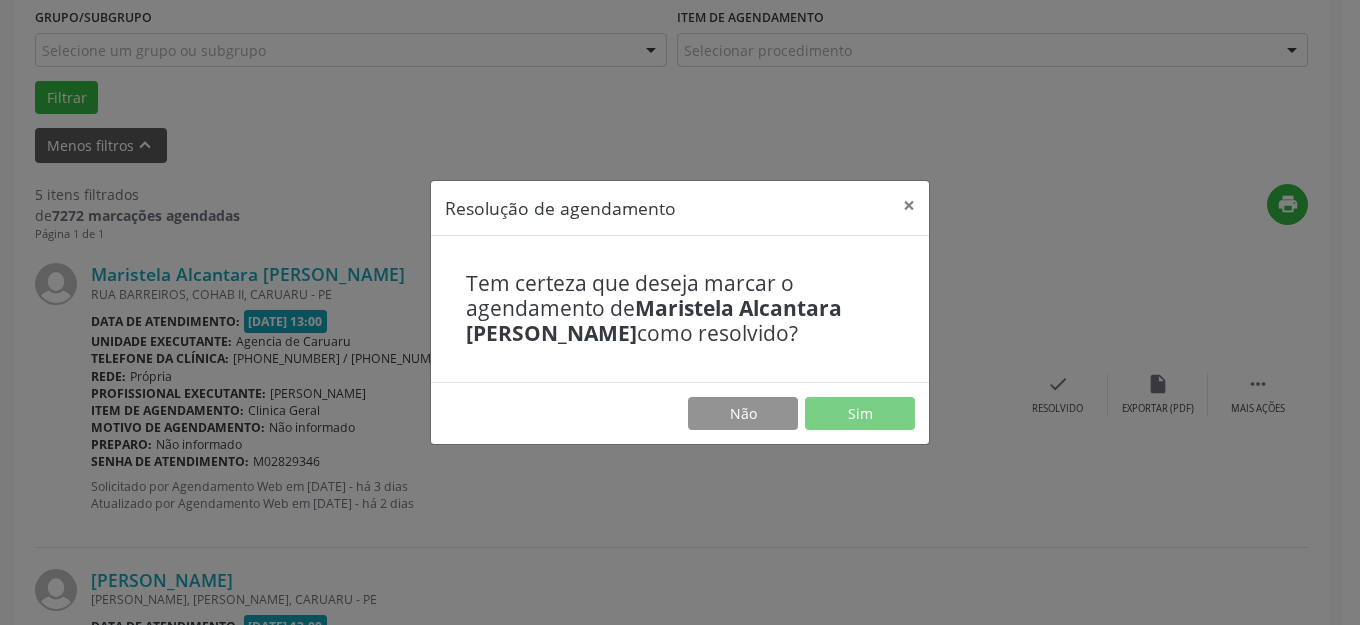 click on "Tem certeza que deseja marcar o agendamento de  [PERSON_NAME]  como resolvido?" at bounding box center [680, 309] 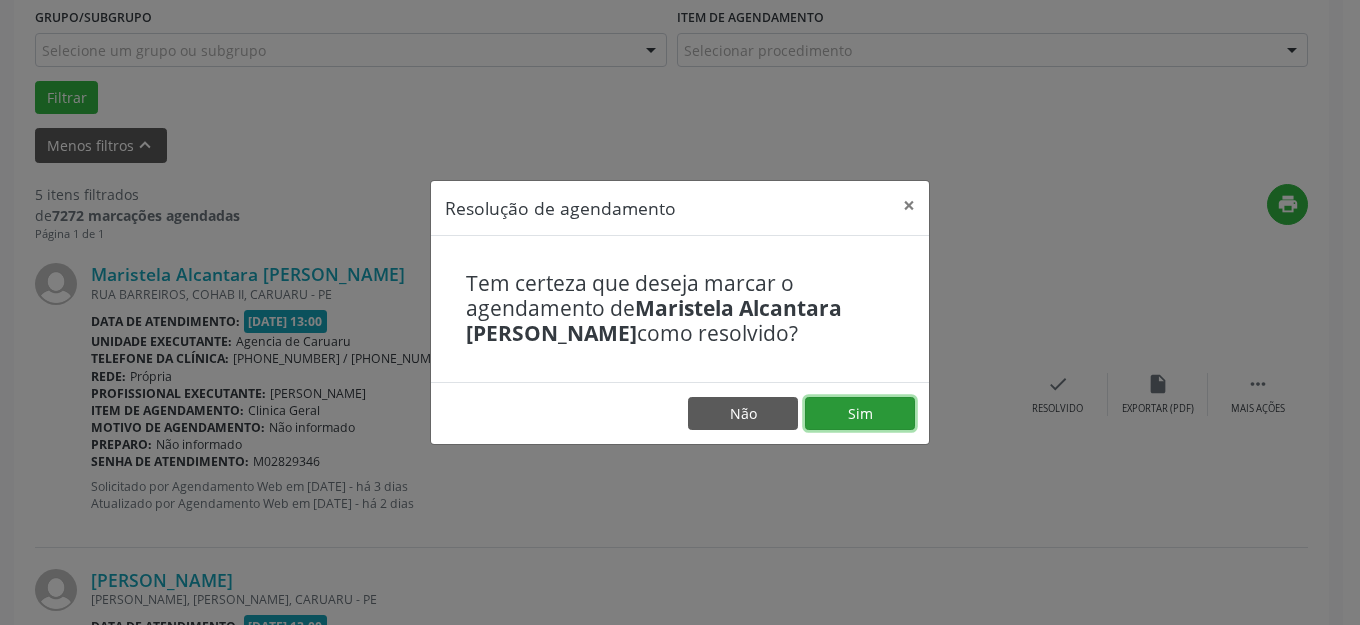 click on "Sim" at bounding box center [860, 414] 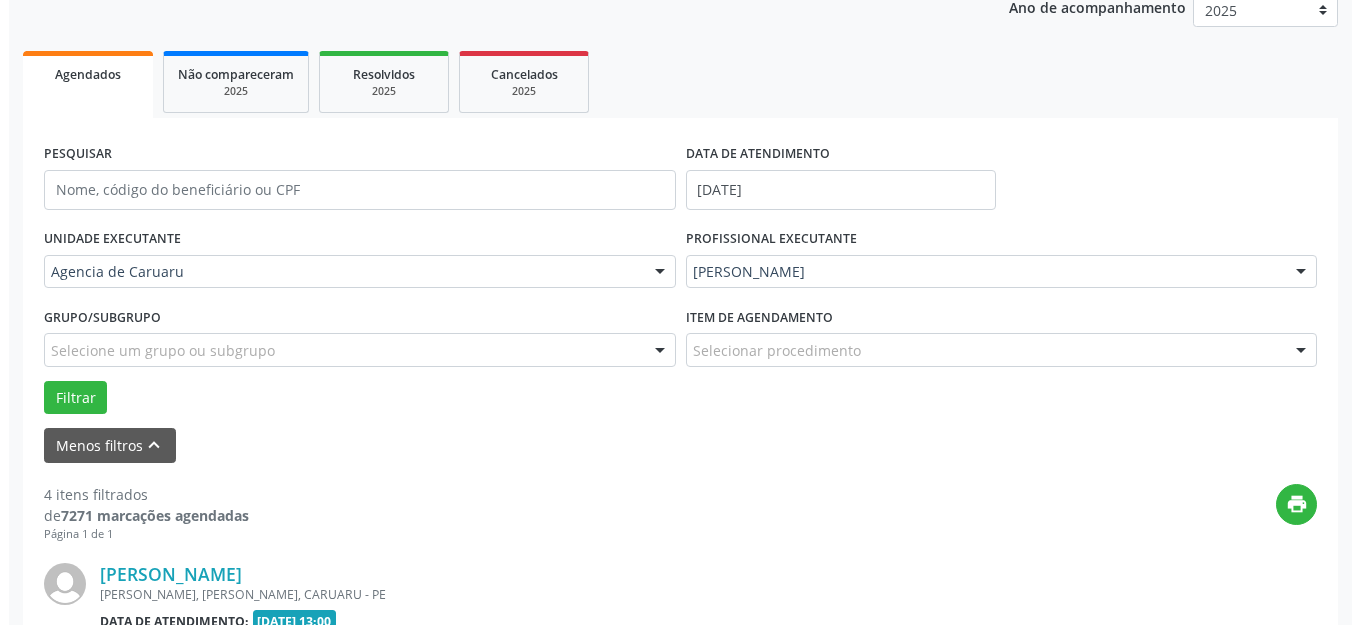 scroll, scrollTop: 448, scrollLeft: 0, axis: vertical 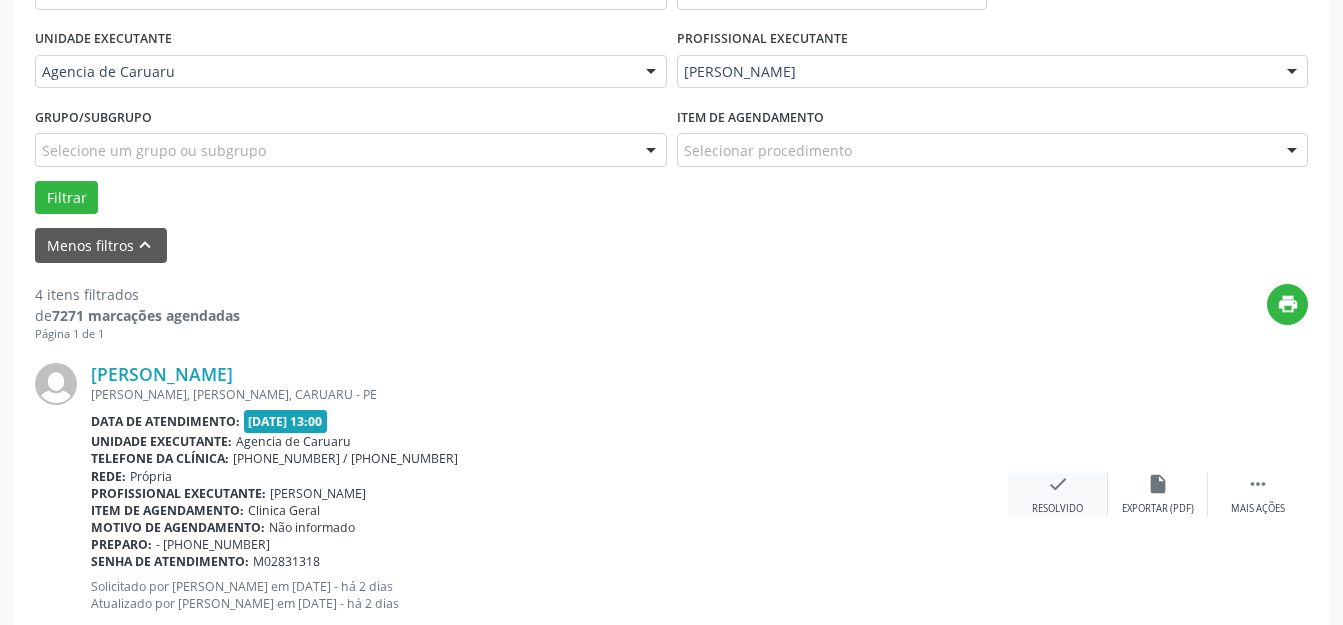 click on "check
Resolvido" at bounding box center [1058, 494] 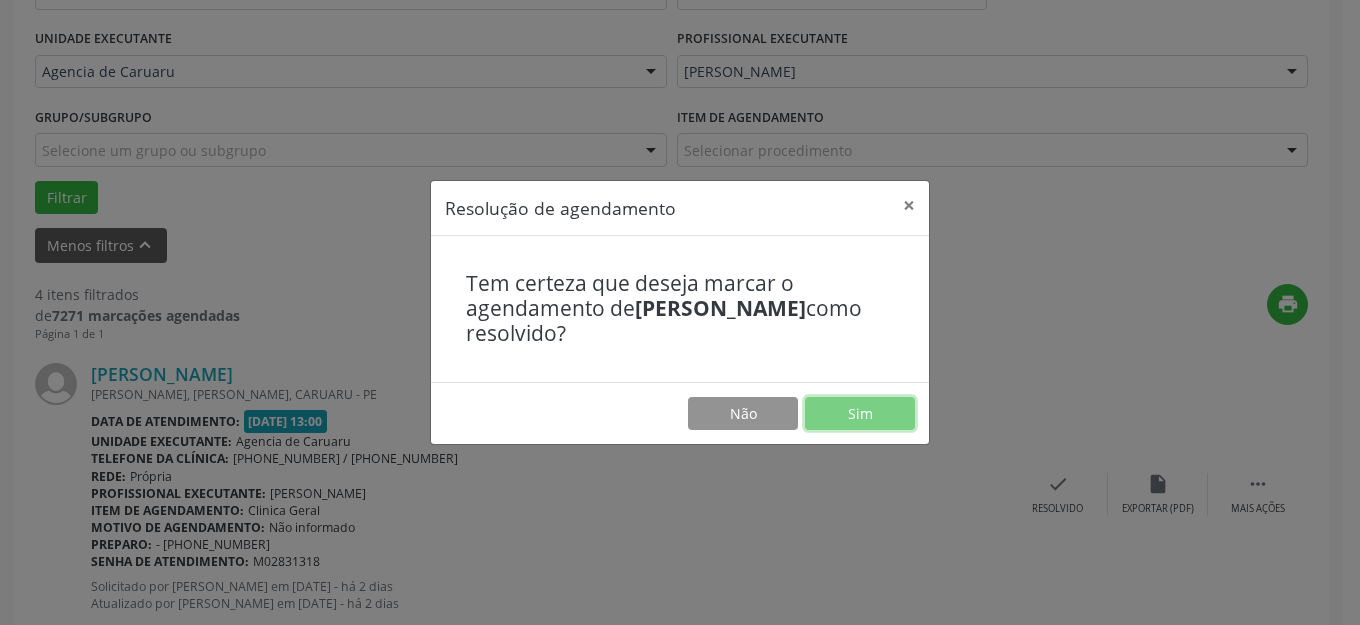 click on "Sim" at bounding box center [860, 414] 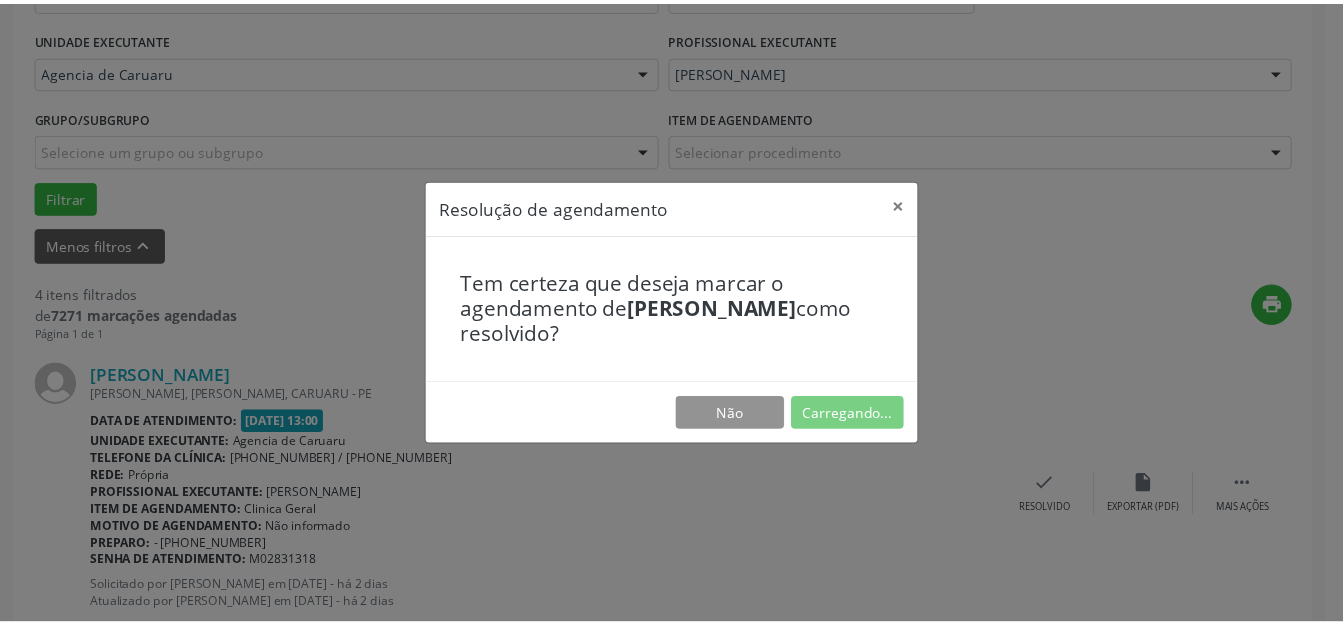 scroll, scrollTop: 227, scrollLeft: 0, axis: vertical 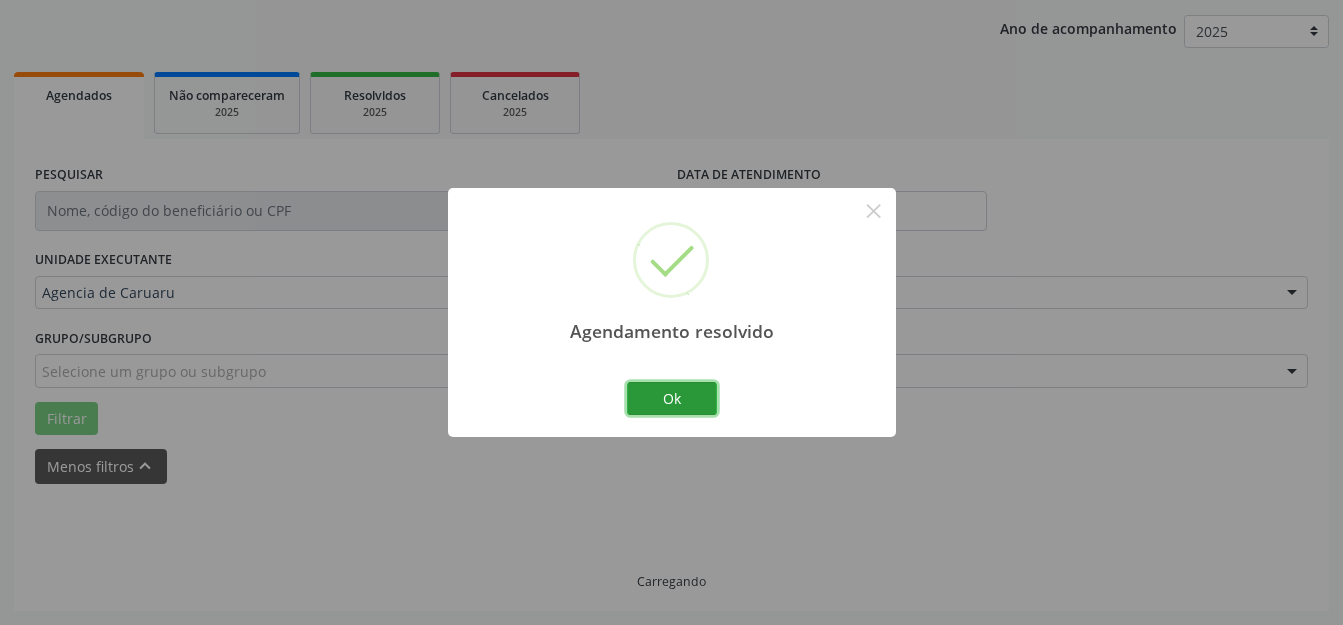 click on "Ok" at bounding box center (672, 399) 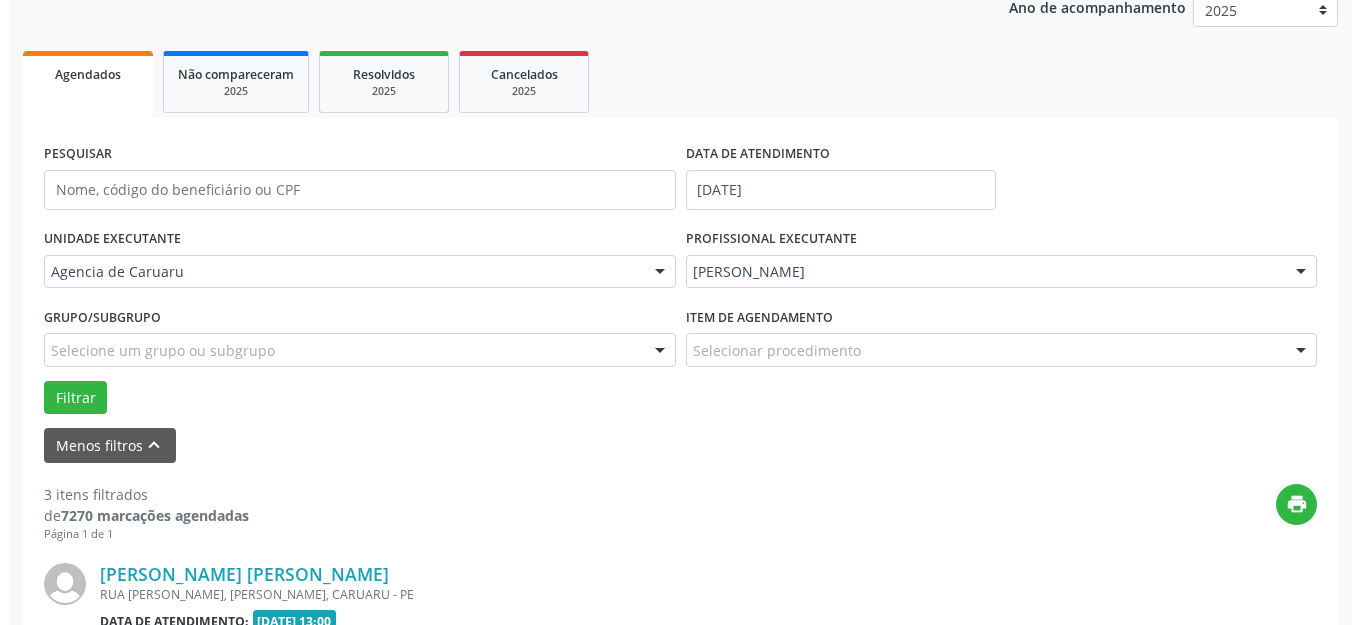 scroll, scrollTop: 548, scrollLeft: 0, axis: vertical 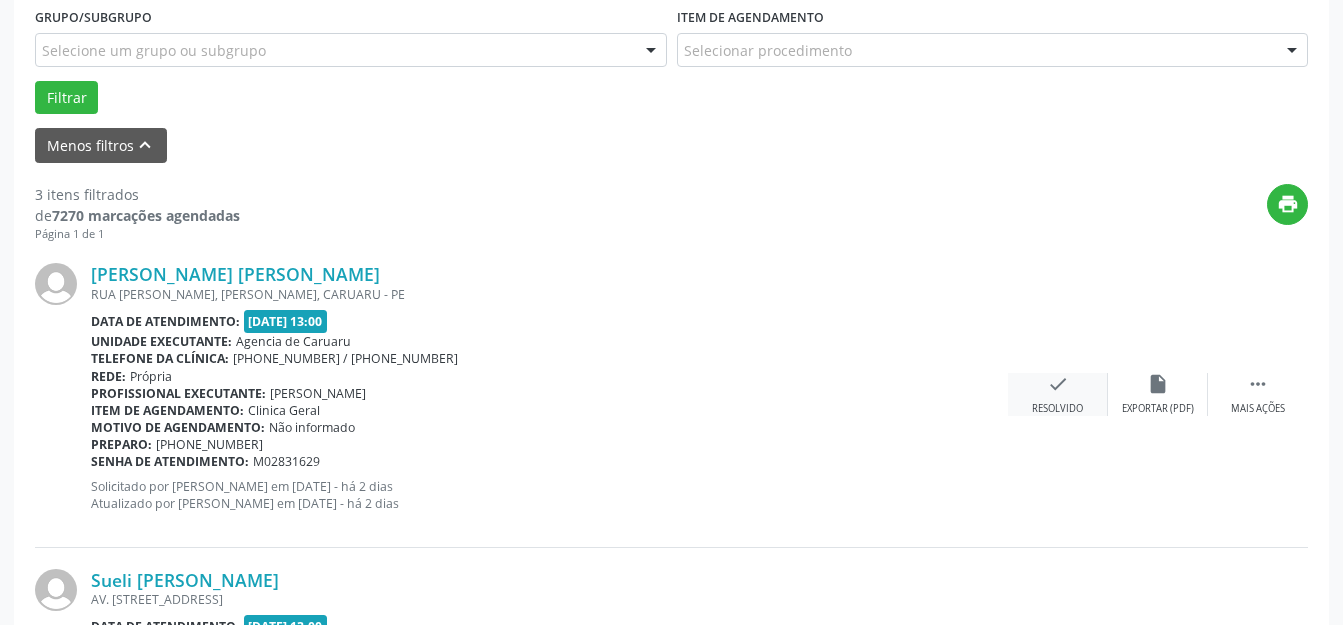 click on "Resolvido" at bounding box center (1057, 409) 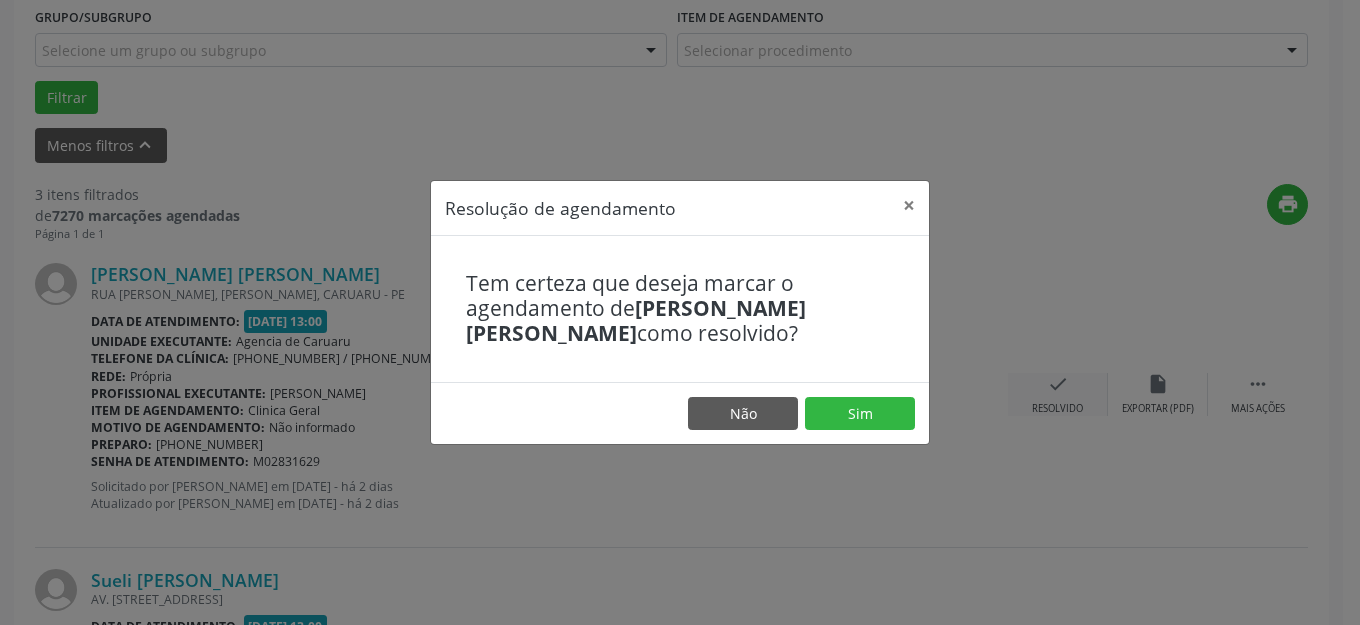 click on "Sim" at bounding box center [860, 414] 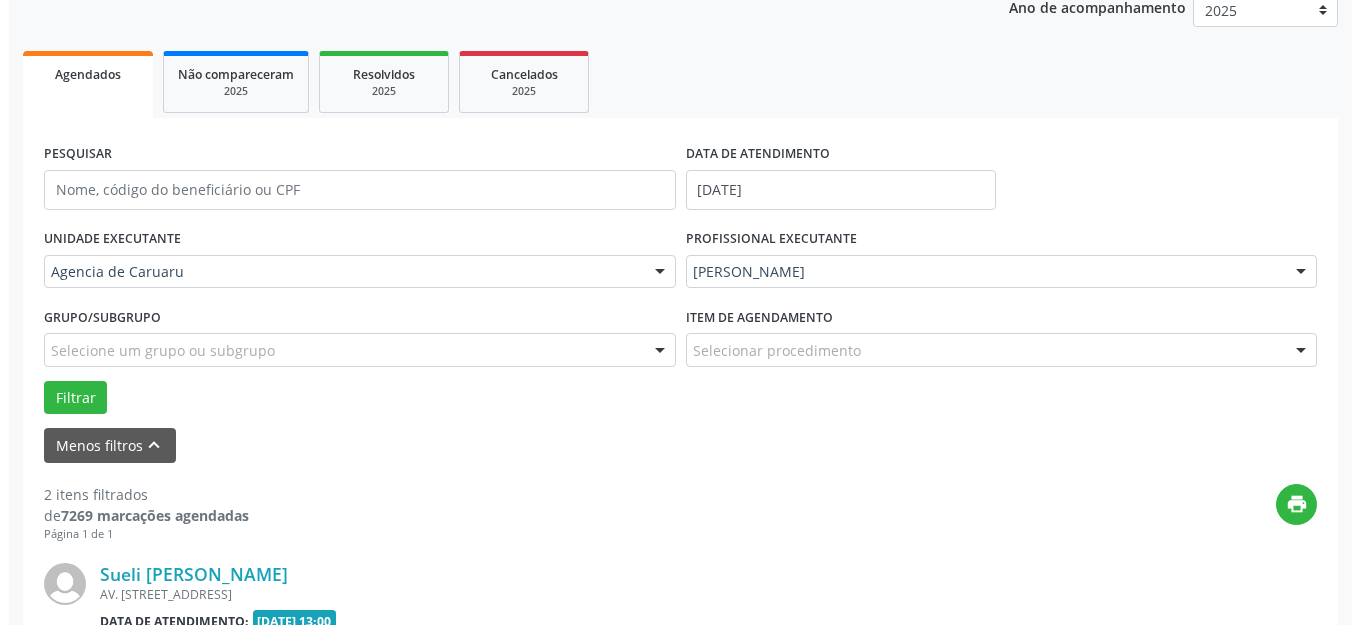 scroll, scrollTop: 548, scrollLeft: 0, axis: vertical 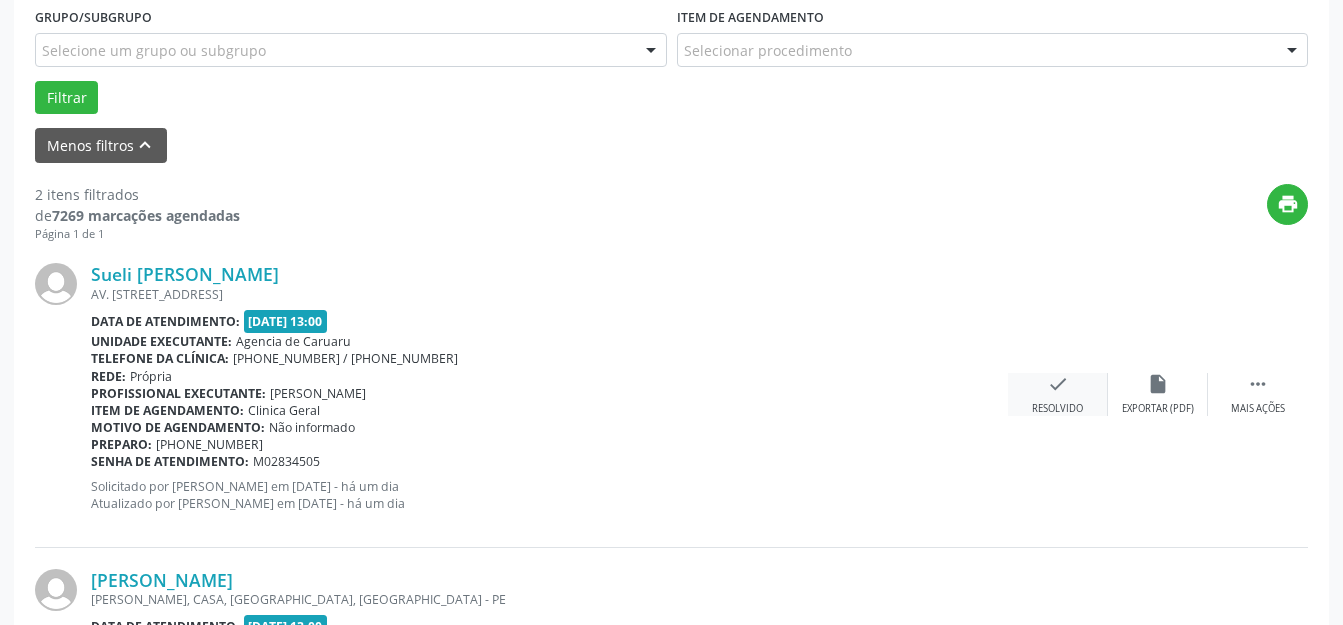 click on "check
Resolvido" at bounding box center (1058, 394) 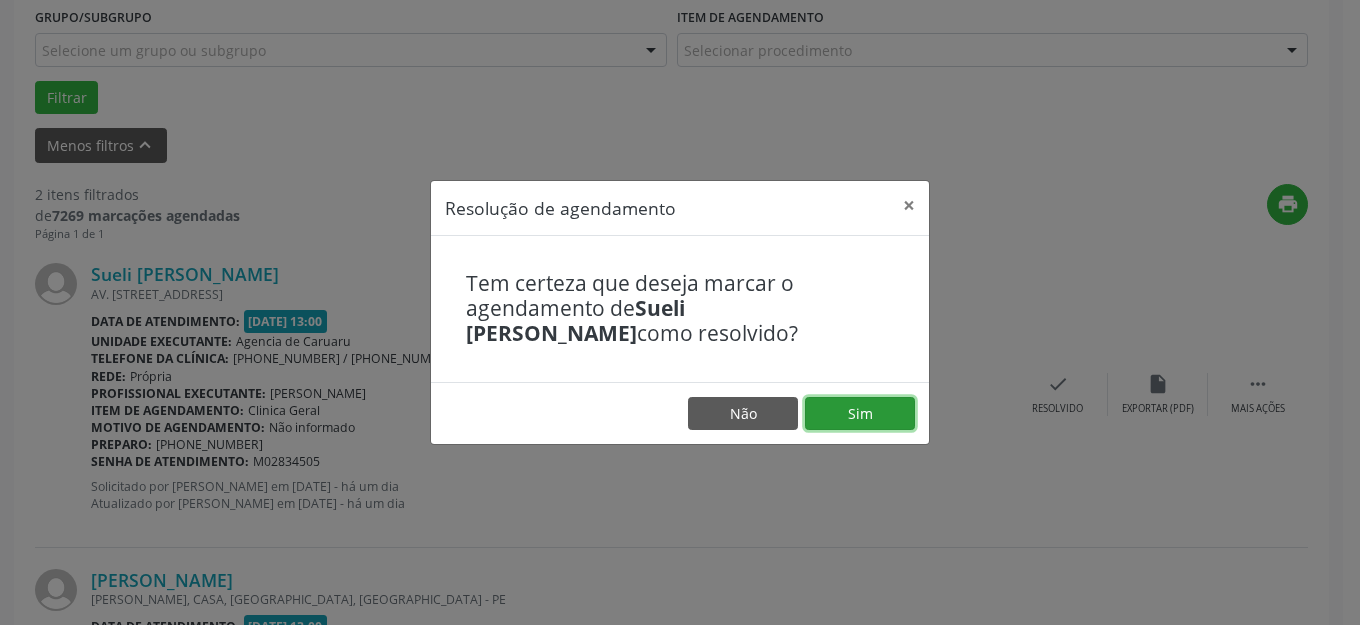 click on "Sim" at bounding box center (860, 414) 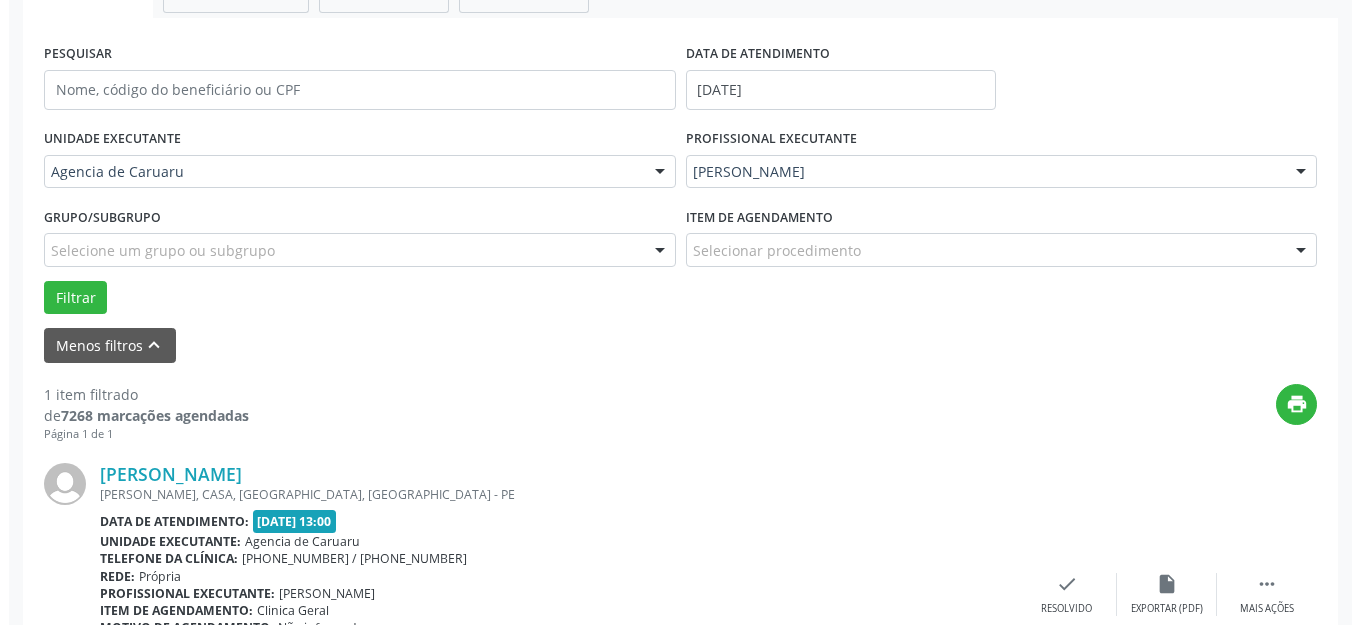 scroll, scrollTop: 505, scrollLeft: 0, axis: vertical 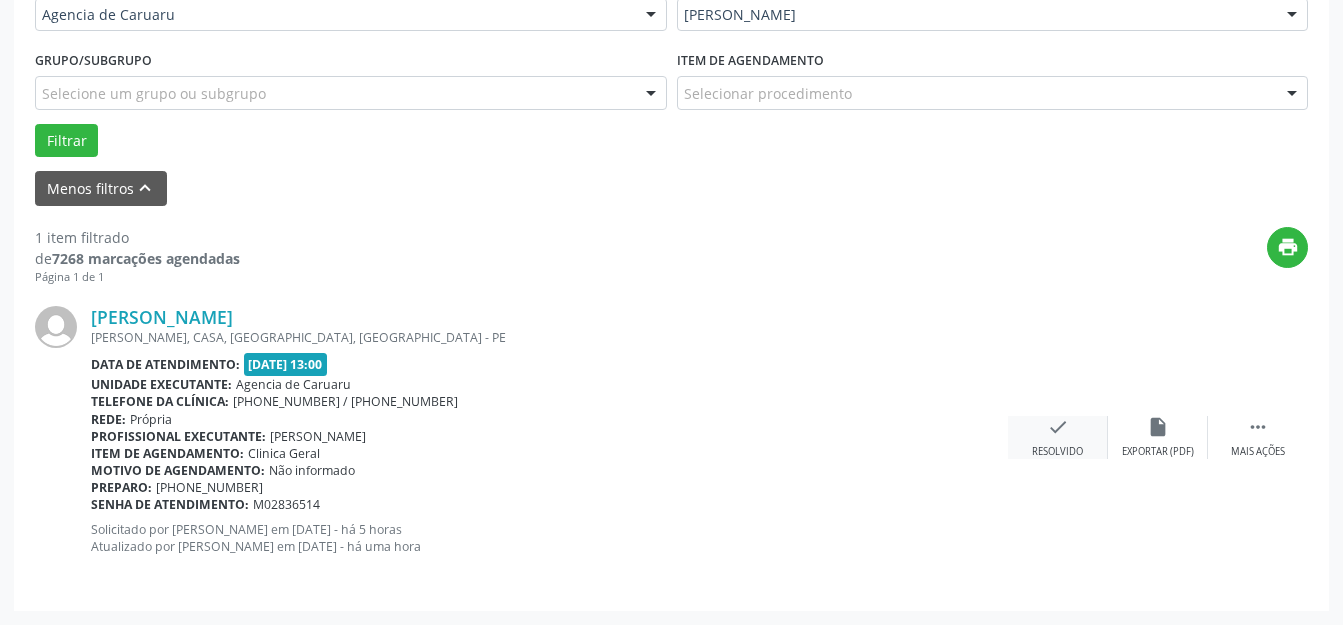 click on "check
Resolvido" at bounding box center (1058, 437) 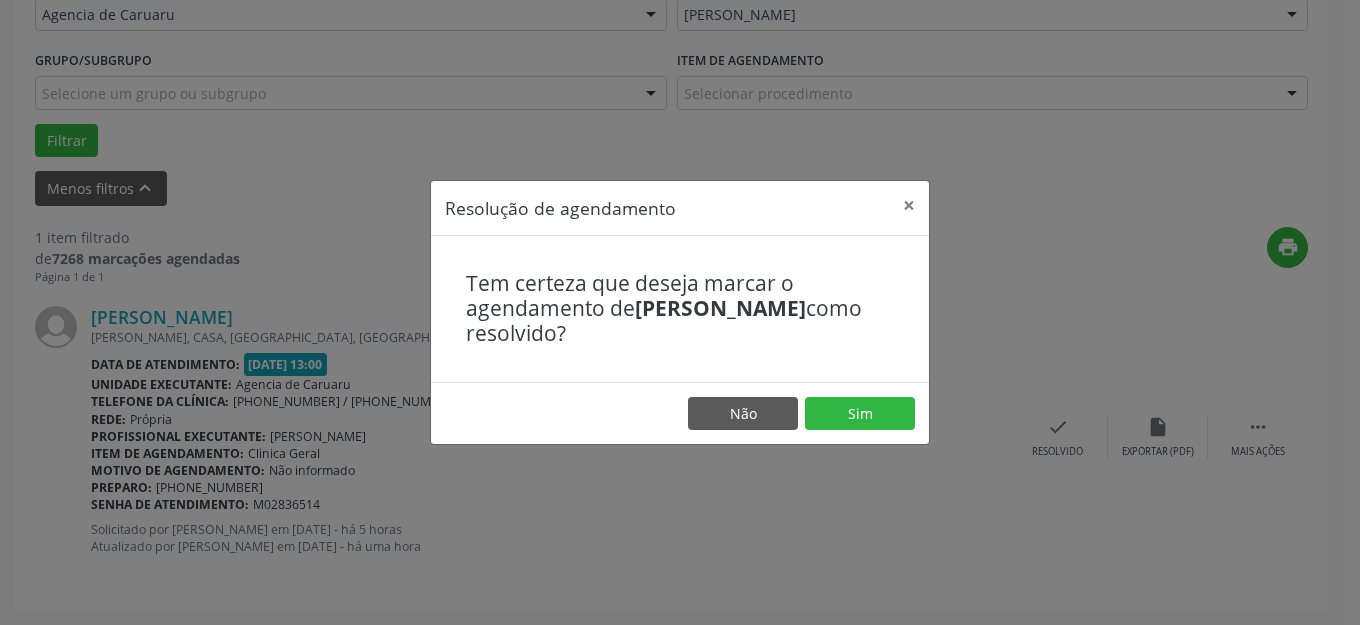 drag, startPoint x: 1036, startPoint y: 428, endPoint x: 946, endPoint y: 401, distance: 93.96276 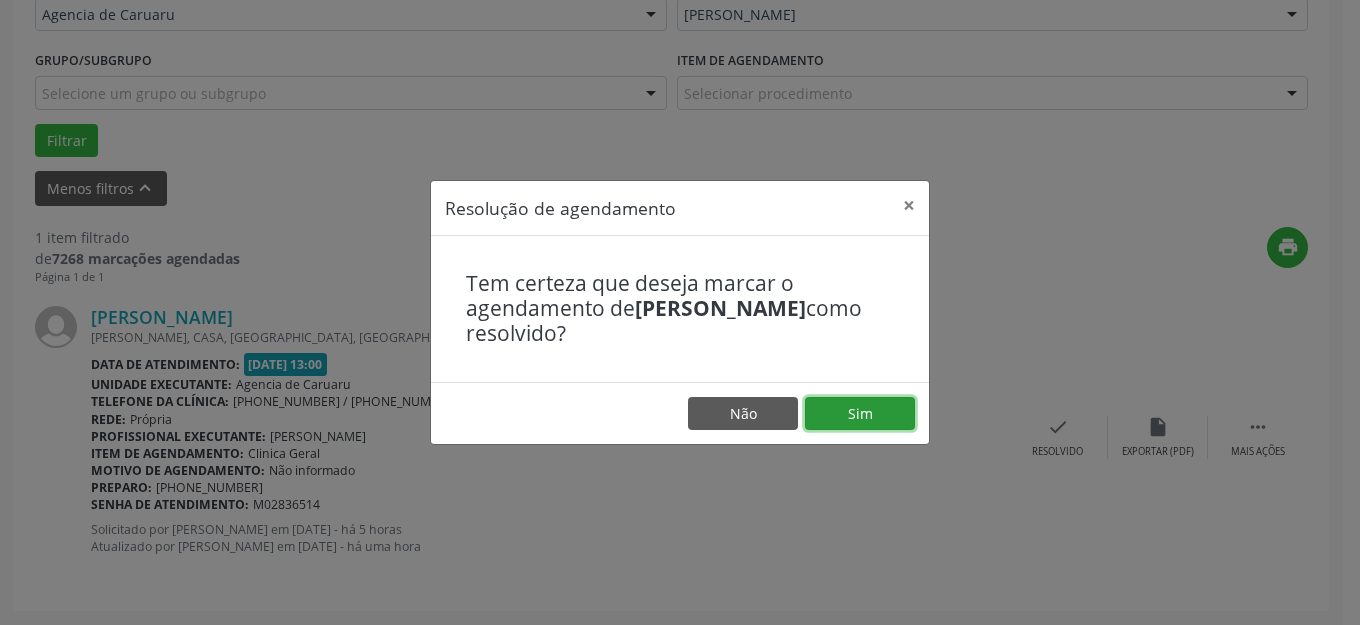 click on "Sim" at bounding box center [860, 414] 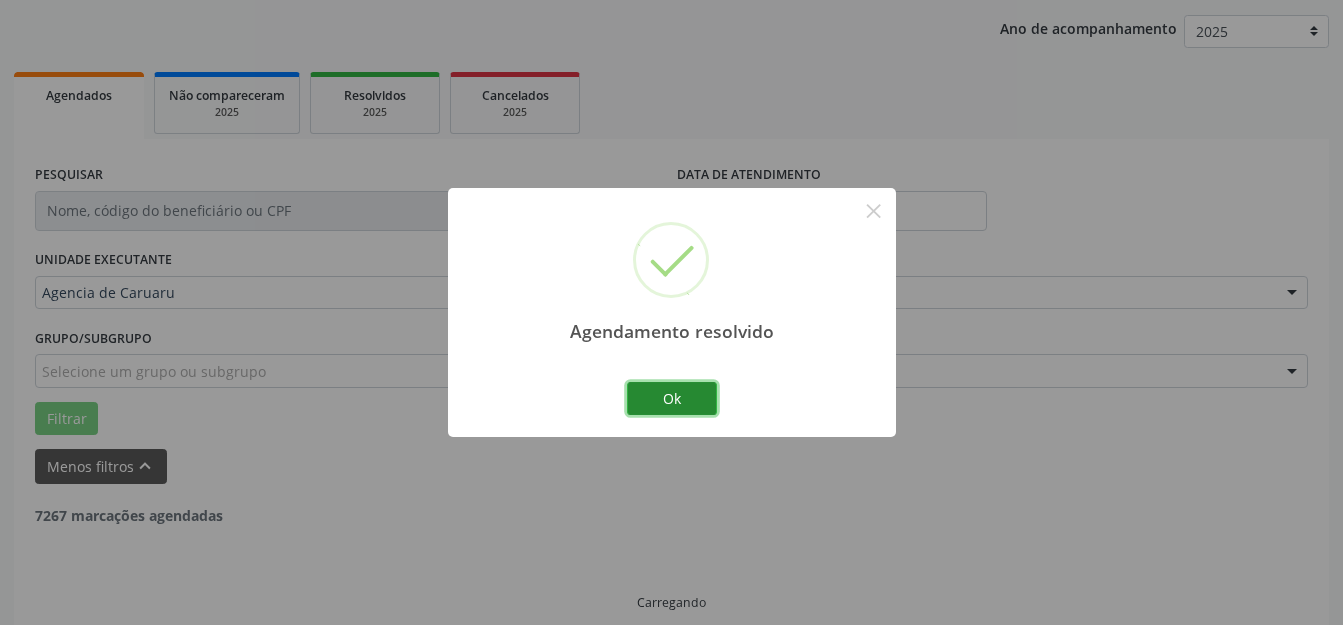 click on "Ok" at bounding box center [672, 399] 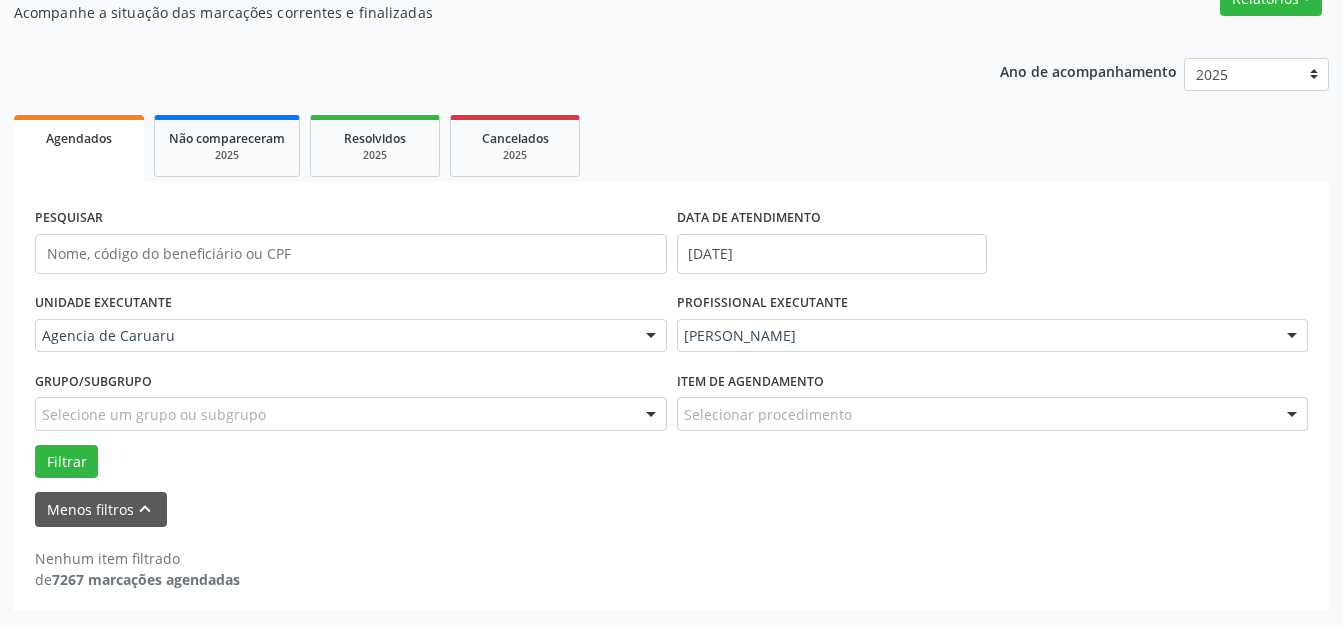 scroll, scrollTop: 184, scrollLeft: 0, axis: vertical 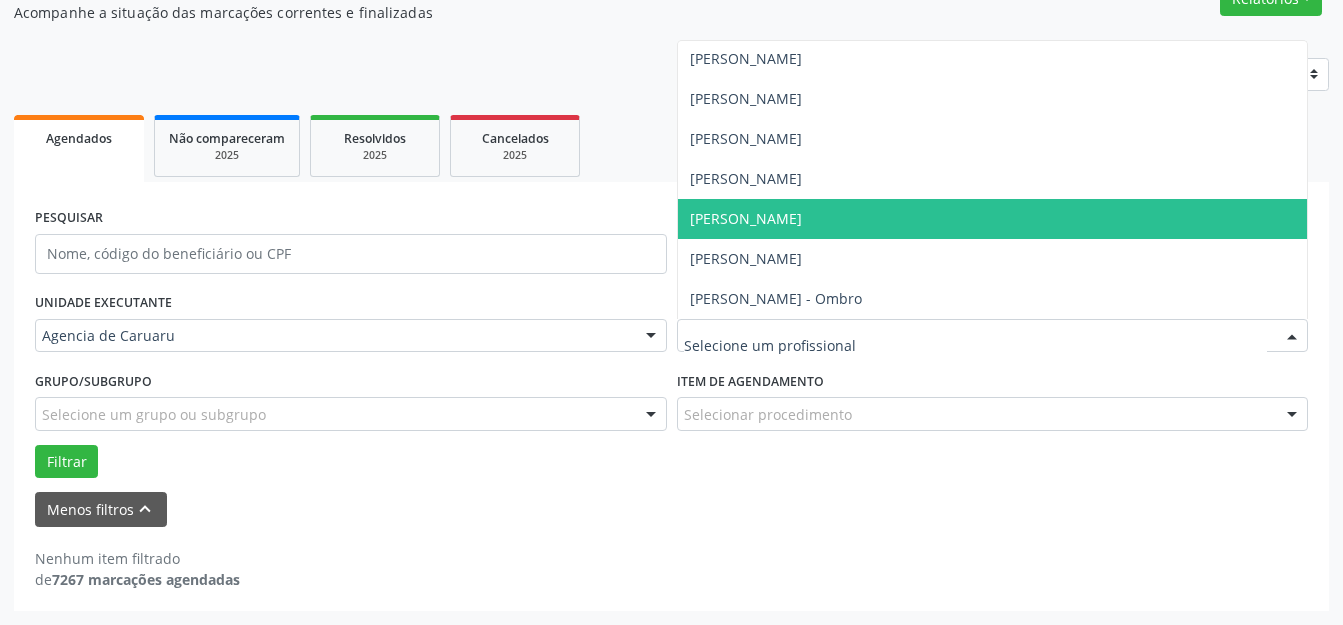 click on "[PERSON_NAME]" at bounding box center (993, 219) 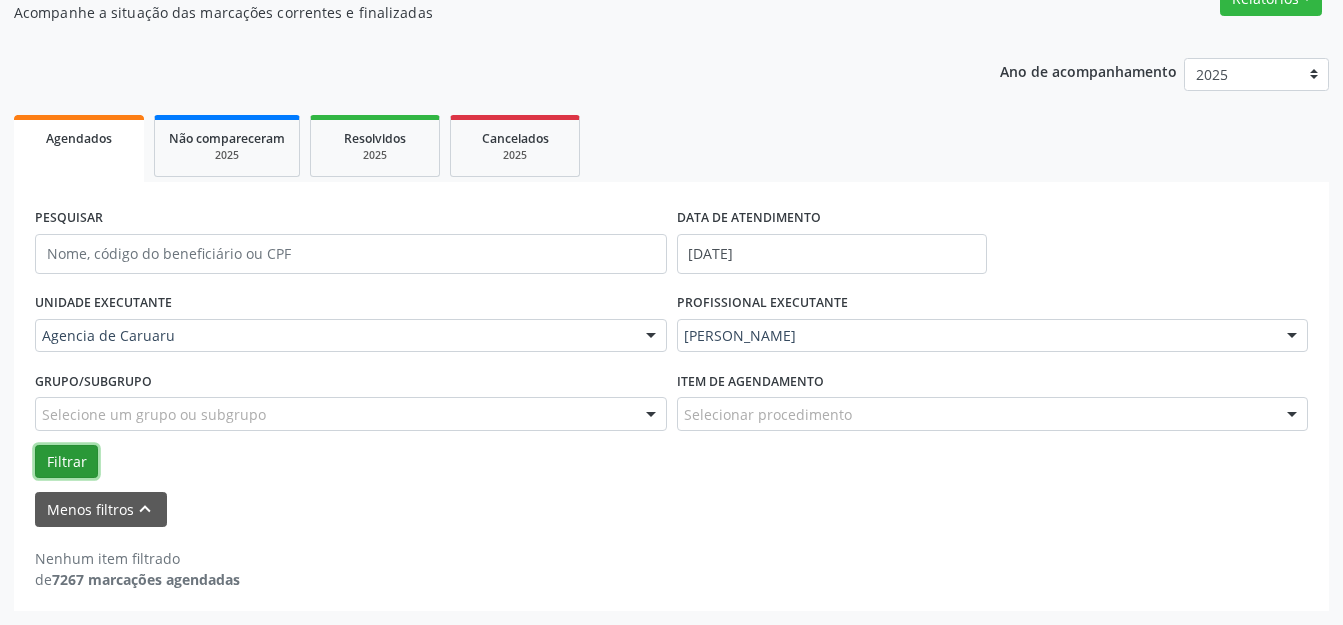 click on "Filtrar" at bounding box center [66, 462] 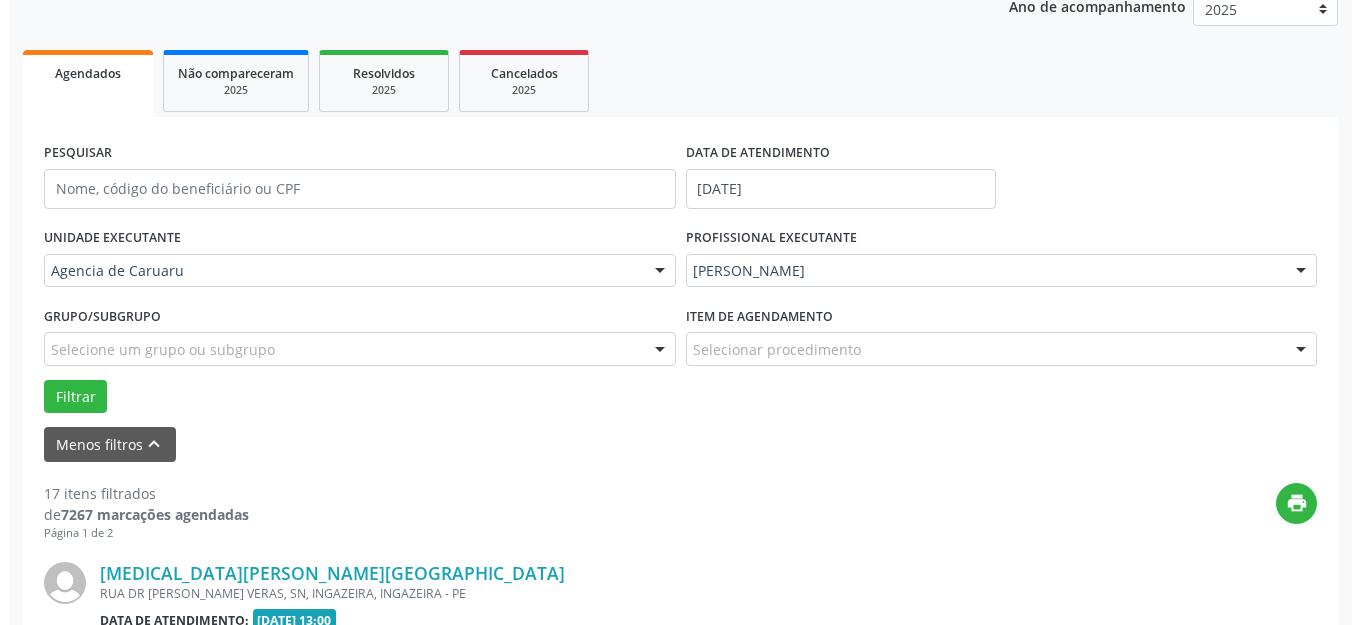 scroll, scrollTop: 548, scrollLeft: 0, axis: vertical 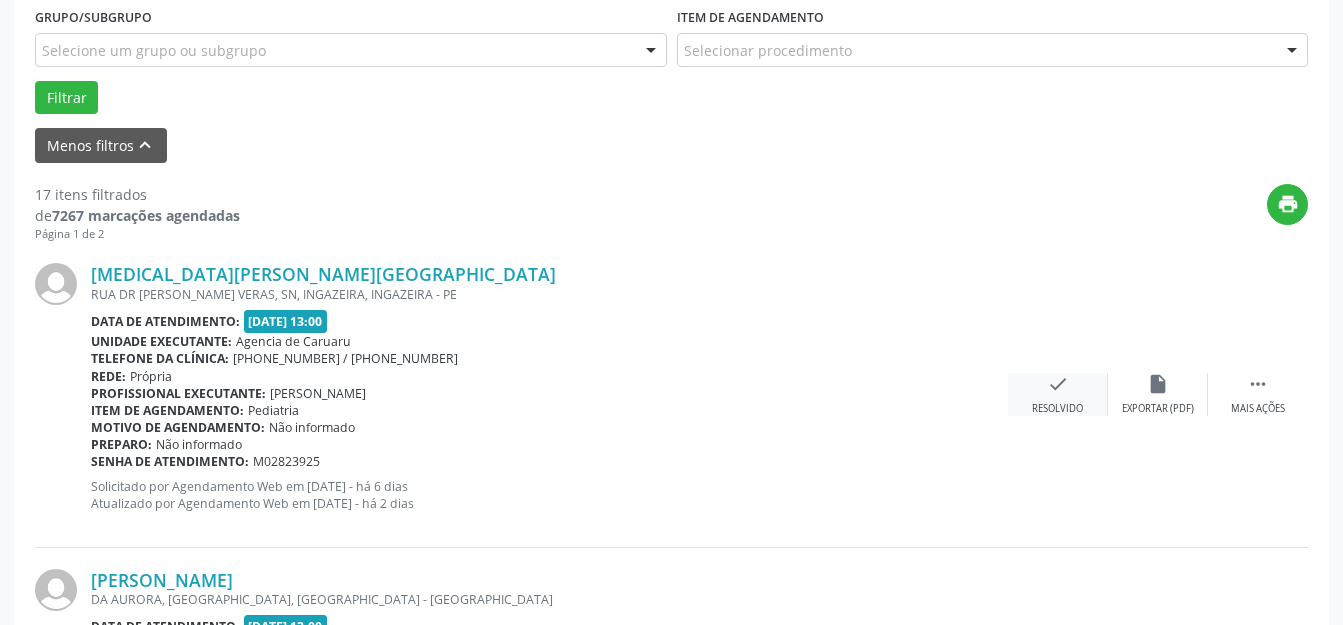 click on "check
Resolvido" at bounding box center [1058, 394] 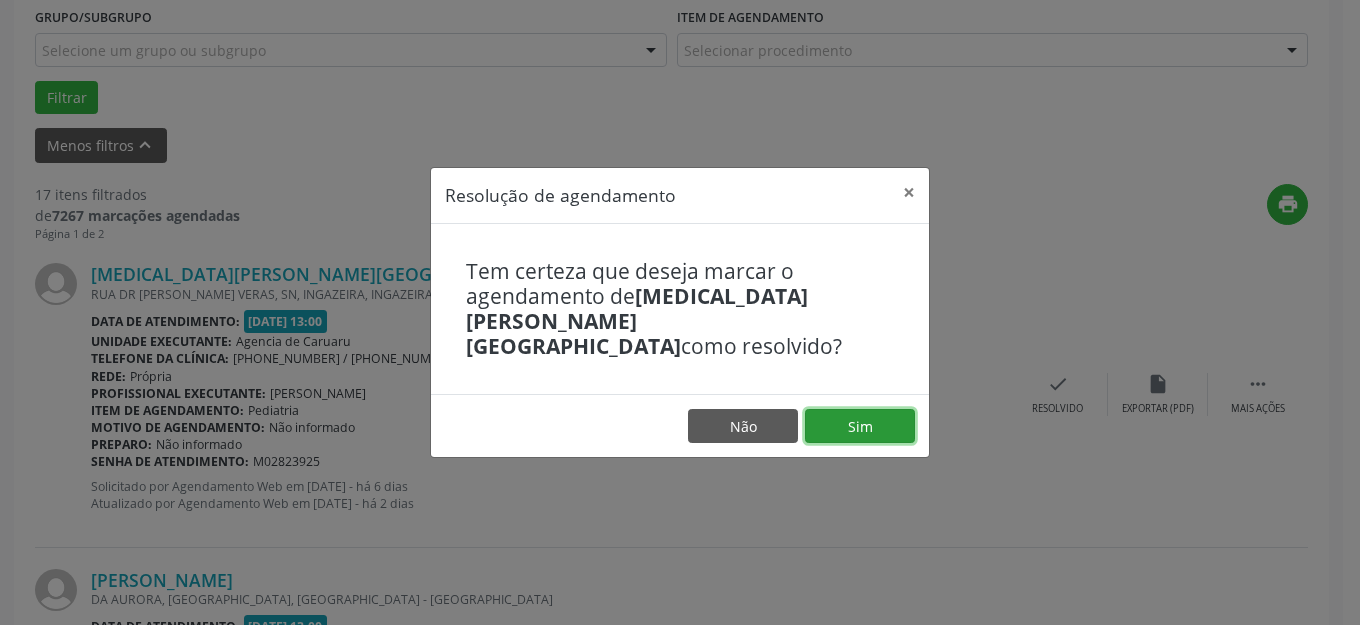 click on "Sim" at bounding box center (860, 426) 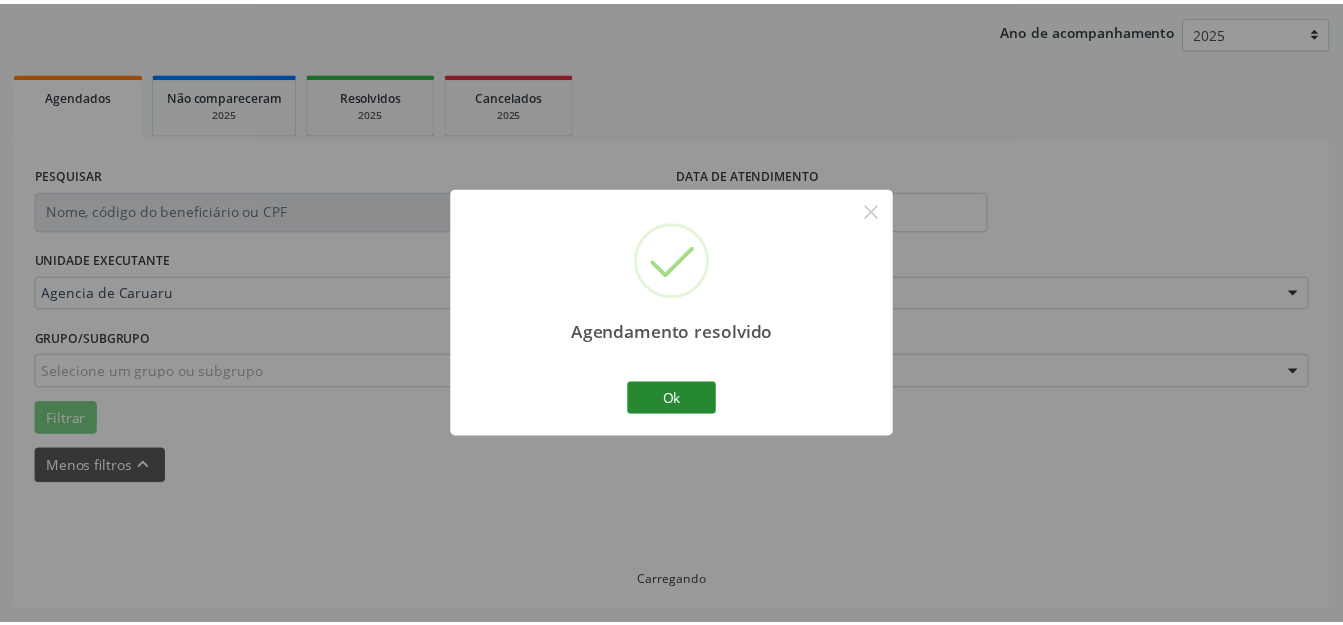 scroll, scrollTop: 248, scrollLeft: 0, axis: vertical 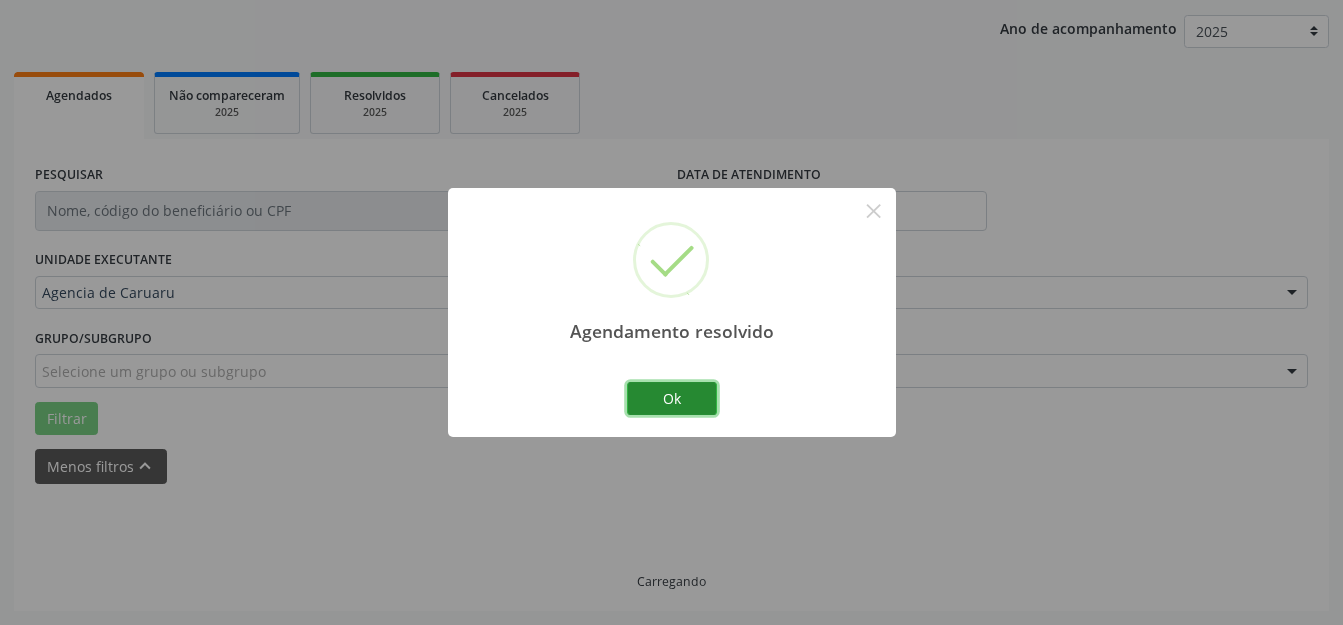 click on "Ok" at bounding box center (672, 399) 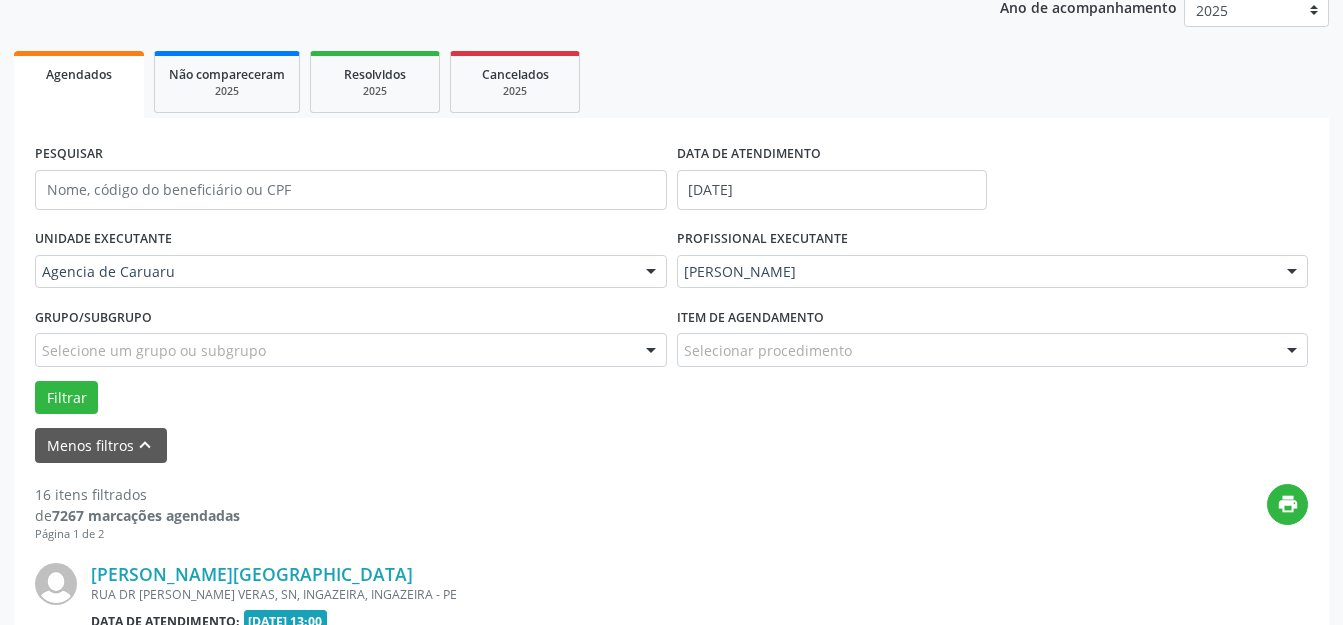 scroll, scrollTop: 448, scrollLeft: 0, axis: vertical 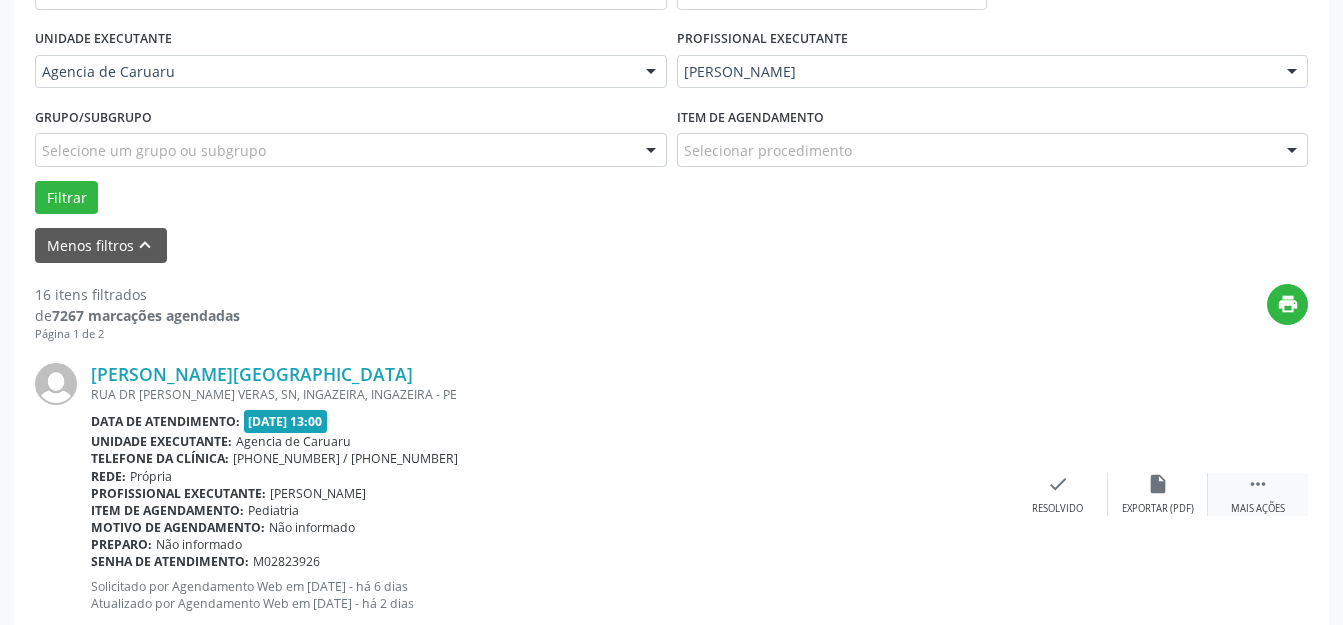 click on "[PERSON_NAME][GEOGRAPHIC_DATA]
RUA DR [PERSON_NAME] VERAS, SN, INGAZEIRA, INGAZEIRA - PE
Data de atendimento:
[DATE] 13:00
Unidade executante:
Agencia de [GEOGRAPHIC_DATA]
Telefone da clínica:
[PHONE_NUMBER] / [PHONE_NUMBER]
Rede:
[GEOGRAPHIC_DATA]
Profissional executante:
[PERSON_NAME]
Item de agendamento:
Pediatria
Motivo de agendamento:
Não informado
Preparo:
Não informado
Senha de atendimento:
M02823926
Solicitado por Agendamento Web em [DATE] - há 6 dias
Atualizado por Agendamento Web em [DATE] - há 2 dias

Mais ações
insert_drive_file
Exportar (PDF)
check
Resolvido" at bounding box center [671, 494] 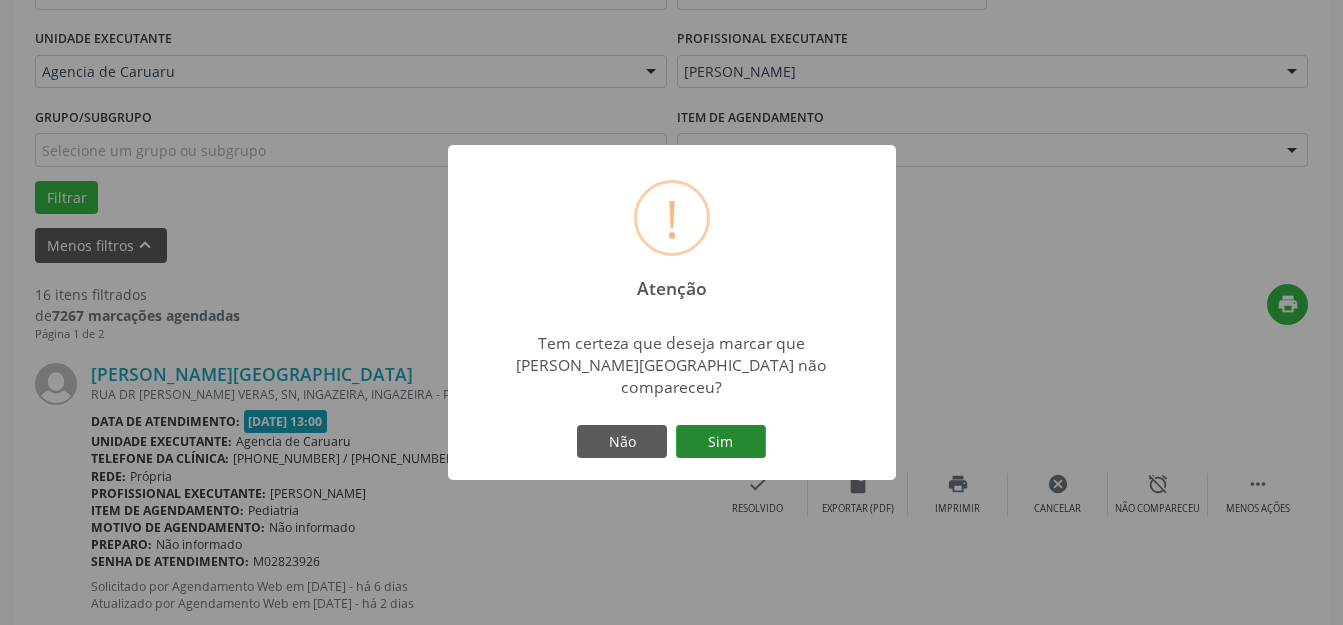 click on "Sim" at bounding box center (721, 442) 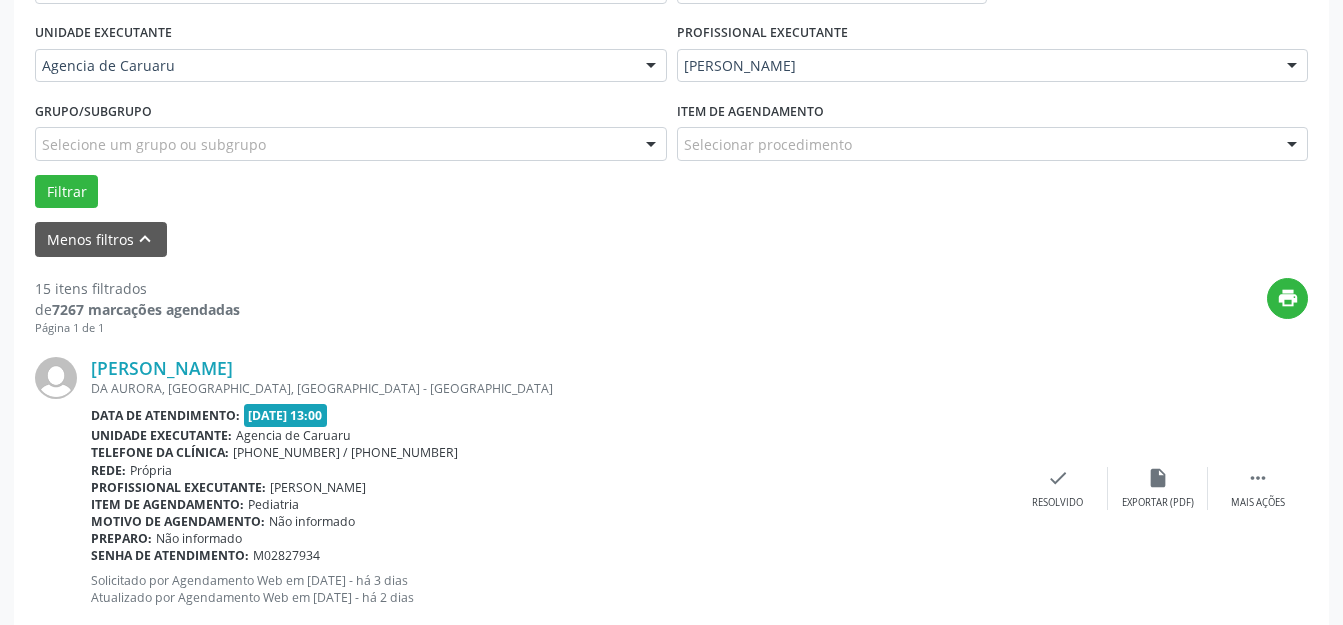 scroll, scrollTop: 648, scrollLeft: 0, axis: vertical 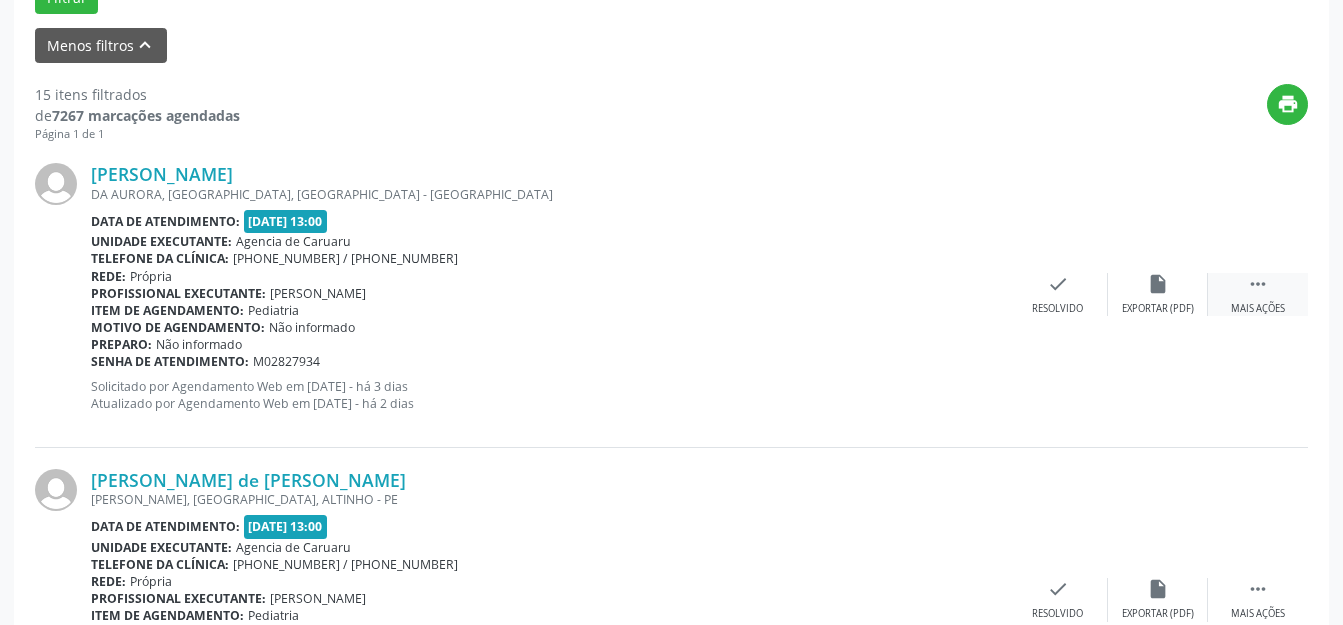 click on "
Mais ações" at bounding box center (1258, 294) 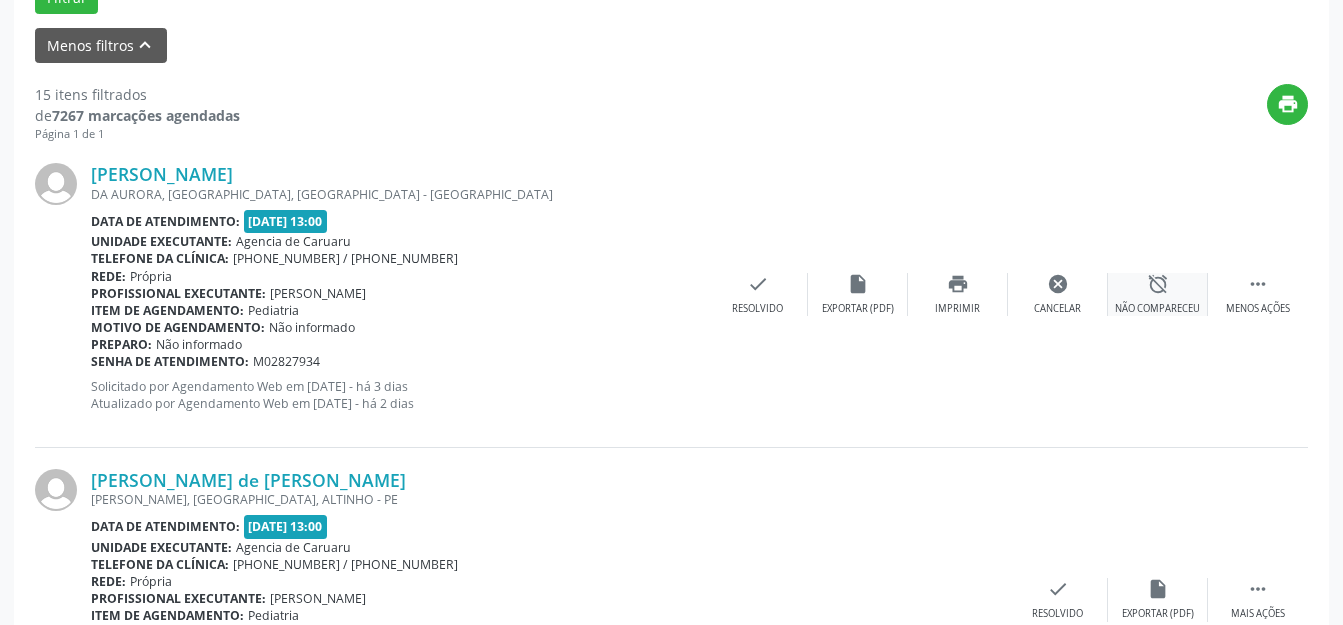 click on "alarm_off
Não compareceu" at bounding box center [1158, 294] 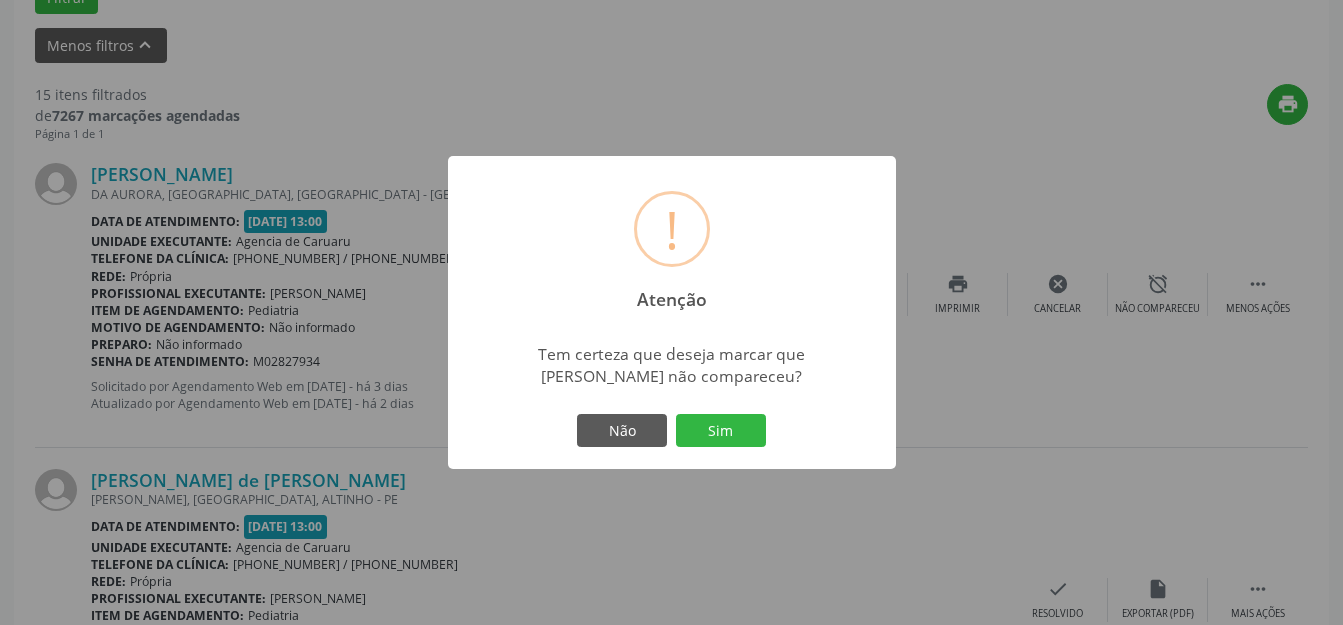 click on "Sim" at bounding box center (721, 431) 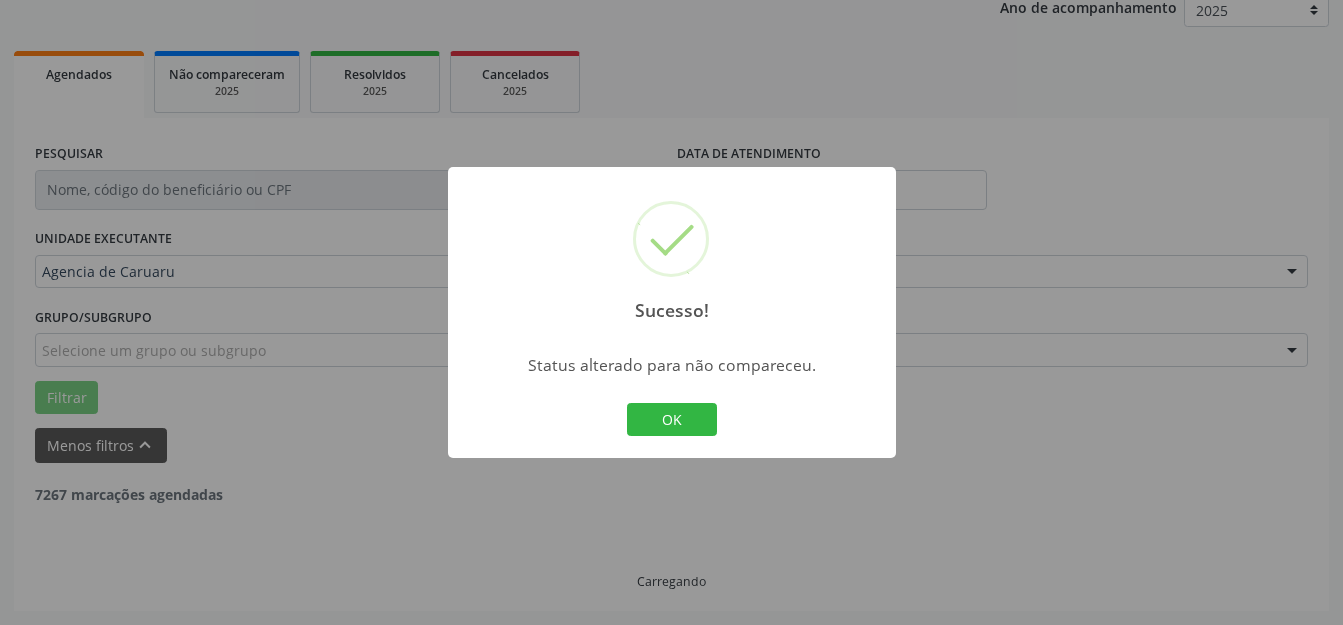 scroll, scrollTop: 248, scrollLeft: 0, axis: vertical 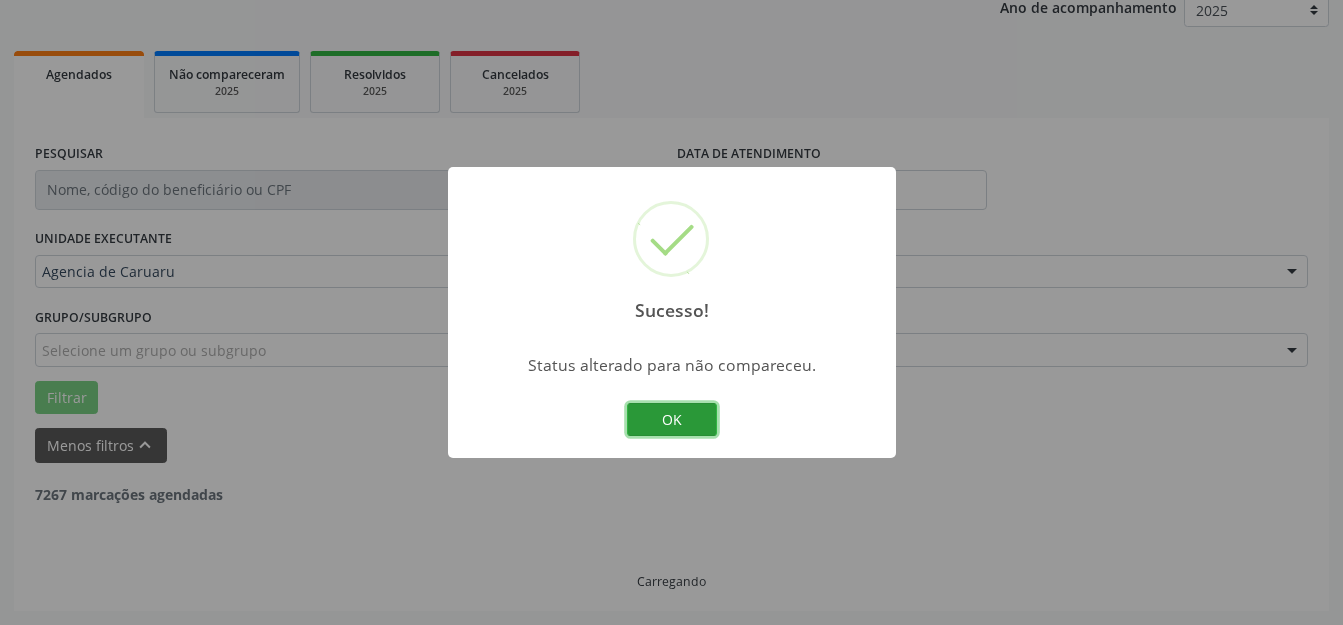 click on "OK" at bounding box center (672, 420) 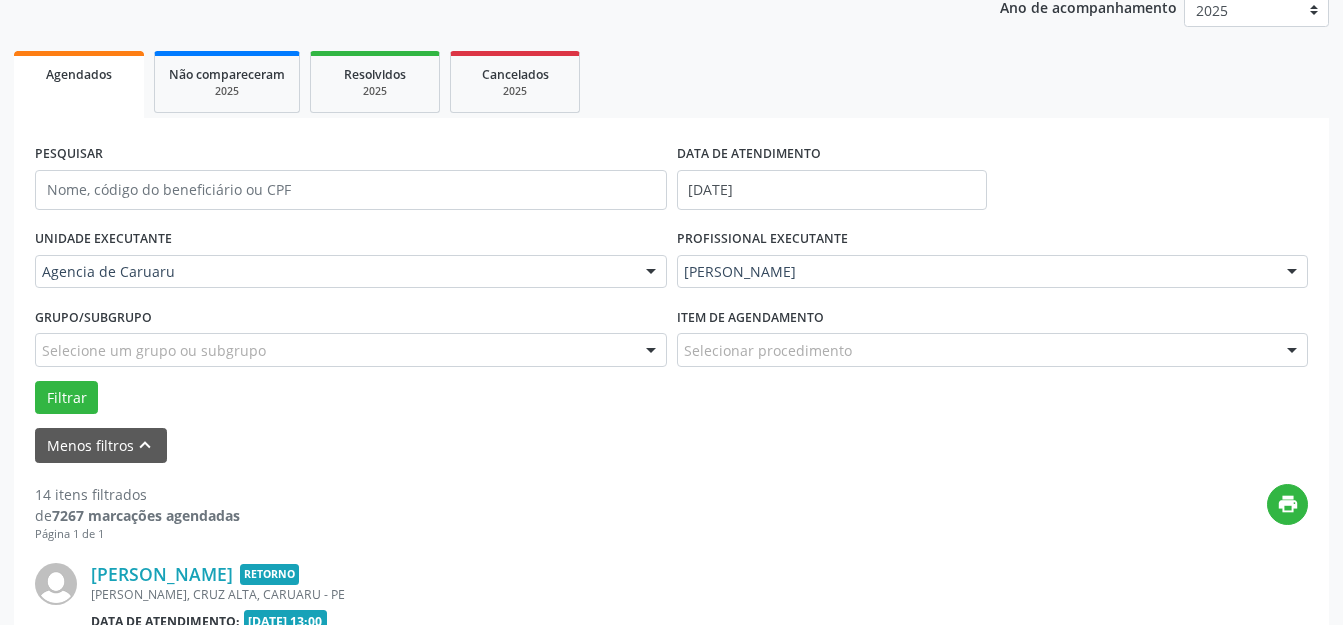 scroll, scrollTop: 548, scrollLeft: 0, axis: vertical 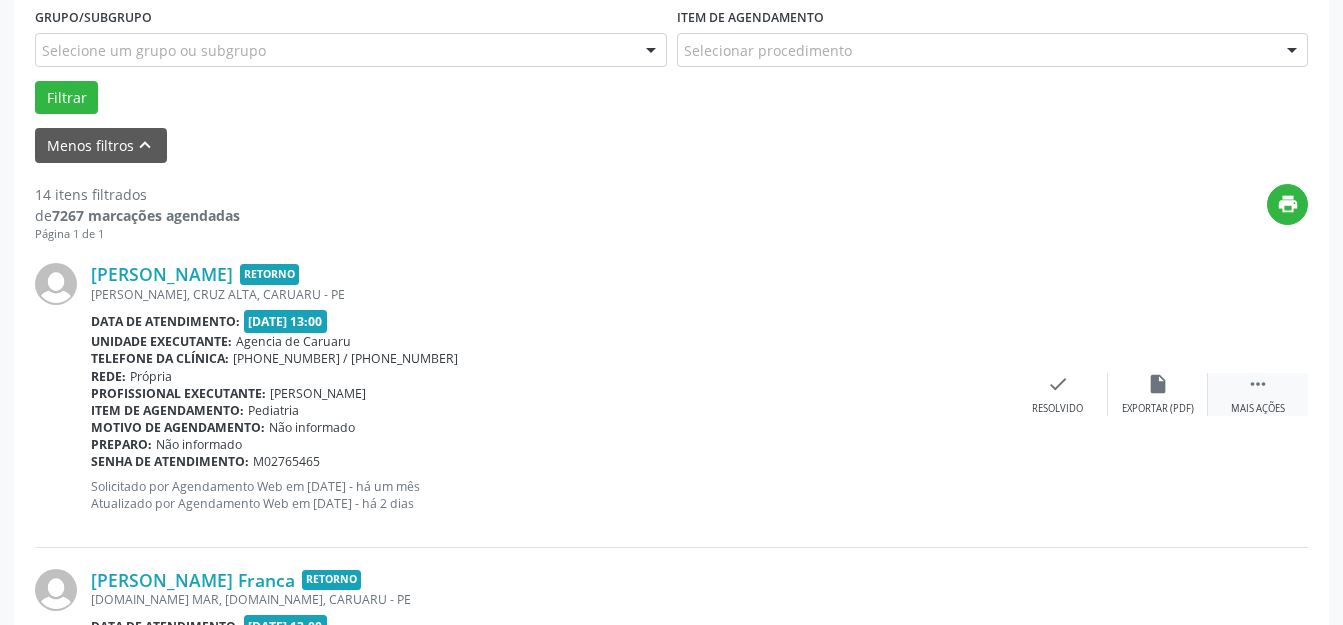 click on "
Mais ações" at bounding box center (1258, 394) 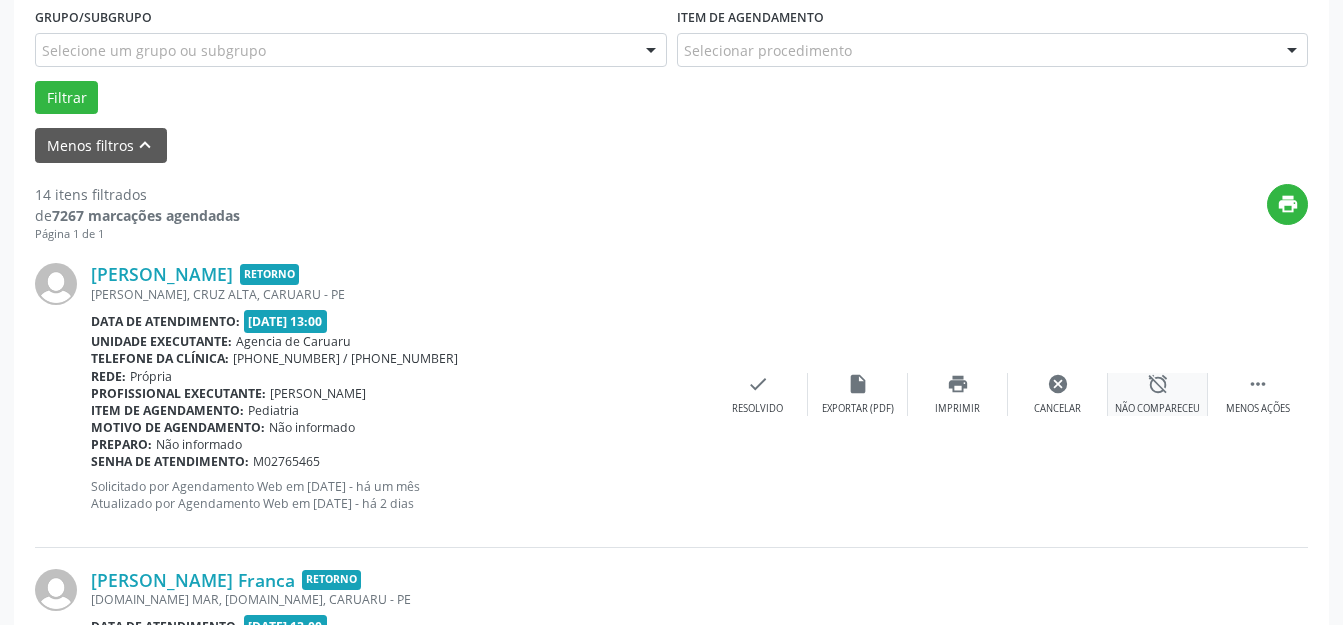 click on "alarm_off
Não compareceu" at bounding box center (1158, 394) 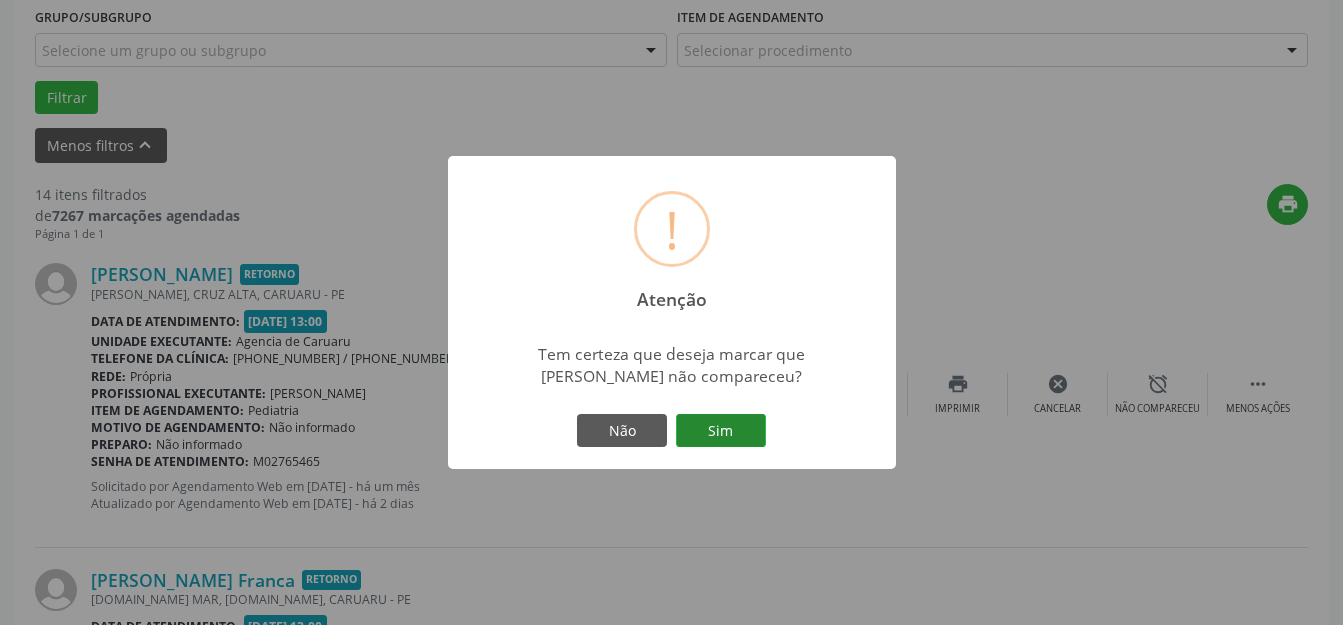 click on "Sim" at bounding box center (721, 431) 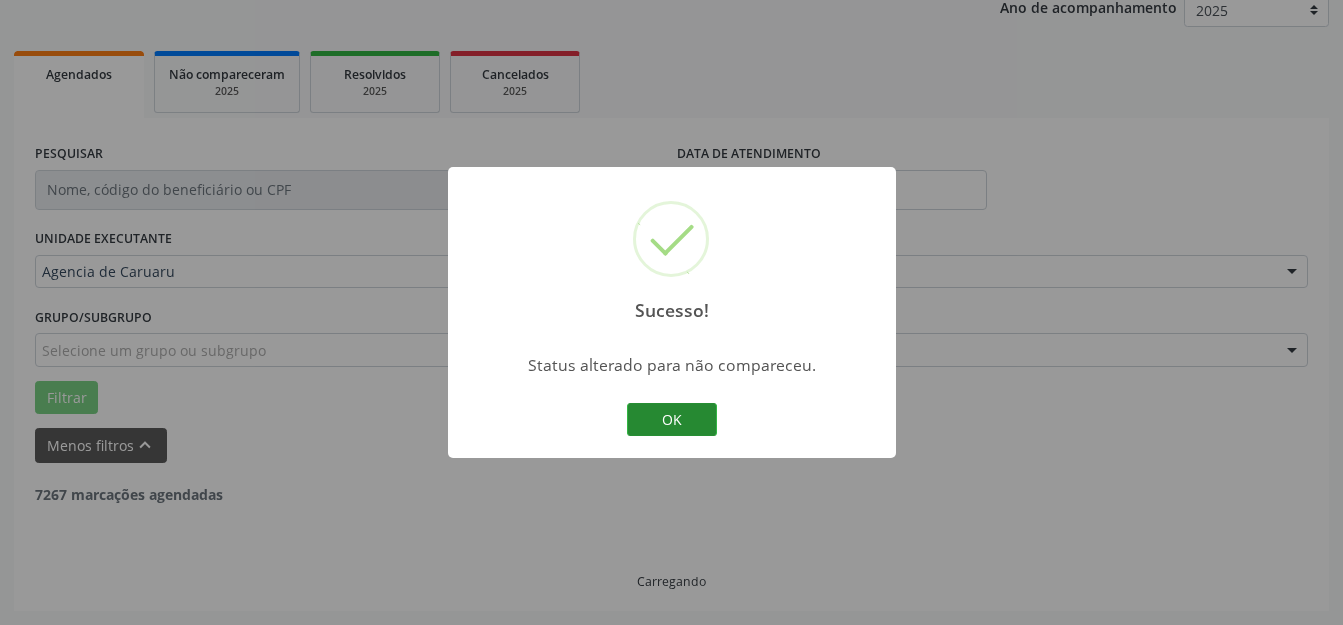 scroll, scrollTop: 248, scrollLeft: 0, axis: vertical 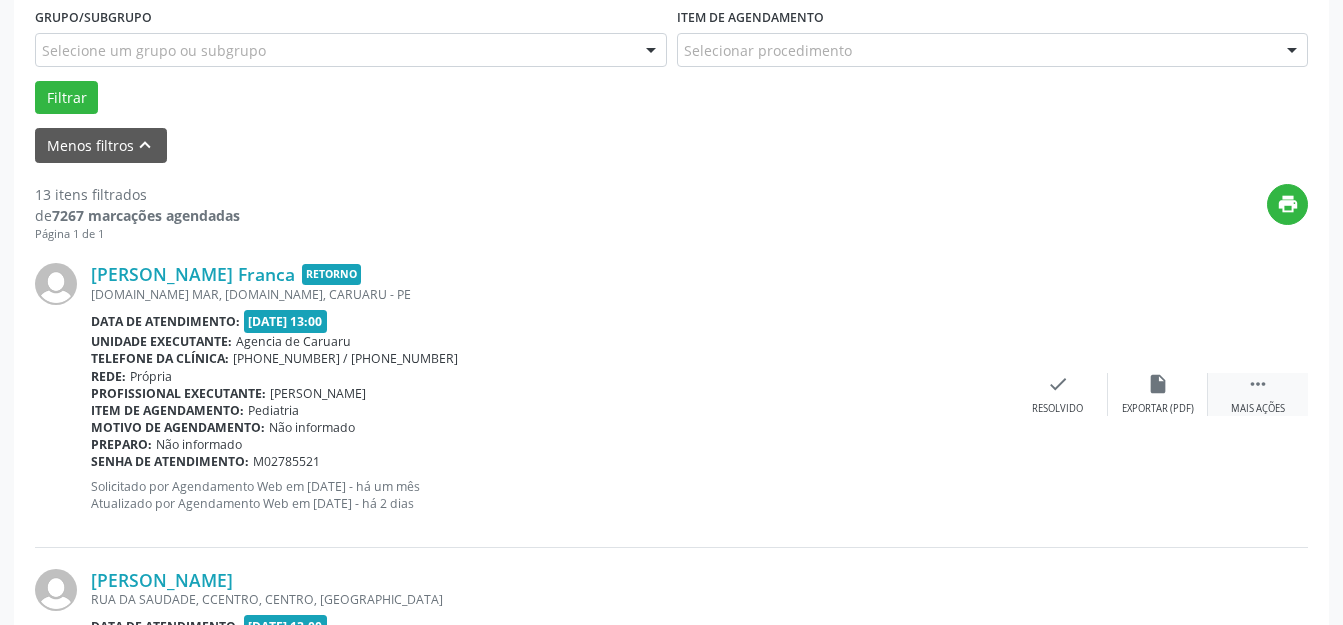 click on "
Mais ações" at bounding box center (1258, 394) 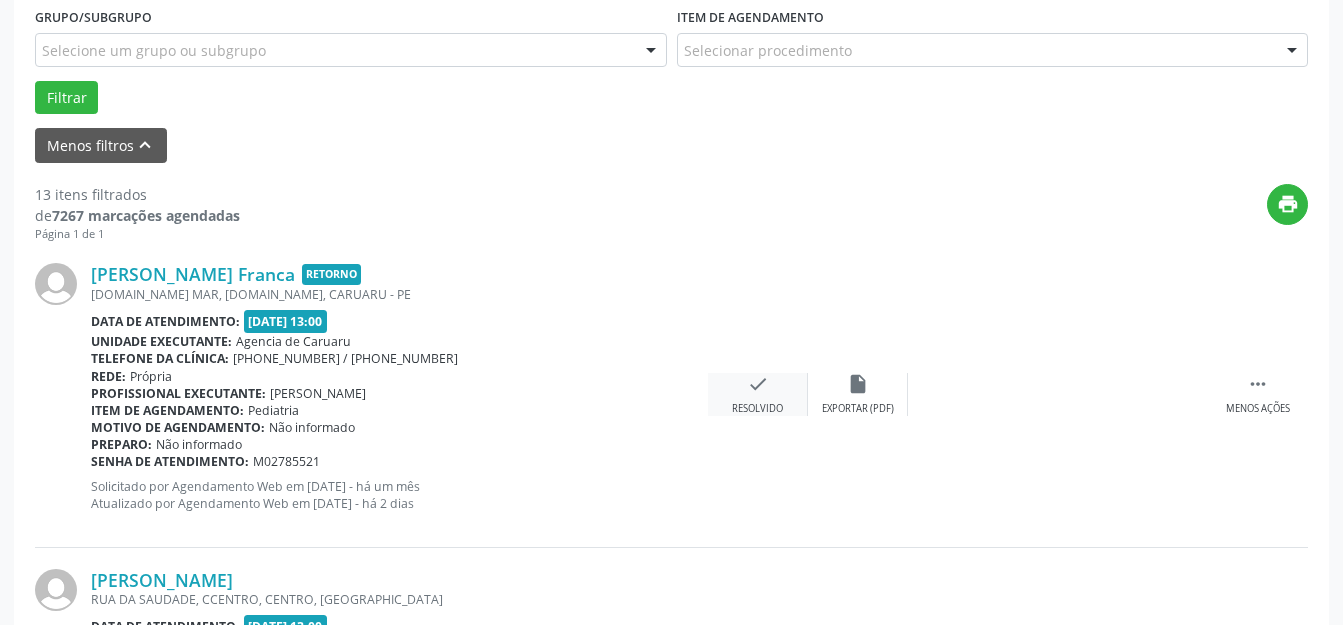 click on "alarm_off
Não compareceu" at bounding box center [1168, 394] 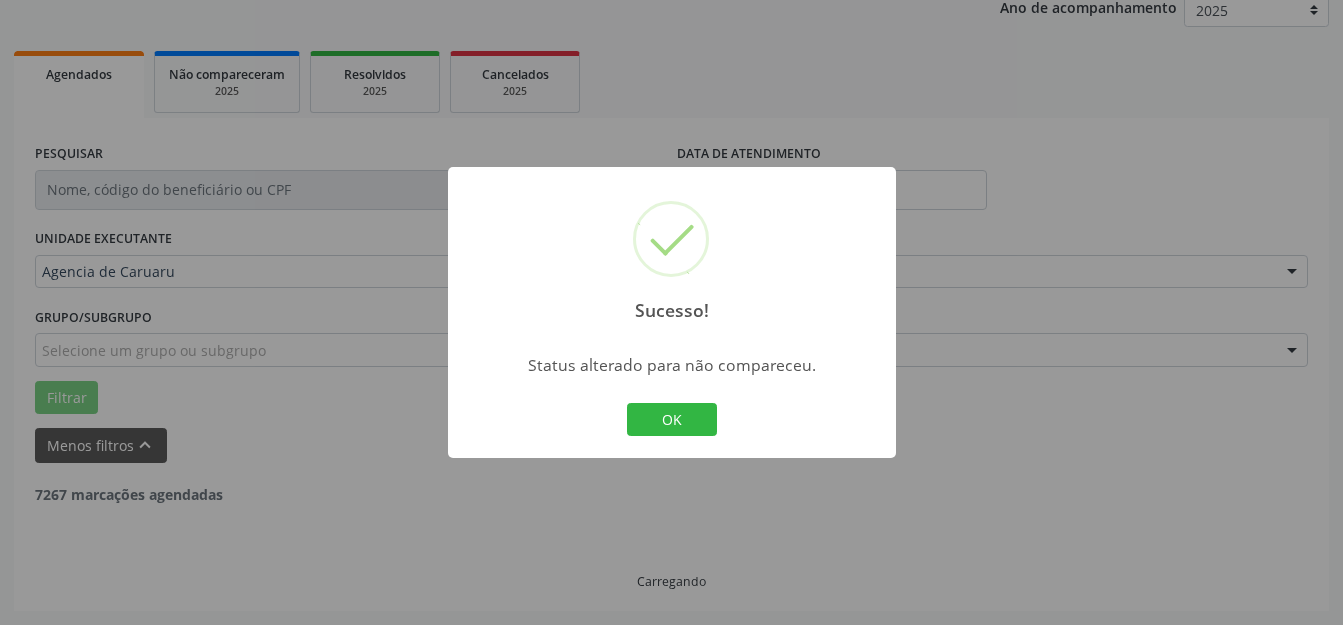 scroll, scrollTop: 248, scrollLeft: 0, axis: vertical 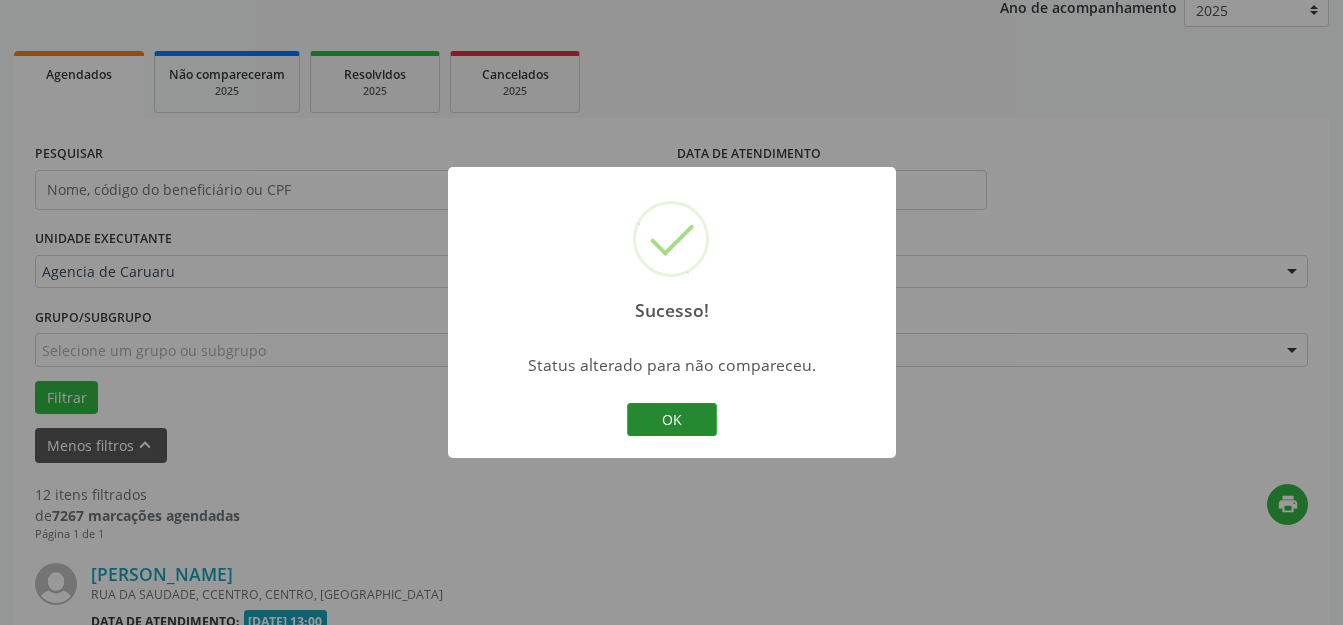 click on "OK" at bounding box center [672, 420] 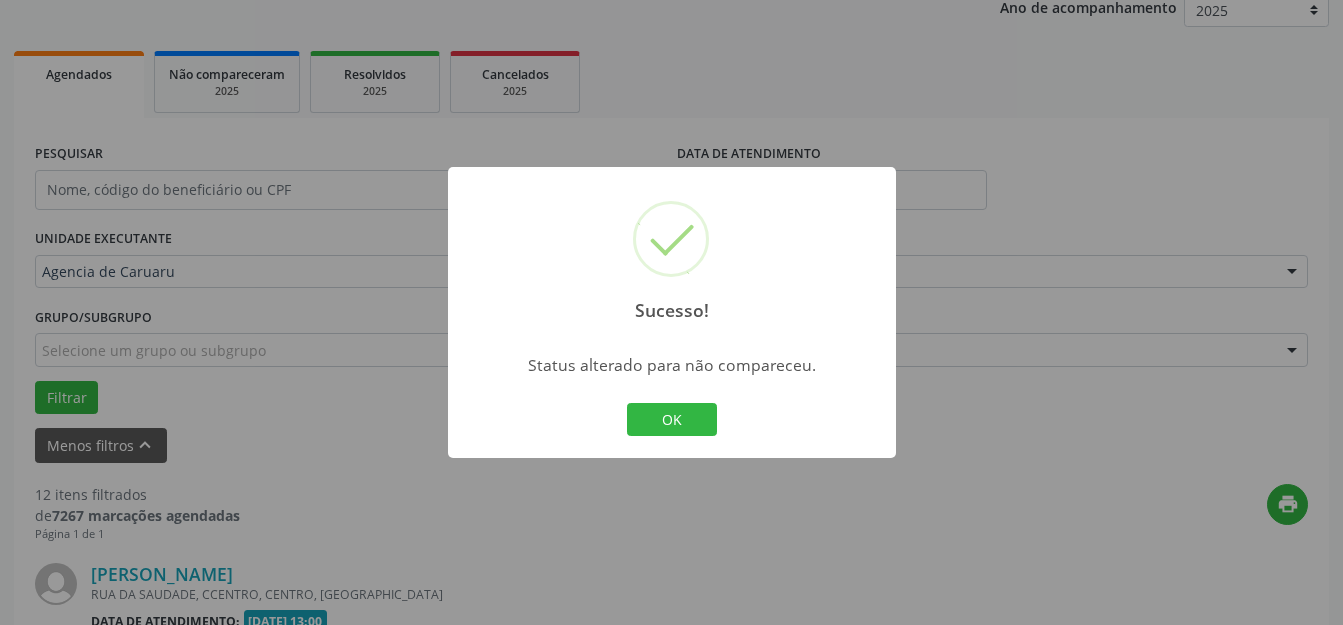 scroll, scrollTop: 548, scrollLeft: 0, axis: vertical 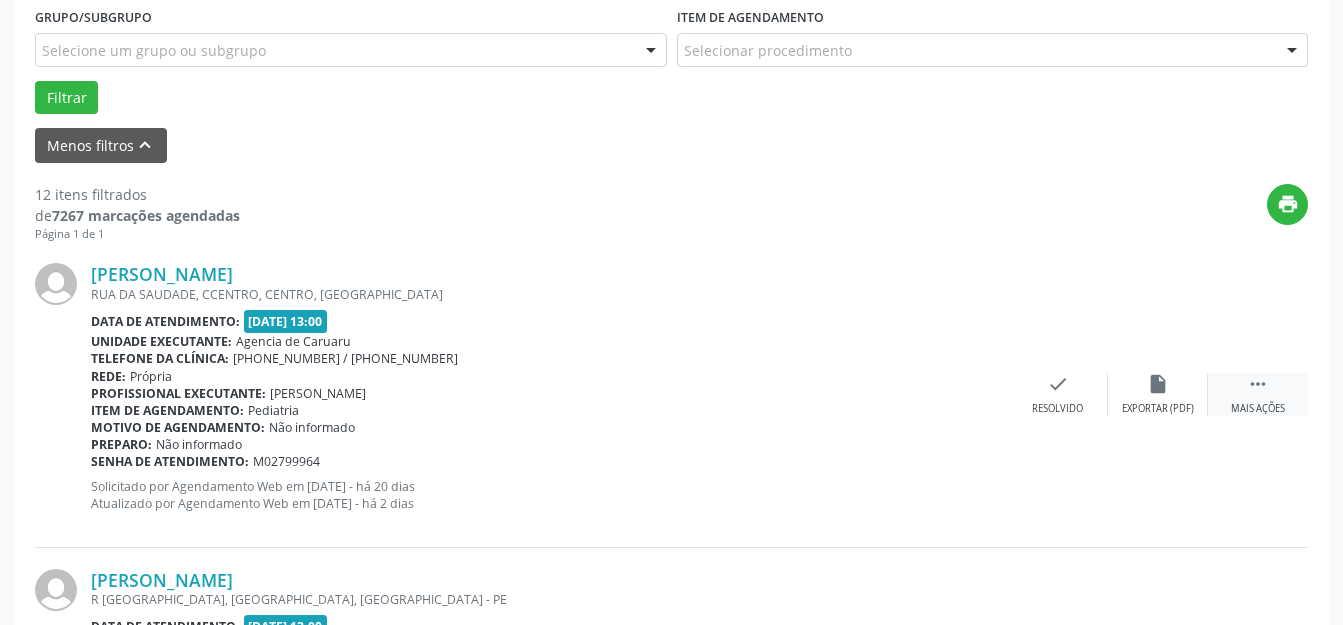 click on "" at bounding box center (1258, 384) 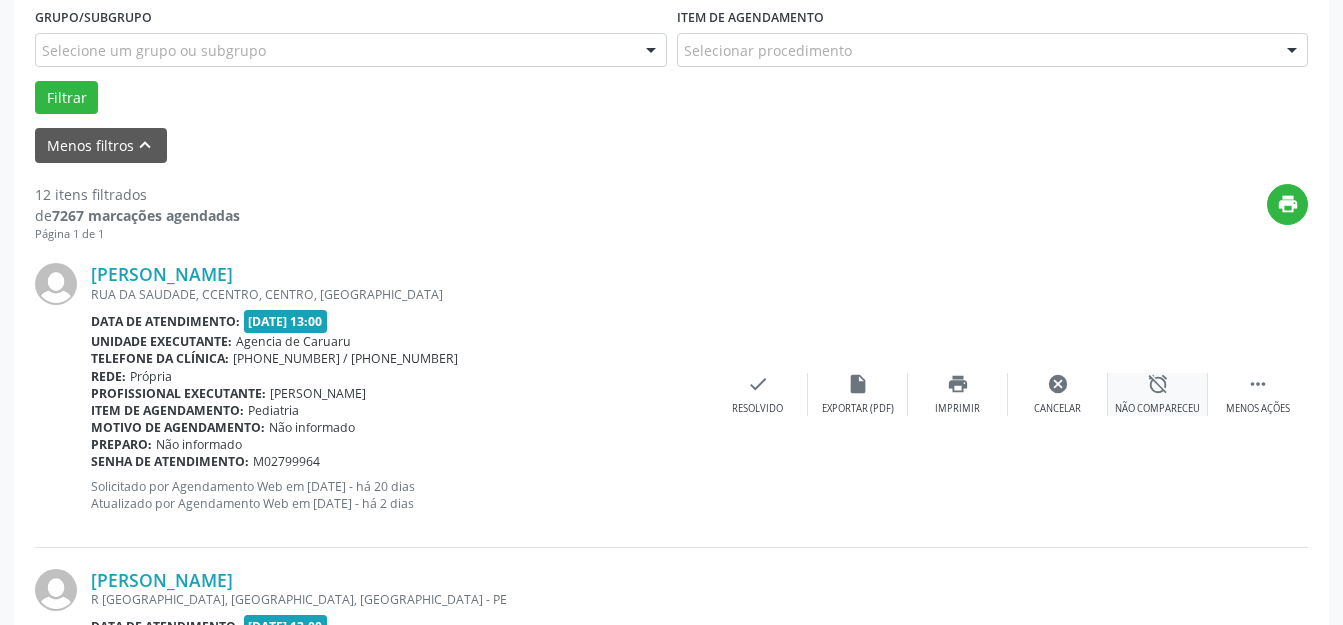 click on "alarm_off
Não compareceu" at bounding box center [1158, 394] 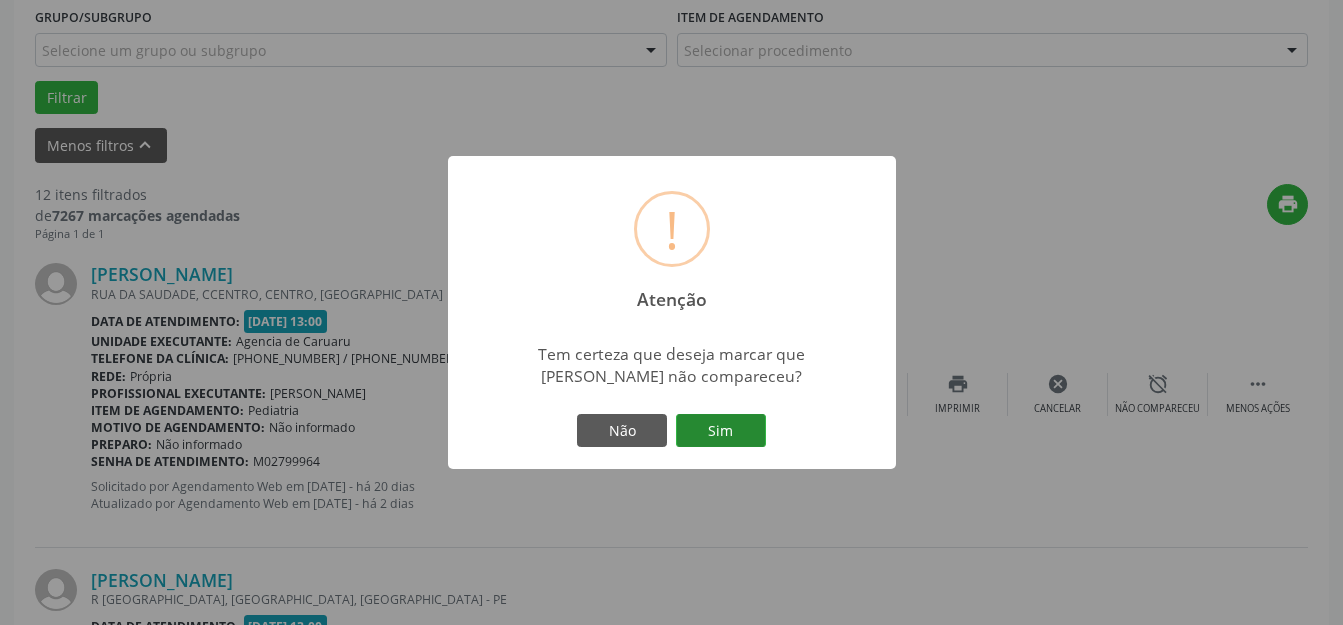 click on "Sim" at bounding box center (721, 431) 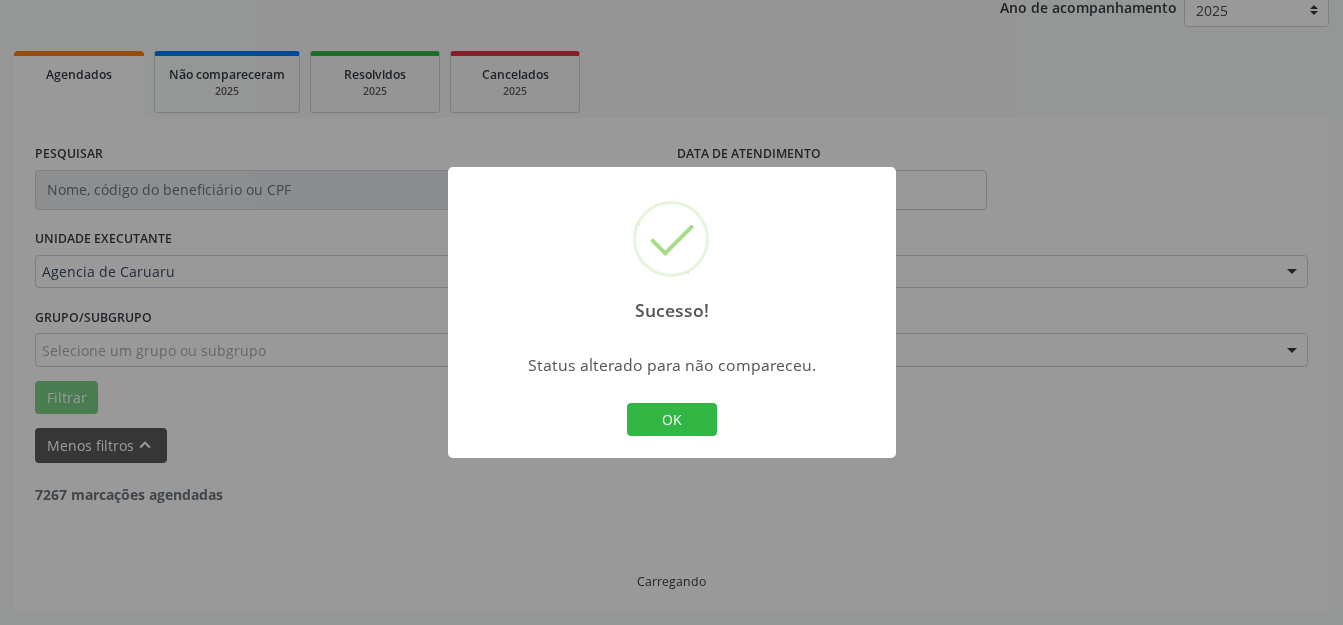 scroll, scrollTop: 248, scrollLeft: 0, axis: vertical 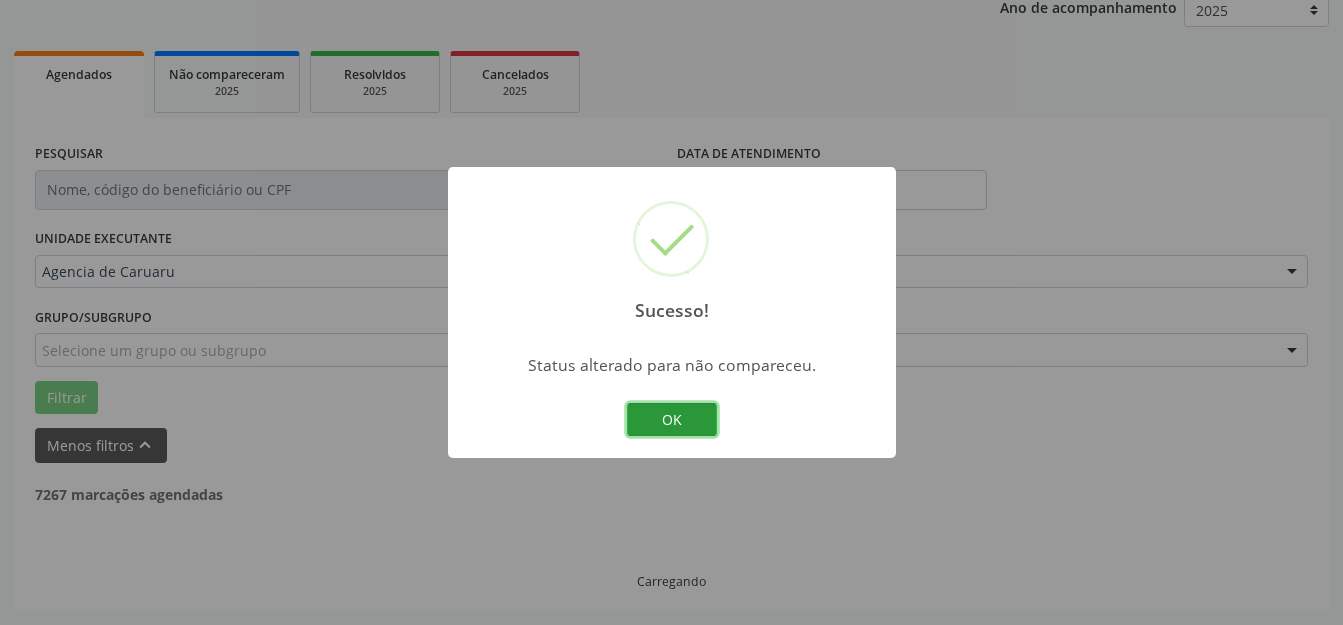 click on "OK" at bounding box center [672, 420] 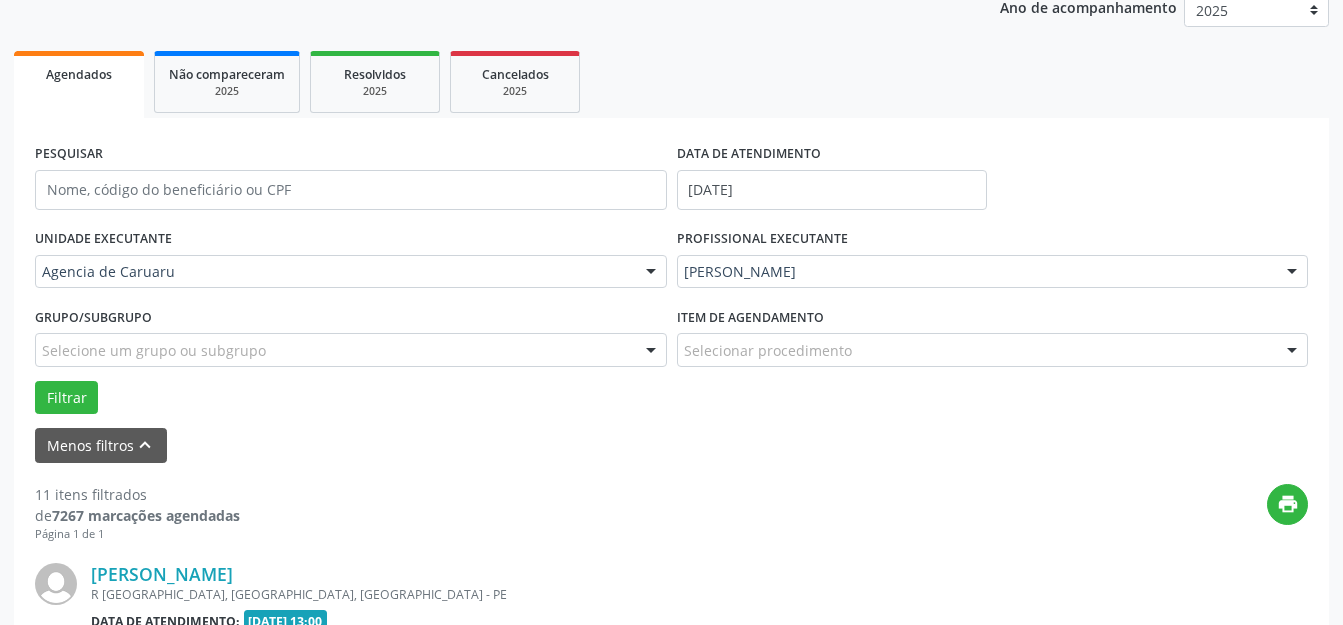 scroll, scrollTop: 348, scrollLeft: 0, axis: vertical 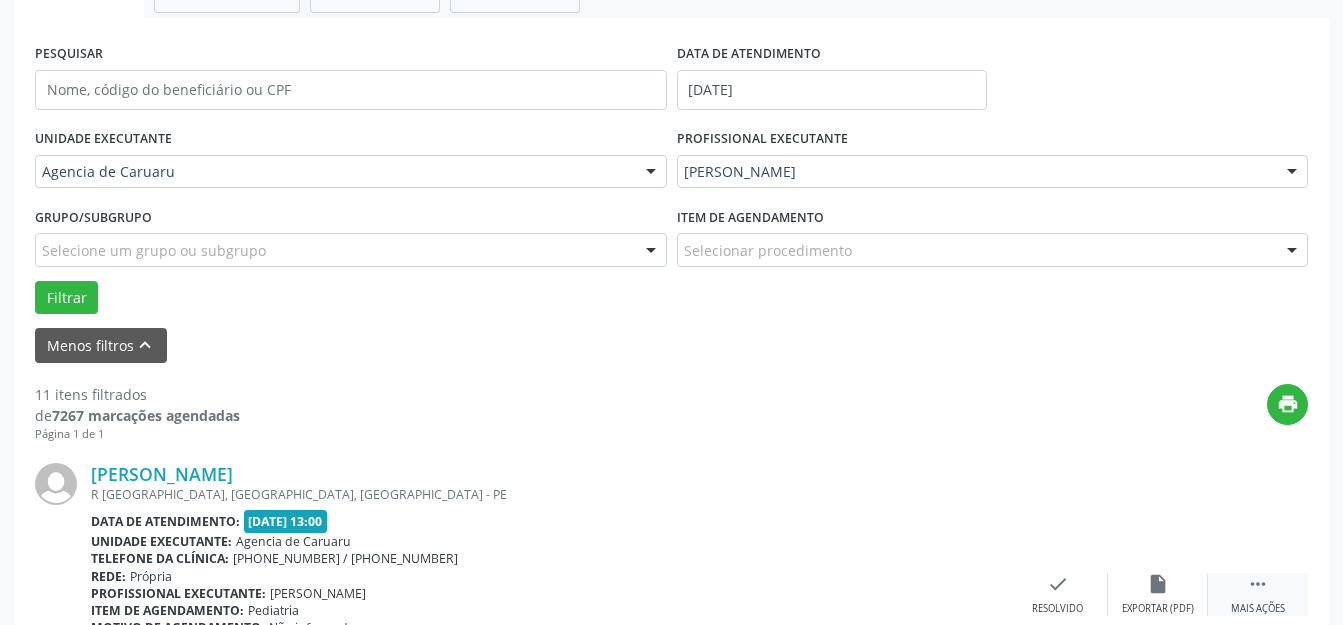 click on "Mais ações" at bounding box center (1258, 609) 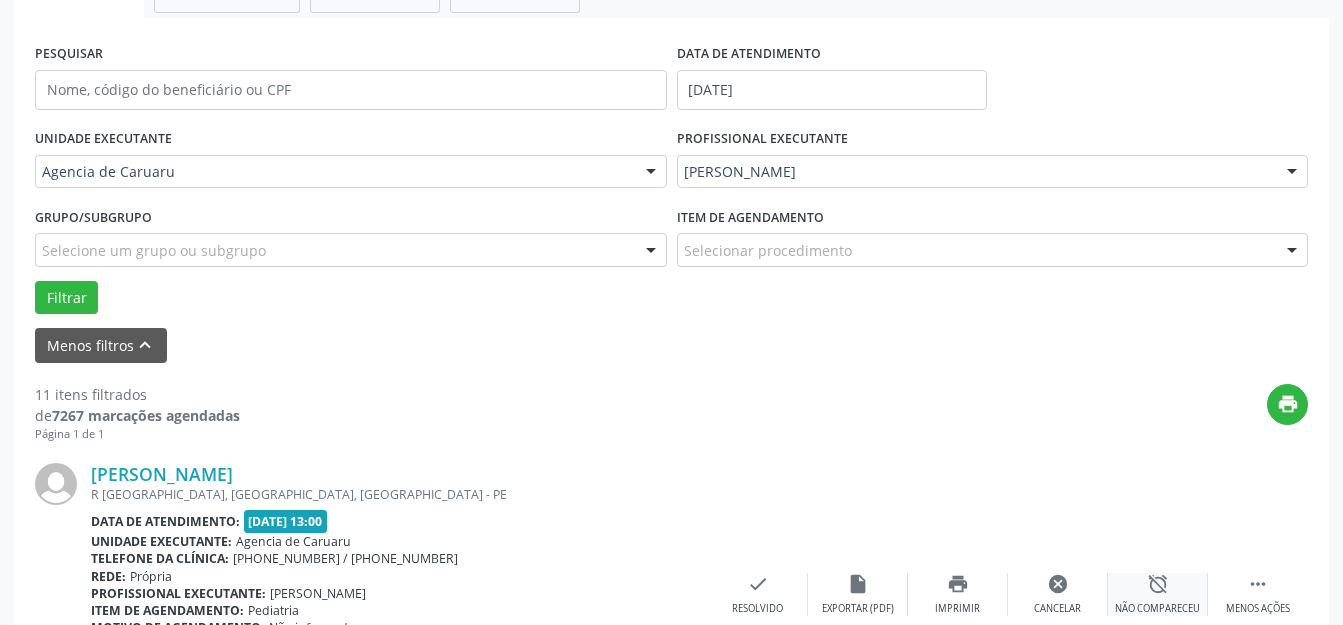 click on "alarm_off
Não compareceu" at bounding box center (1158, 594) 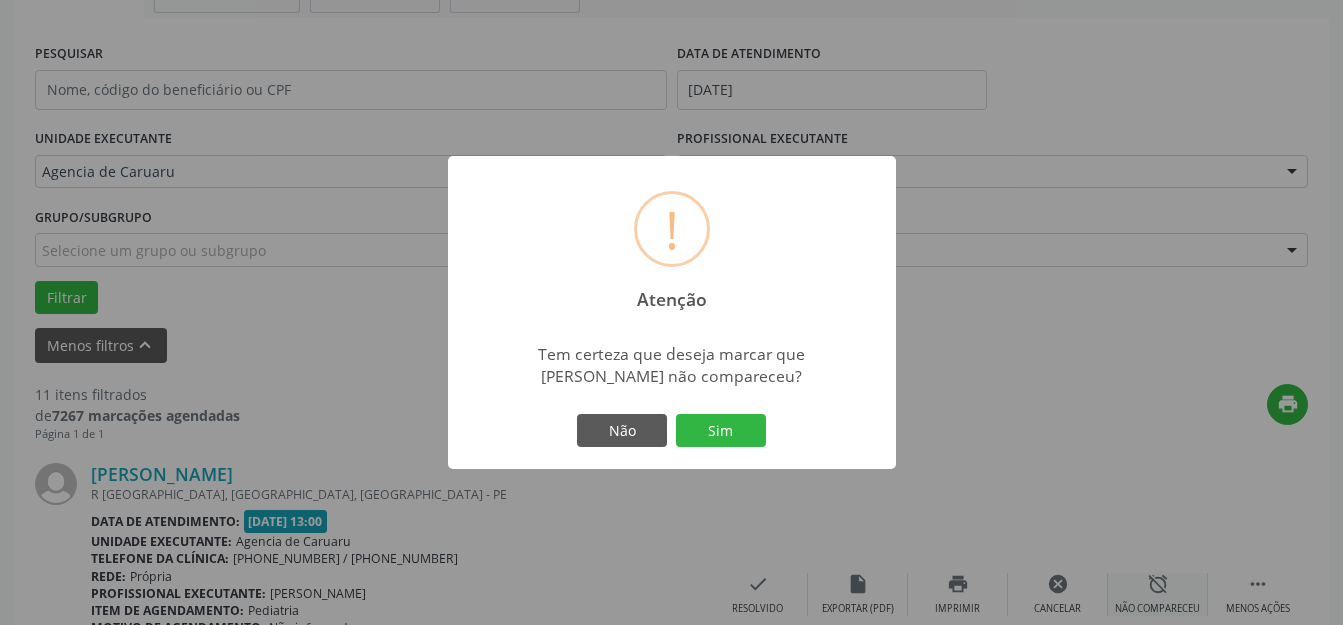 click on "Sim" at bounding box center [721, 431] 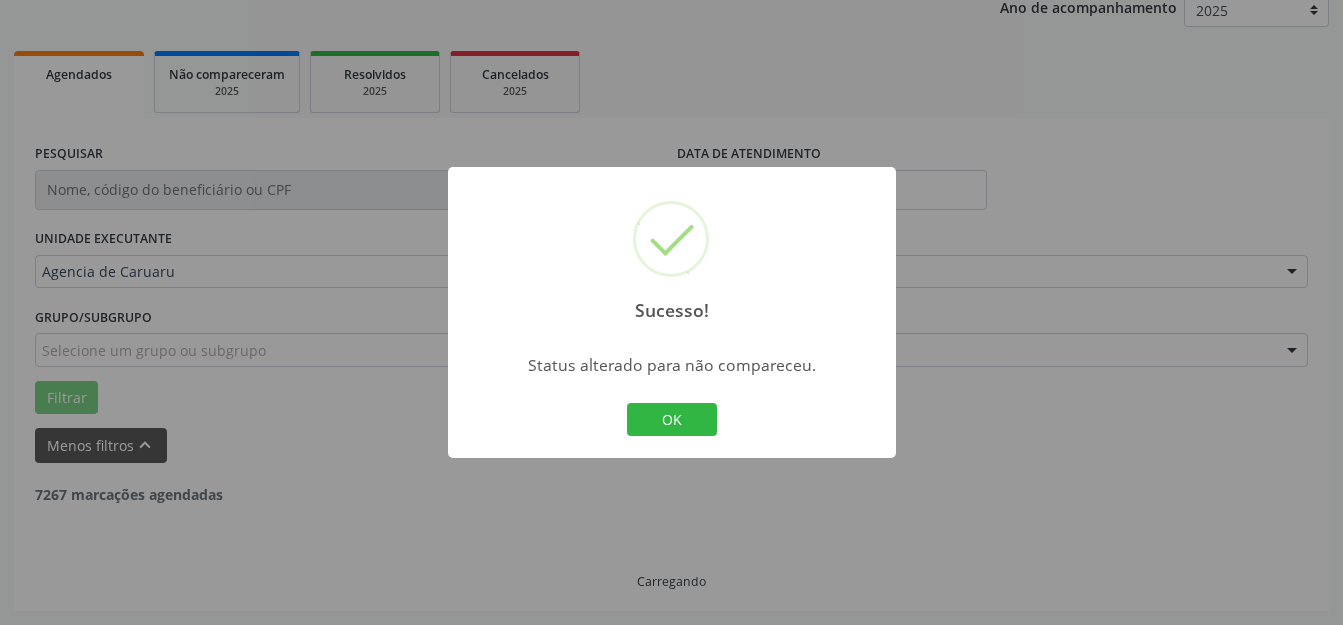 scroll, scrollTop: 248, scrollLeft: 0, axis: vertical 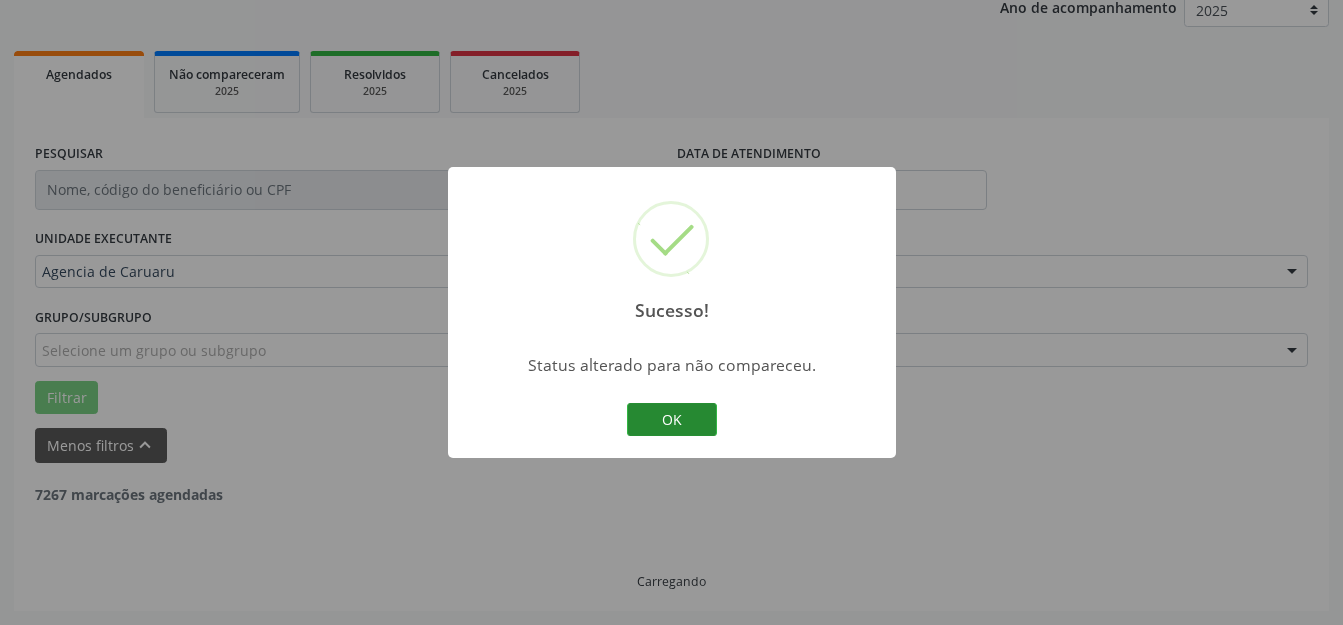 click on "OK" at bounding box center [672, 420] 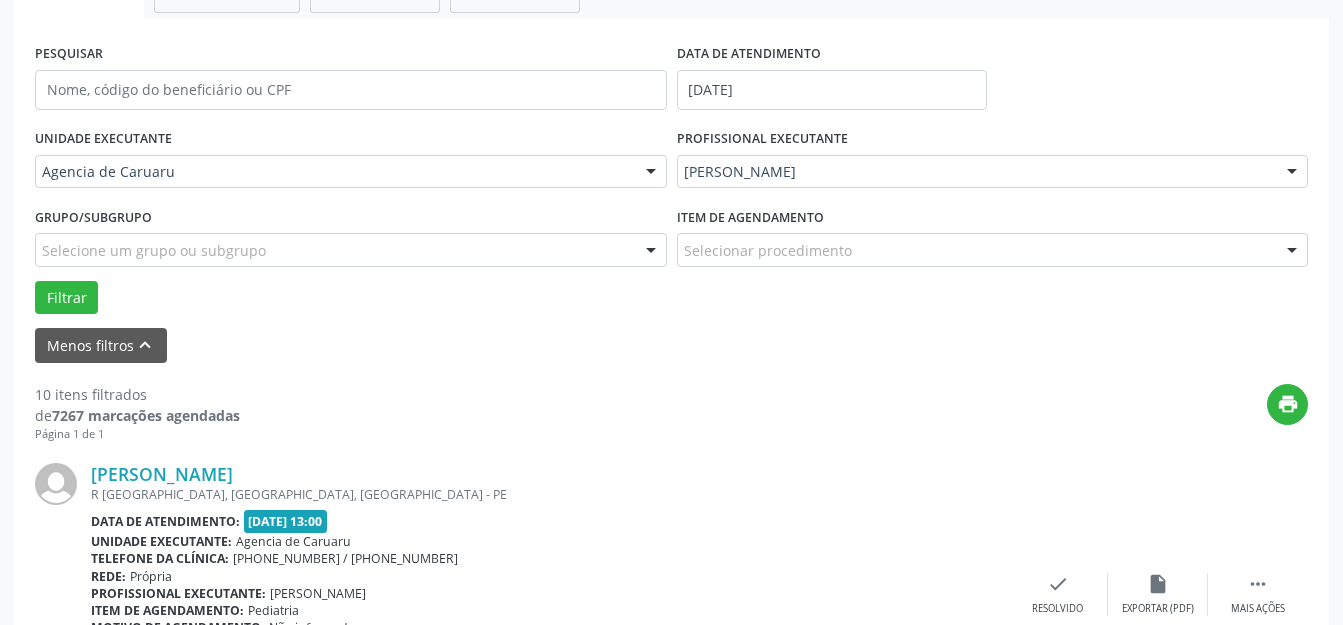 scroll, scrollTop: 548, scrollLeft: 0, axis: vertical 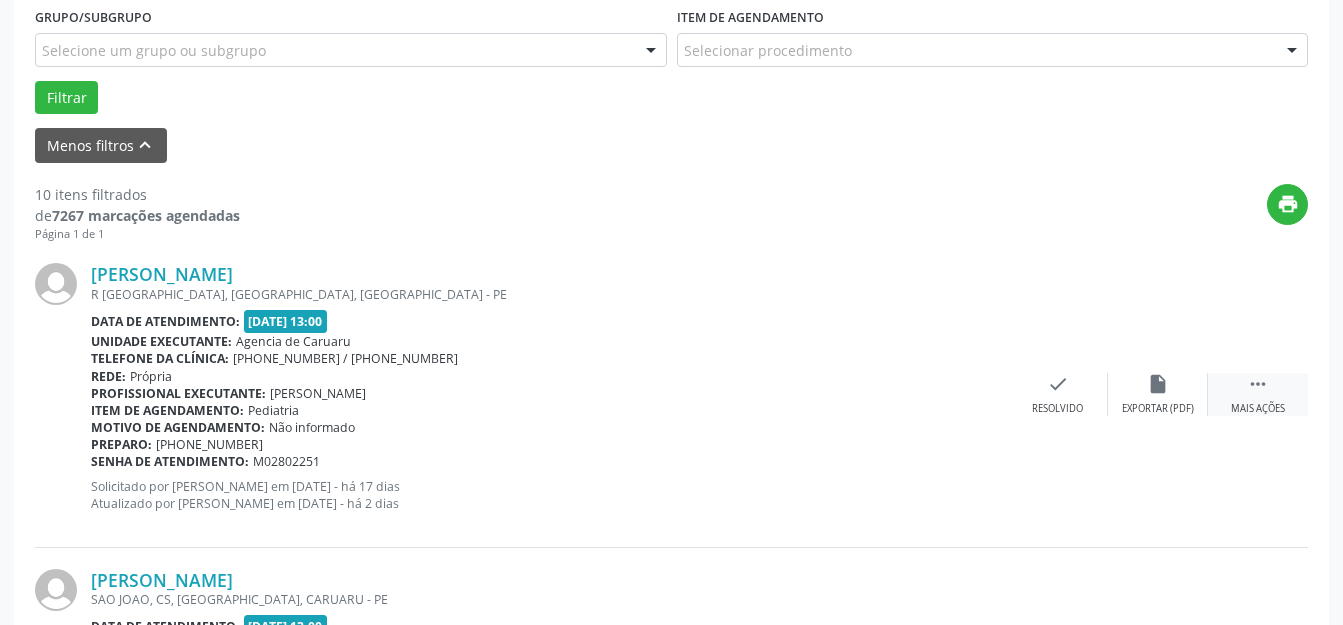 click on "
Mais ações" at bounding box center (1258, 394) 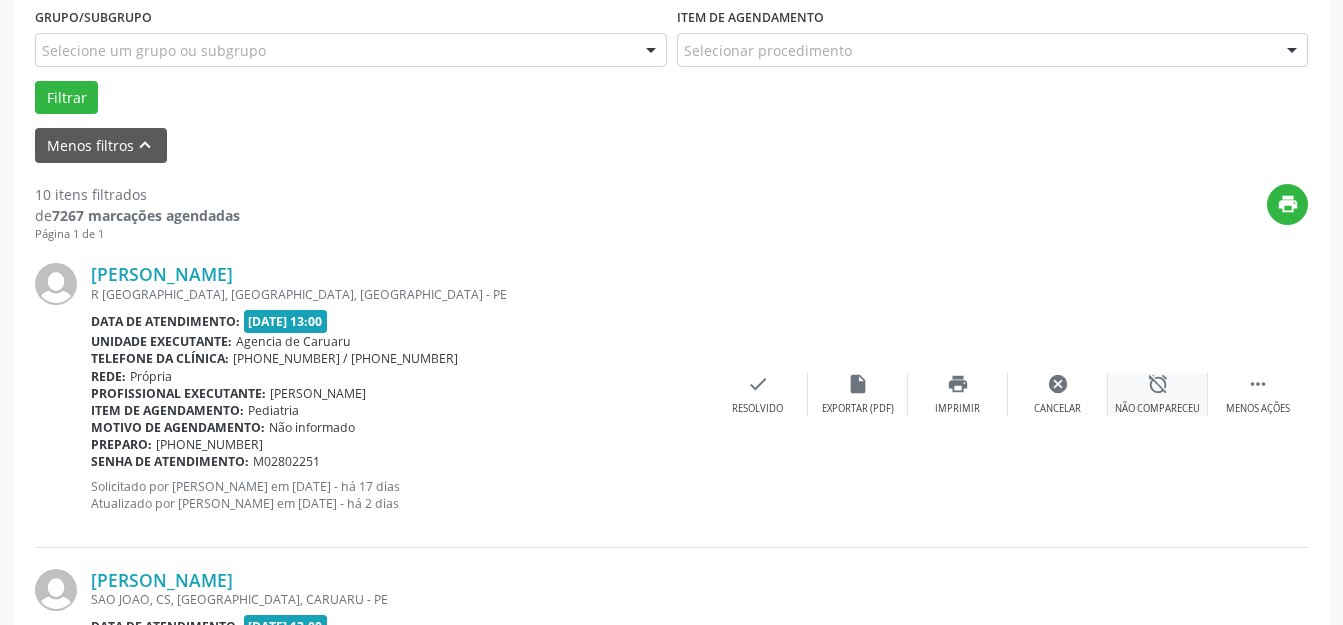 click on "alarm_off
Não compareceu" at bounding box center (1158, 394) 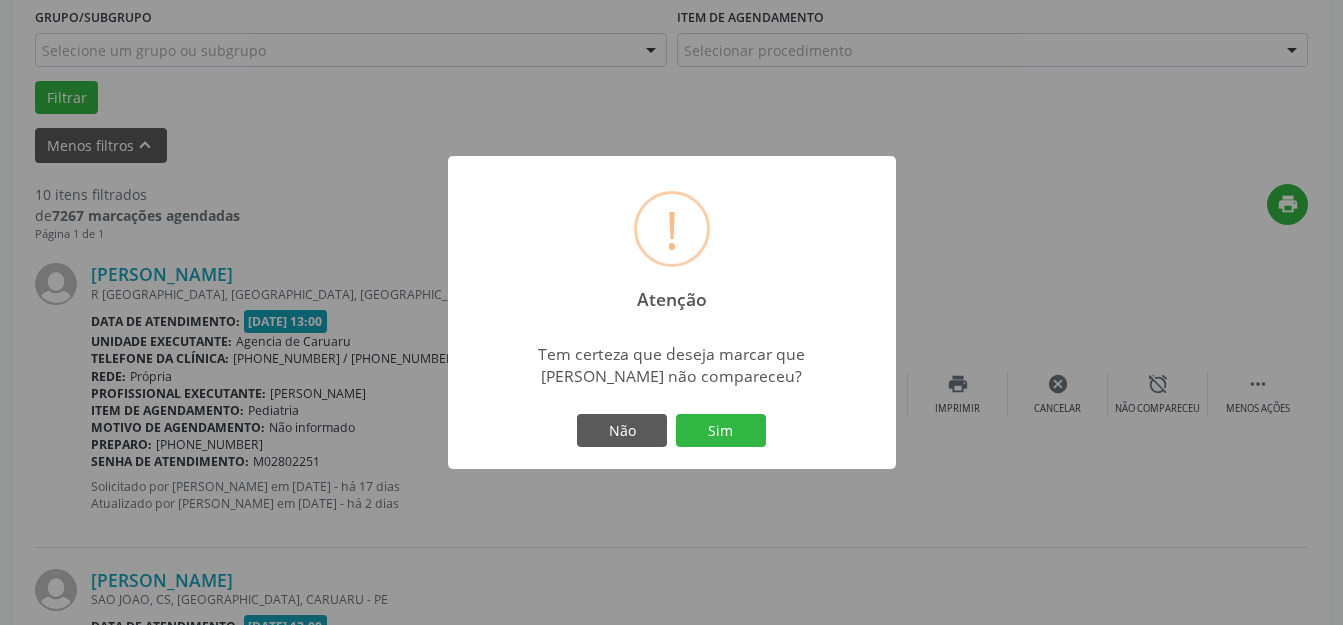 click on "Sim" at bounding box center (721, 431) 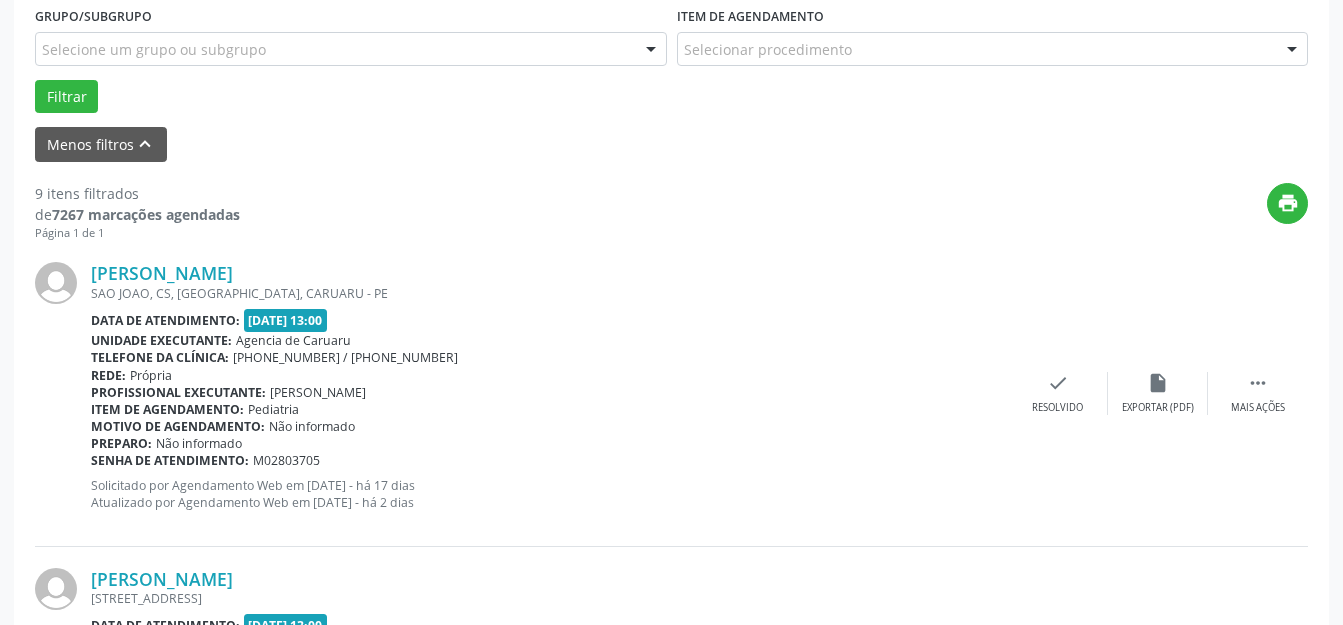 scroll, scrollTop: 848, scrollLeft: 0, axis: vertical 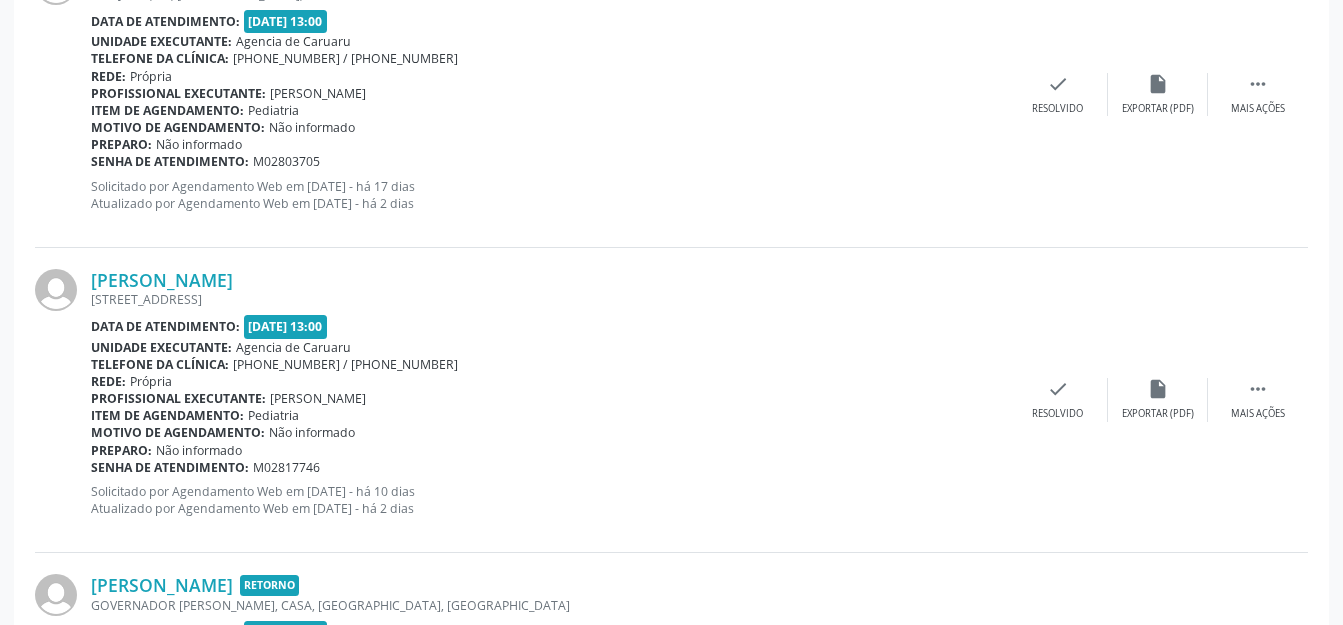 click on "" at bounding box center [1258, 84] 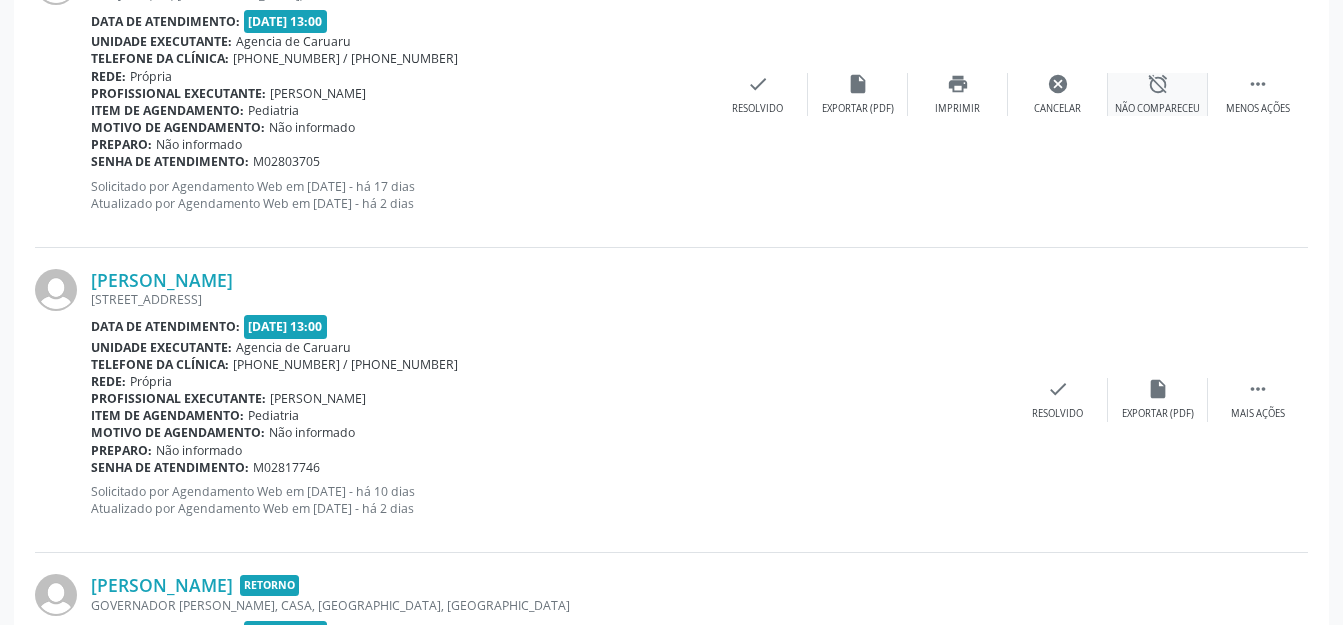 click on "alarm_off
Não compareceu" at bounding box center [1158, 94] 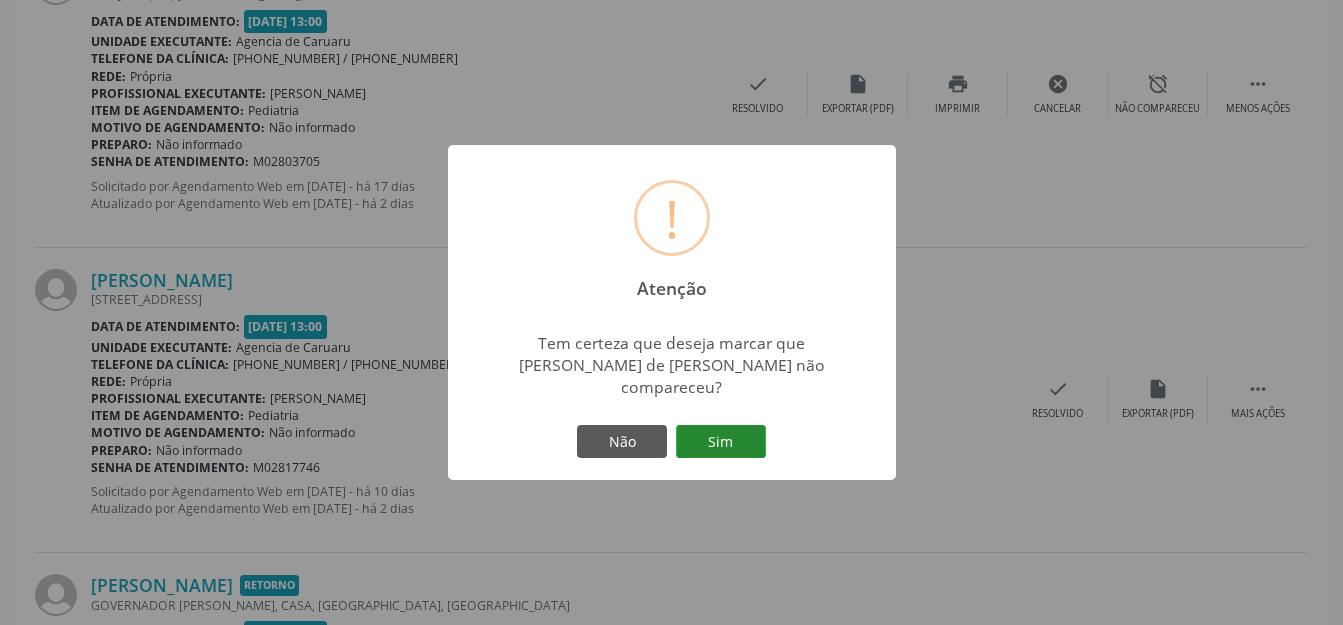click on "Sim" at bounding box center (721, 442) 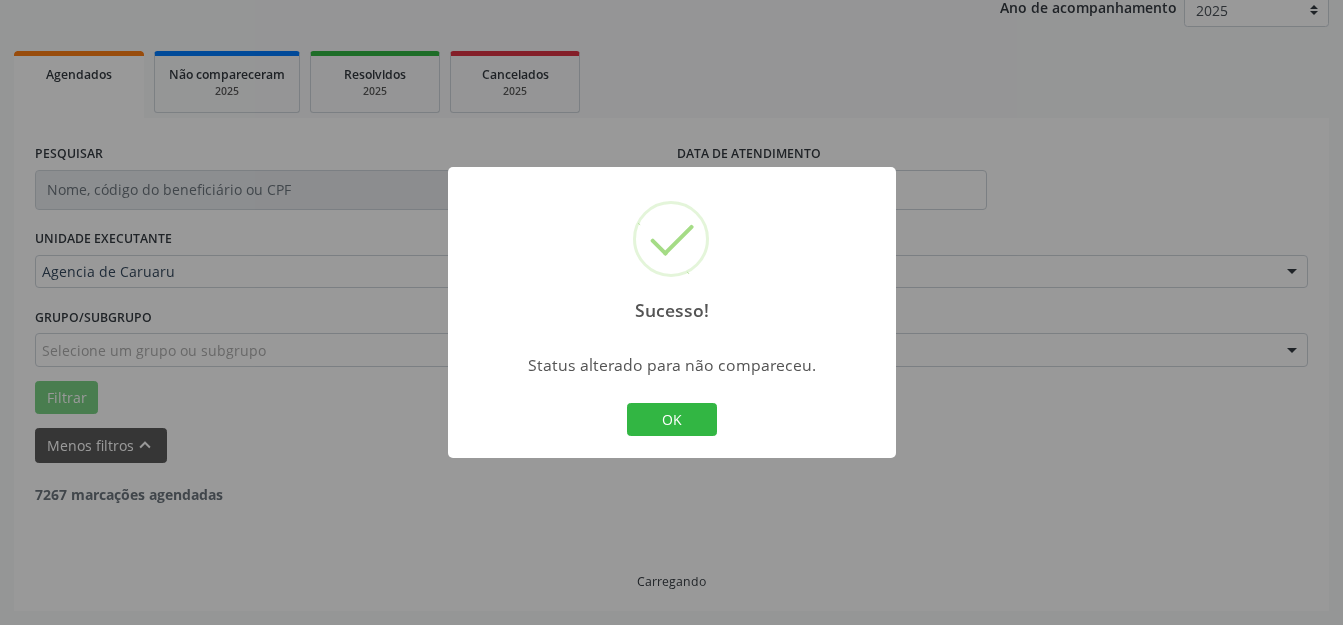 scroll, scrollTop: 248, scrollLeft: 0, axis: vertical 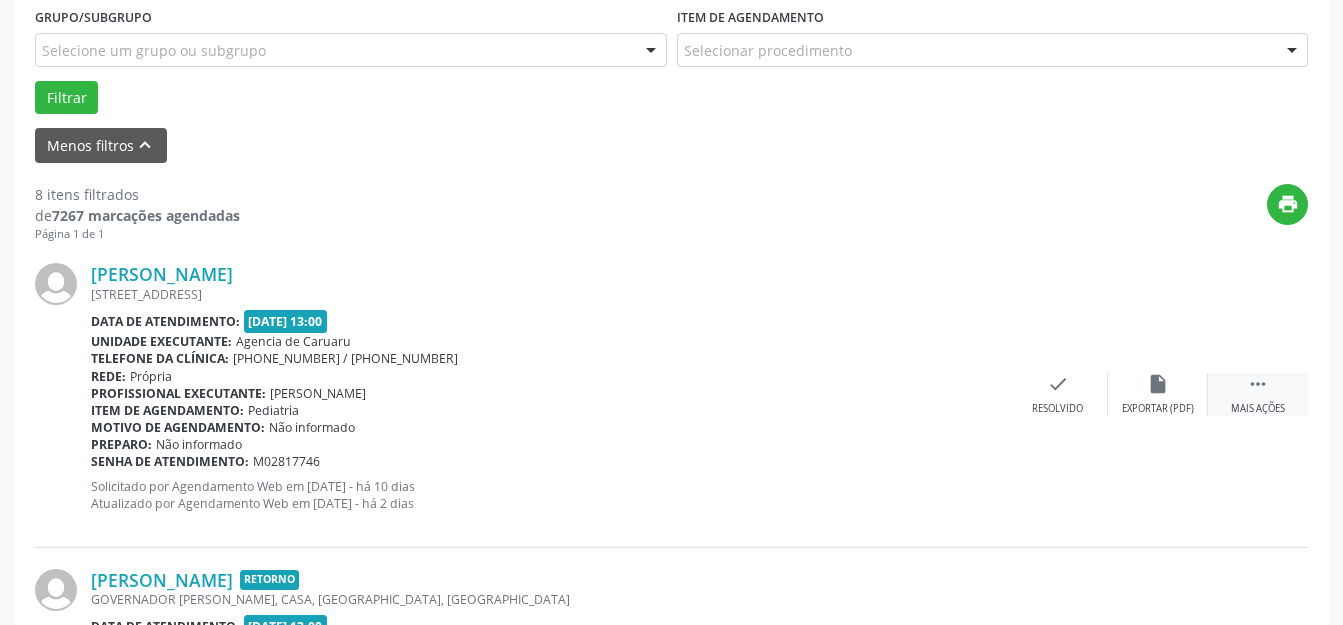 click on "
Mais ações" at bounding box center [1258, 394] 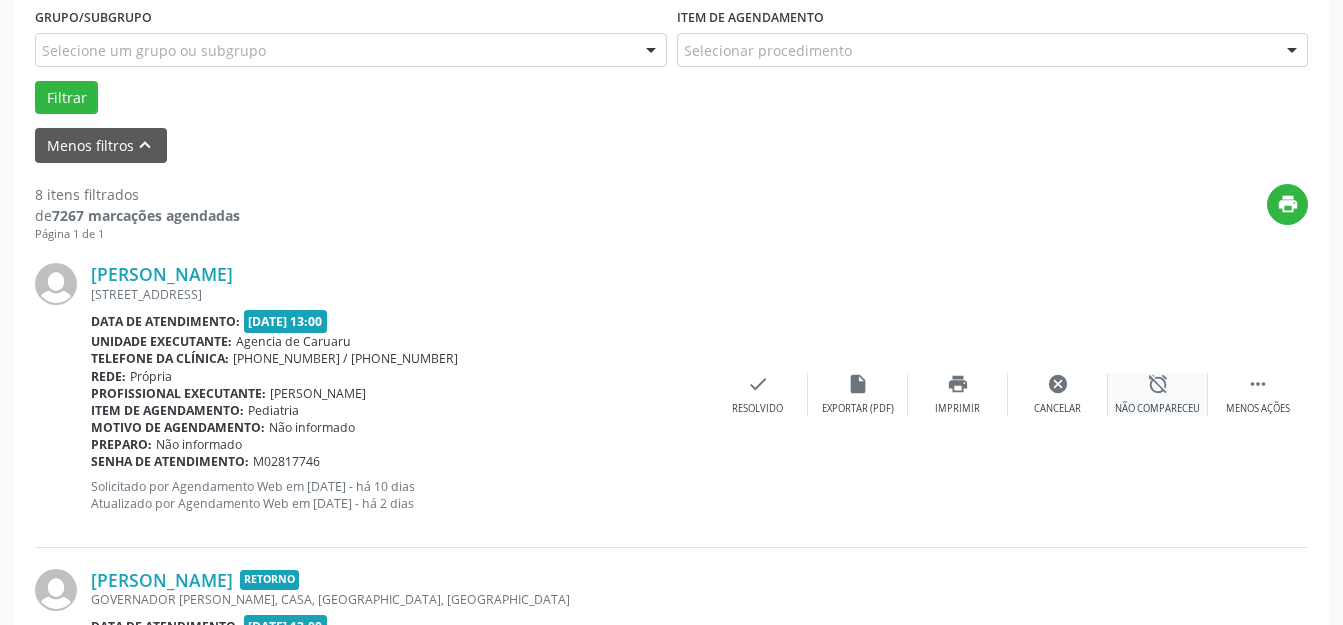 click on "alarm_off" at bounding box center (1158, 384) 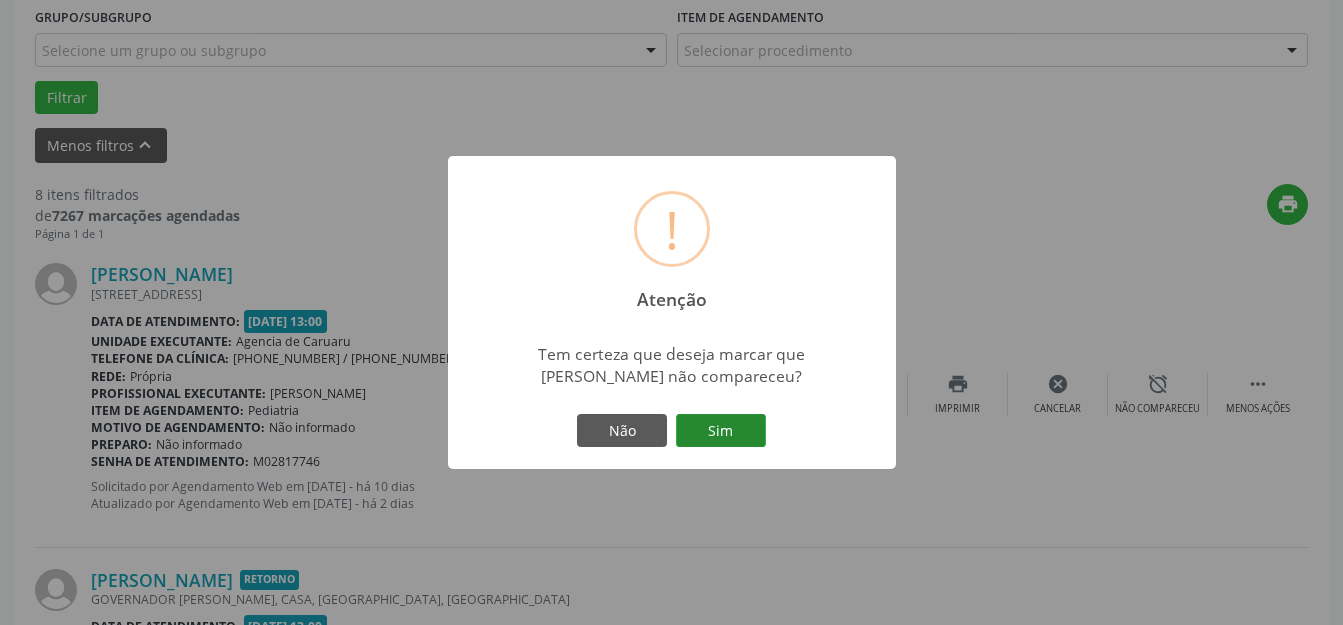 click on "Sim" at bounding box center [721, 431] 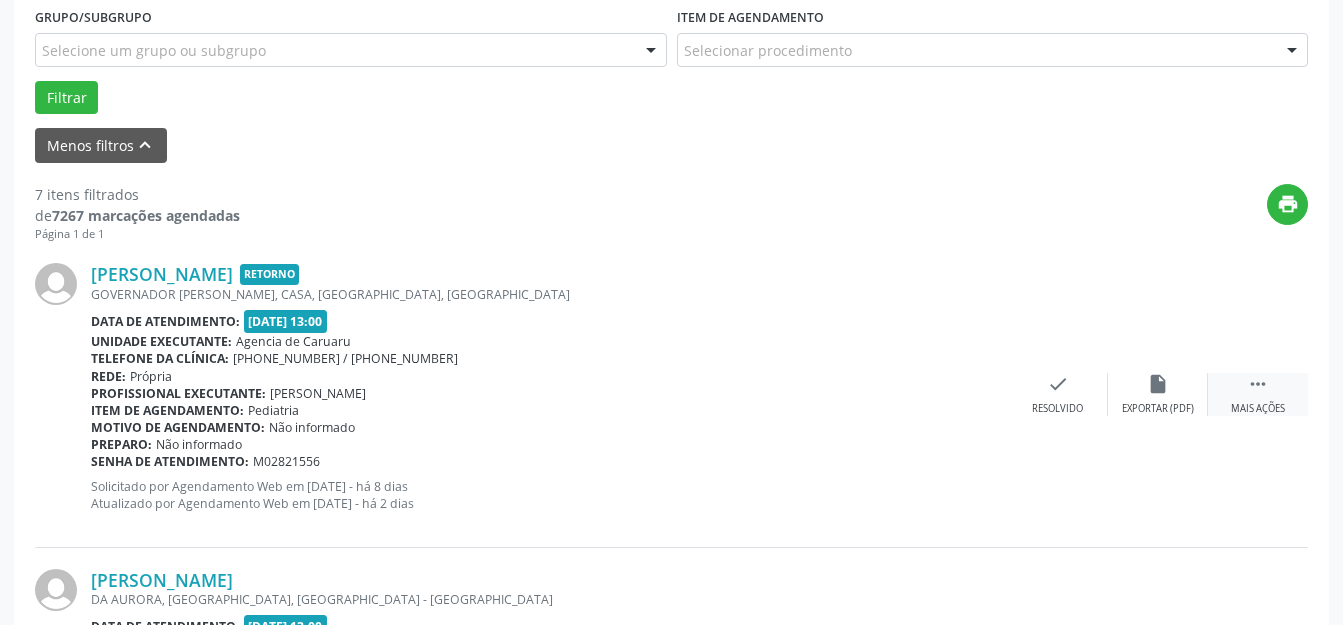 click on "" at bounding box center [1258, 384] 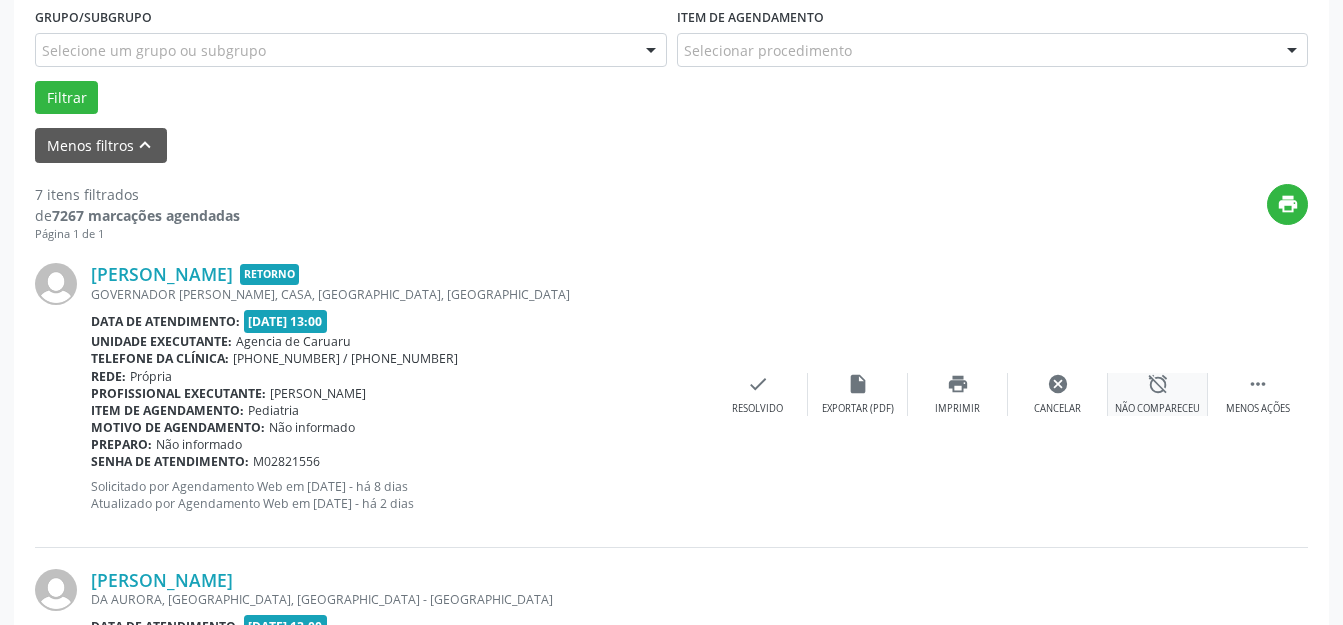 click on "alarm_off
Não compareceu" at bounding box center [1158, 394] 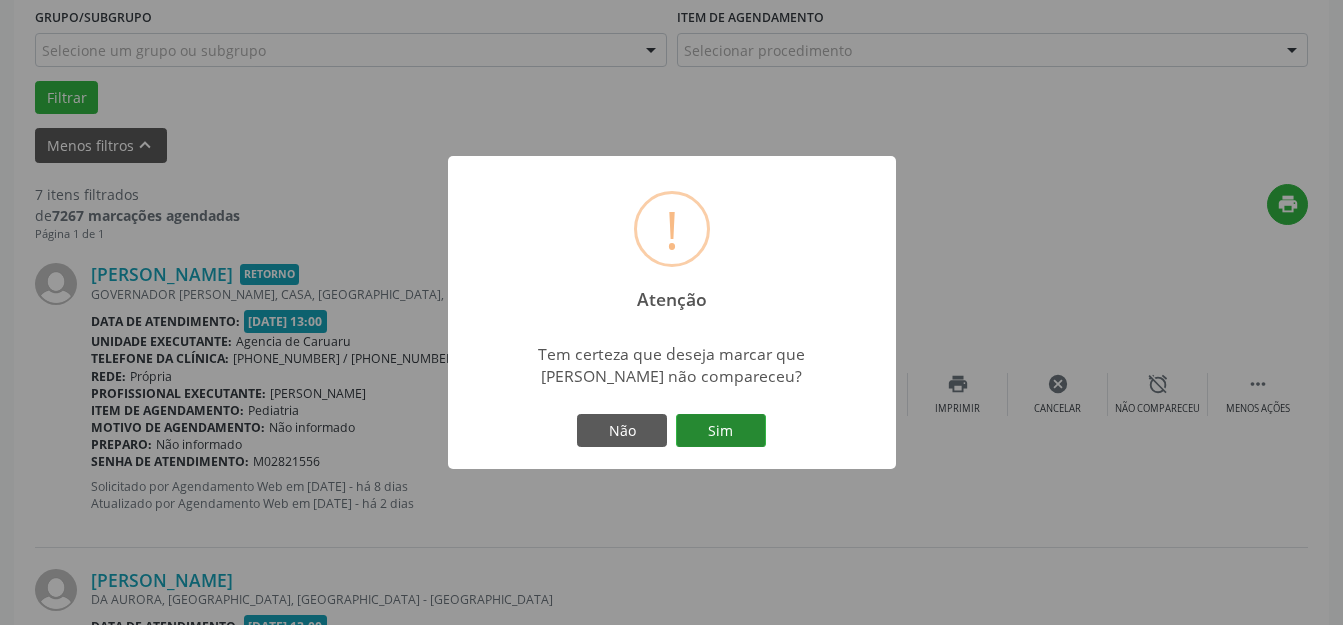 click on "Sim" at bounding box center (721, 431) 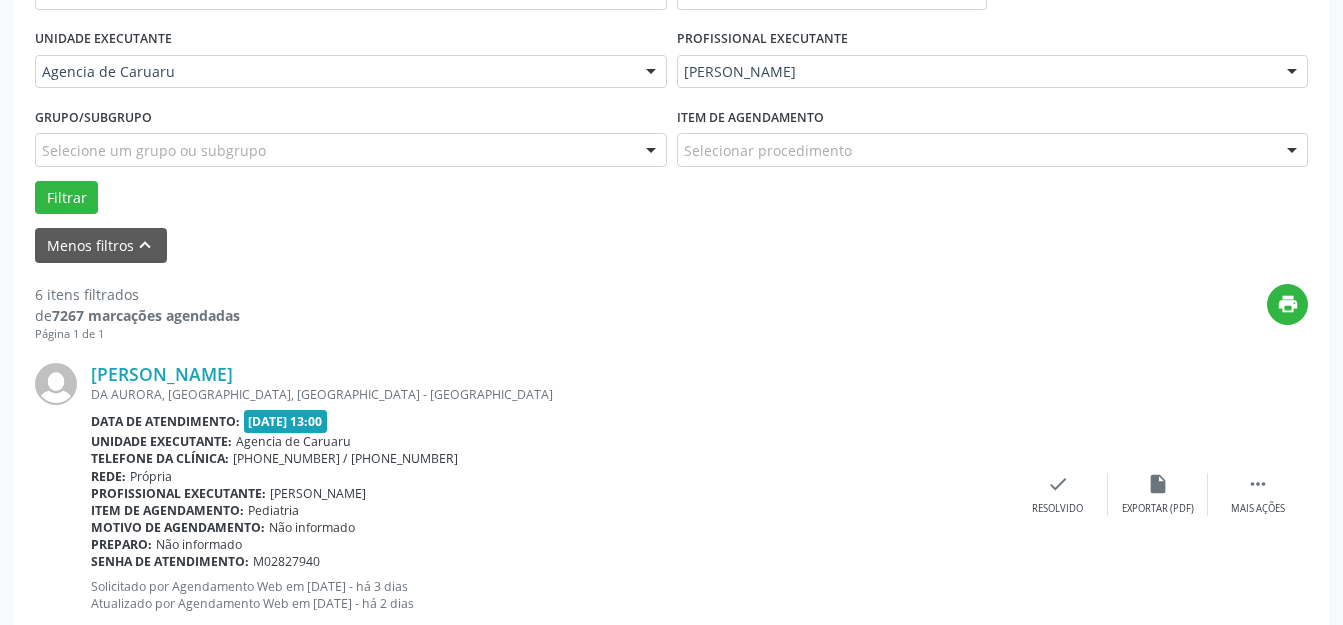 scroll, scrollTop: 548, scrollLeft: 0, axis: vertical 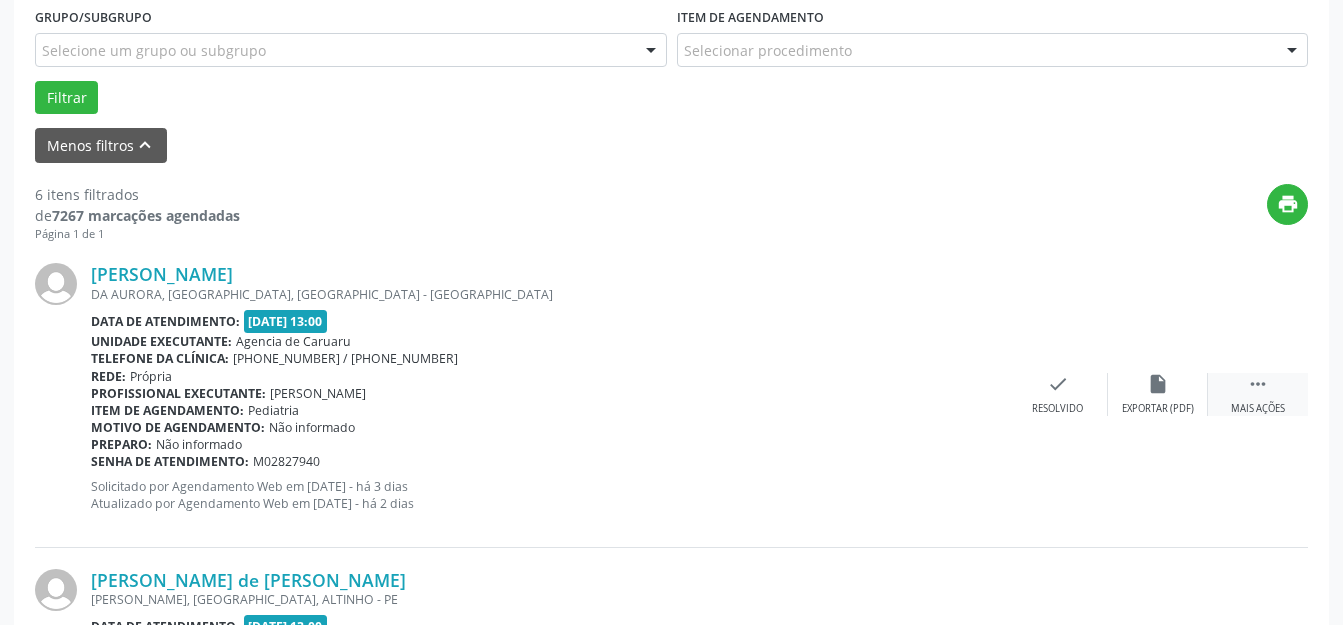 click on "
Mais ações" at bounding box center (1258, 394) 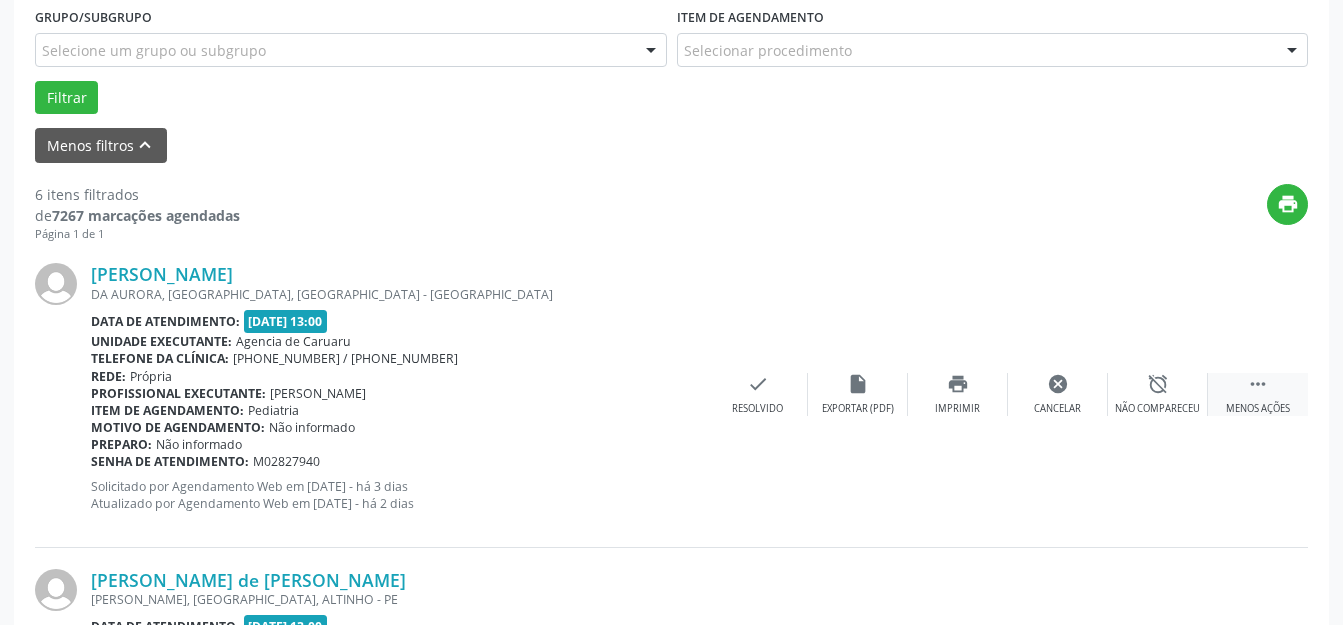 click on "alarm_off" at bounding box center (1158, 384) 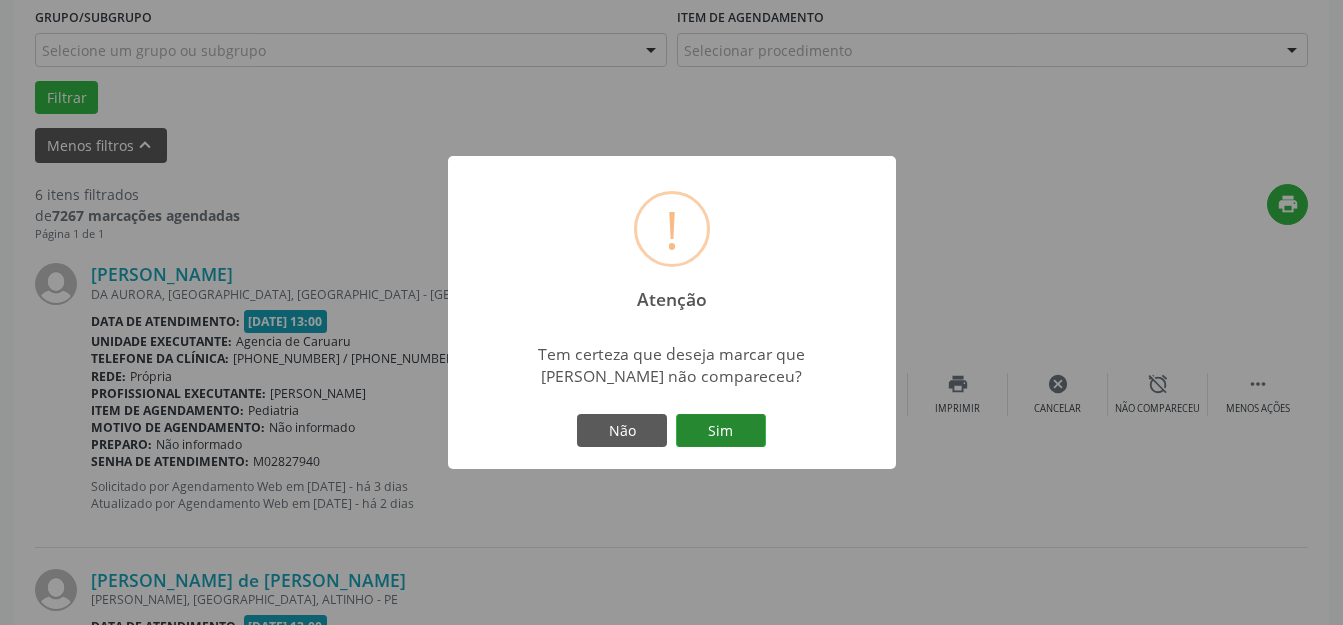 click on "Sim" at bounding box center [721, 431] 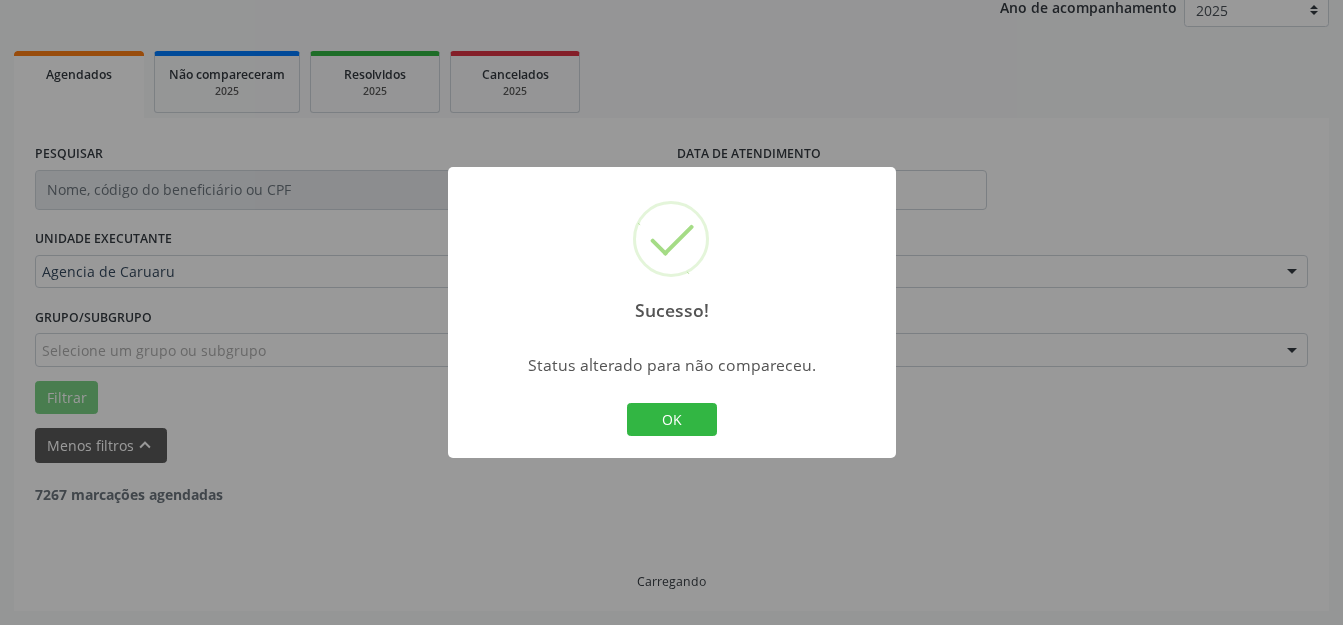 scroll, scrollTop: 248, scrollLeft: 0, axis: vertical 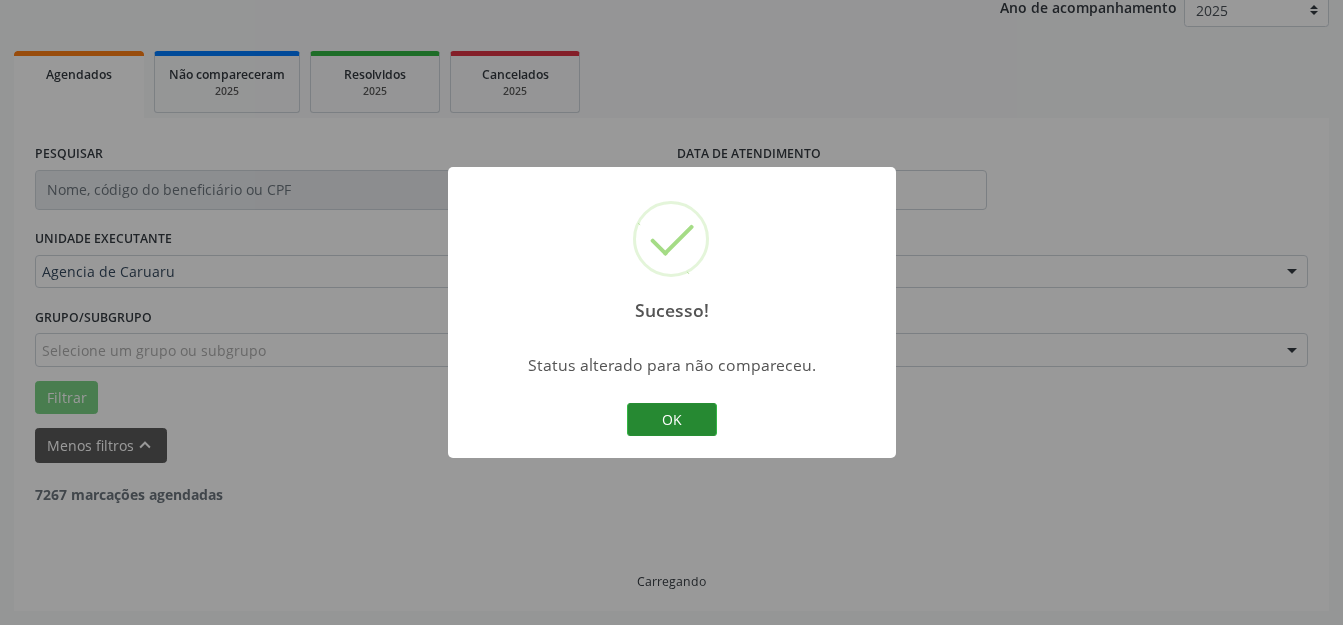 click on "OK Cancel" at bounding box center (671, 420) 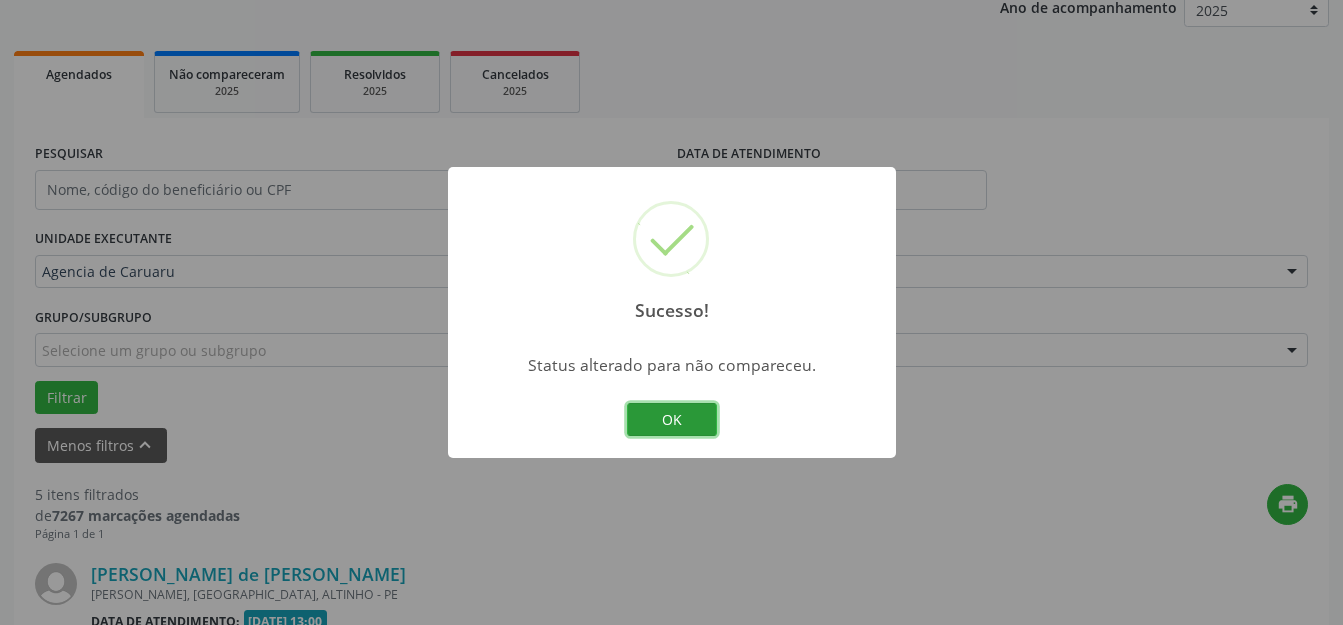 click on "OK" at bounding box center [672, 420] 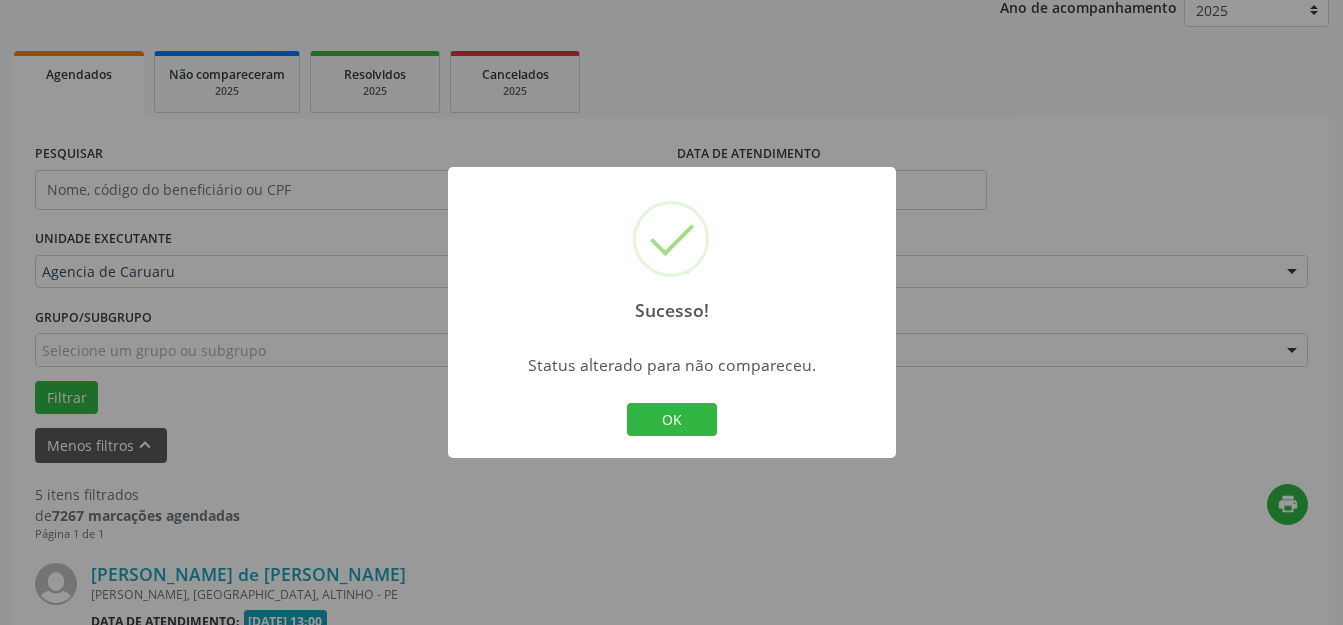 scroll, scrollTop: 548, scrollLeft: 0, axis: vertical 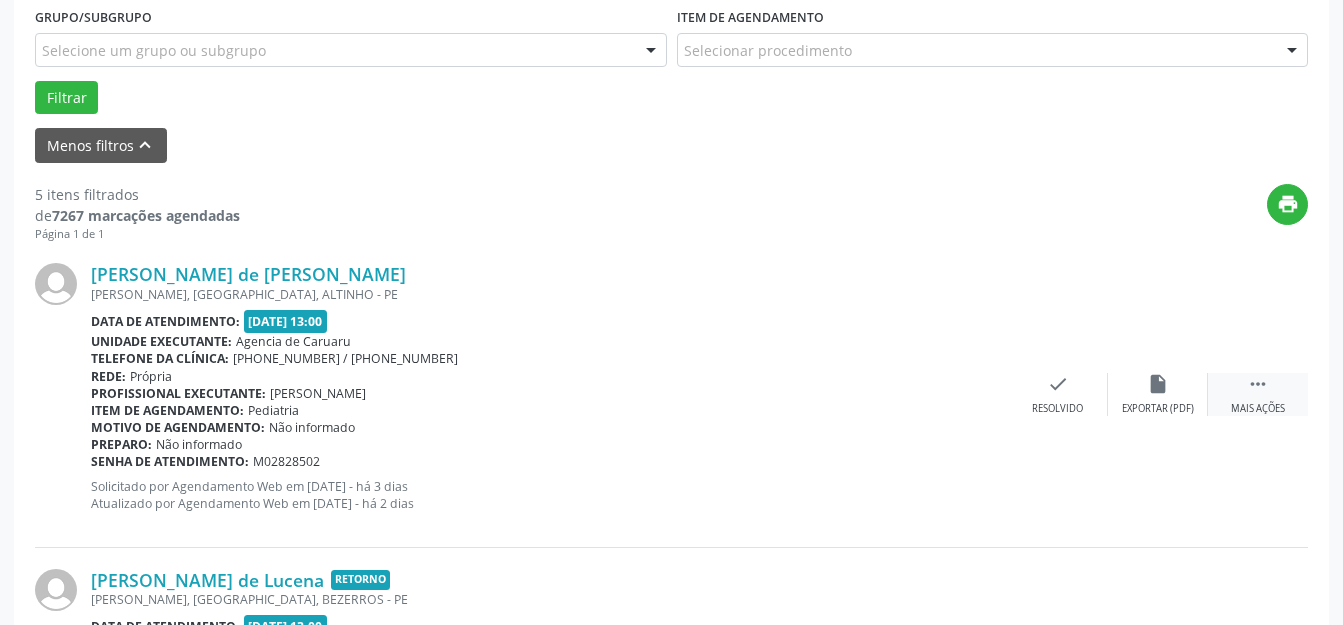 click on "
Mais ações" at bounding box center (1258, 394) 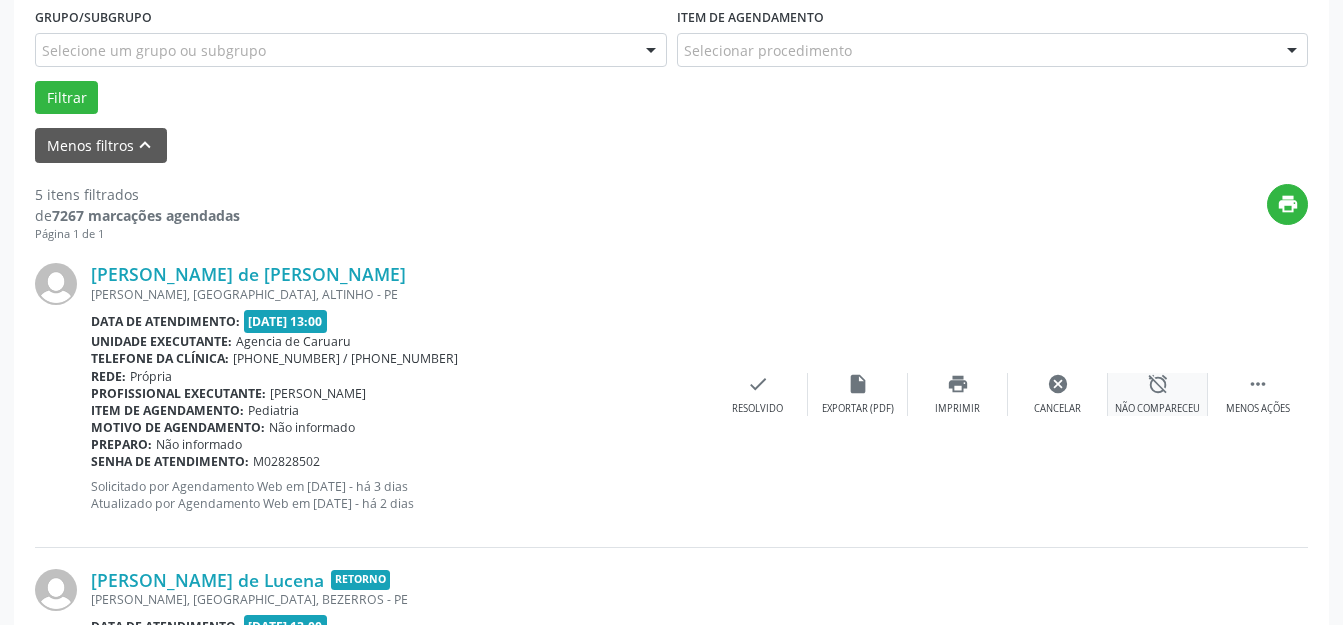 click on "alarm_off
Não compareceu" at bounding box center [1158, 394] 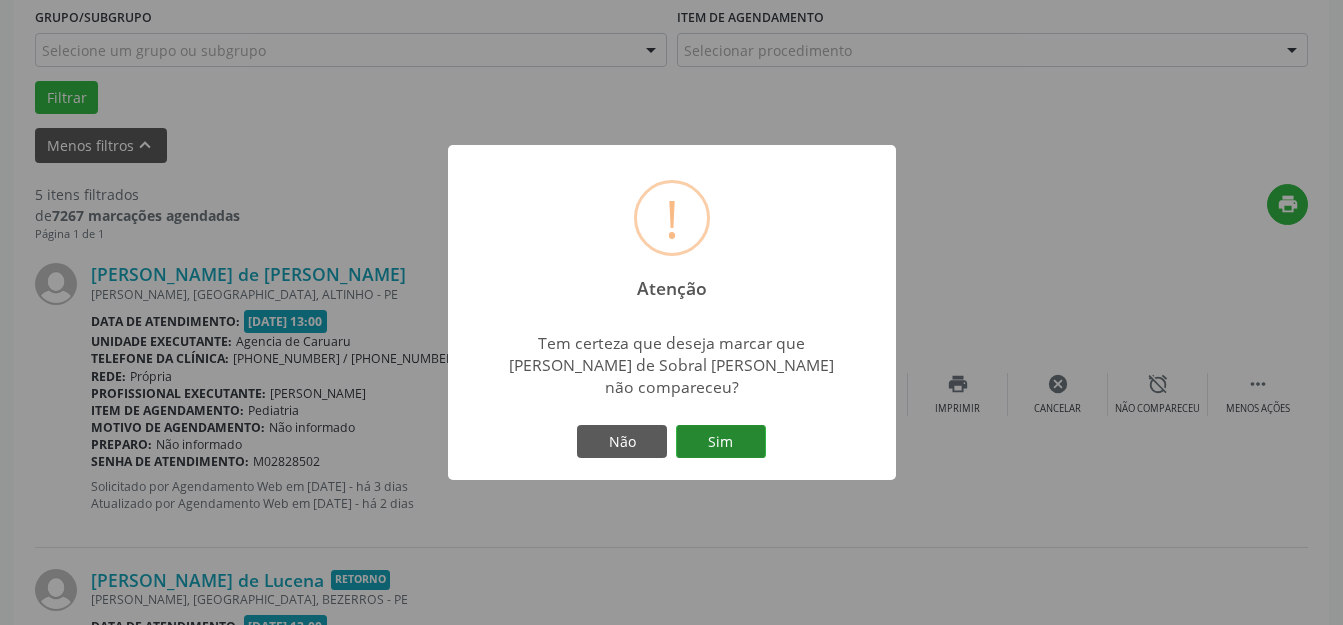 click on "Sim" at bounding box center [721, 442] 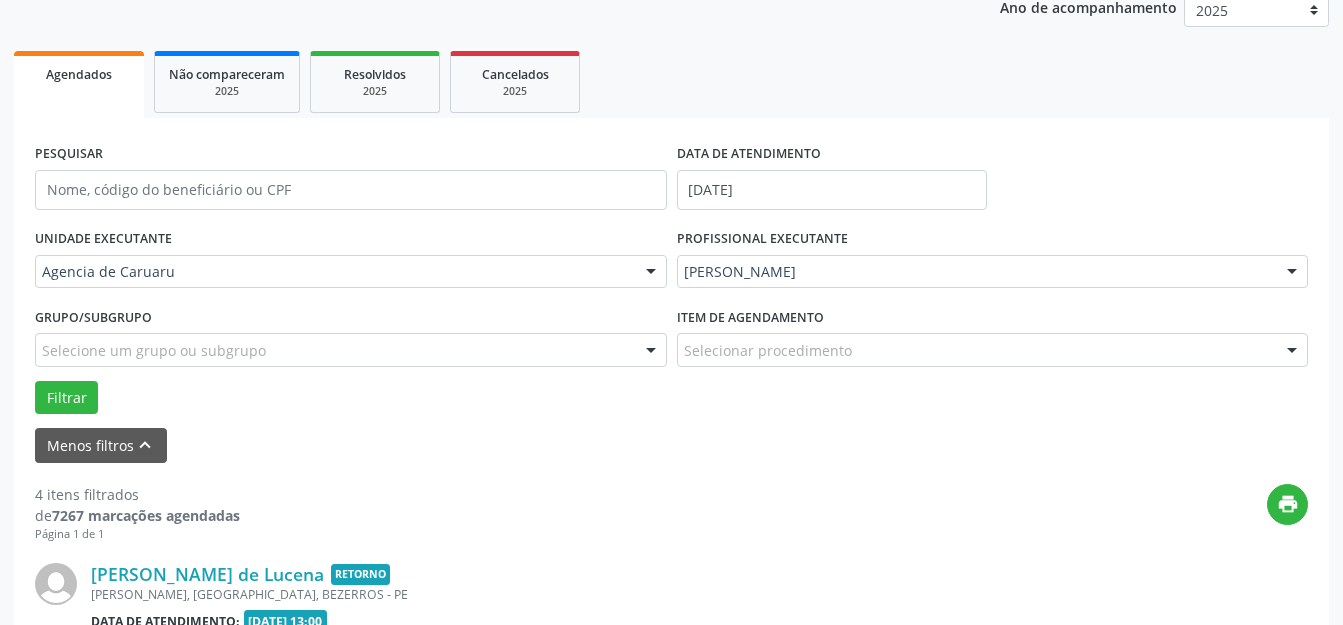 scroll, scrollTop: 448, scrollLeft: 0, axis: vertical 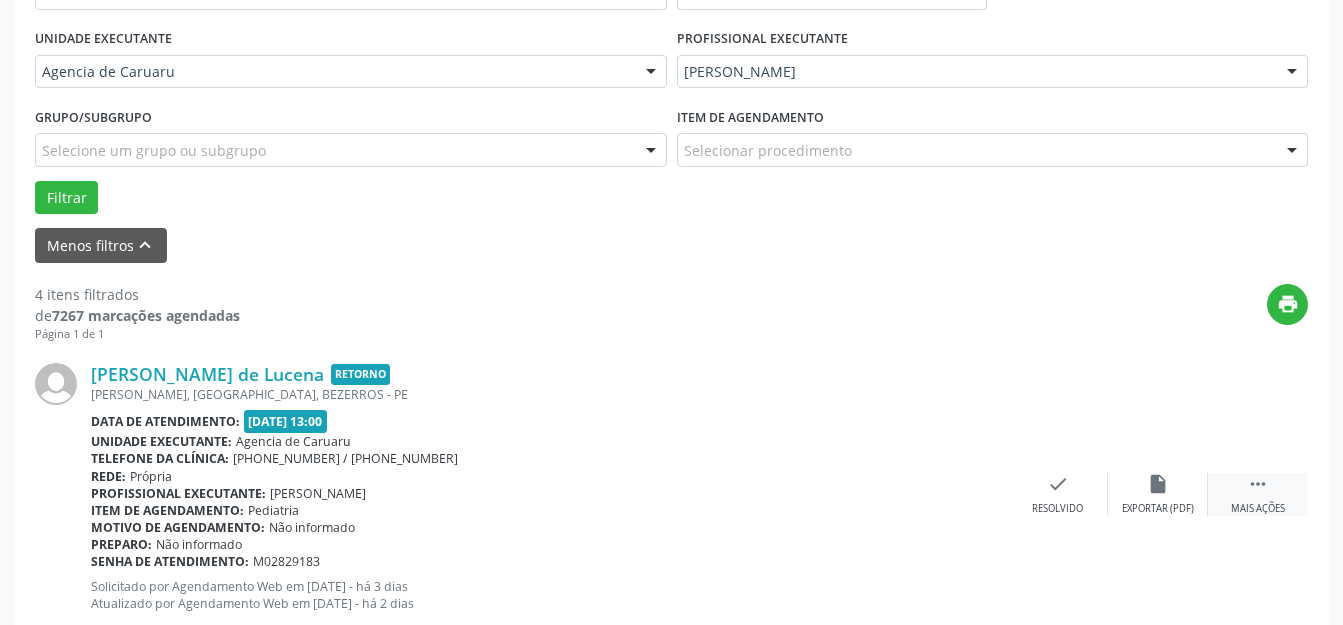 click on "
Mais ações" at bounding box center (1258, 494) 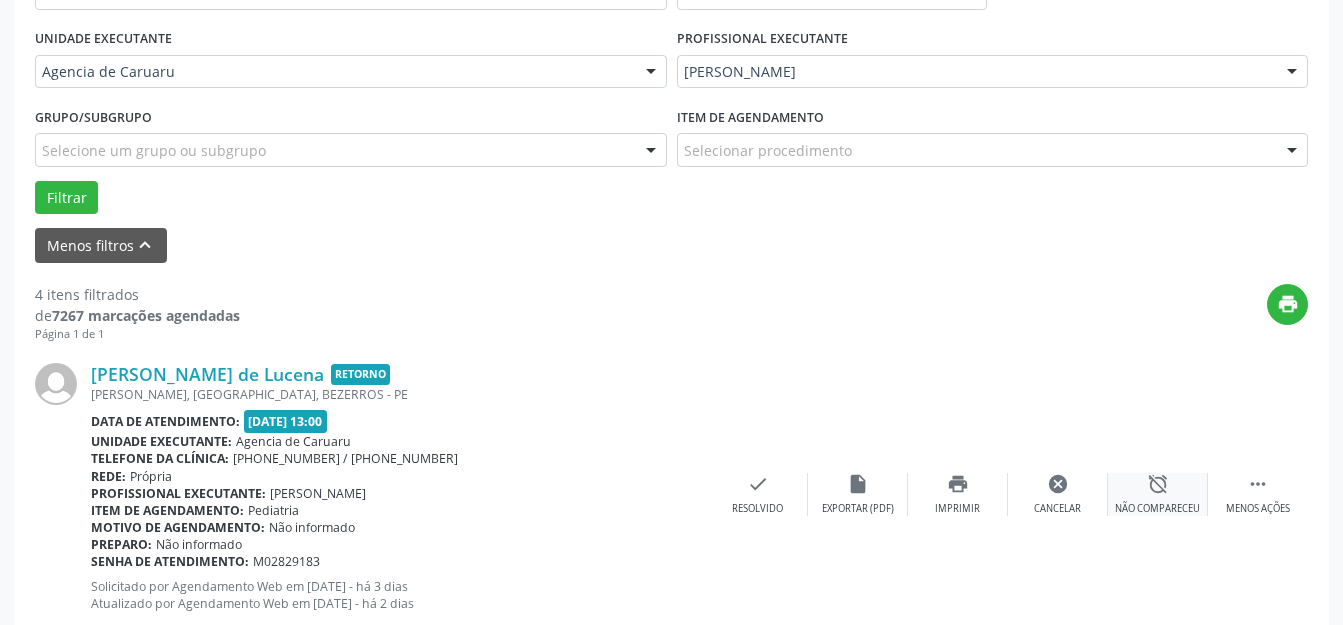 click on "alarm_off
Não compareceu" at bounding box center [1158, 494] 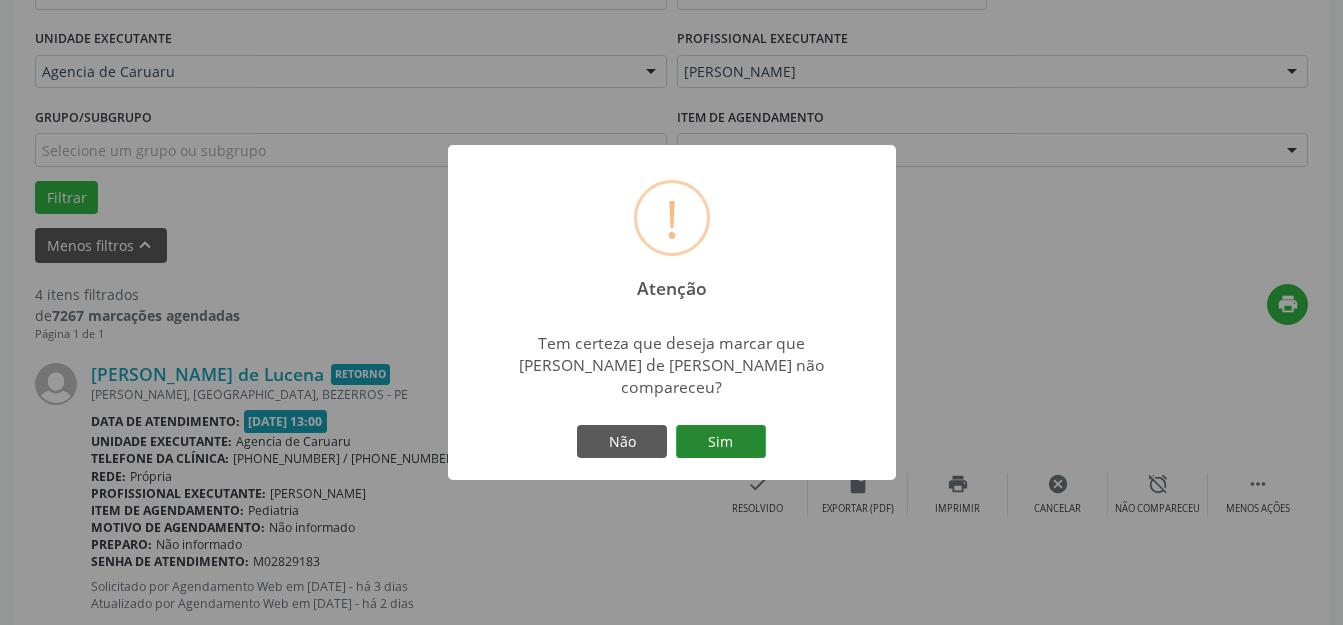 click on "Sim" at bounding box center [721, 442] 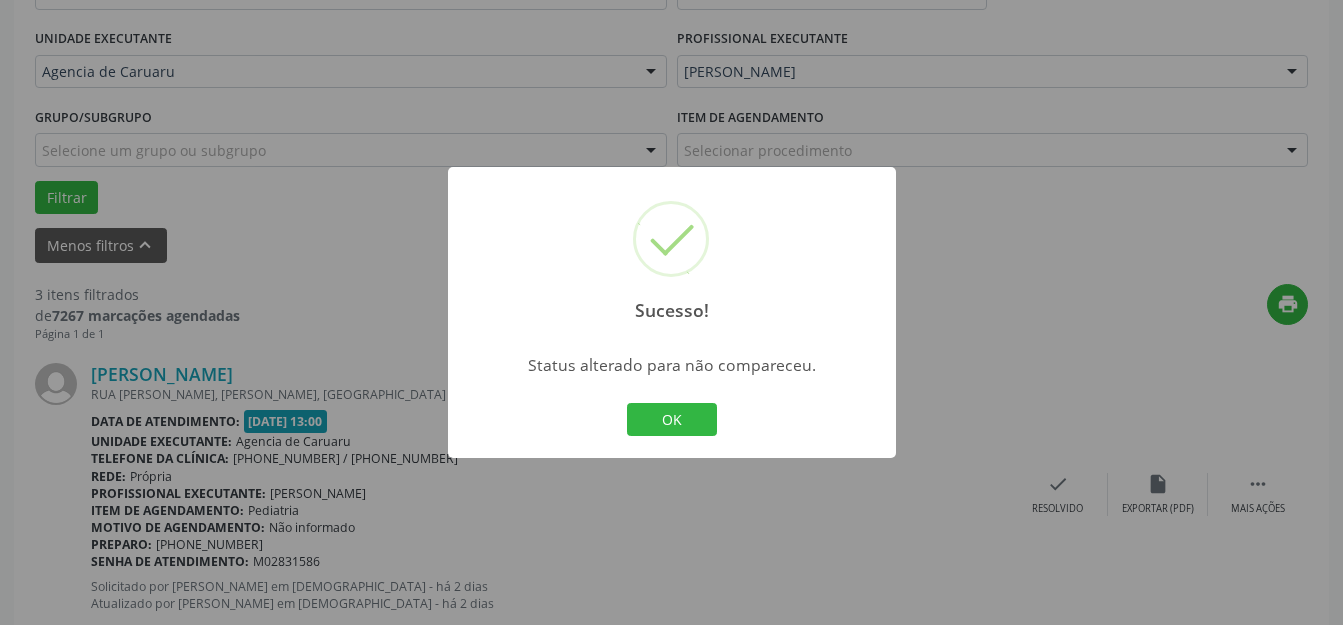 drag, startPoint x: 441, startPoint y: 471, endPoint x: 980, endPoint y: 433, distance: 540.3378 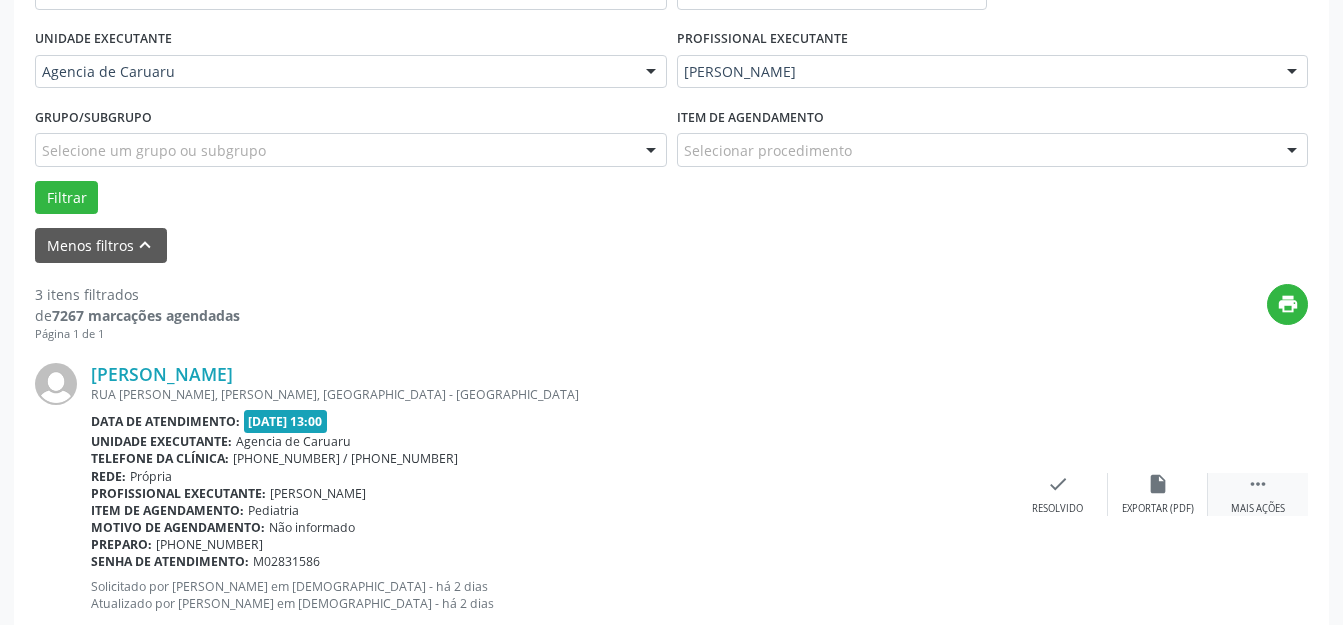 click on "Mais ações" at bounding box center (1258, 509) 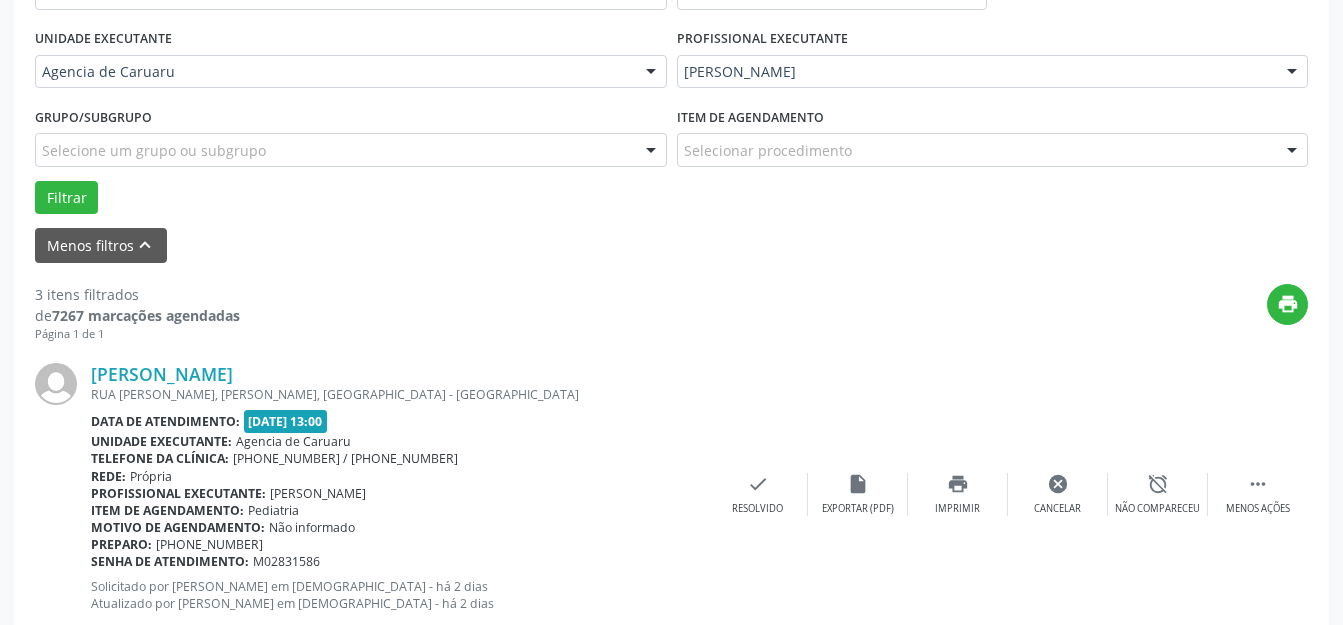 click on "[PERSON_NAME]
[GEOGRAPHIC_DATA][PERSON_NAME], [PERSON_NAME], [GEOGRAPHIC_DATA] - [GEOGRAPHIC_DATA]
Data de atendimento:
[DATE] 13:00
Unidade executante:
Agencia de [GEOGRAPHIC_DATA]
Telefone da clínica:
[PHONE_NUMBER] / [PHONE_NUMBER]
Rede:
[GEOGRAPHIC_DATA]
Profissional executante:
[PERSON_NAME]
Item de agendamento:
Pediatria
Motivo de agendamento:
Não informado
Preparo:
[PHONE_NUMBER]
Senha de atendimento:
M02831586
Solicitado por [PERSON_NAME] em [DEMOGRAPHIC_DATA] - há 2 dias
Atualizado por [PERSON_NAME] em [DEMOGRAPHIC_DATA] - há 2 dias

Menos ações
alarm_off
Não compareceu
cancel
Cancelar
print
Imprimir
insert_drive_file
Exportar (PDF)
check
Resolvido" at bounding box center [671, 494] 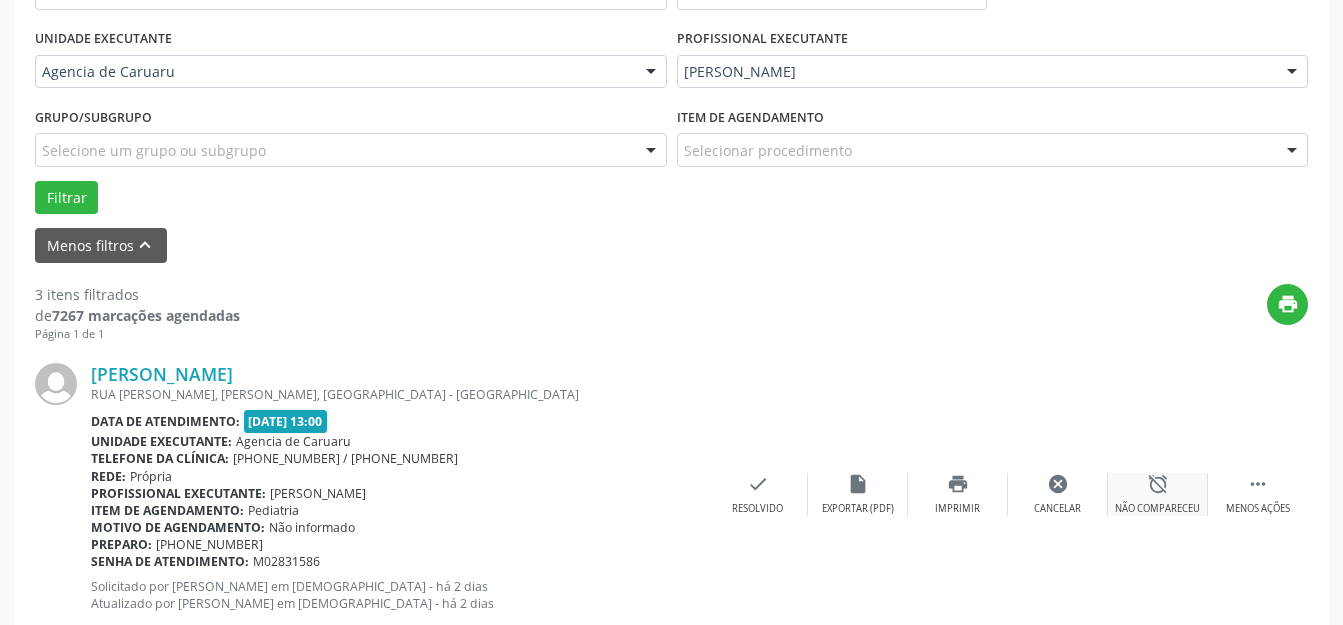 click on "alarm_off
Não compareceu" at bounding box center [1158, 494] 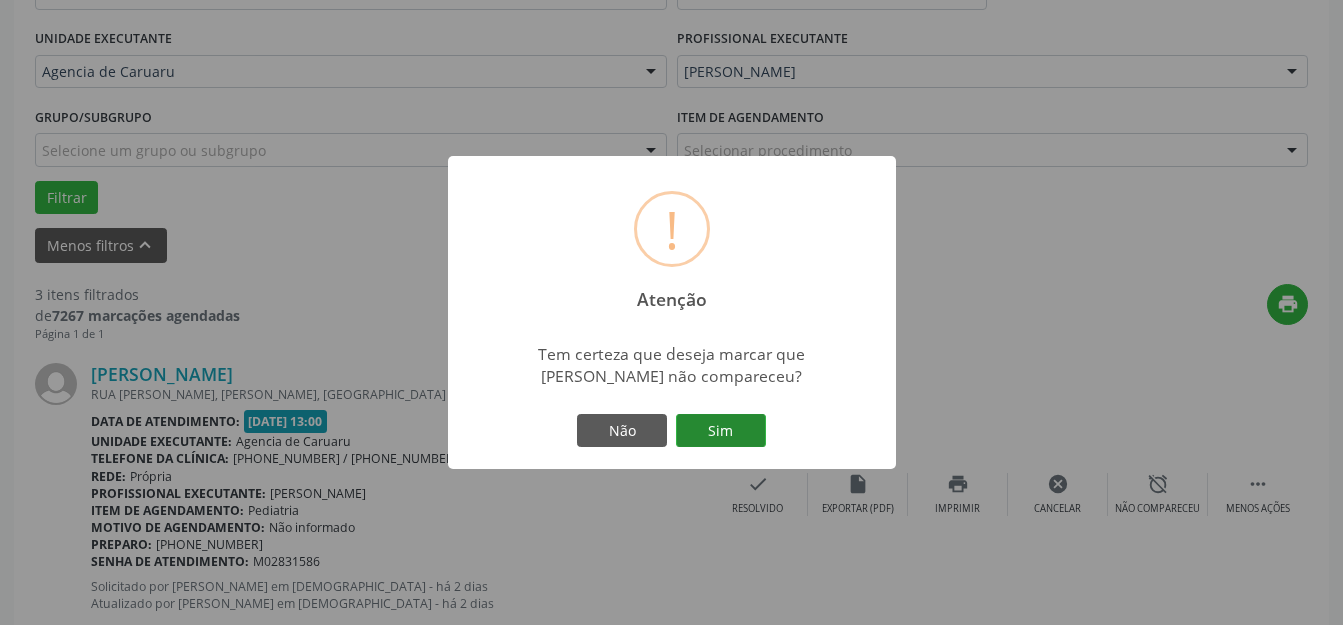 click on "Sim" at bounding box center [721, 431] 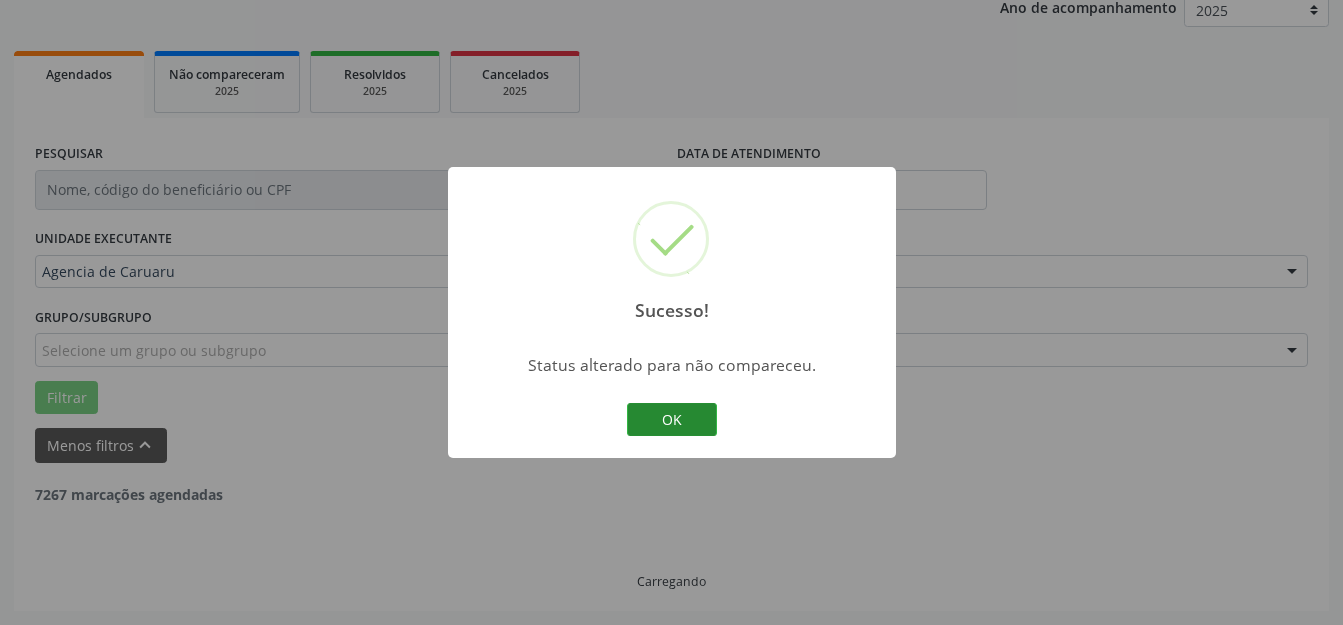 scroll, scrollTop: 248, scrollLeft: 0, axis: vertical 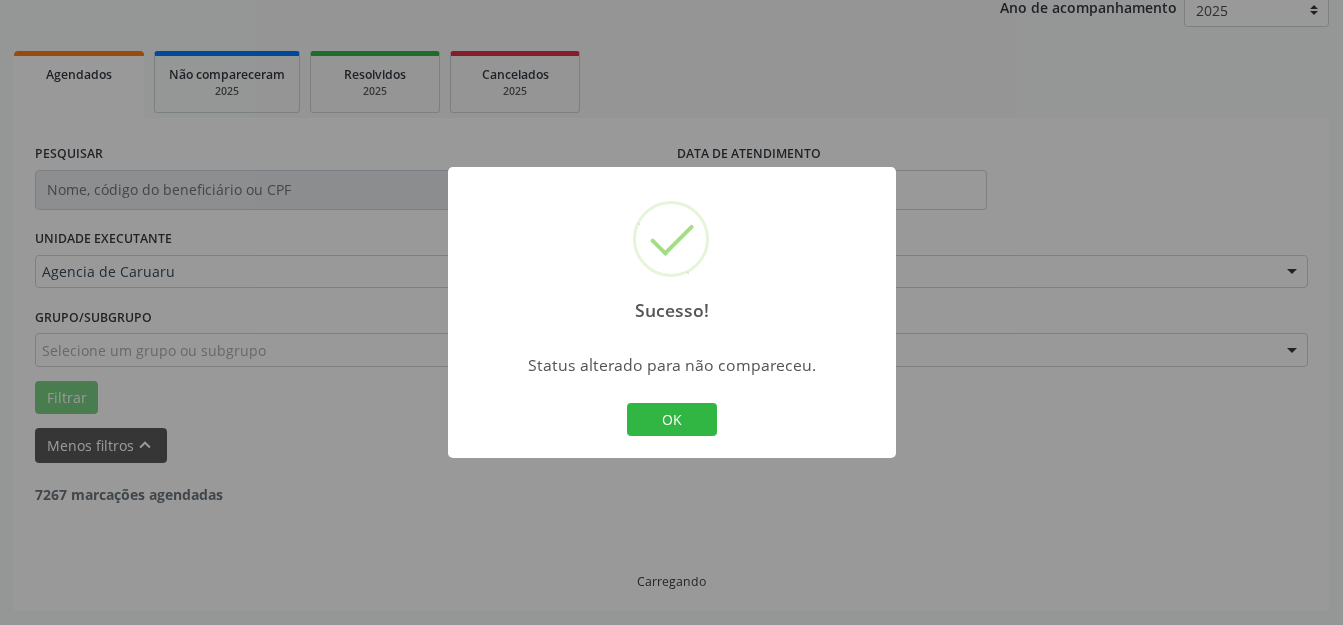 click on "OK" at bounding box center [672, 420] 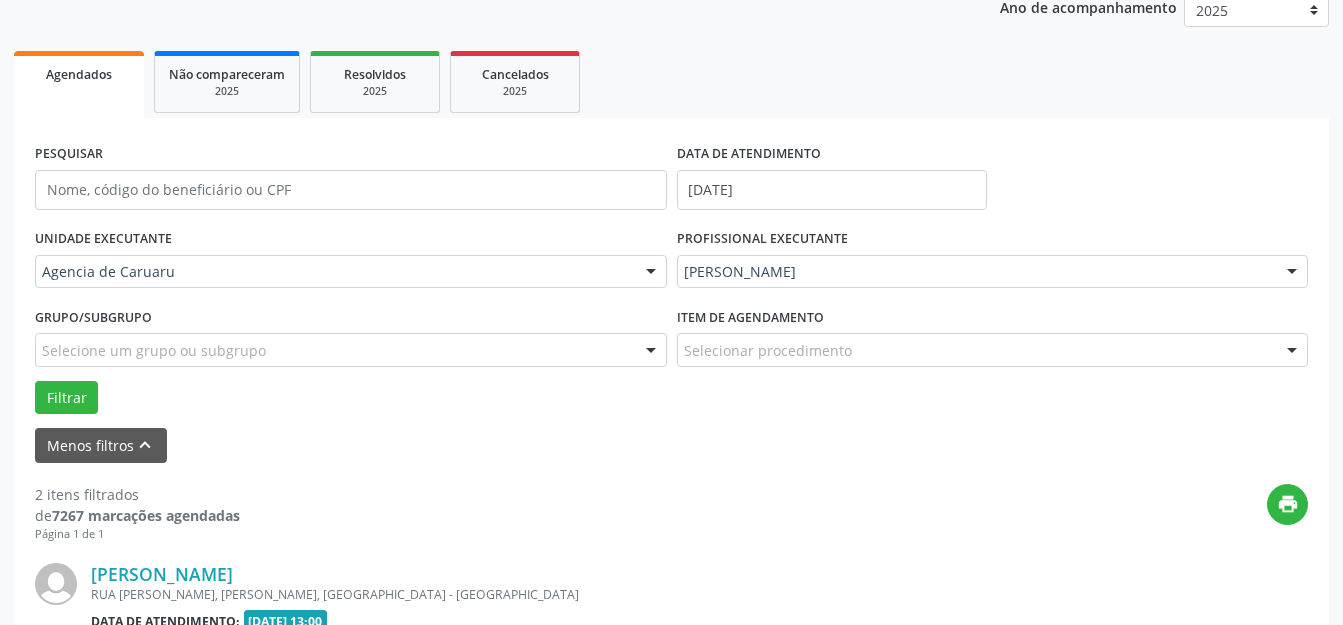 scroll, scrollTop: 448, scrollLeft: 0, axis: vertical 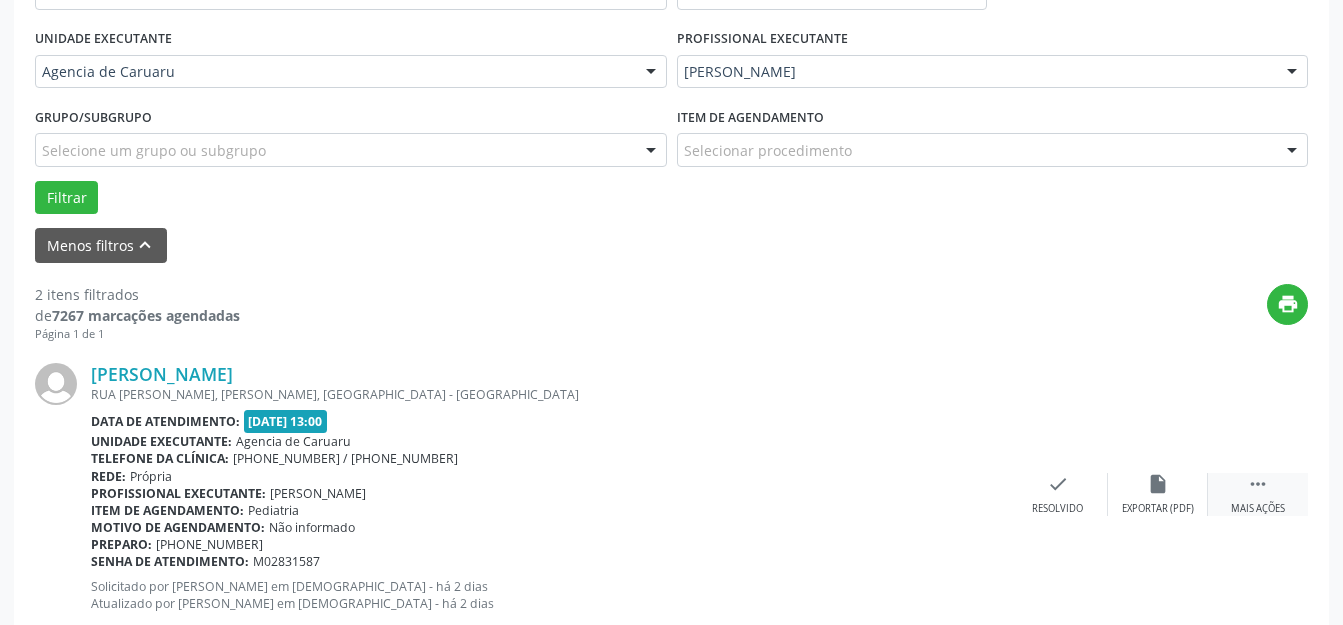 click on "
Mais ações" at bounding box center (1258, 494) 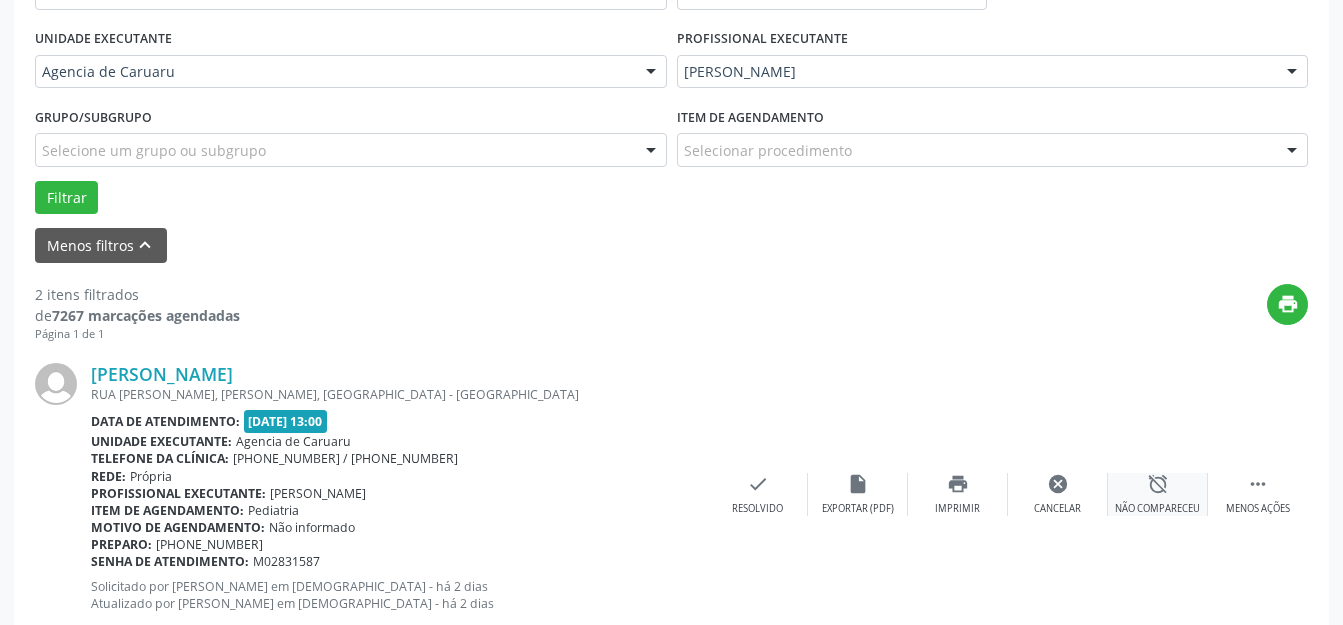 click on "alarm_off
Não compareceu" at bounding box center (1158, 494) 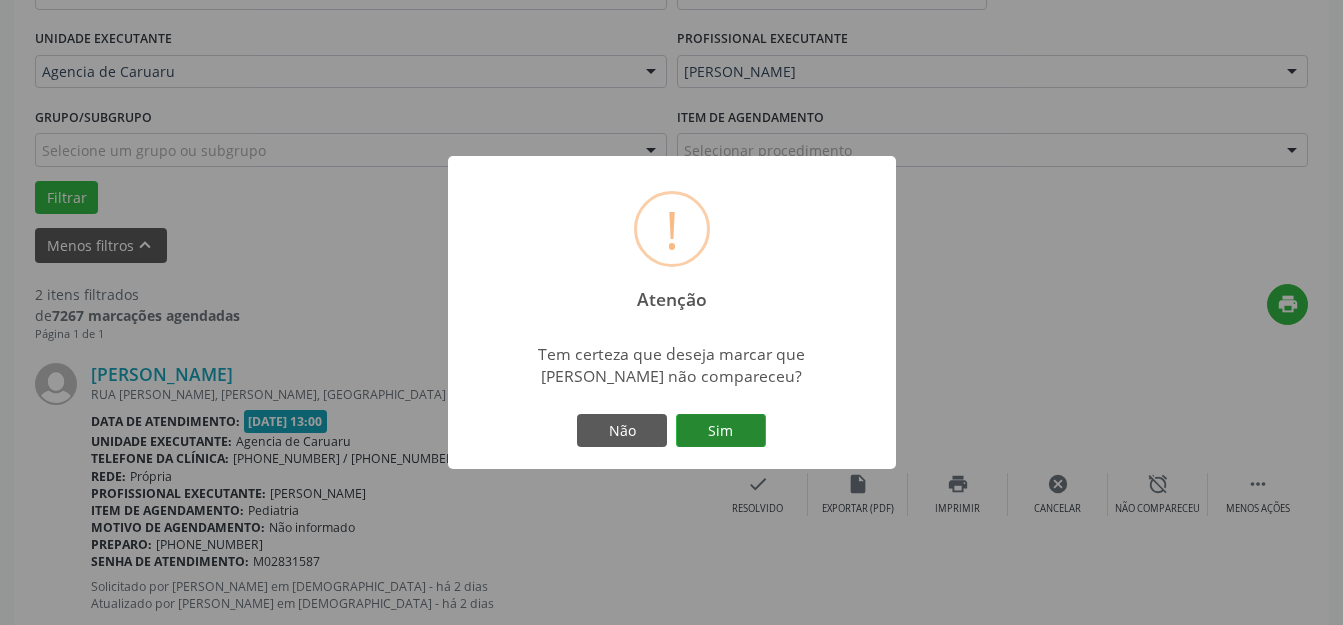 click on "Sim" at bounding box center (721, 431) 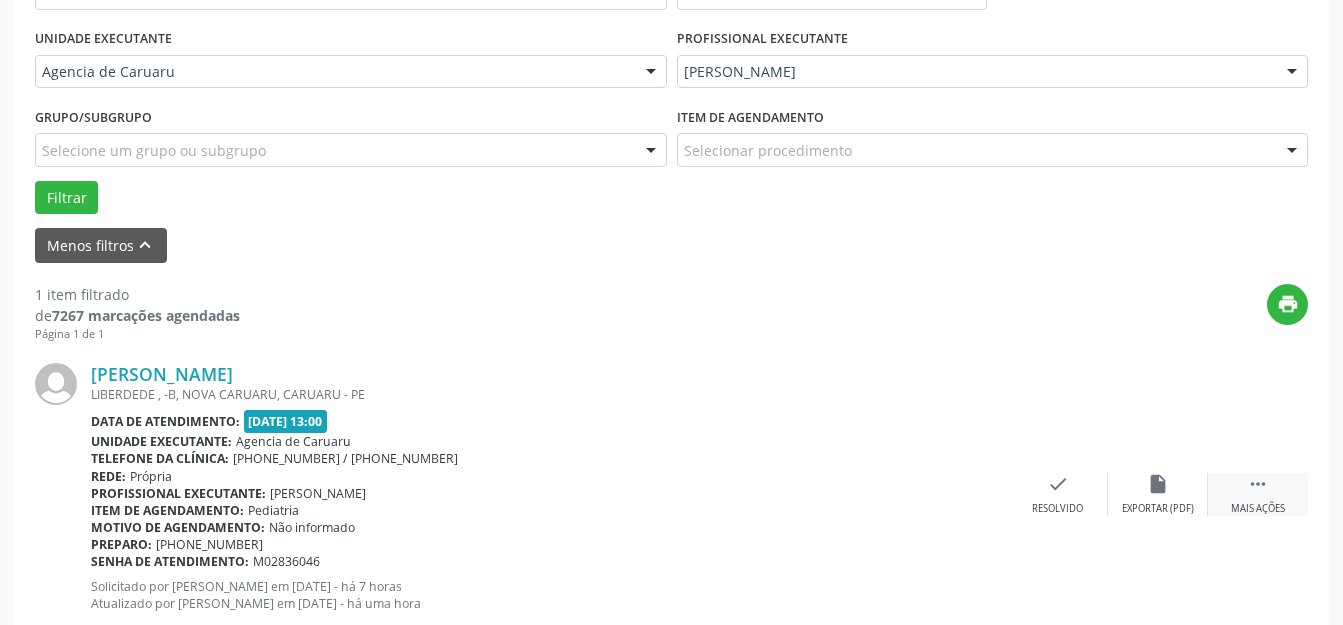 click on "
Mais ações" at bounding box center [1258, 494] 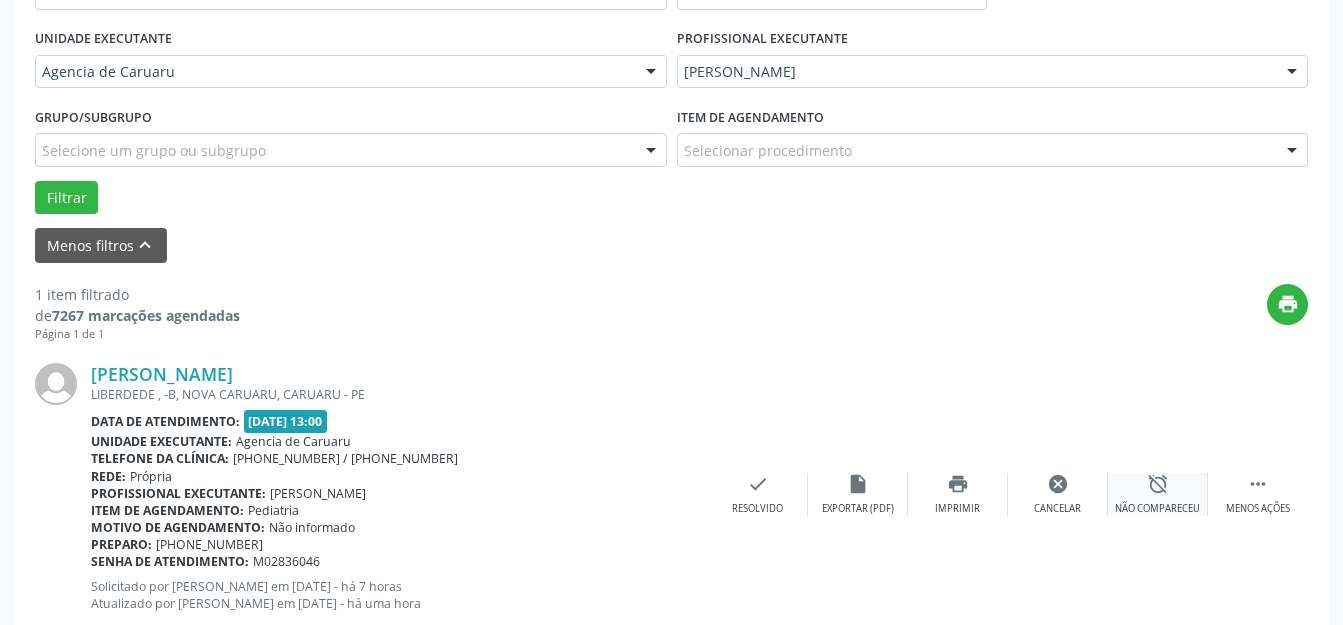 click on "alarm_off
Não compareceu" at bounding box center [1158, 494] 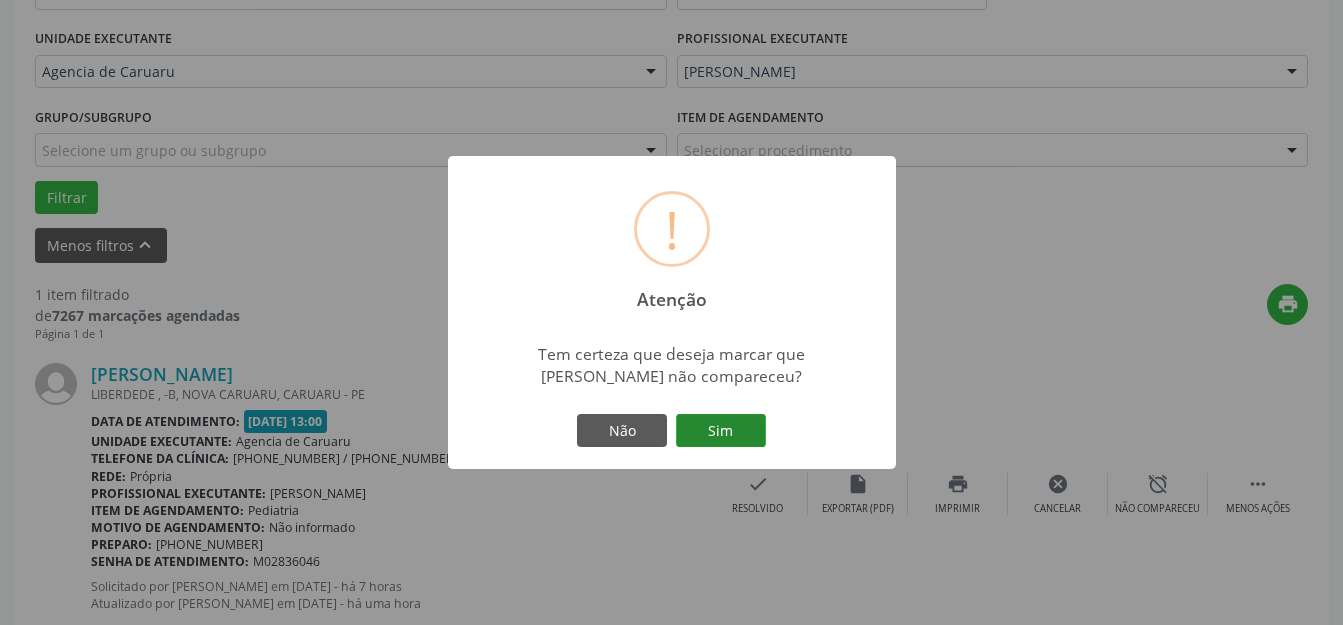 click on "Sim" at bounding box center (721, 431) 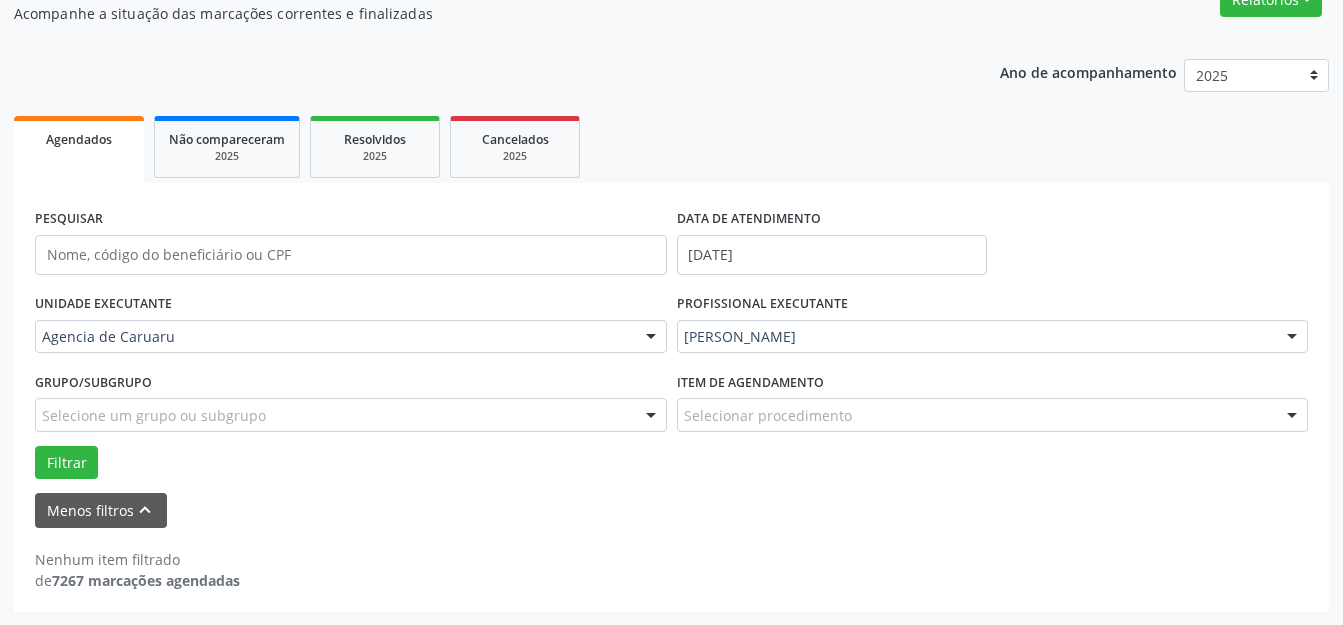 scroll, scrollTop: 184, scrollLeft: 0, axis: vertical 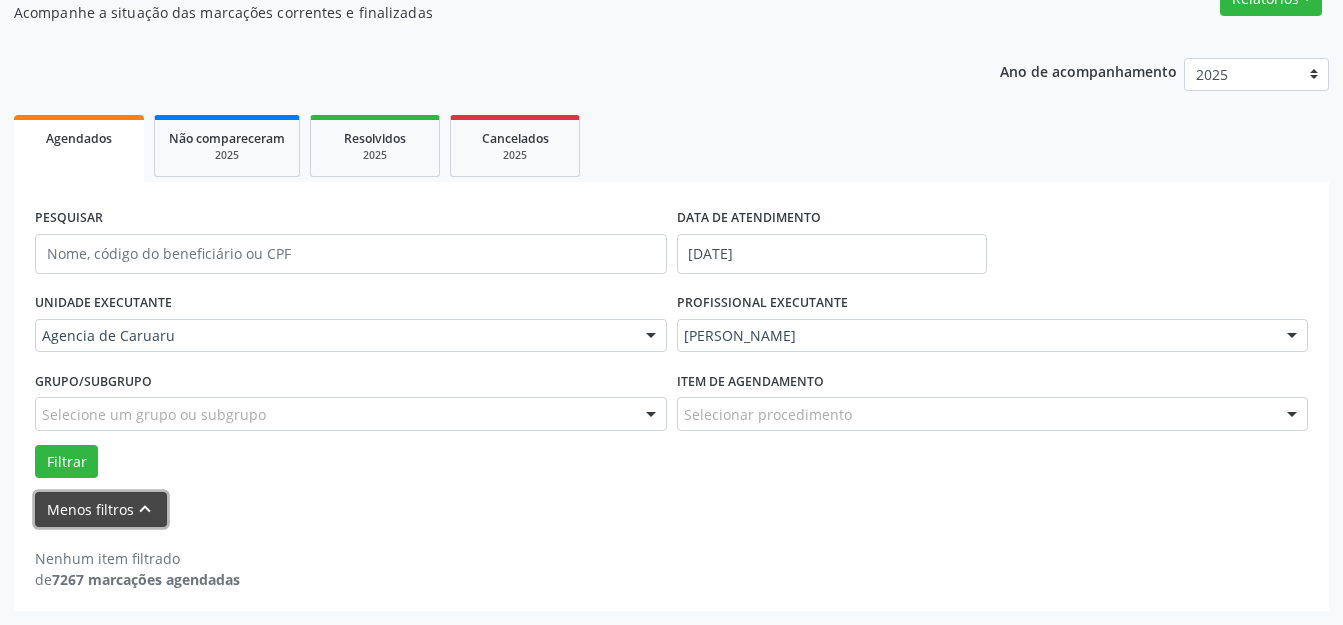 click on "Menos filtros
keyboard_arrow_up" at bounding box center (101, 509) 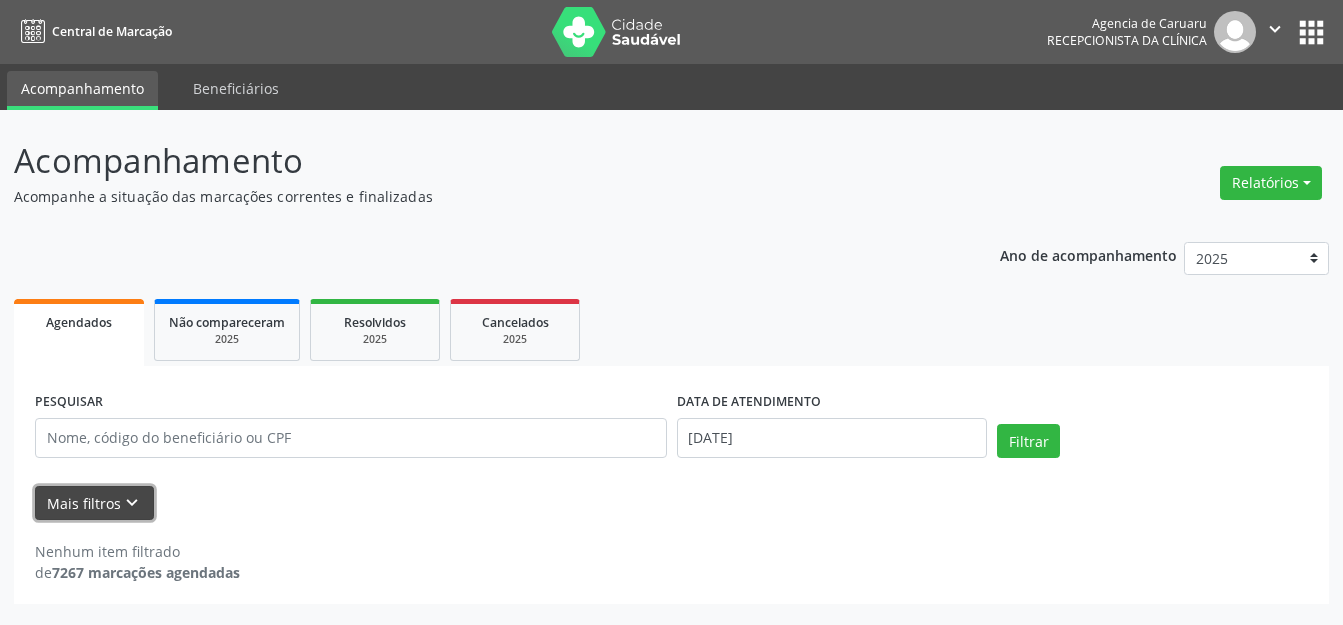 scroll, scrollTop: 0, scrollLeft: 0, axis: both 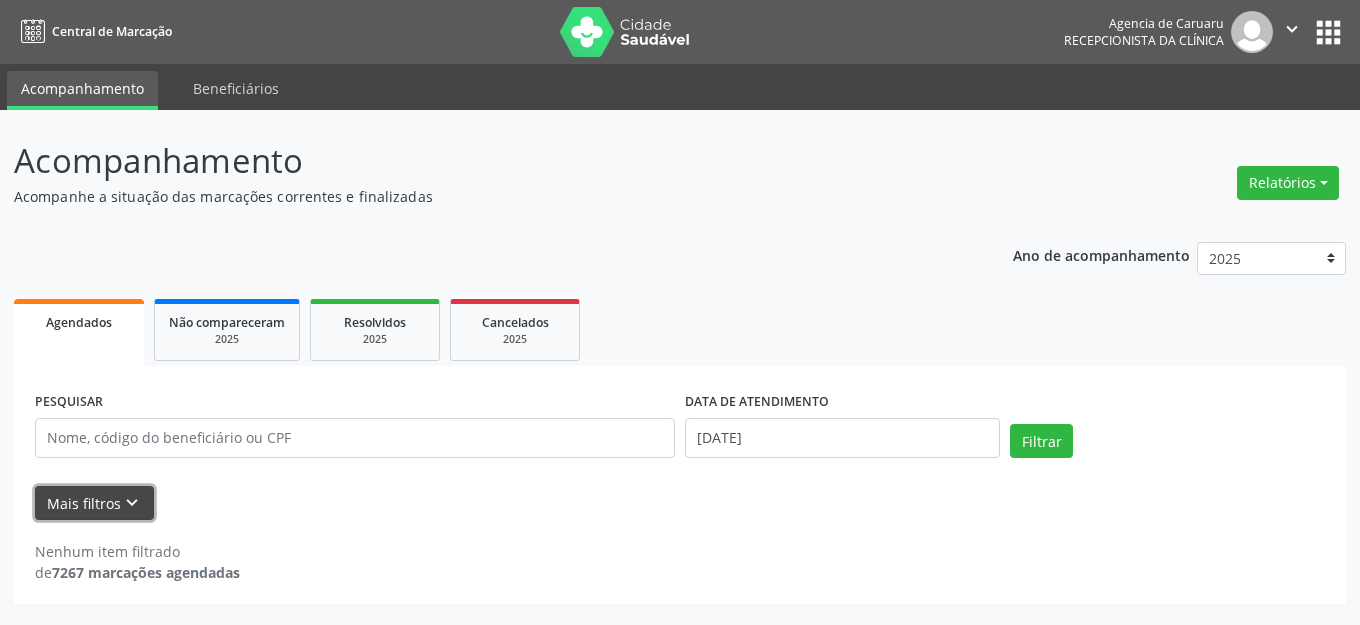 type 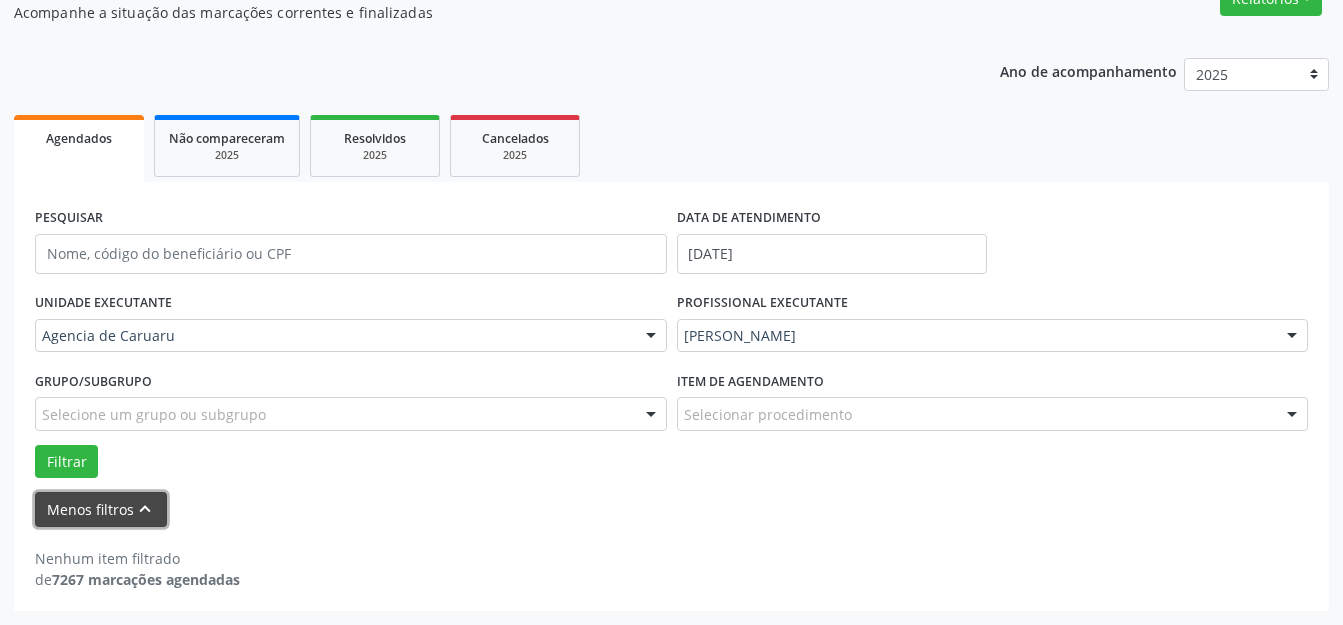 click on "Menos filtros
keyboard_arrow_up" at bounding box center [101, 509] 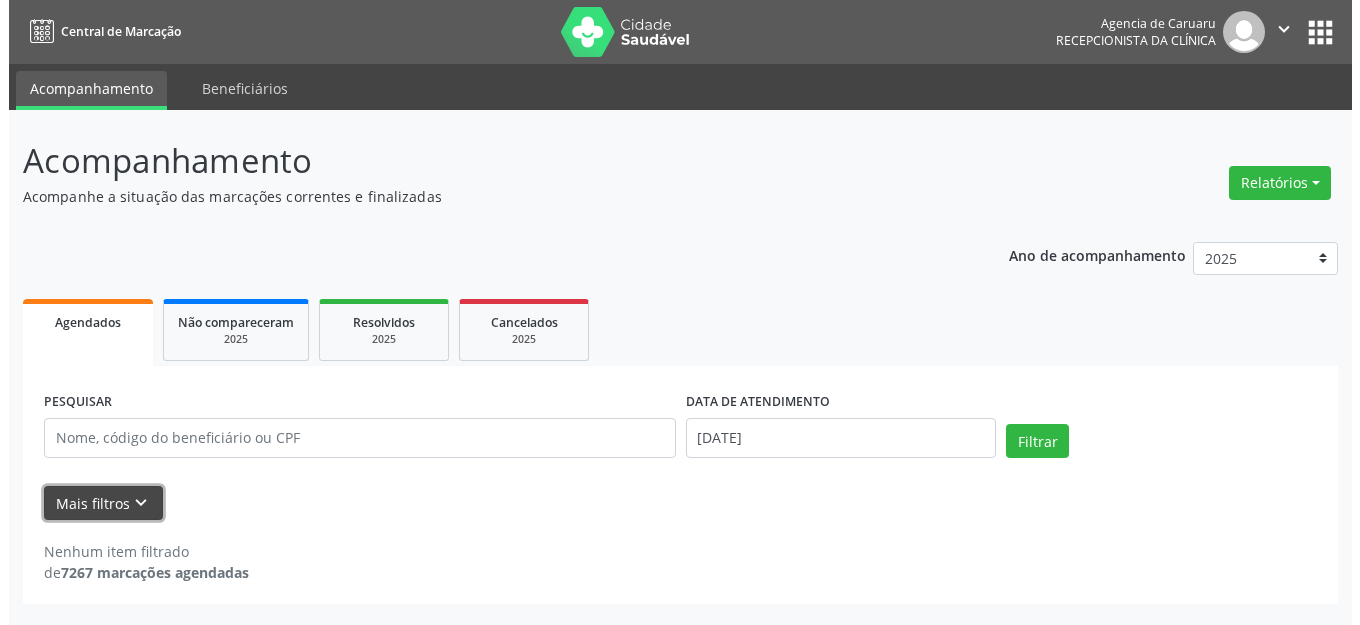 scroll, scrollTop: 0, scrollLeft: 0, axis: both 